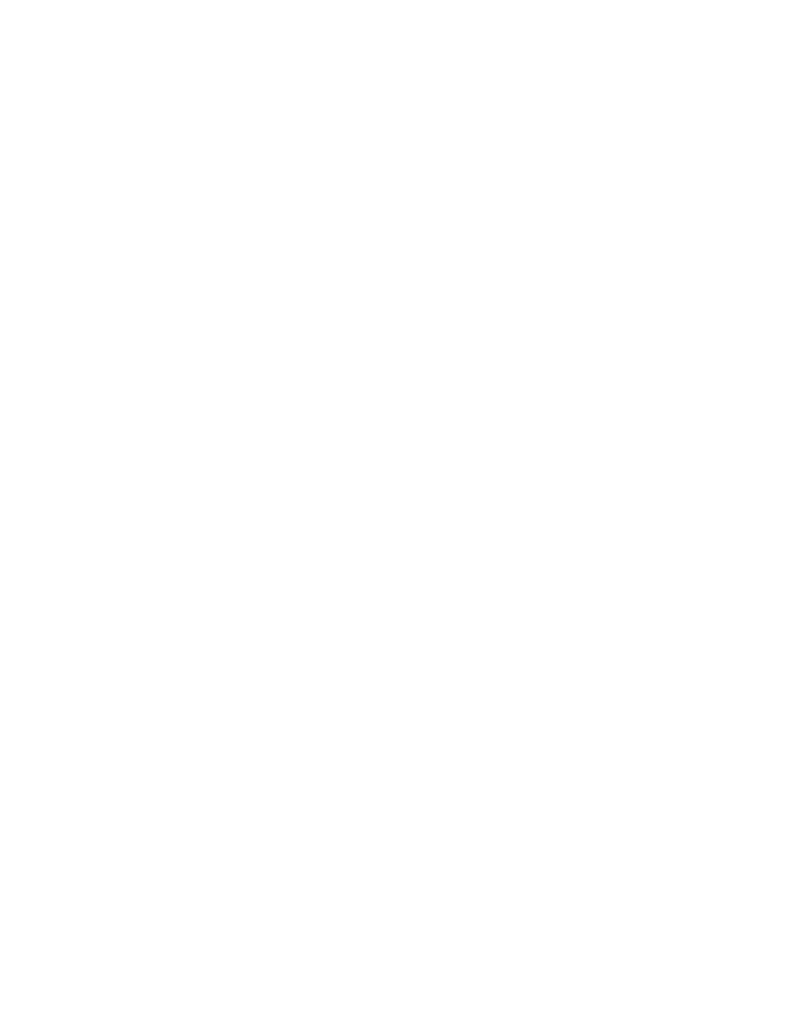 scroll, scrollTop: 0, scrollLeft: 0, axis: both 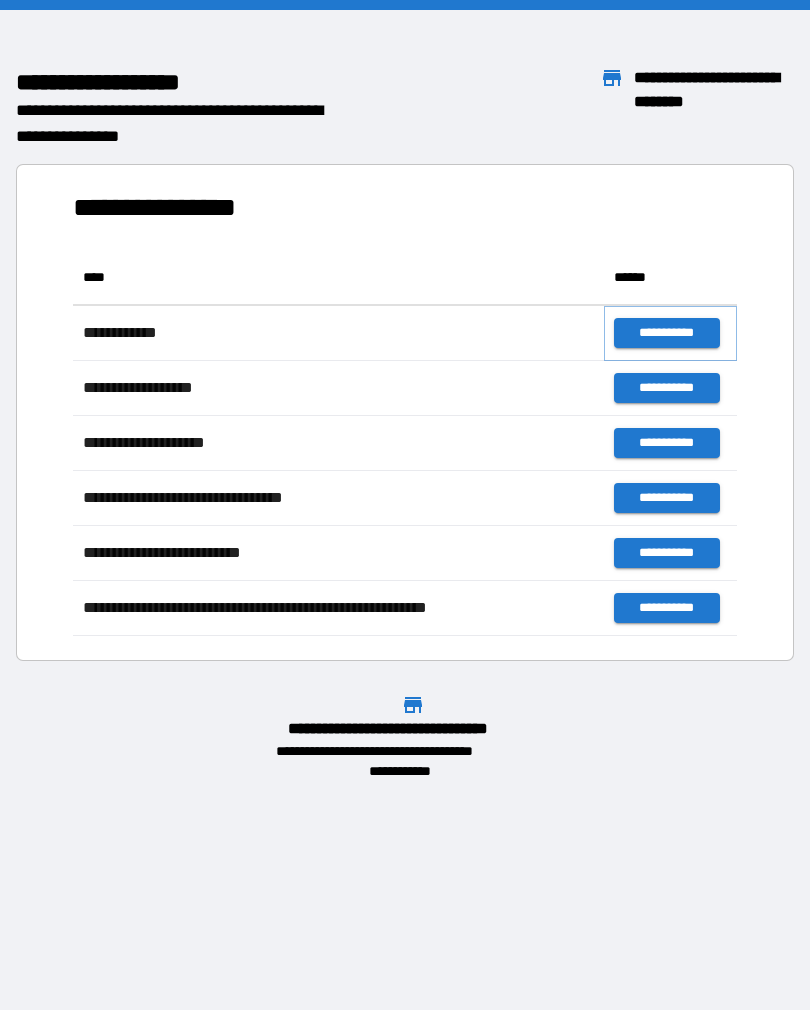 click on "**********" at bounding box center (666, 333) 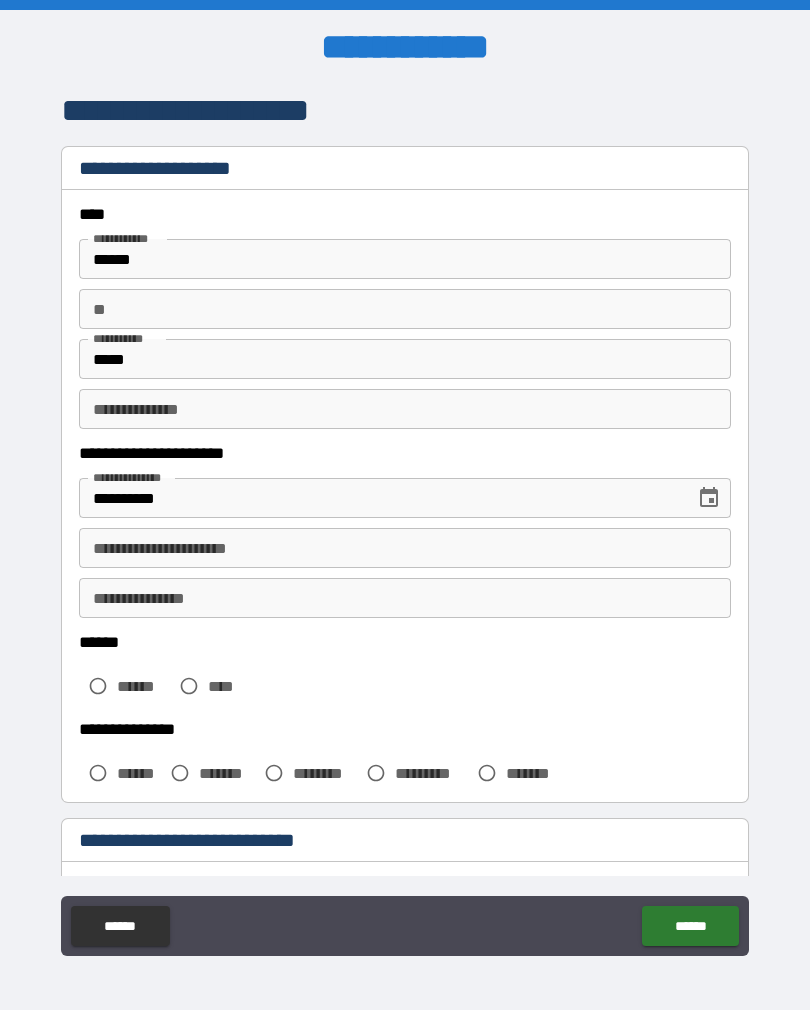 click on "******" at bounding box center [405, 259] 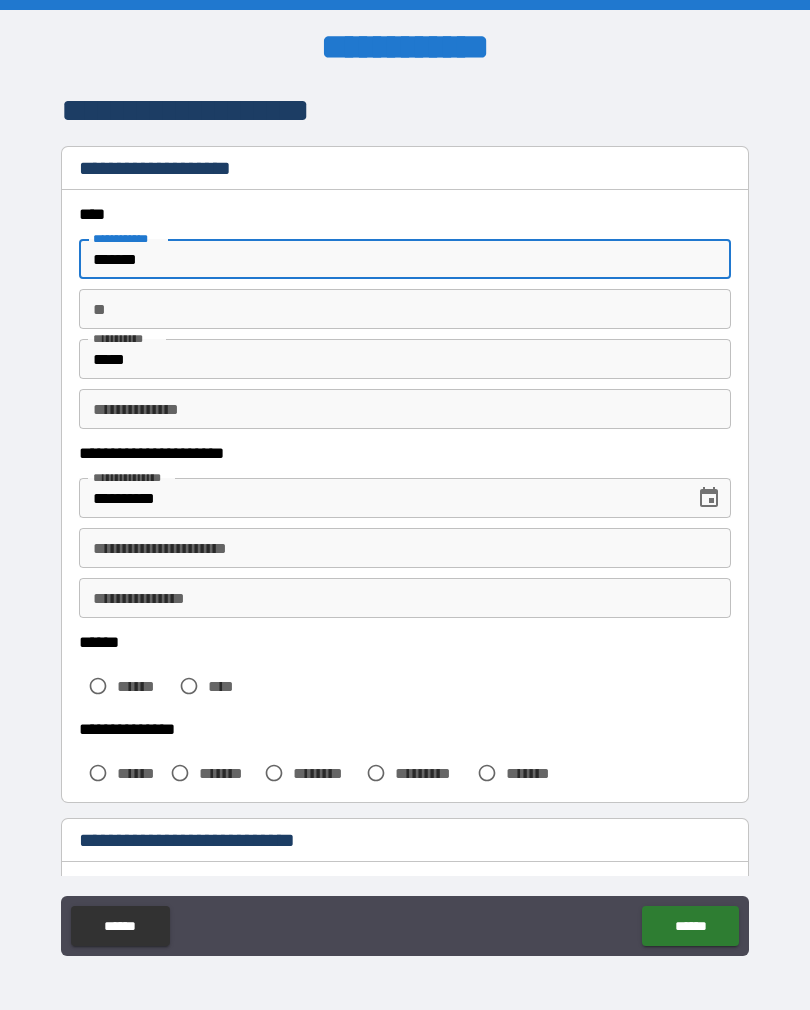 type on "*******" 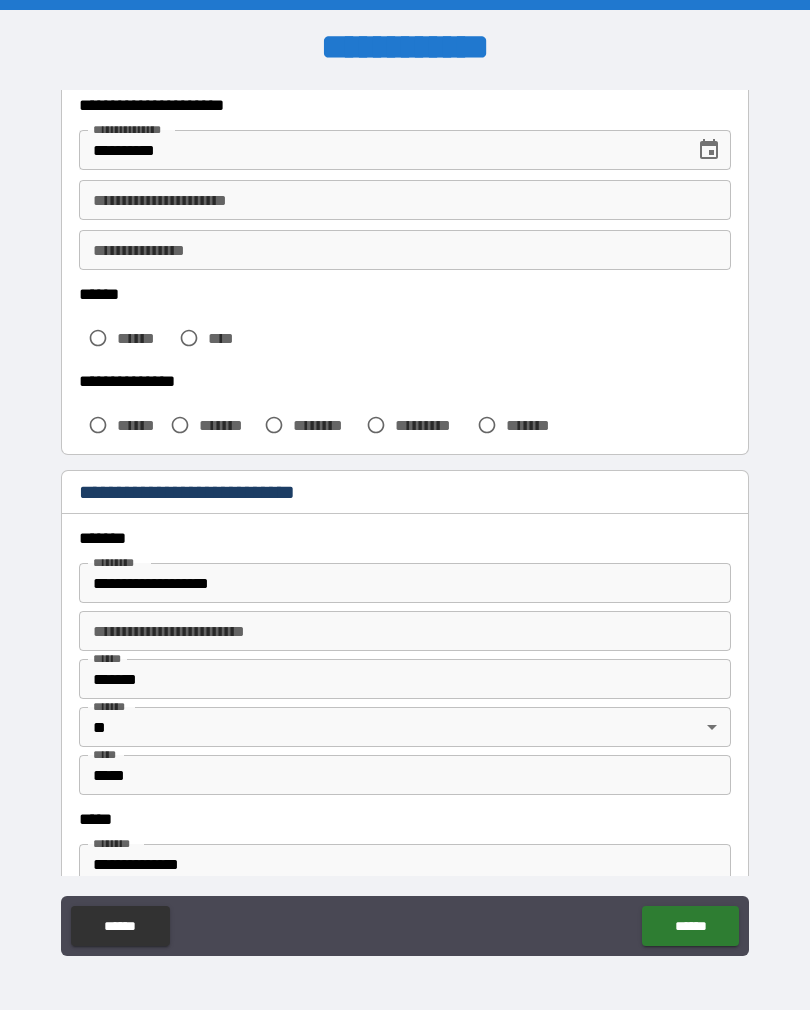 scroll, scrollTop: 350, scrollLeft: 0, axis: vertical 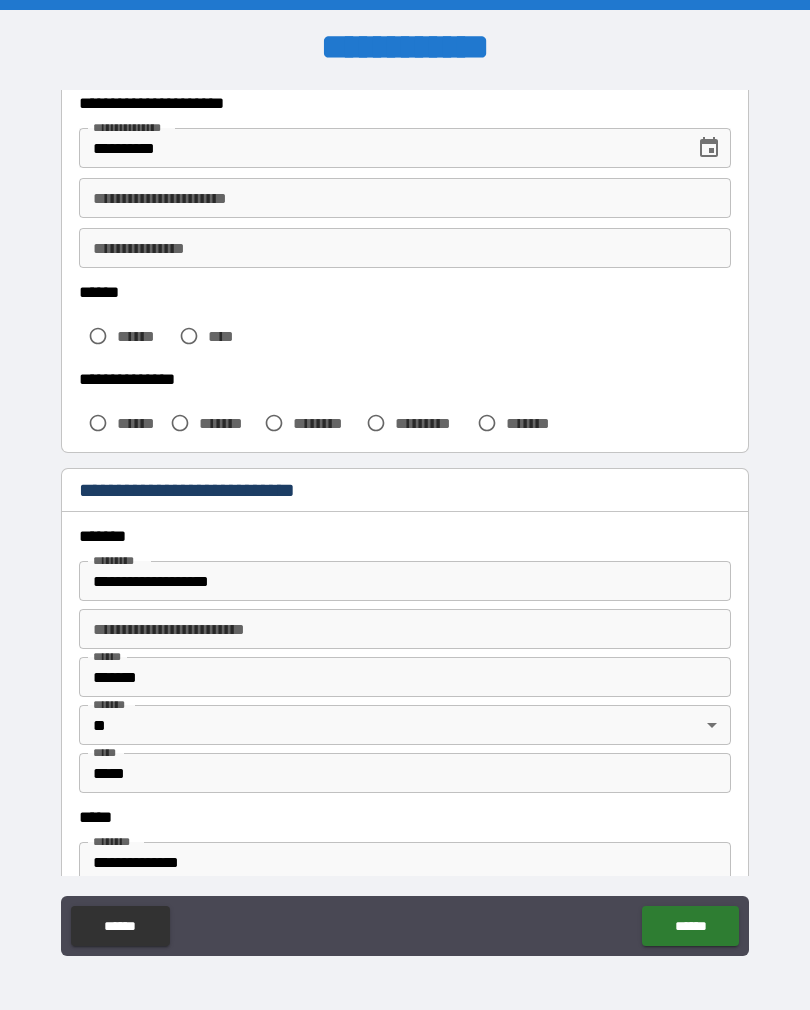 type on "*******" 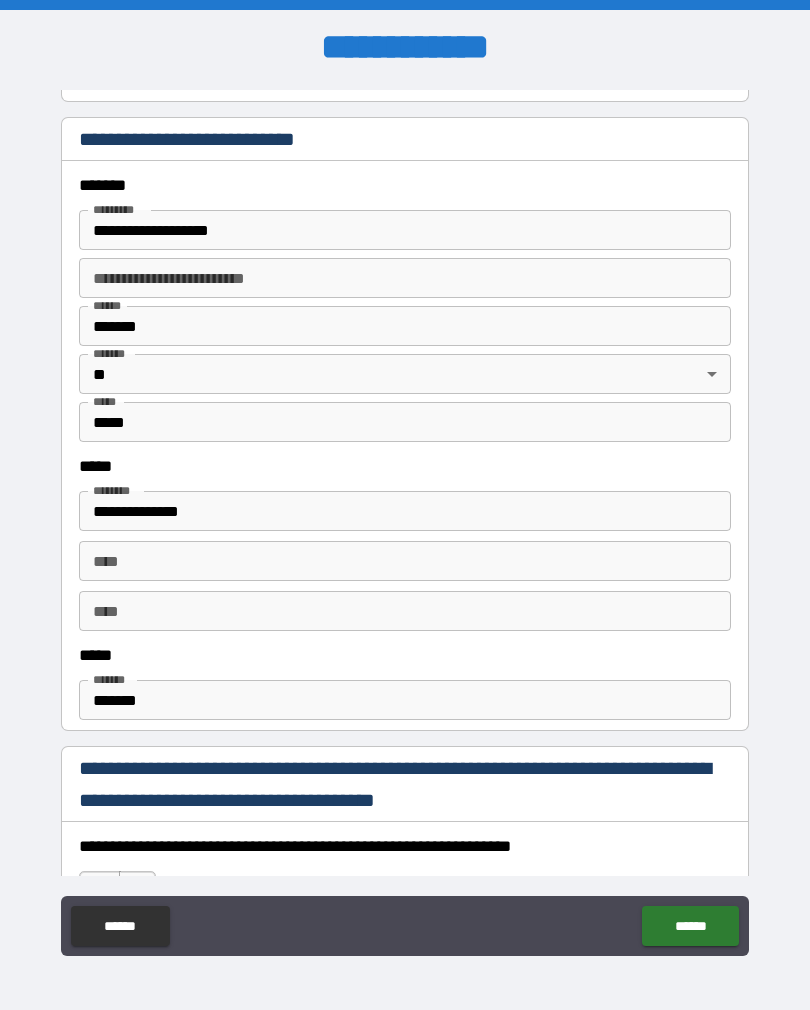 scroll, scrollTop: 702, scrollLeft: 0, axis: vertical 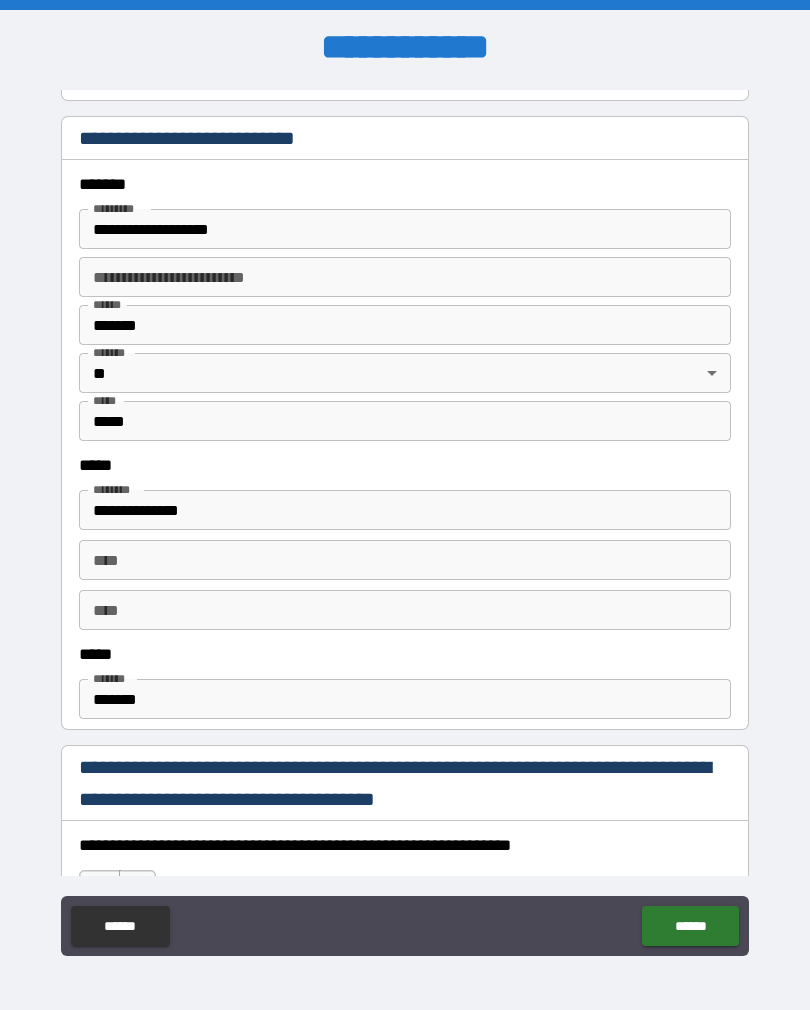 click on "*******" at bounding box center [405, 699] 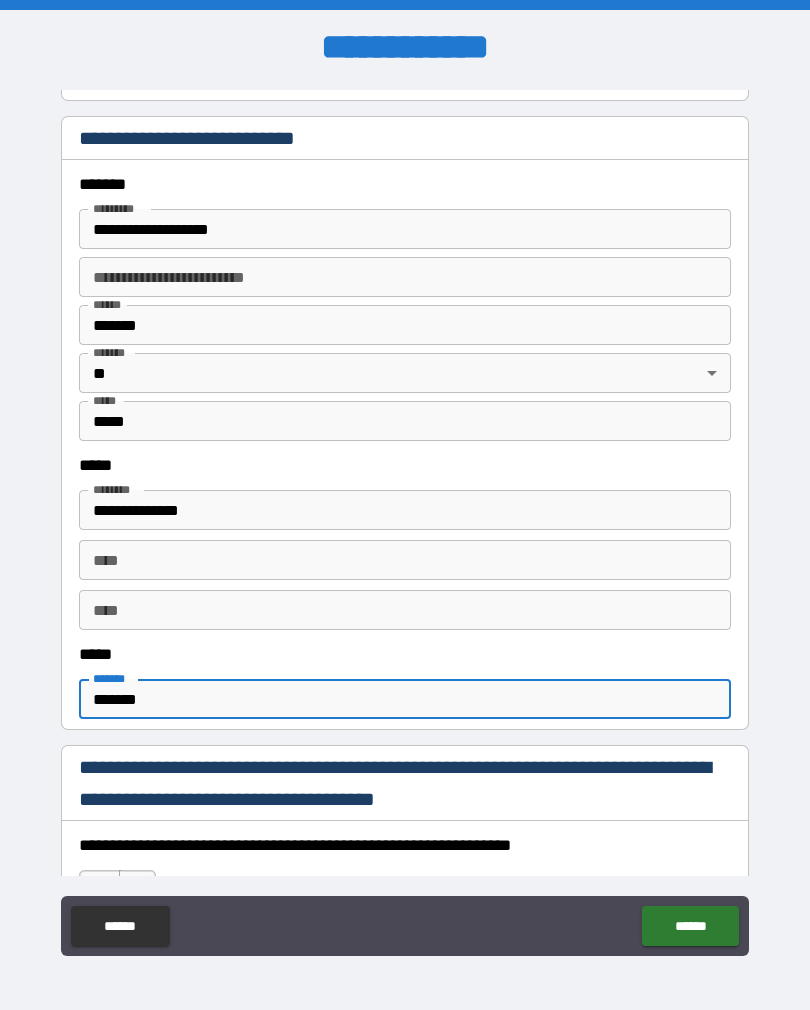 scroll, scrollTop: 31, scrollLeft: 0, axis: vertical 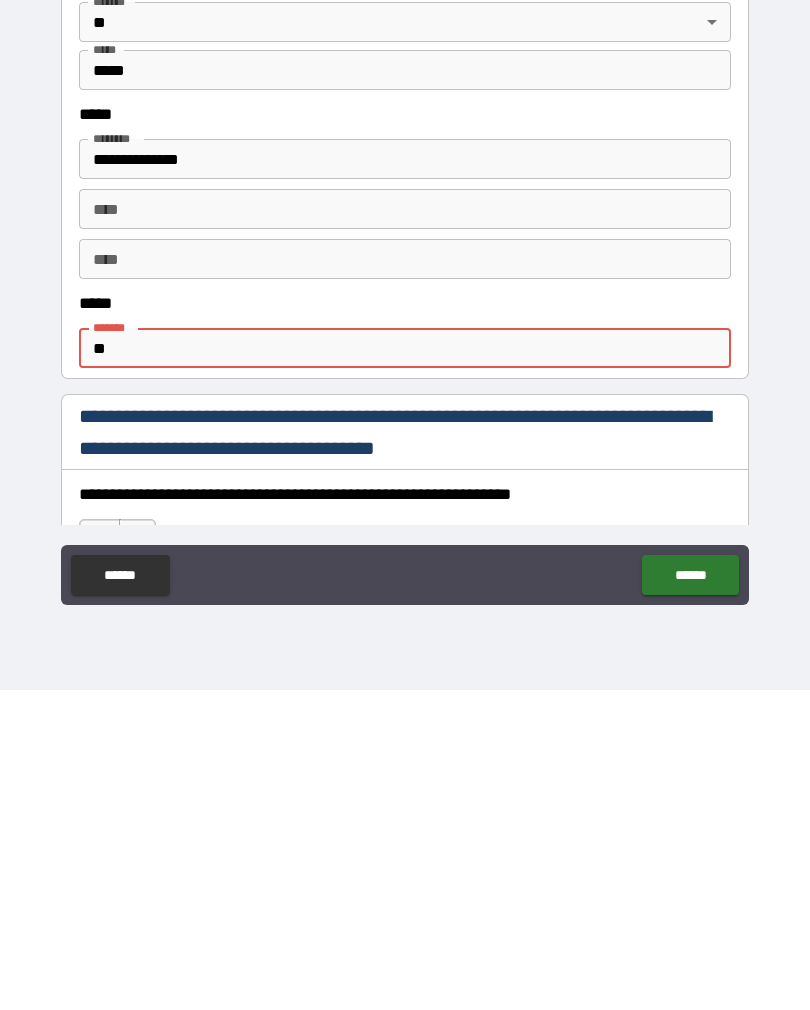 type on "*" 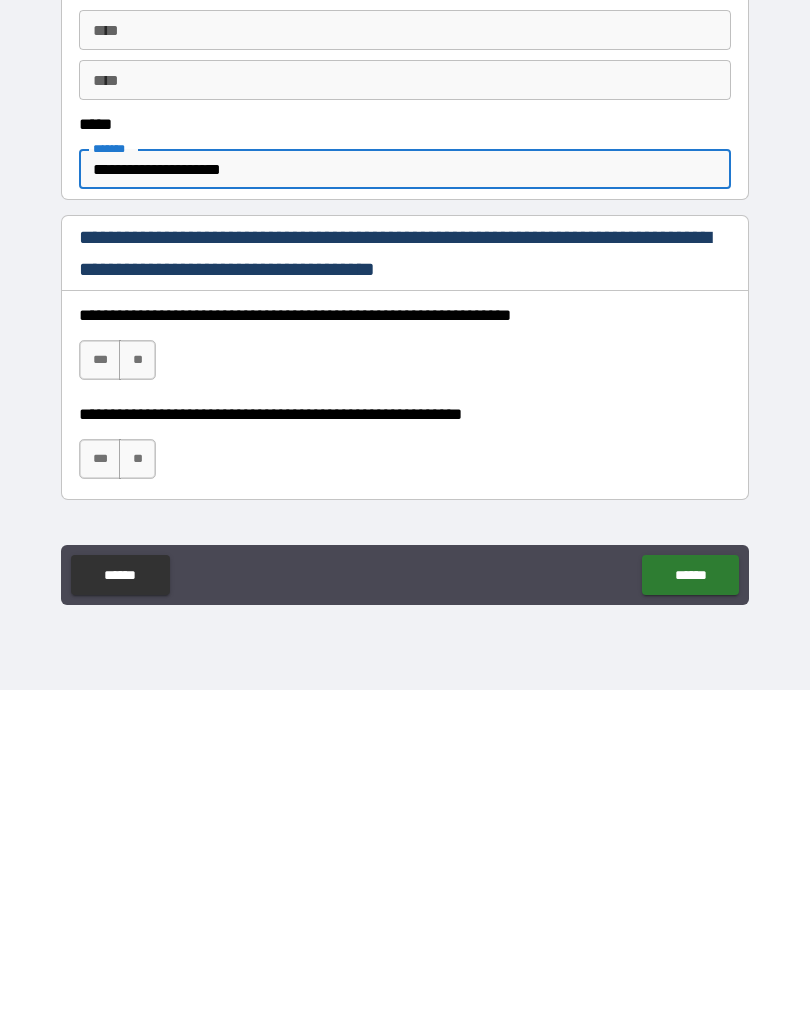 scroll, scrollTop: 886, scrollLeft: 0, axis: vertical 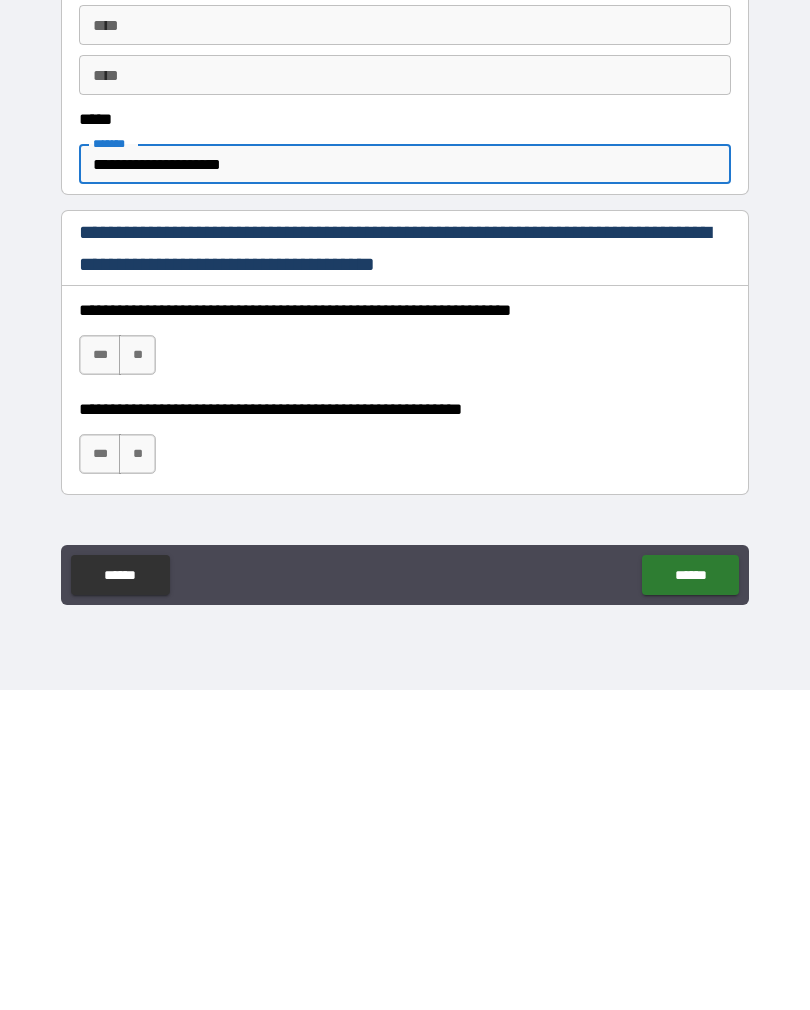 type on "**********" 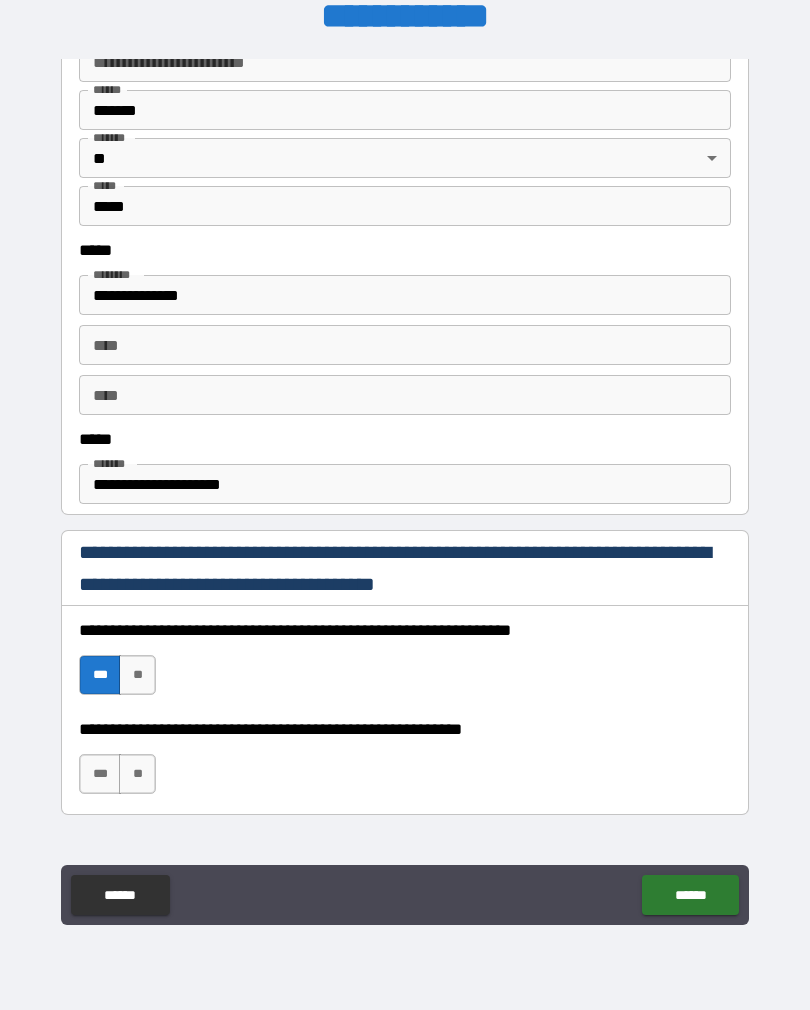 click on "***" at bounding box center [100, 774] 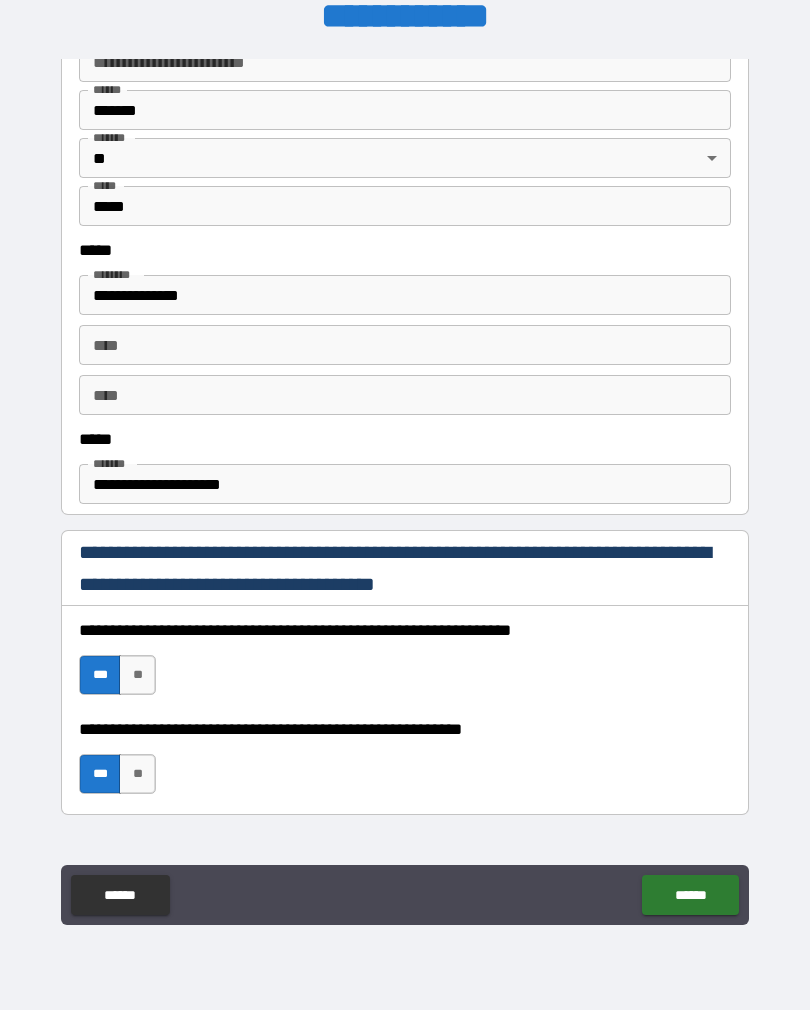 click on "******" at bounding box center [690, 895] 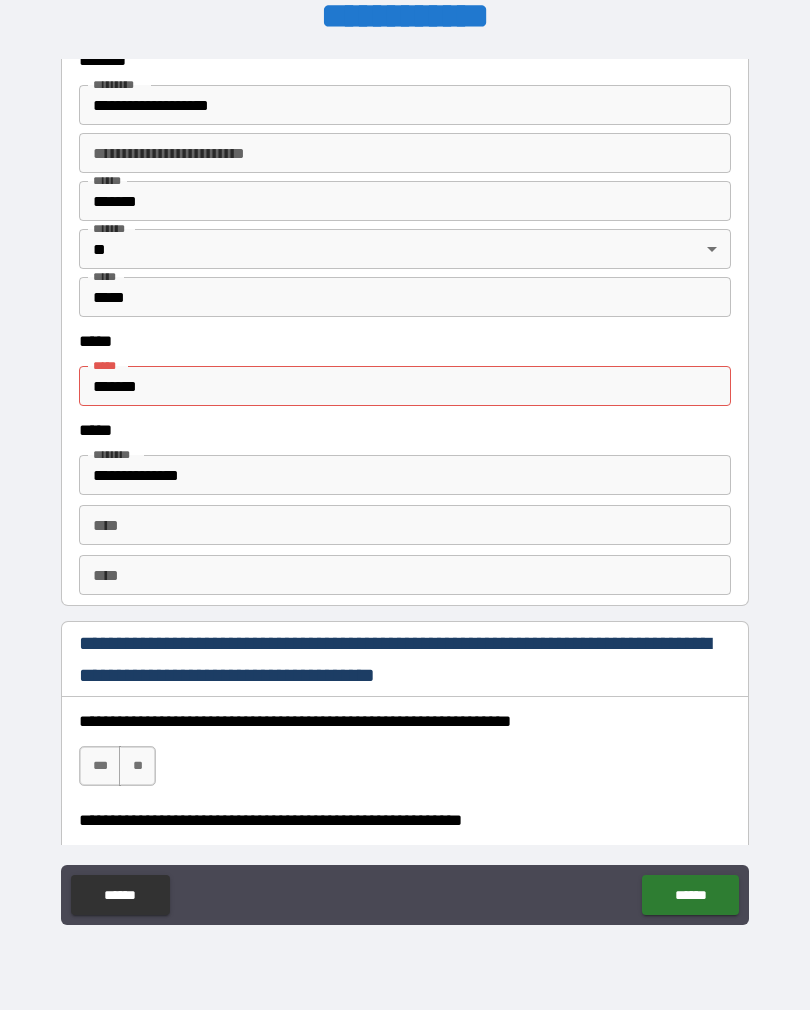 scroll, scrollTop: 2529, scrollLeft: 0, axis: vertical 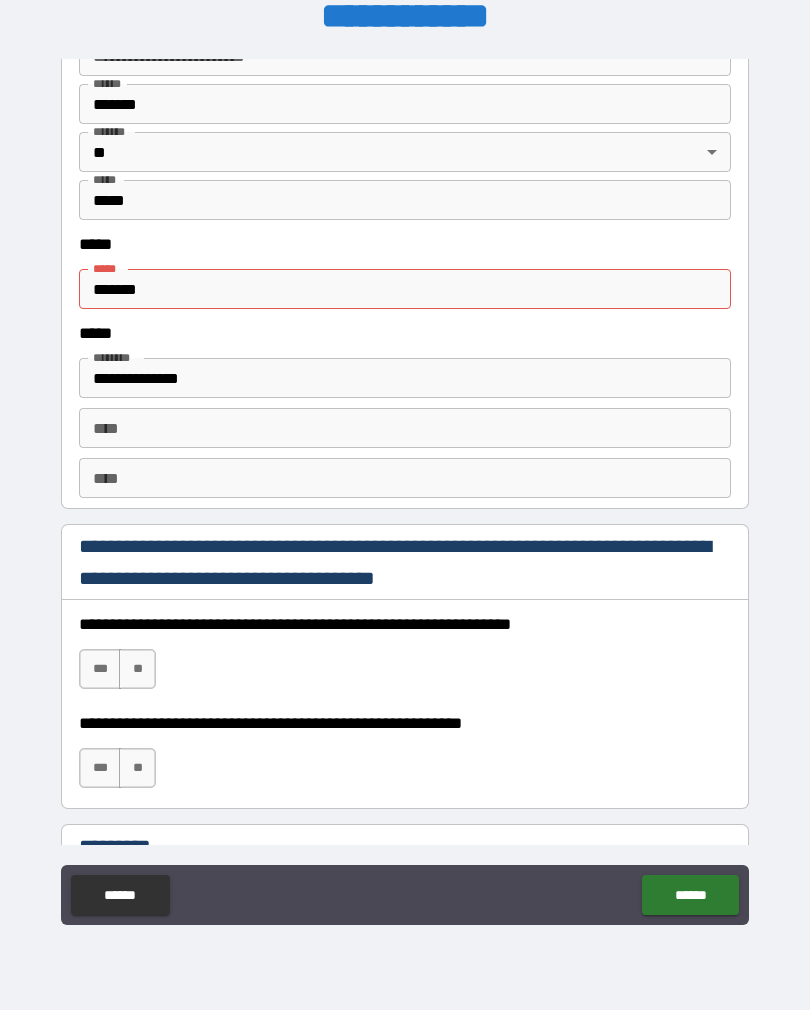 click on "*******" at bounding box center (405, 289) 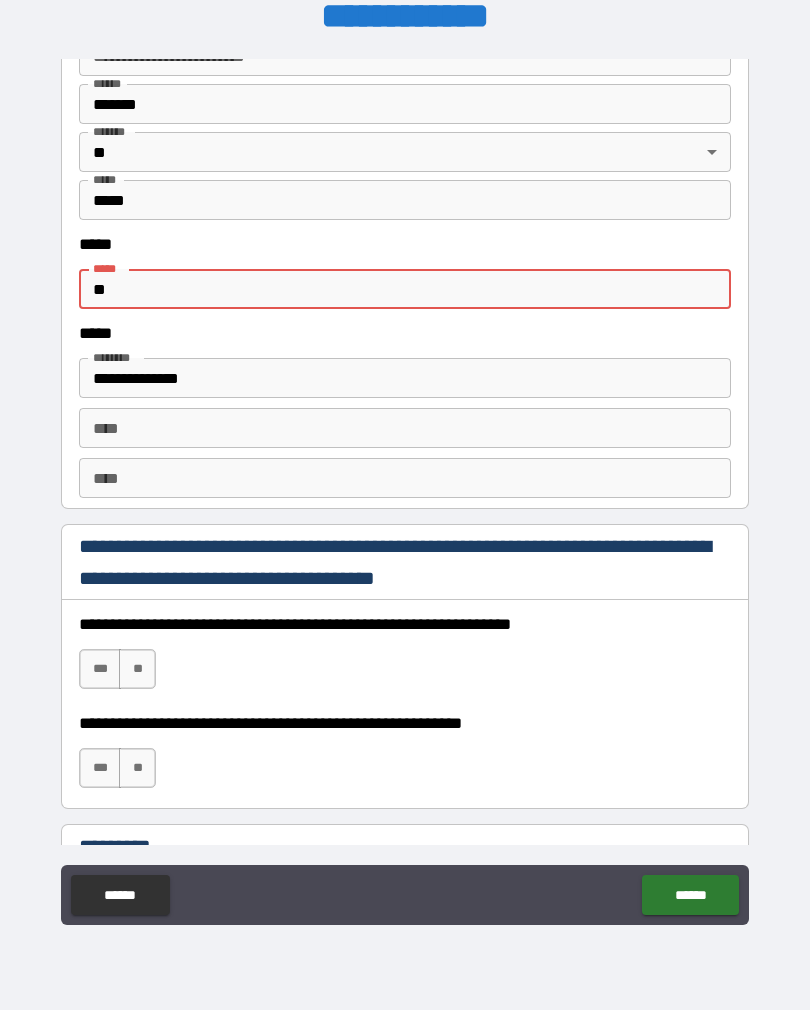 type on "*" 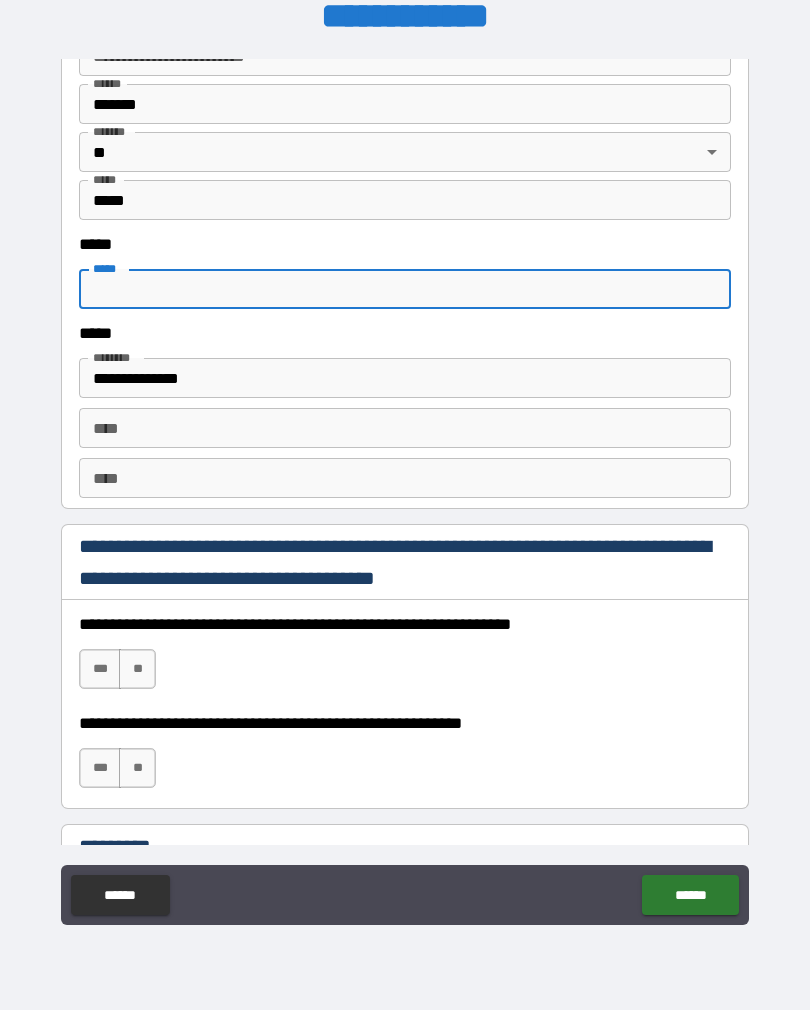 type on "*" 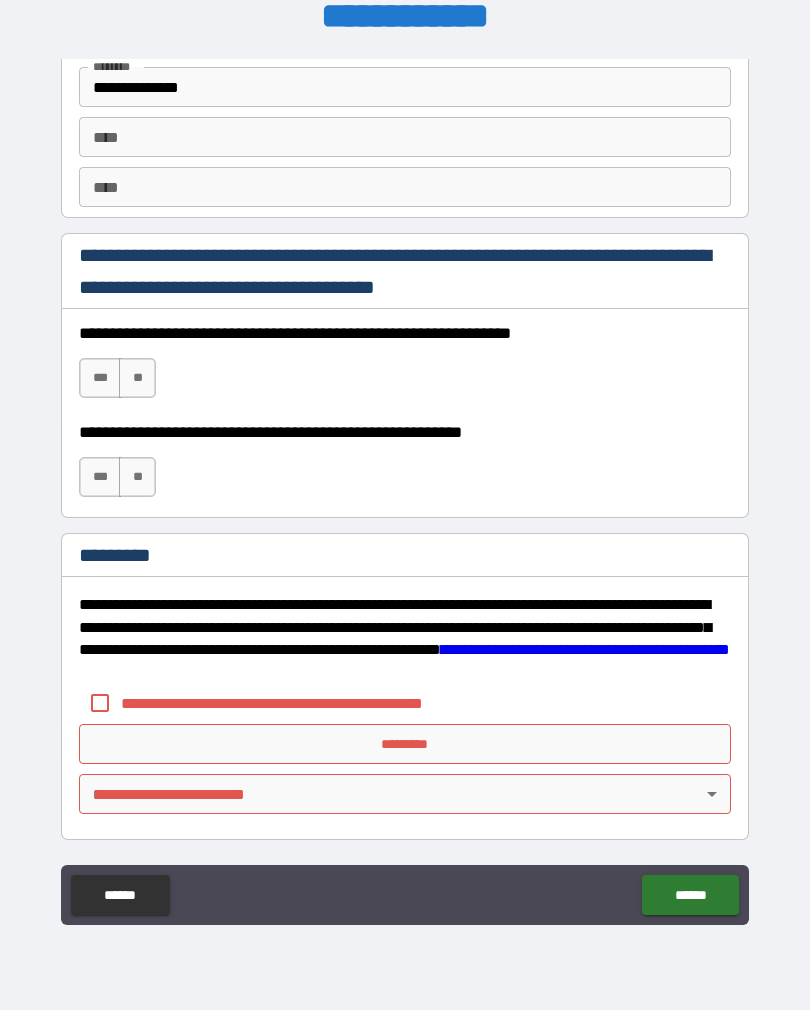 scroll, scrollTop: 2820, scrollLeft: 0, axis: vertical 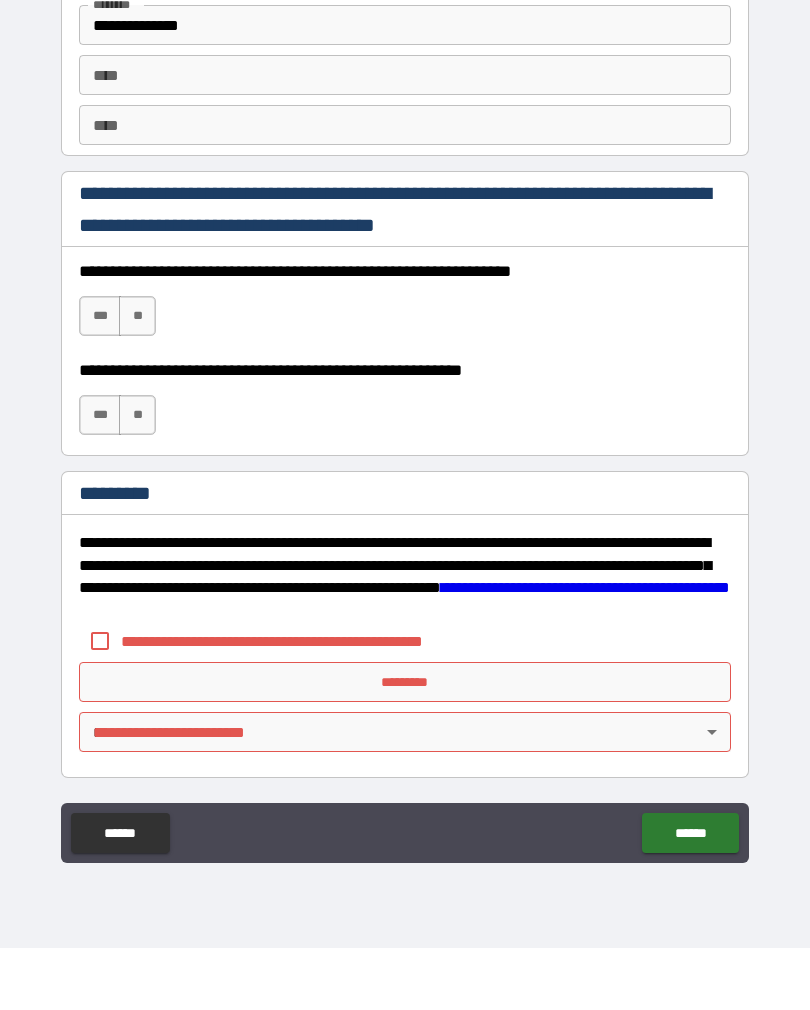 type on "**********" 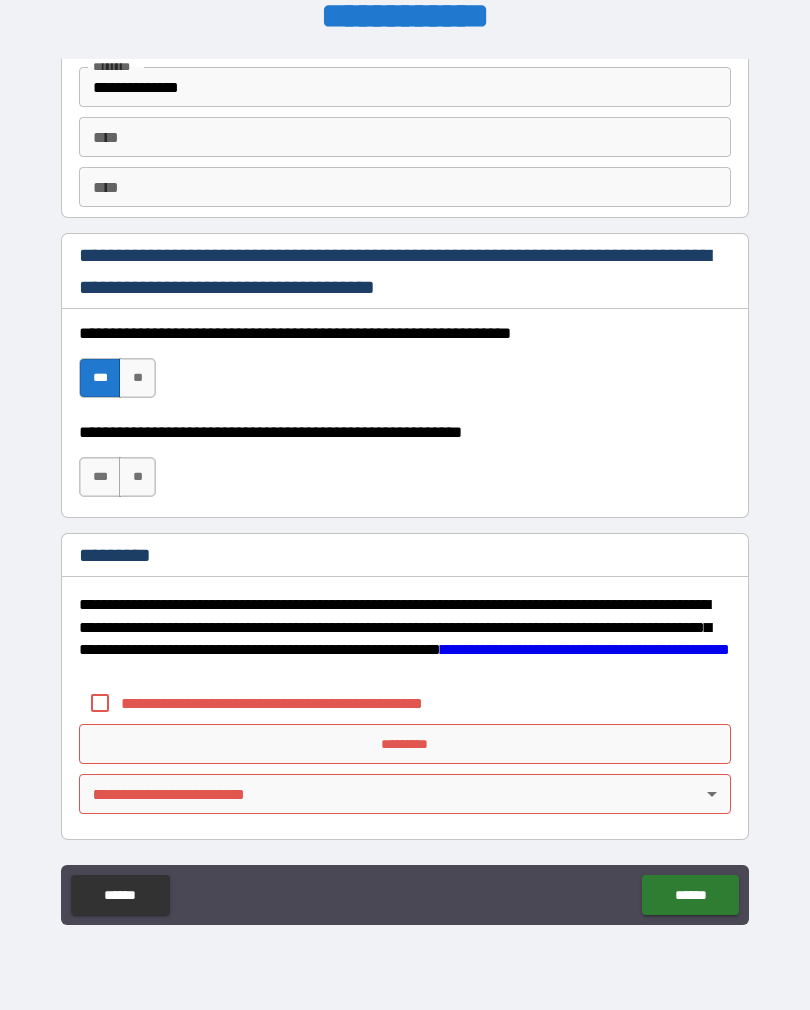 click on "***" at bounding box center [100, 477] 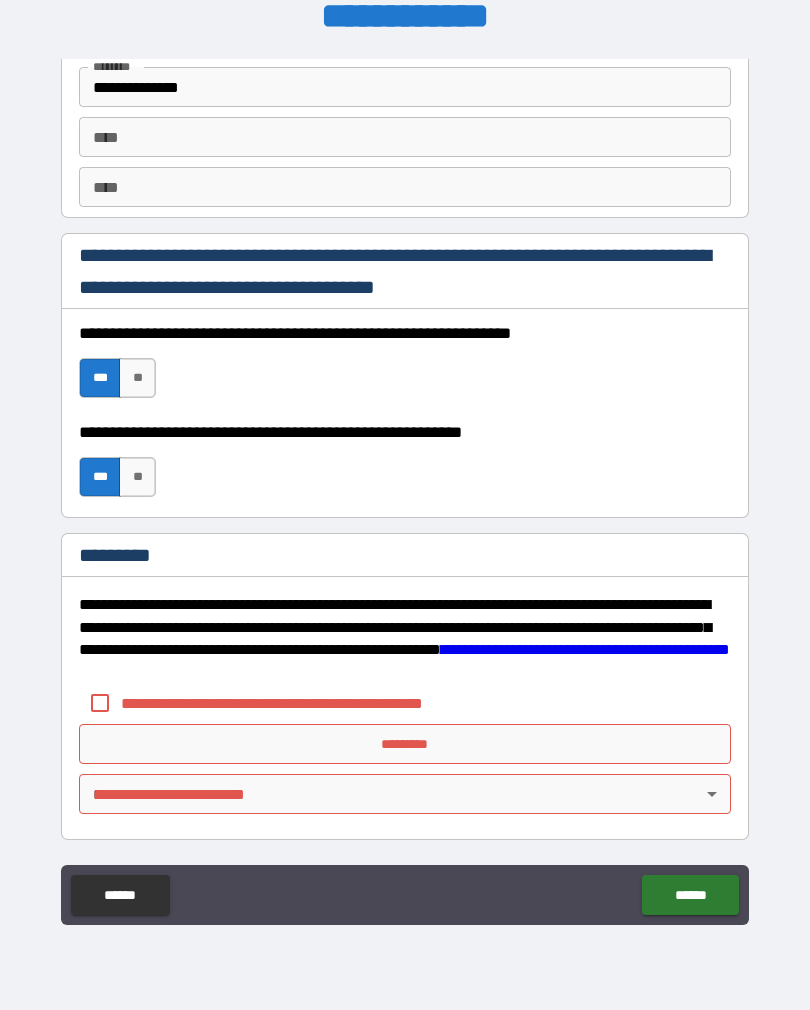 click on "*********" at bounding box center (405, 744) 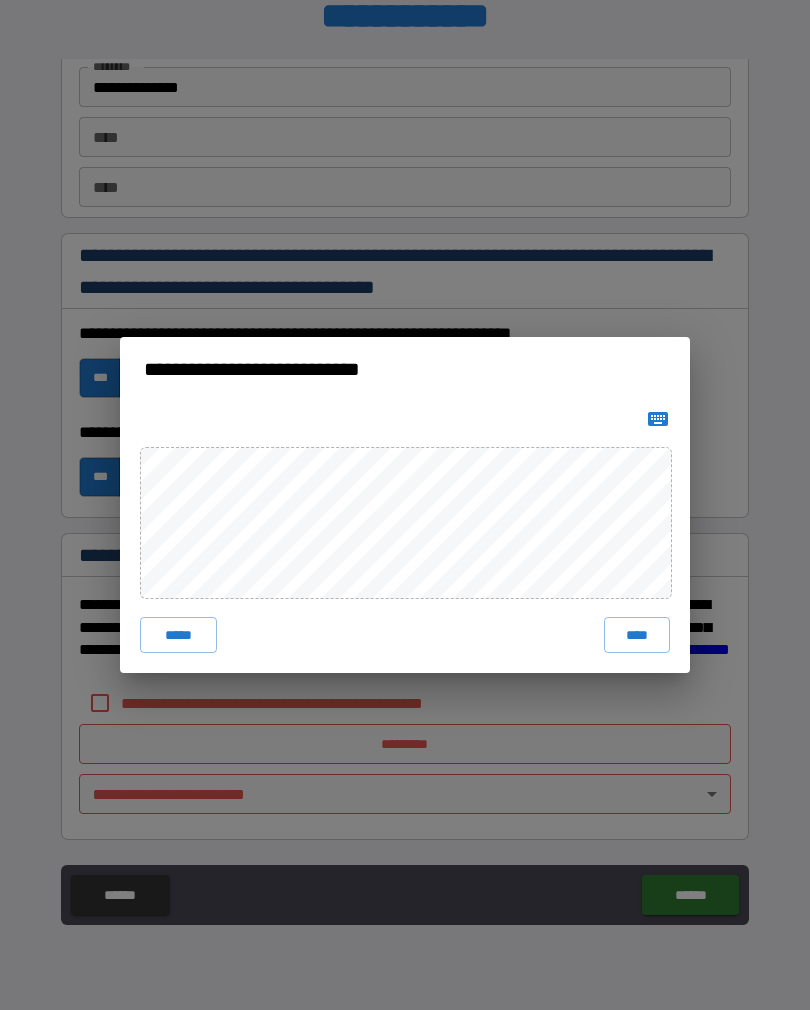 click on "****" at bounding box center (637, 635) 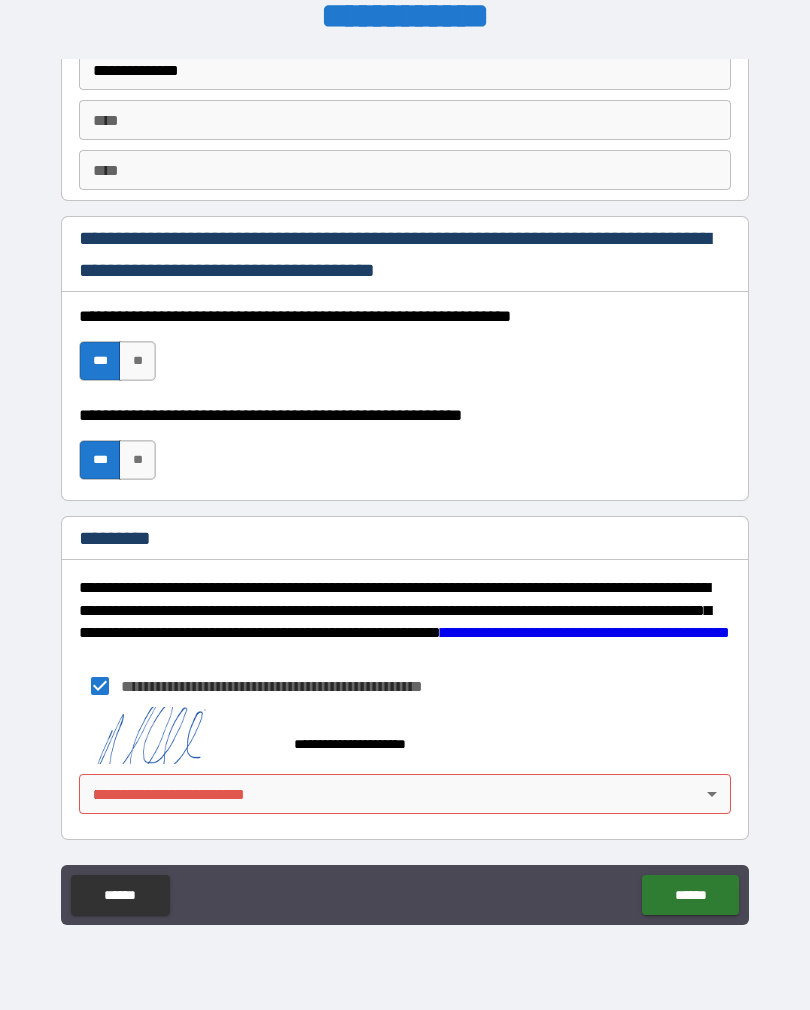 scroll, scrollTop: 2837, scrollLeft: 0, axis: vertical 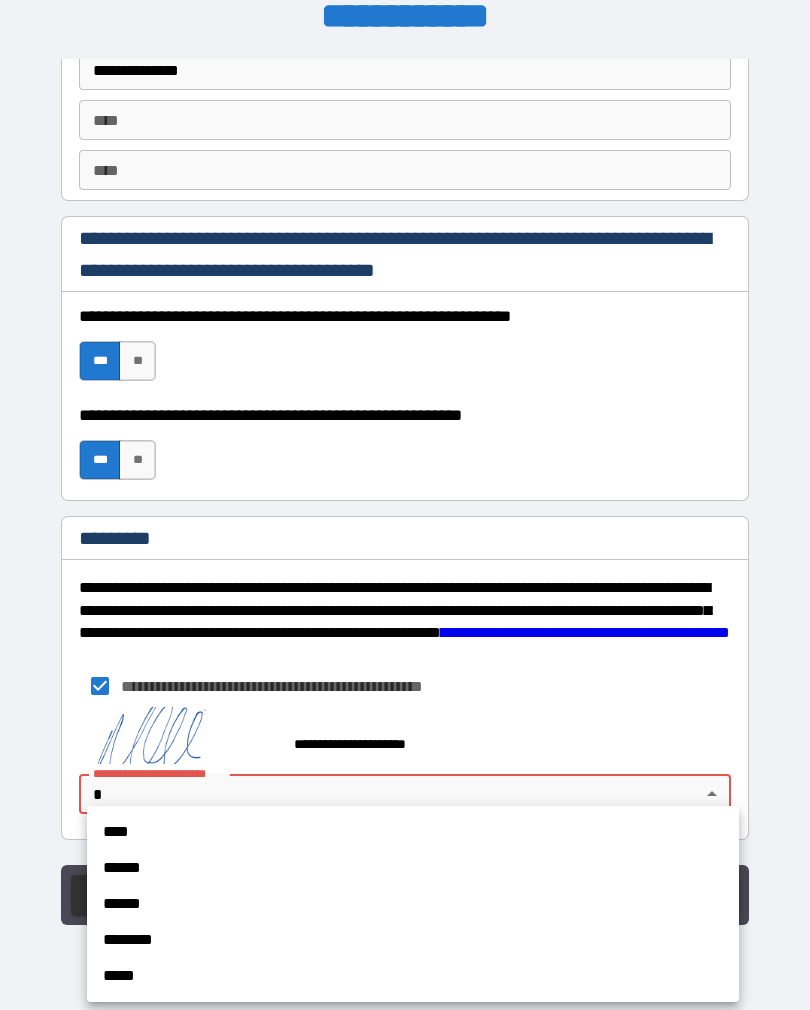 click on "******" at bounding box center [413, 868] 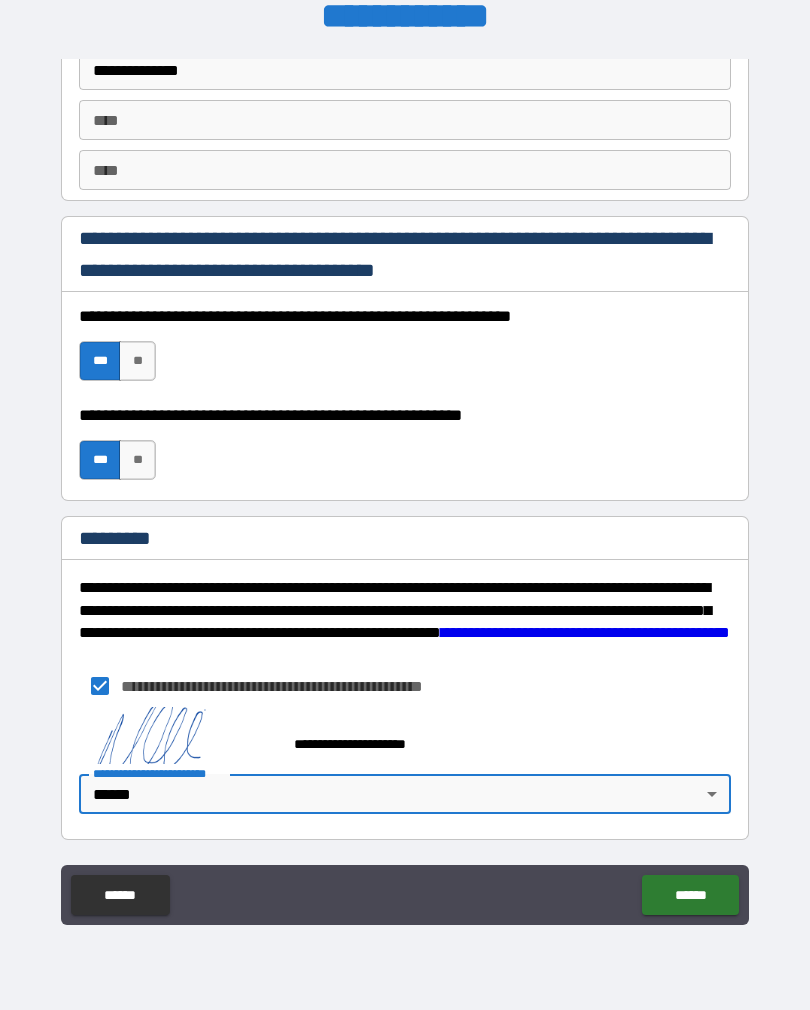 click on "******" at bounding box center [690, 895] 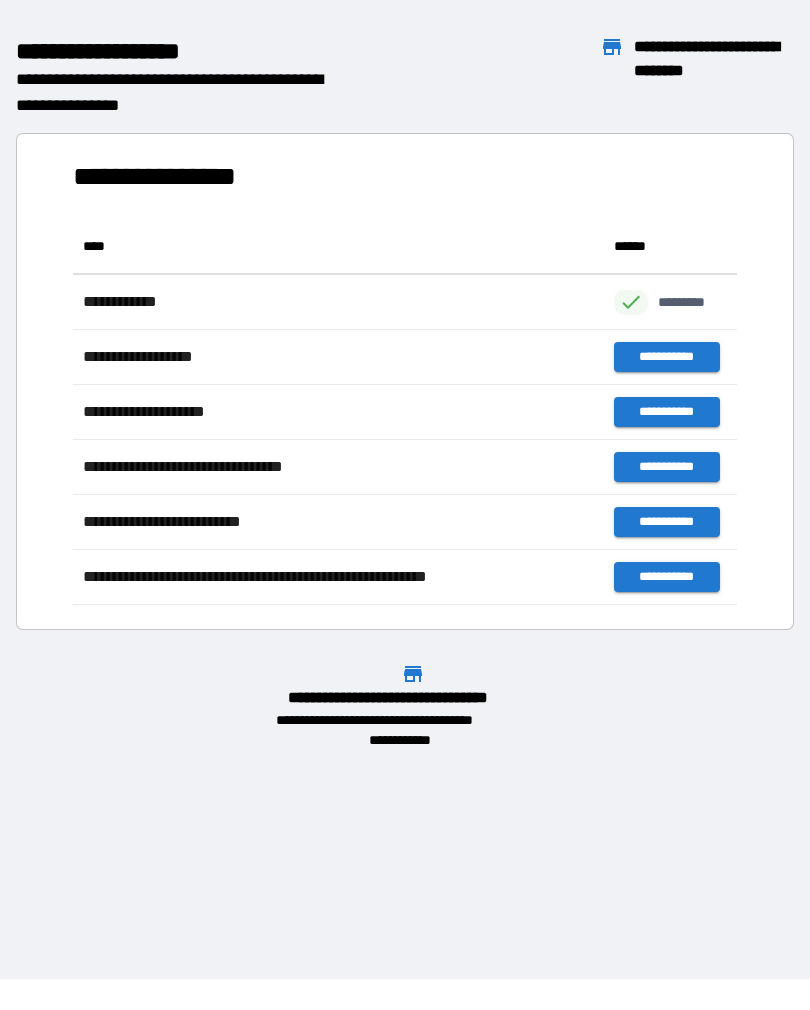 scroll, scrollTop: 1, scrollLeft: 1, axis: both 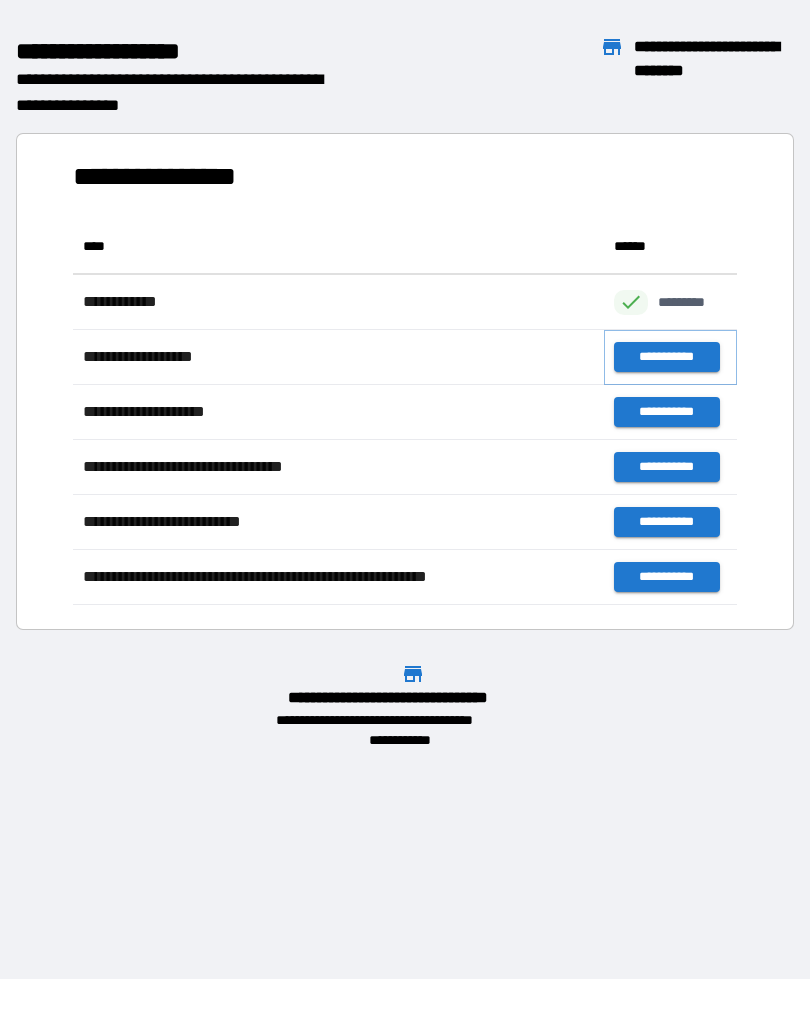 click on "**********" at bounding box center [666, 357] 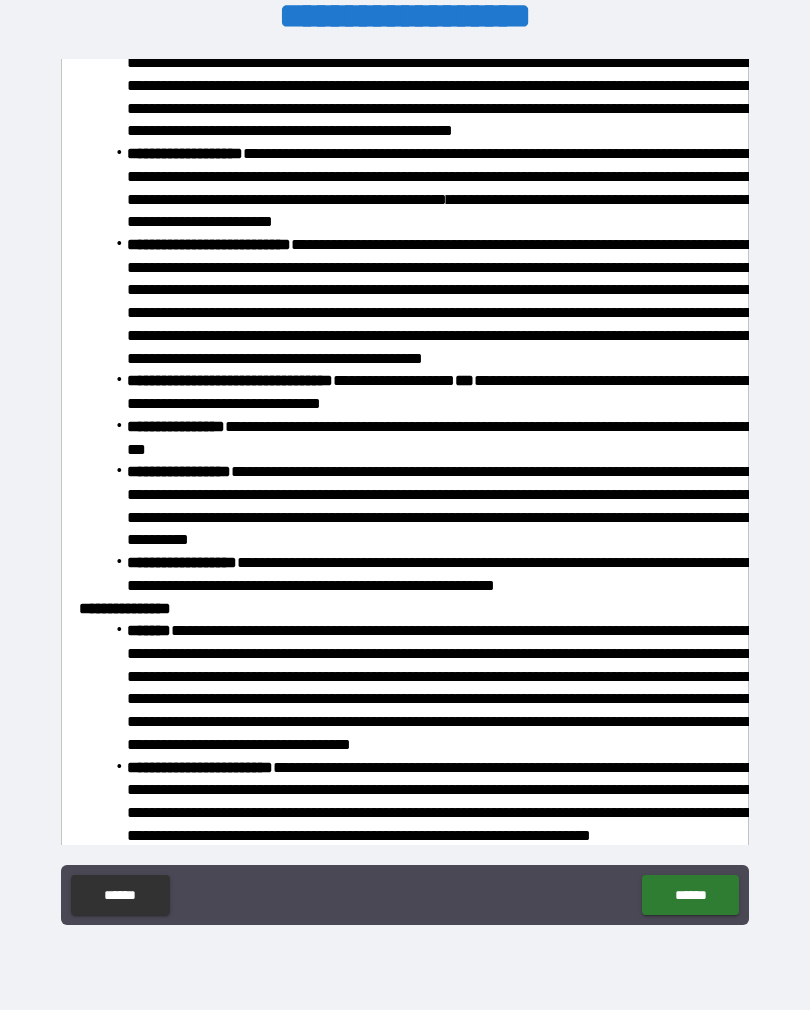 click on "******" at bounding box center (690, 895) 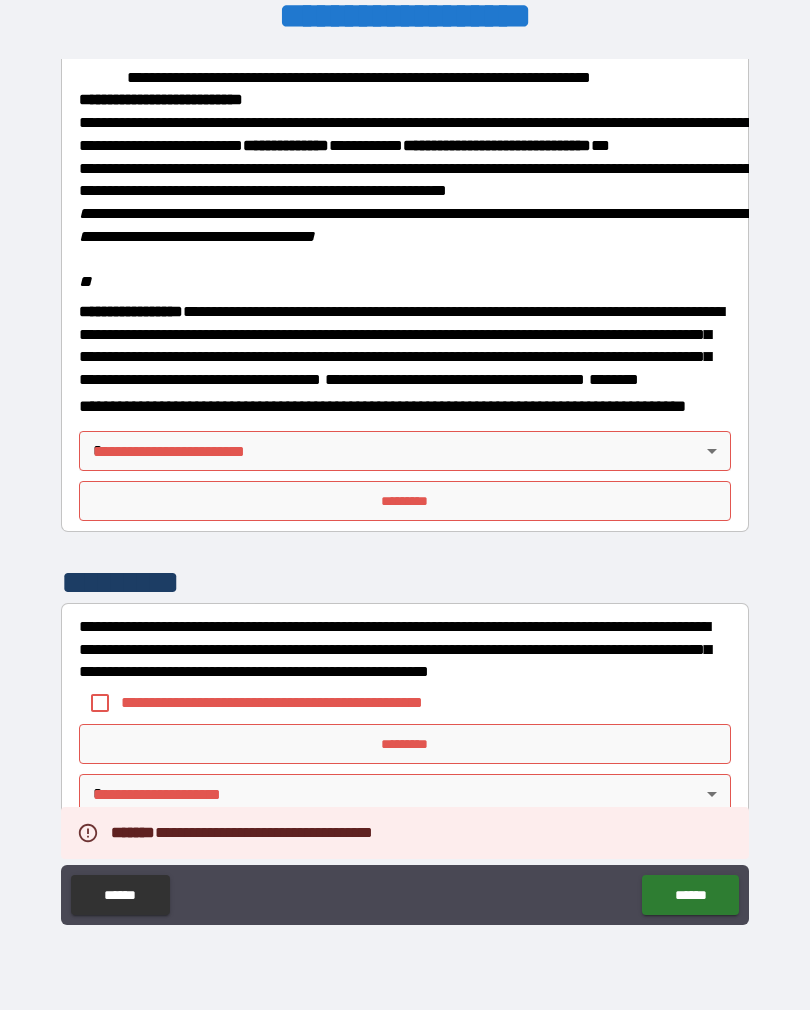 scroll, scrollTop: 2323, scrollLeft: 0, axis: vertical 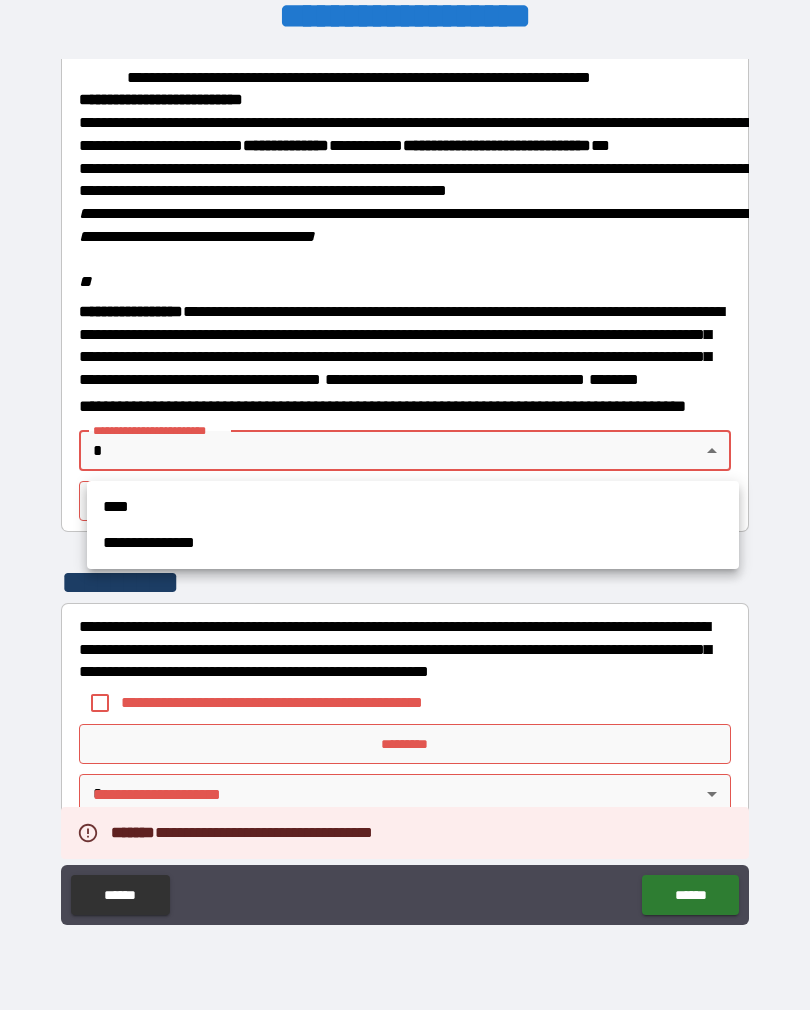 click on "**********" at bounding box center (413, 543) 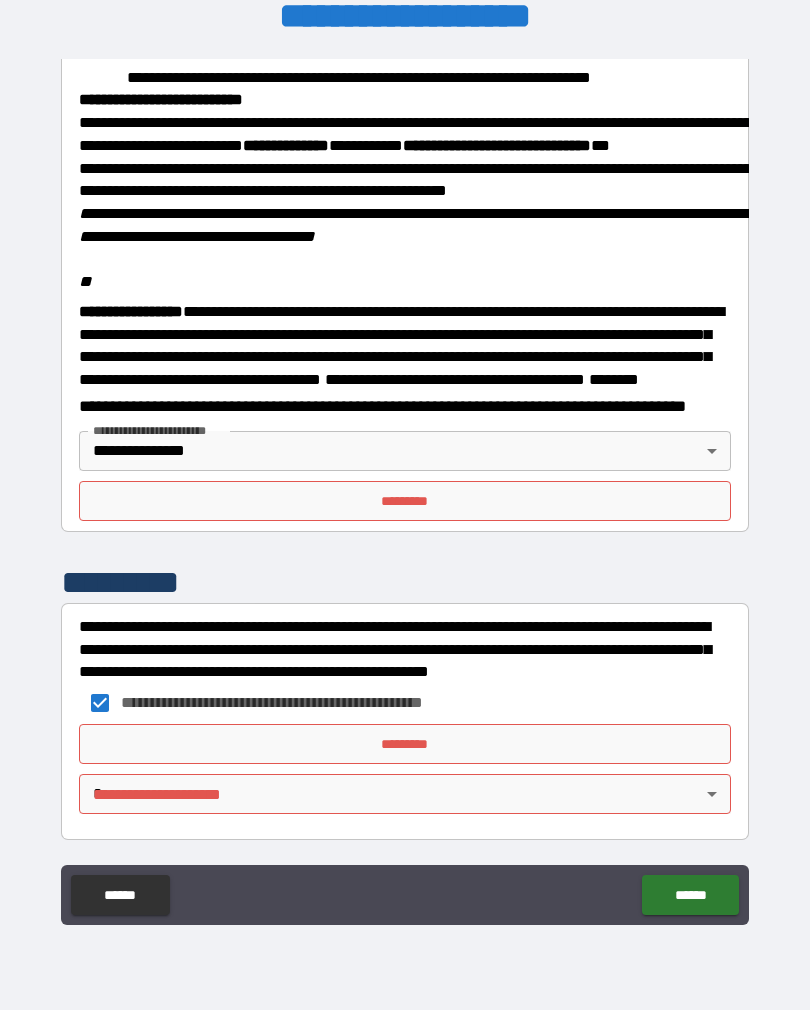 click on "*********" at bounding box center (405, 744) 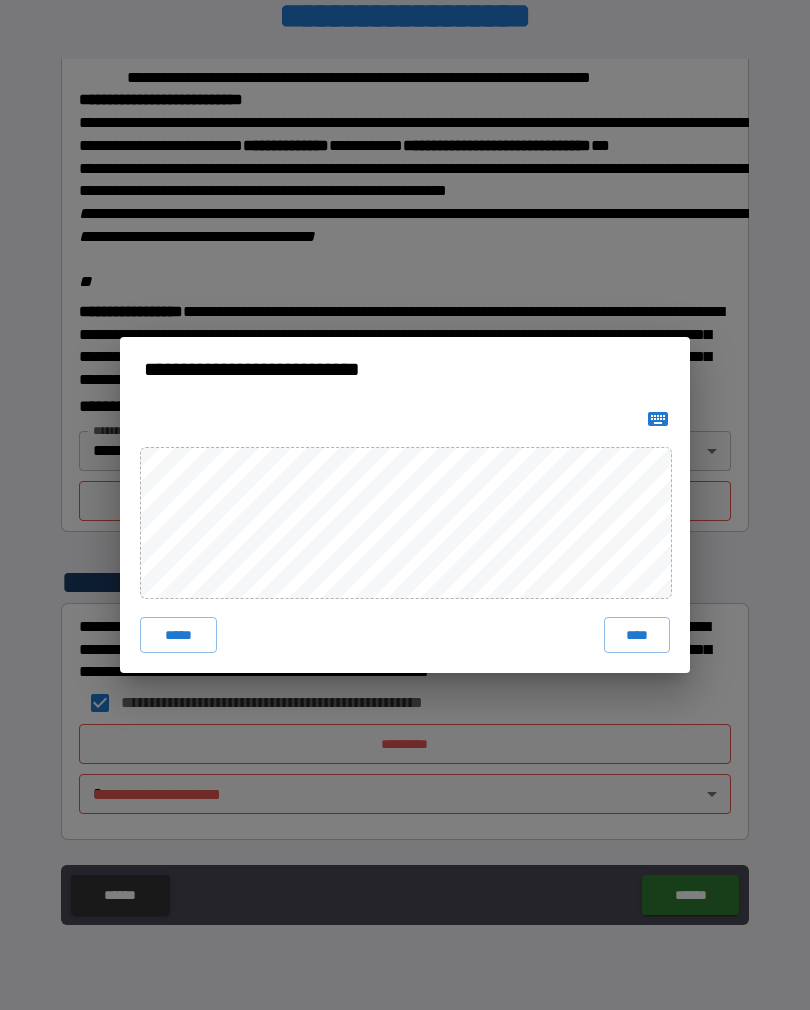 click on "****" at bounding box center [637, 635] 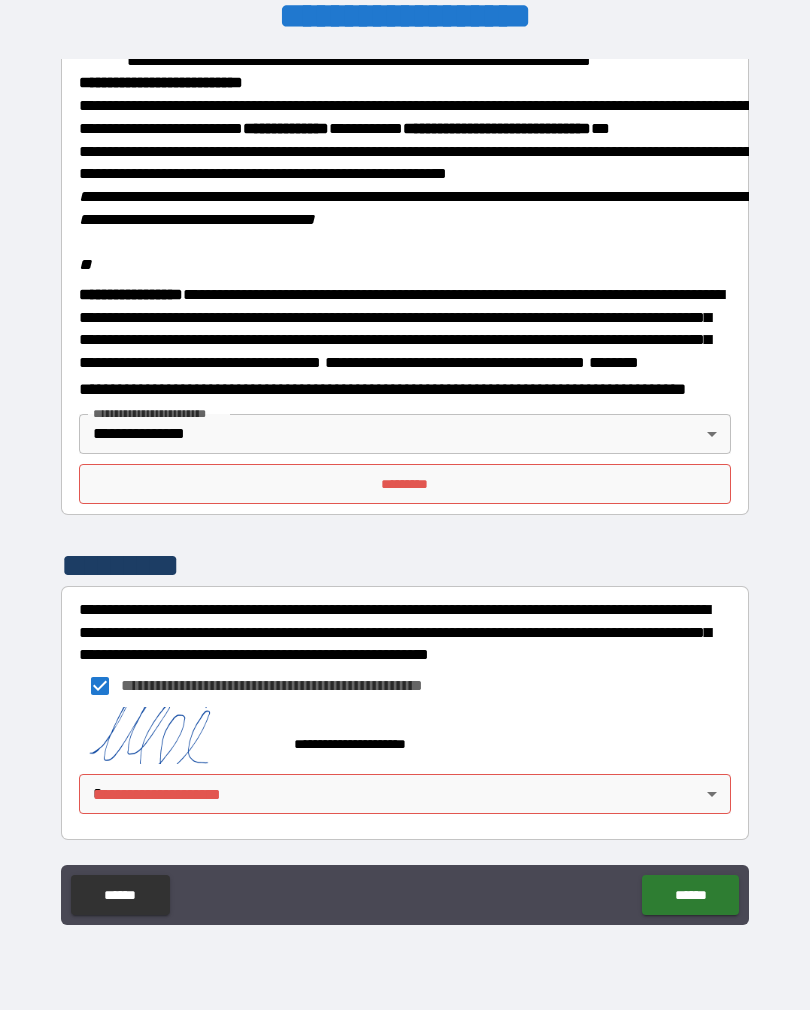 click on "**********" at bounding box center [405, 489] 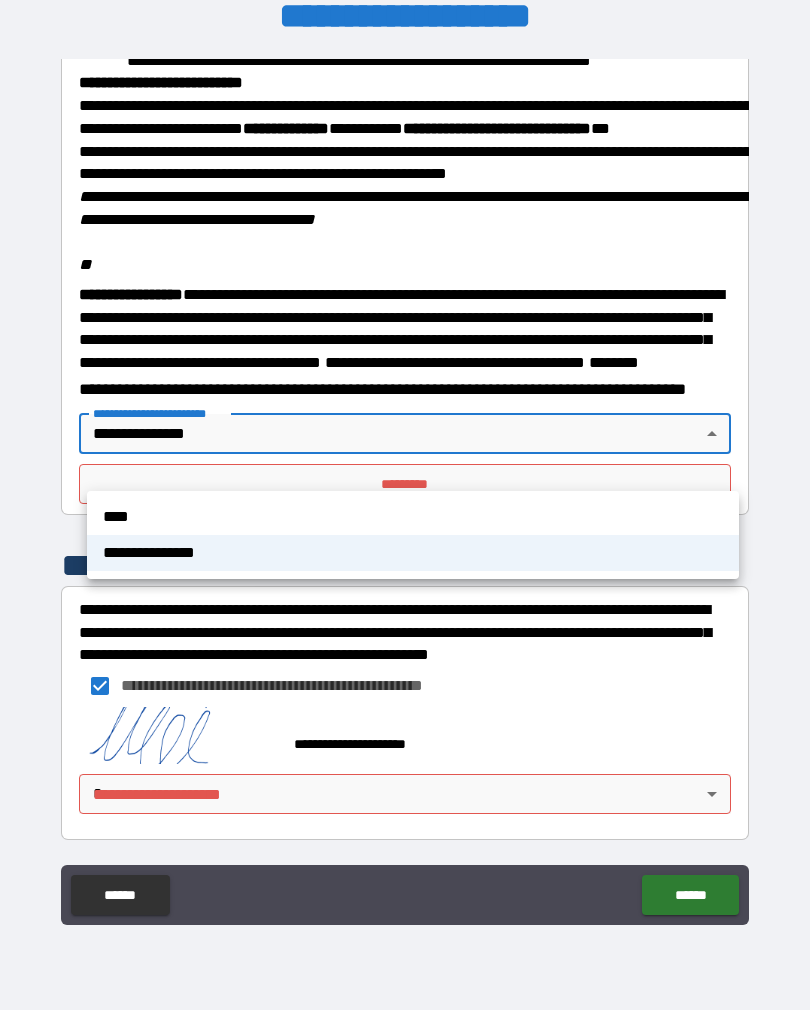 click at bounding box center (405, 505) 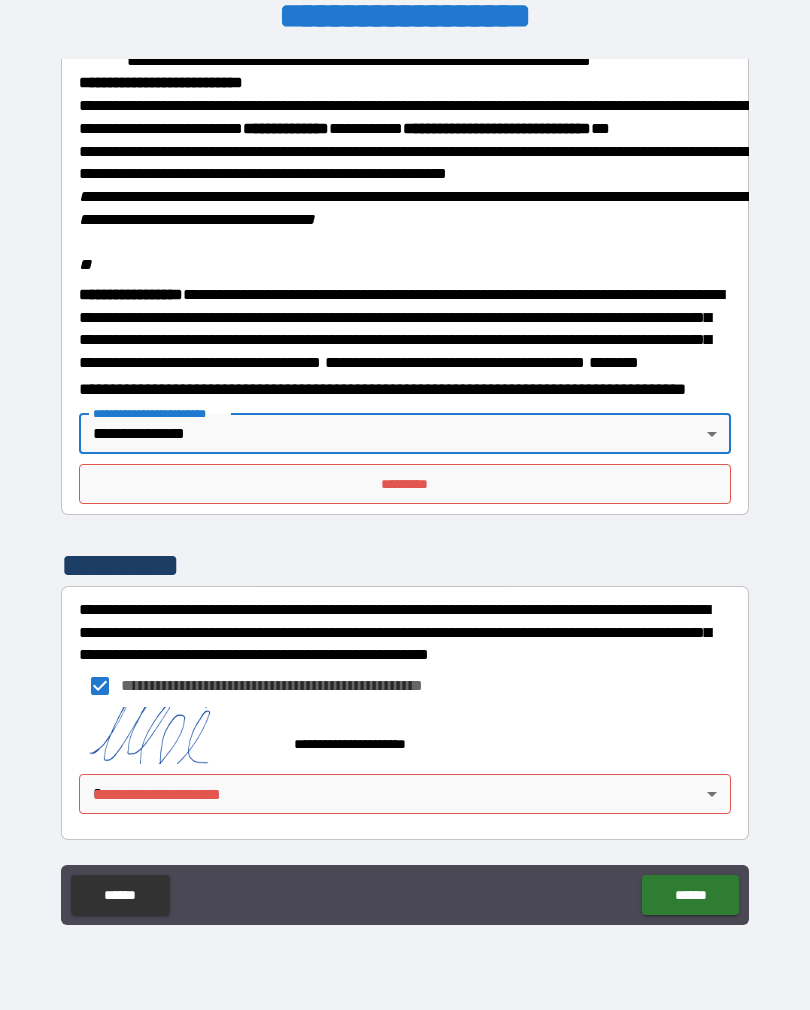 click on "******" at bounding box center (690, 895) 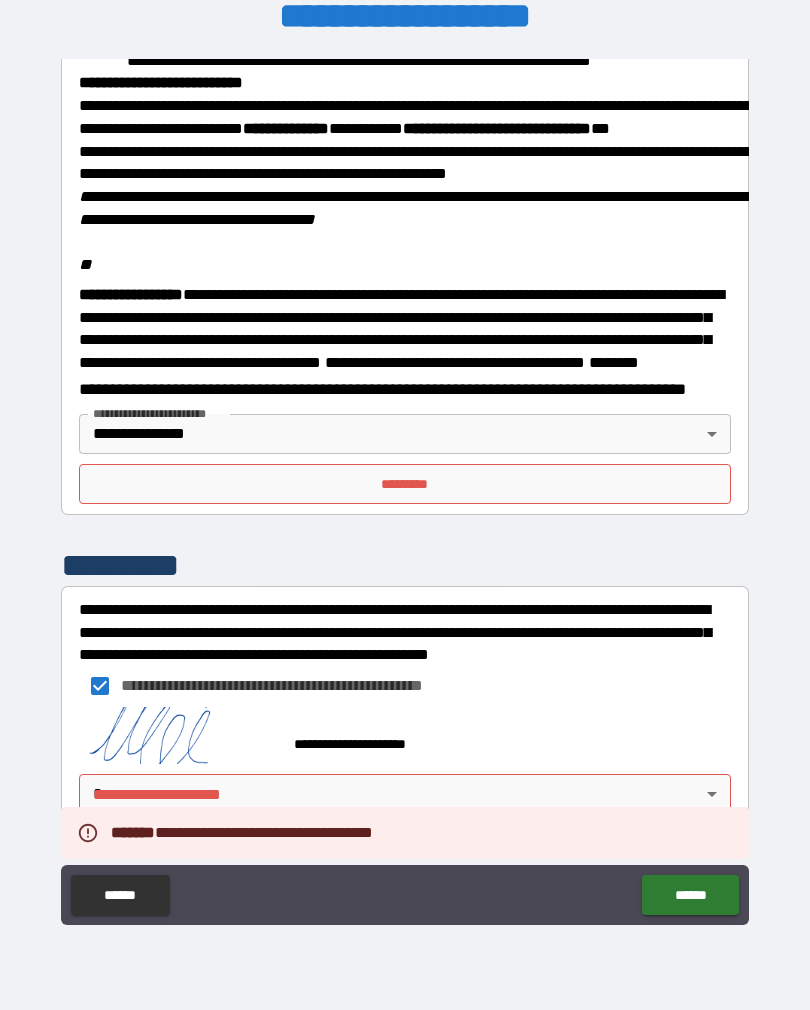 click on "**********" at bounding box center [405, 489] 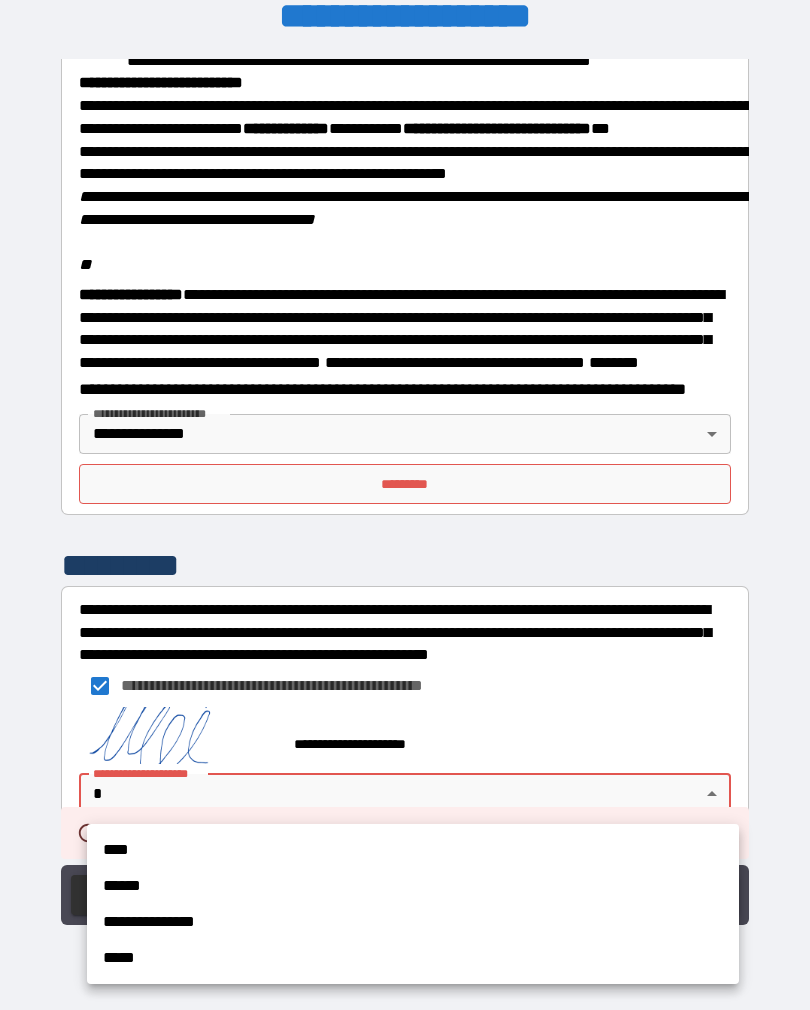 click on "**********" at bounding box center [413, 922] 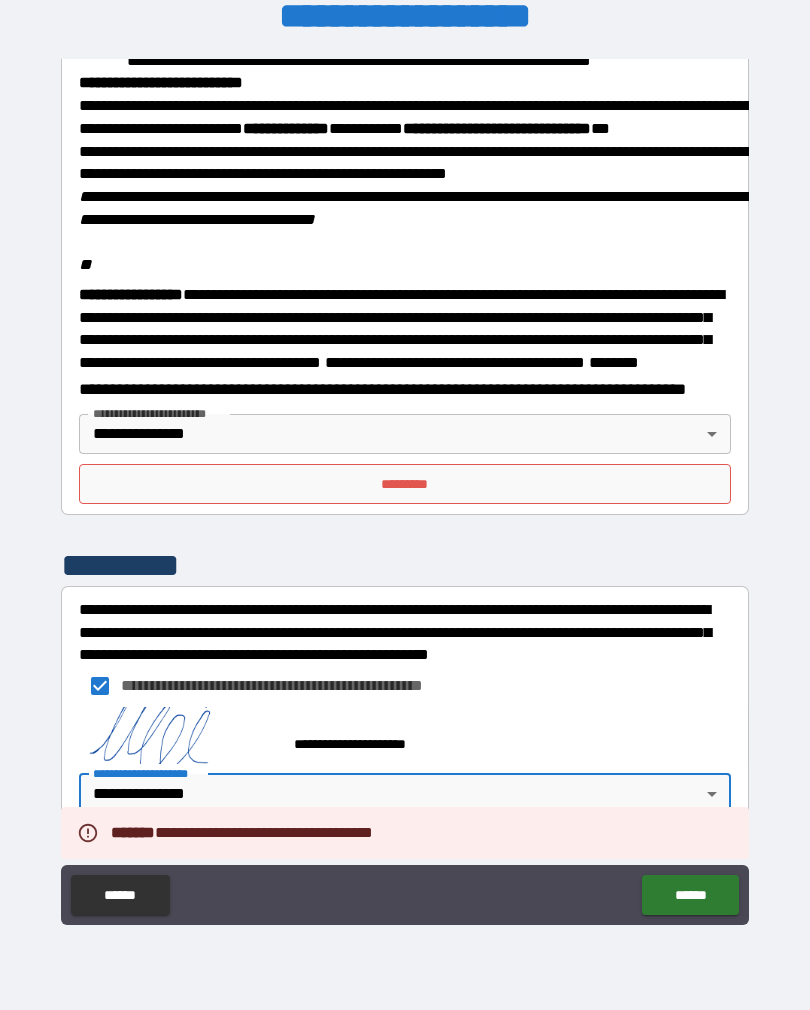 type on "**********" 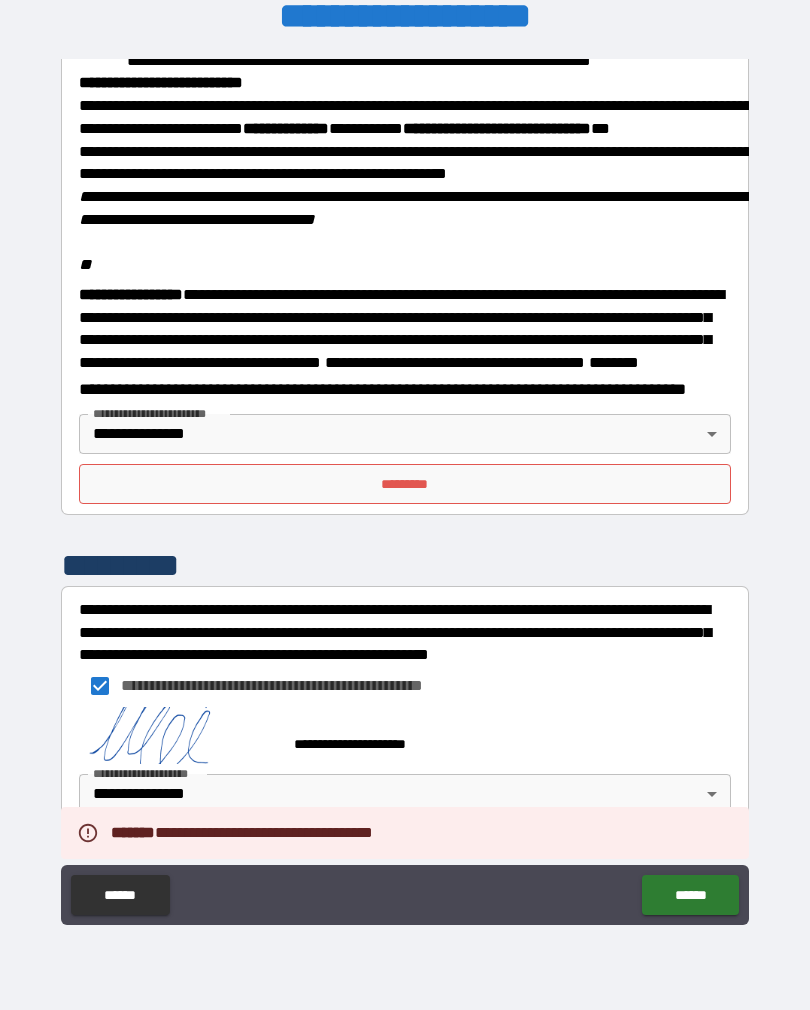 click on "*********" at bounding box center [405, 484] 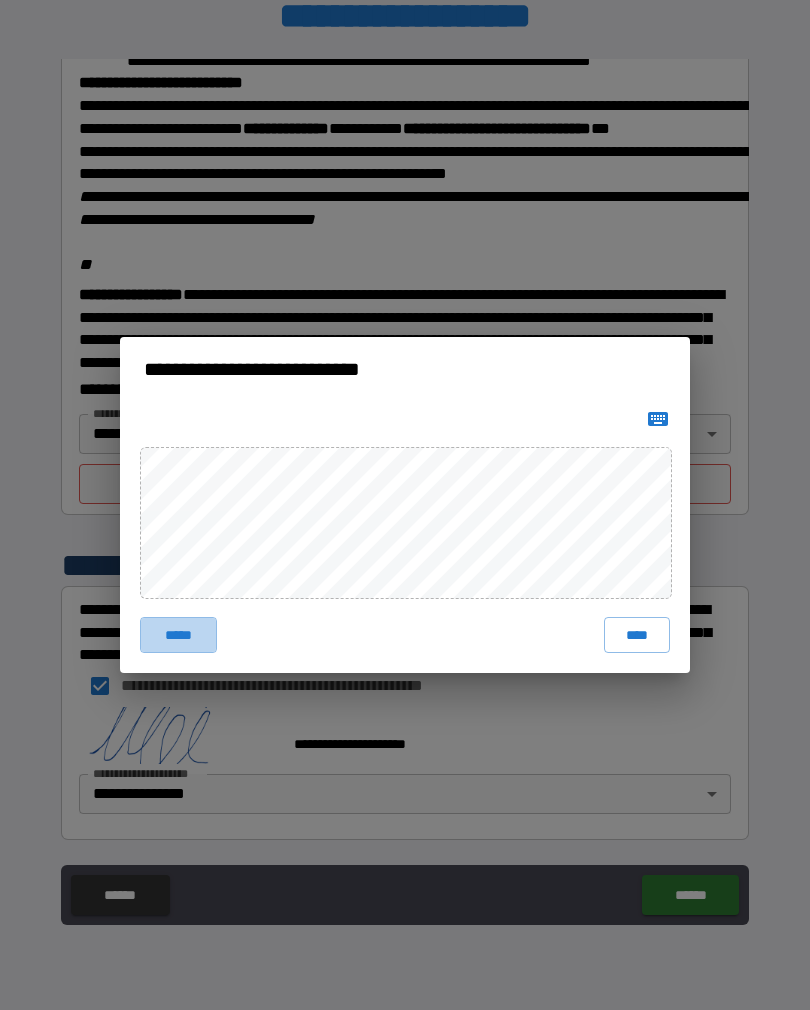 click on "*****" at bounding box center [178, 635] 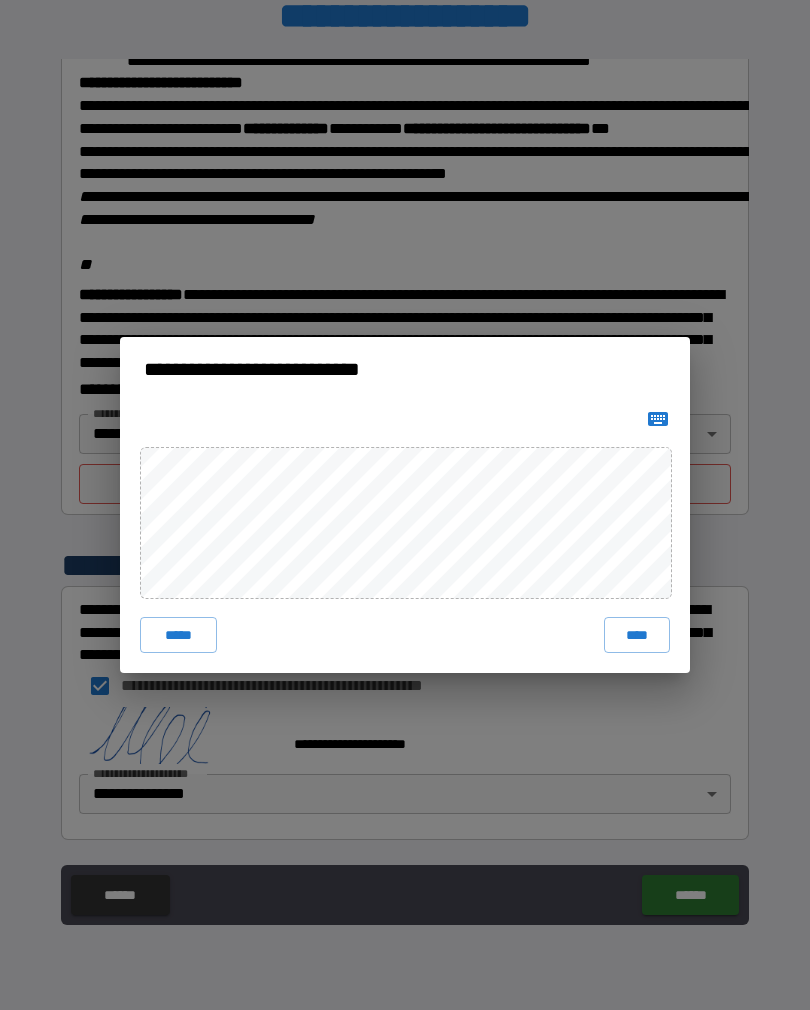 click on "***** ****" at bounding box center (405, 537) 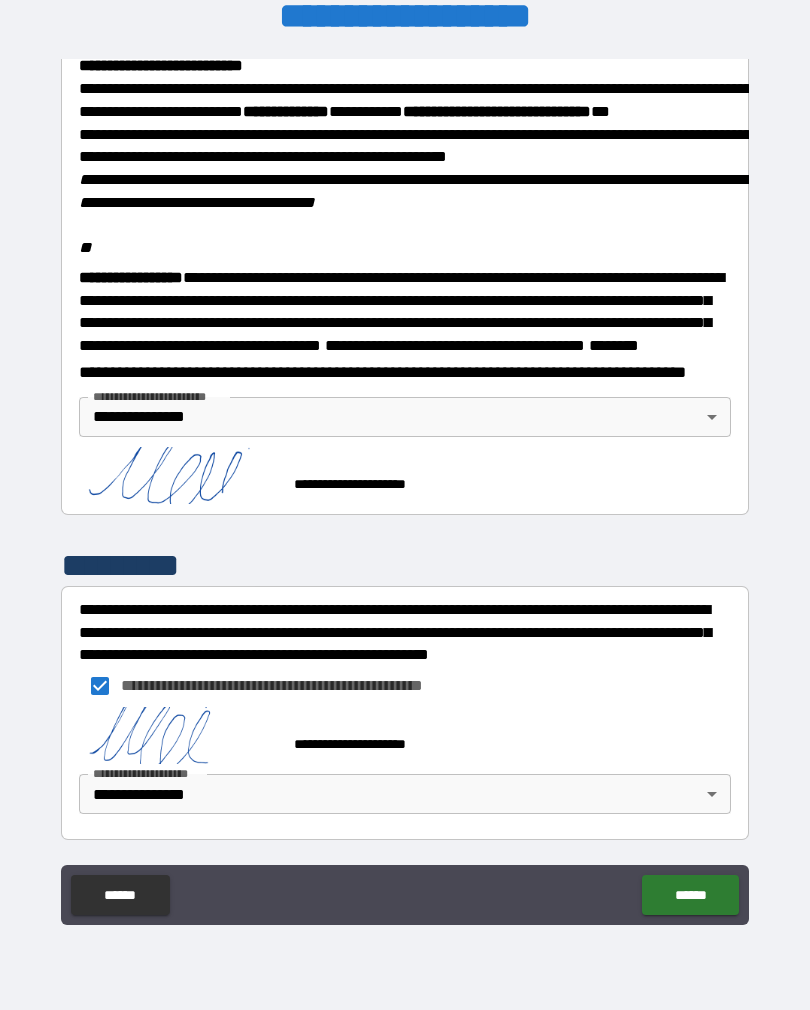 click on "******" at bounding box center [690, 895] 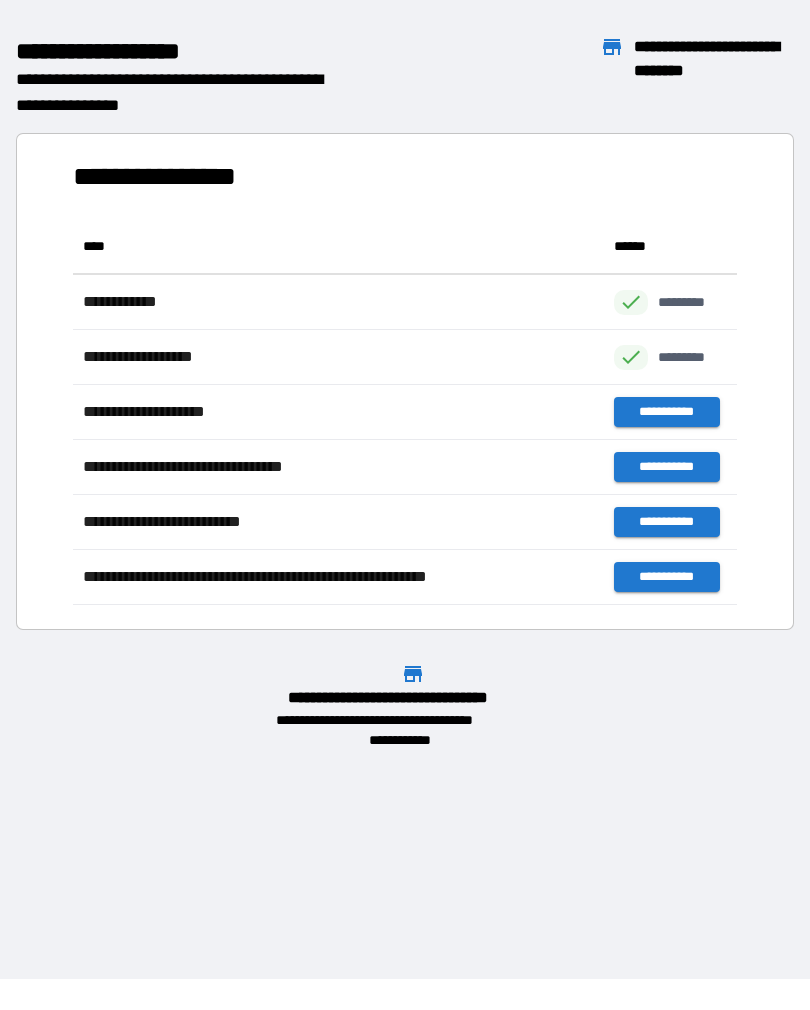 scroll, scrollTop: 1, scrollLeft: 1, axis: both 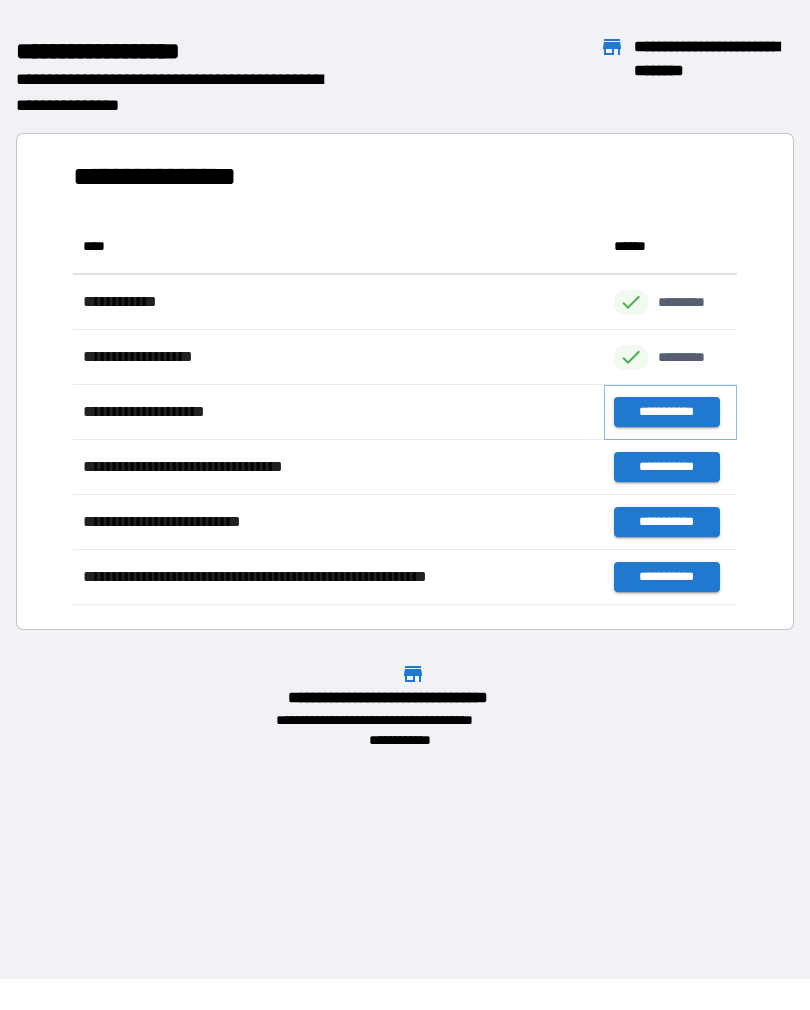 click on "**********" at bounding box center [666, 412] 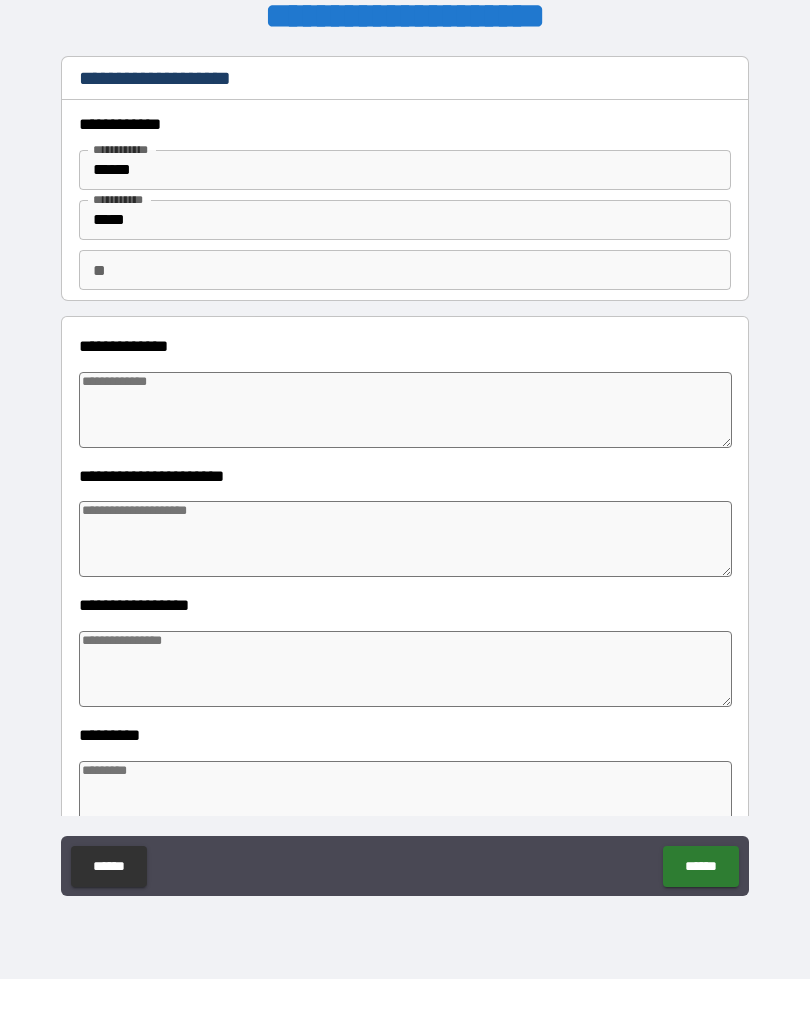 type on "*" 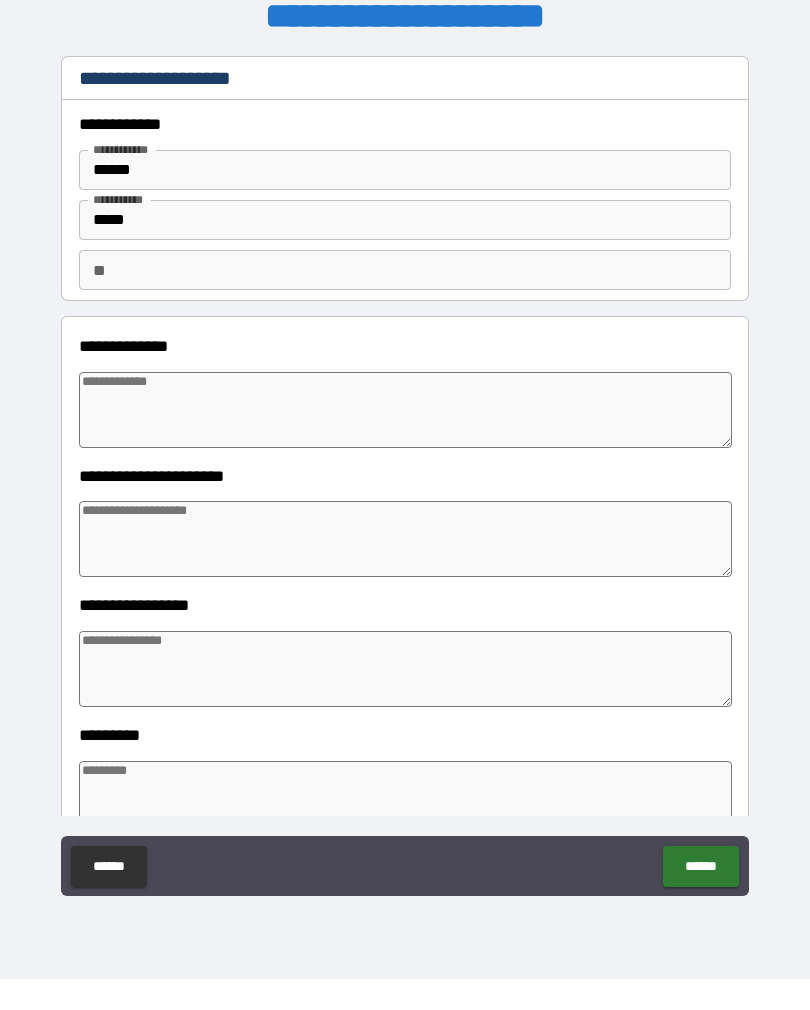 type on "*" 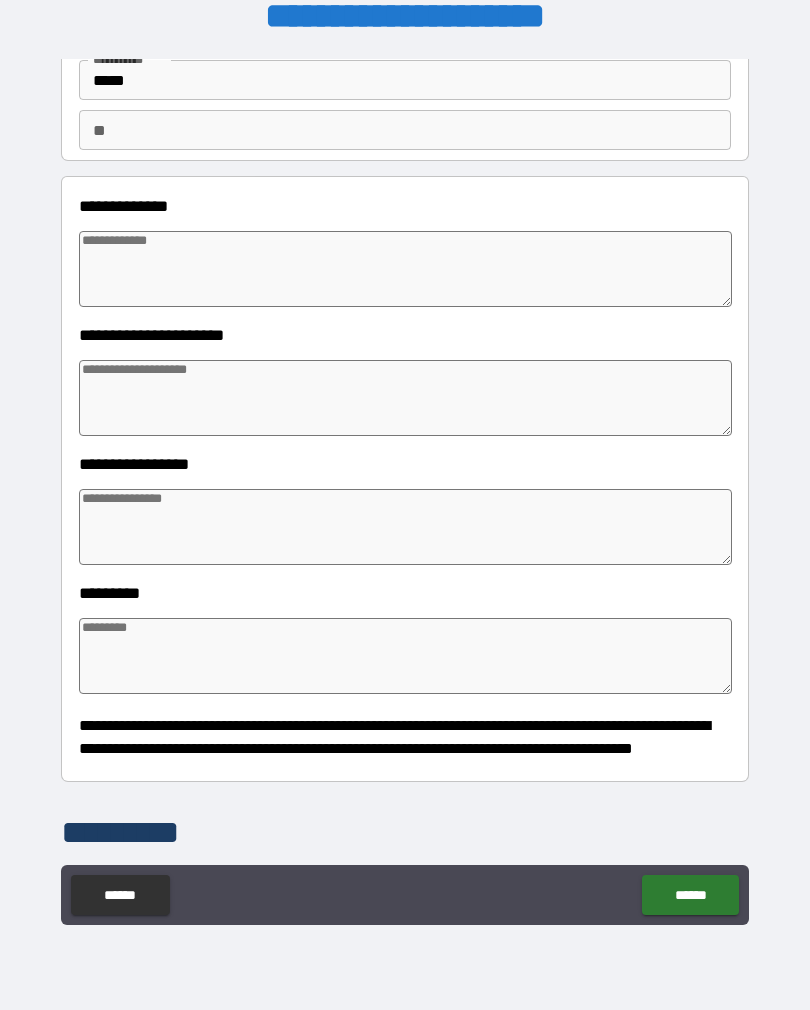scroll, scrollTop: 154, scrollLeft: 0, axis: vertical 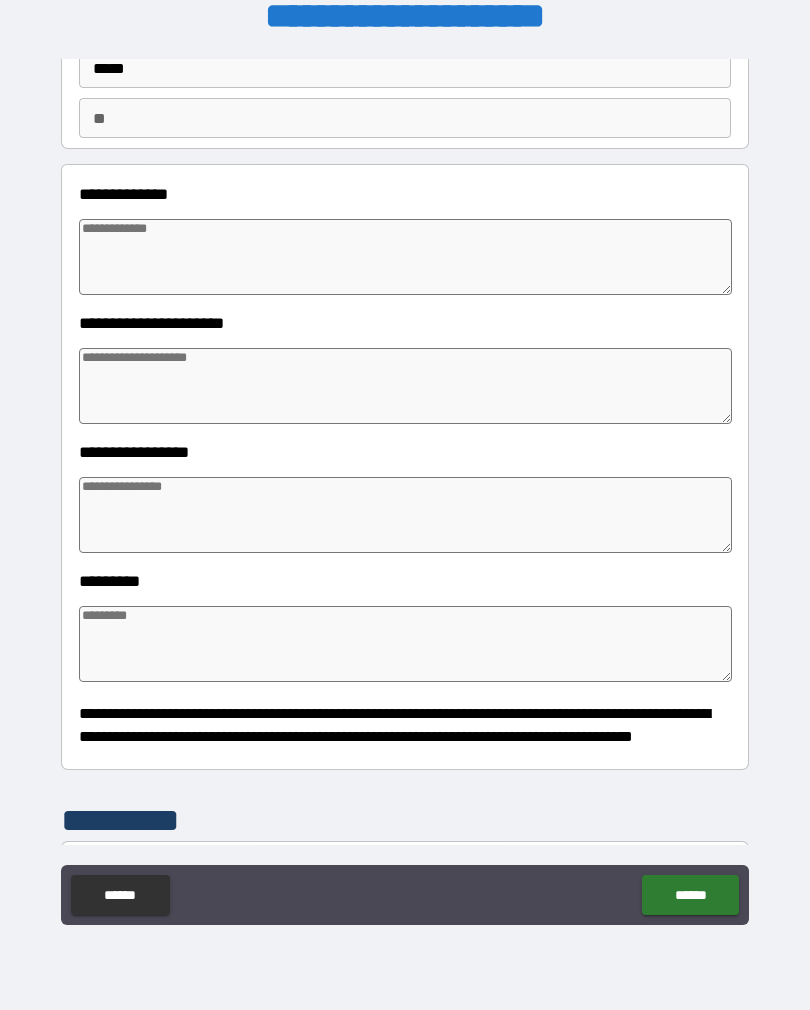 click at bounding box center [405, 257] 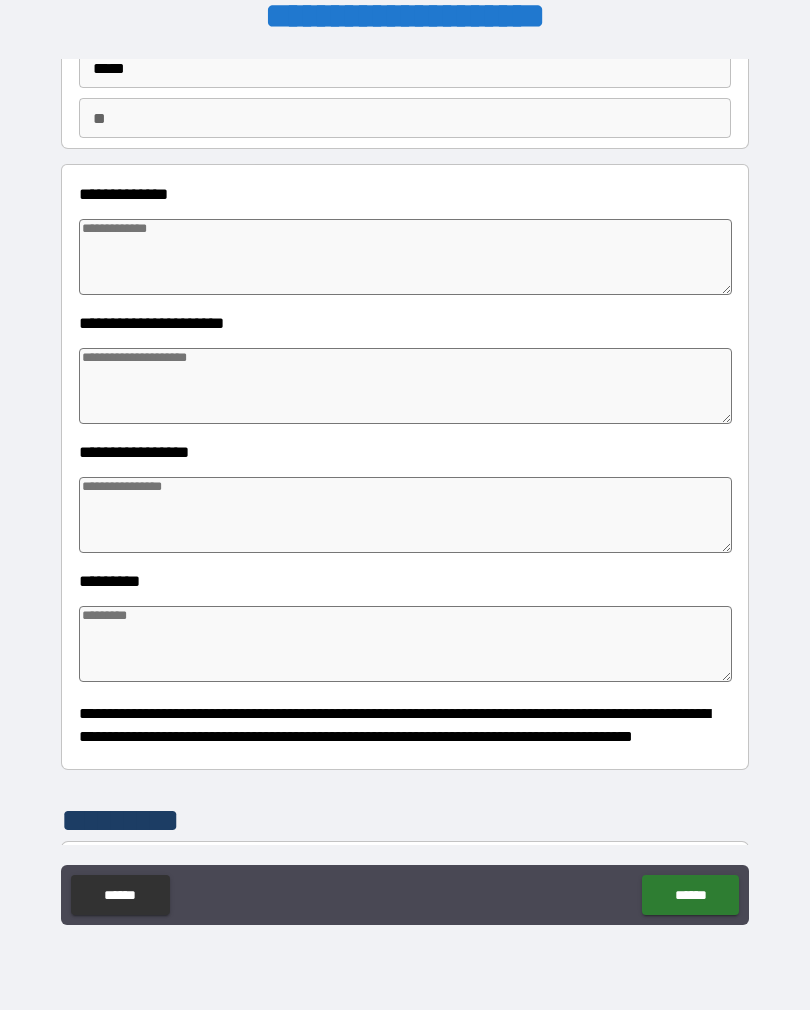 type on "*" 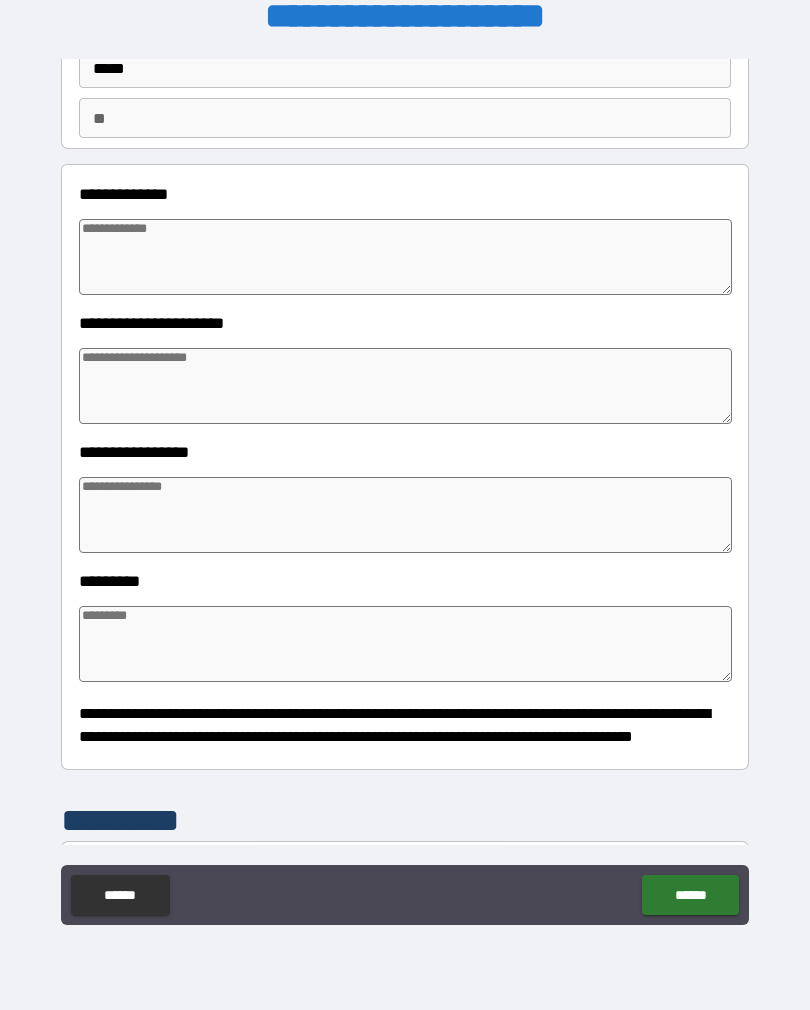 type on "*" 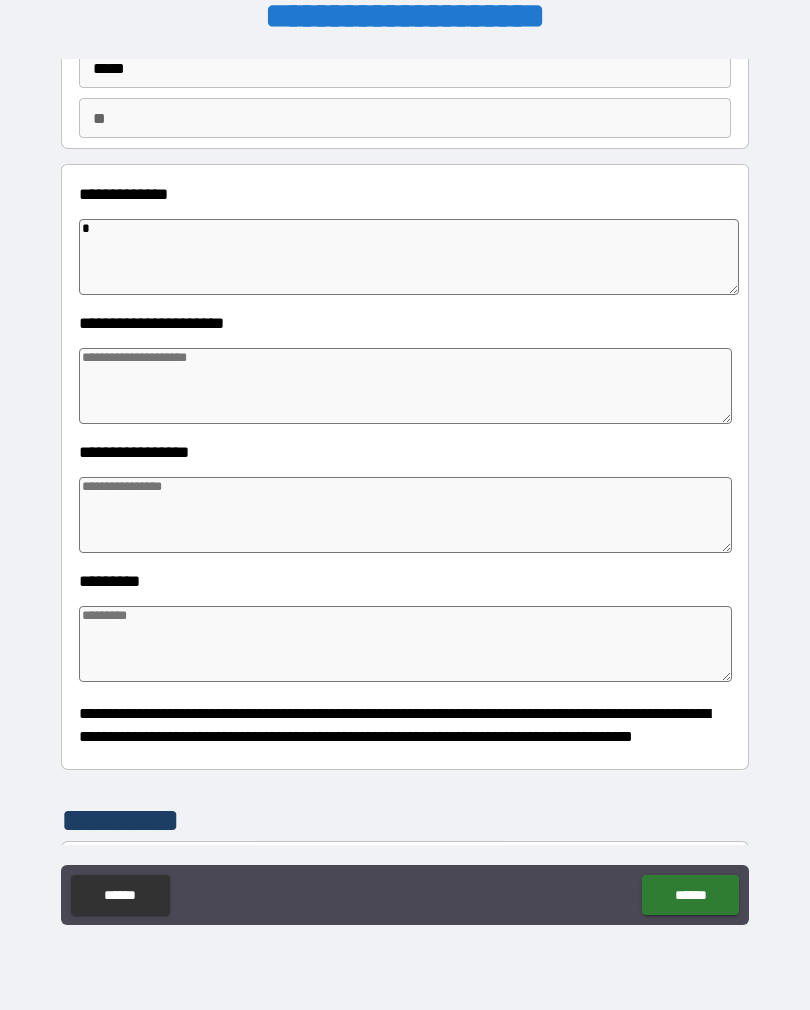 type on "**" 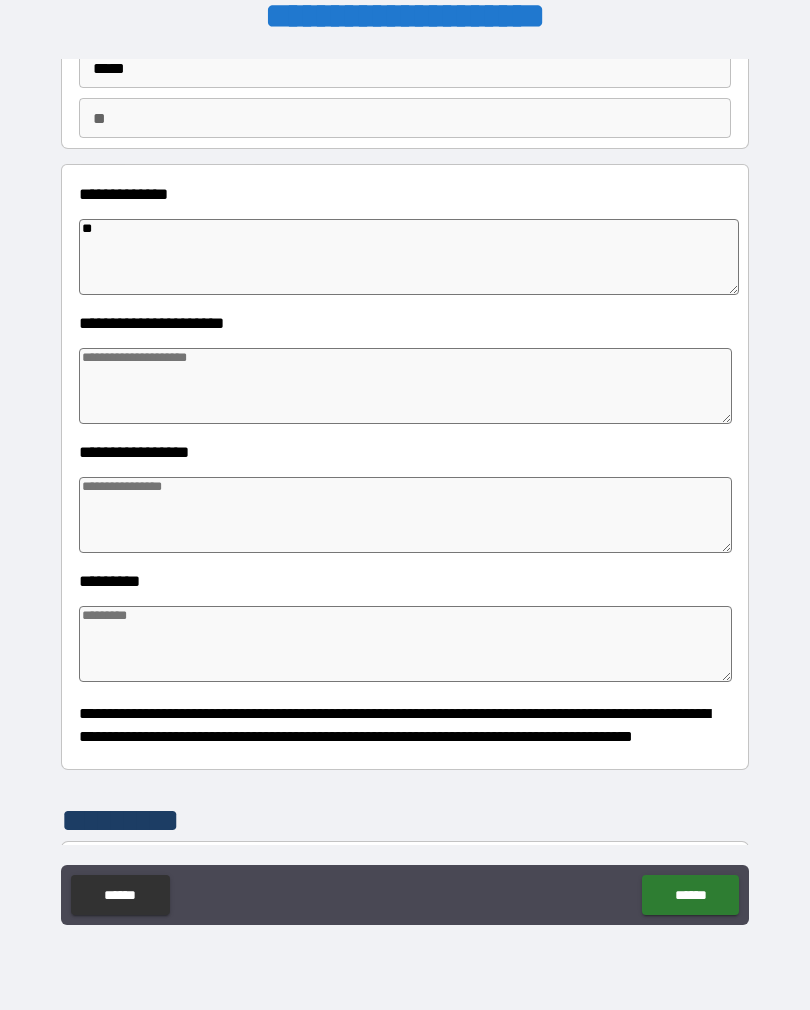 type on "*" 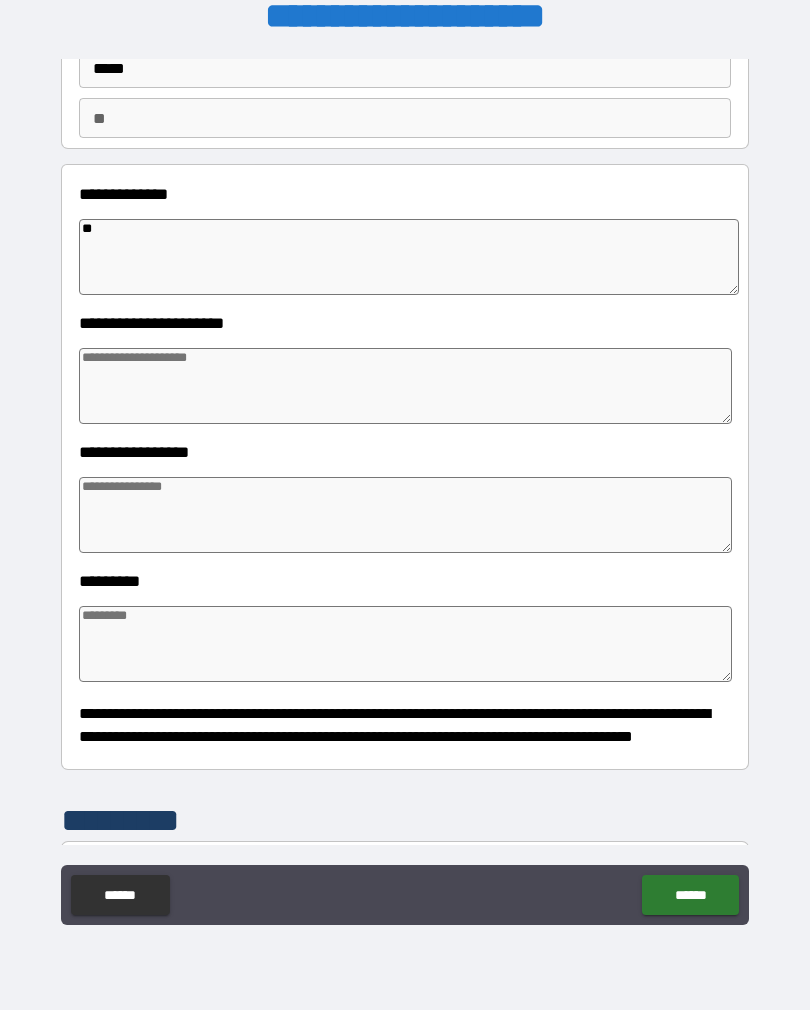 type on "*" 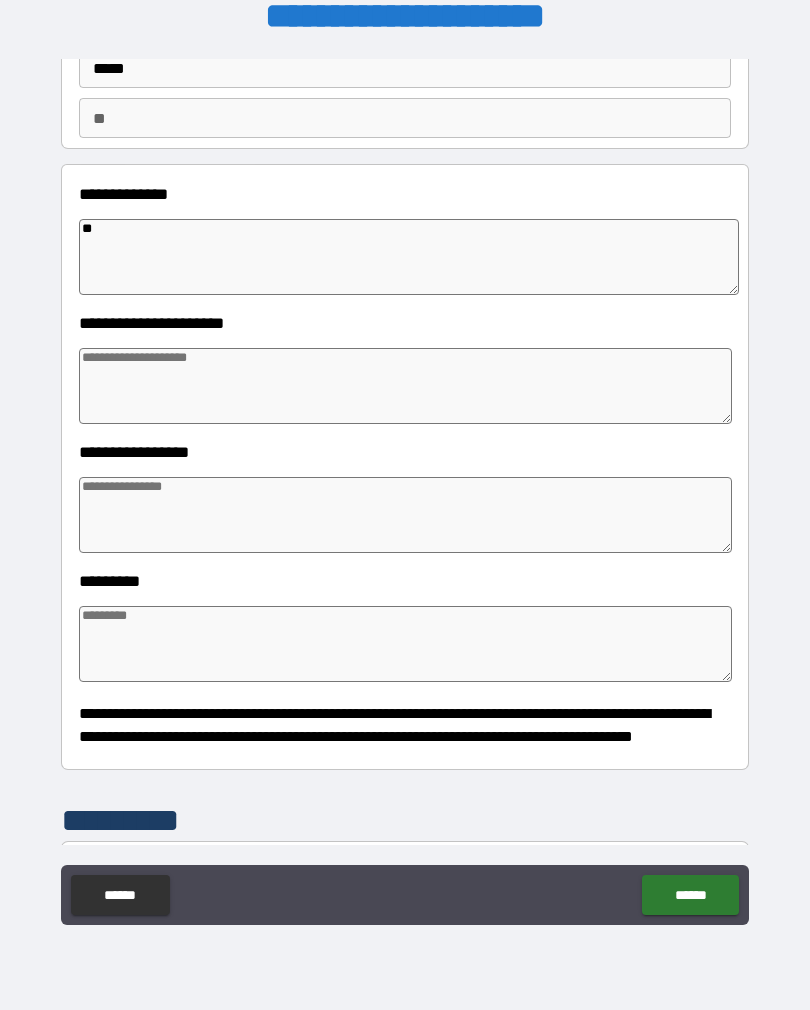 type on "*" 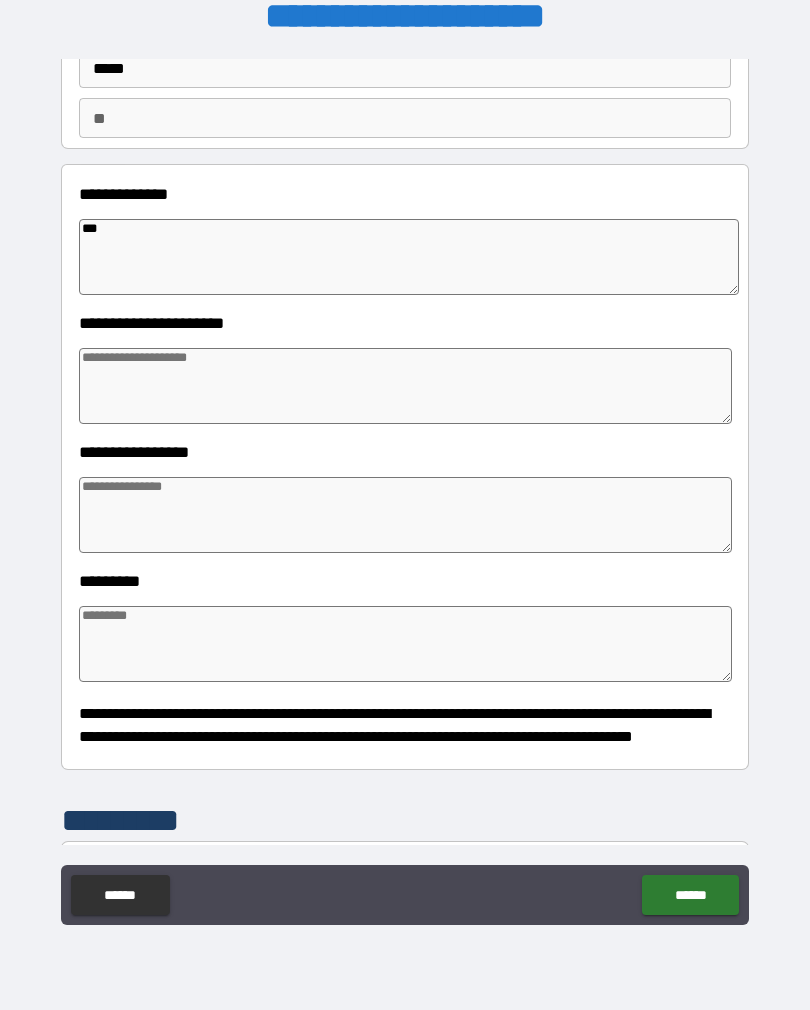type on "****" 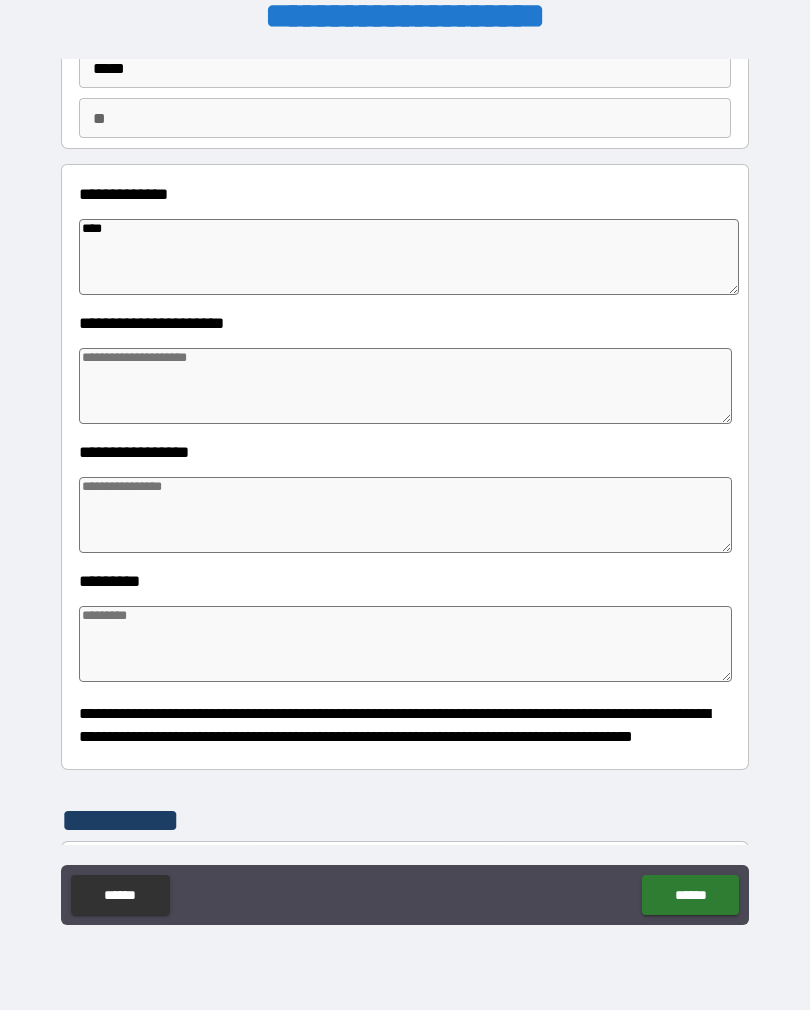 type on "*" 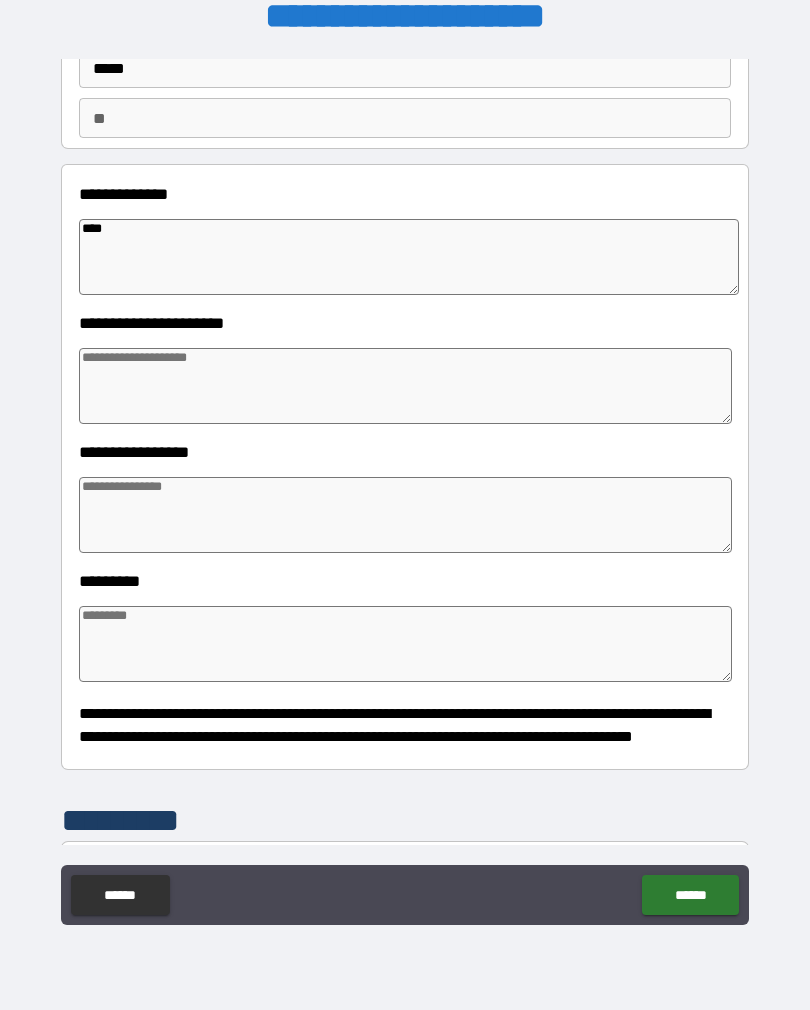 type on "*" 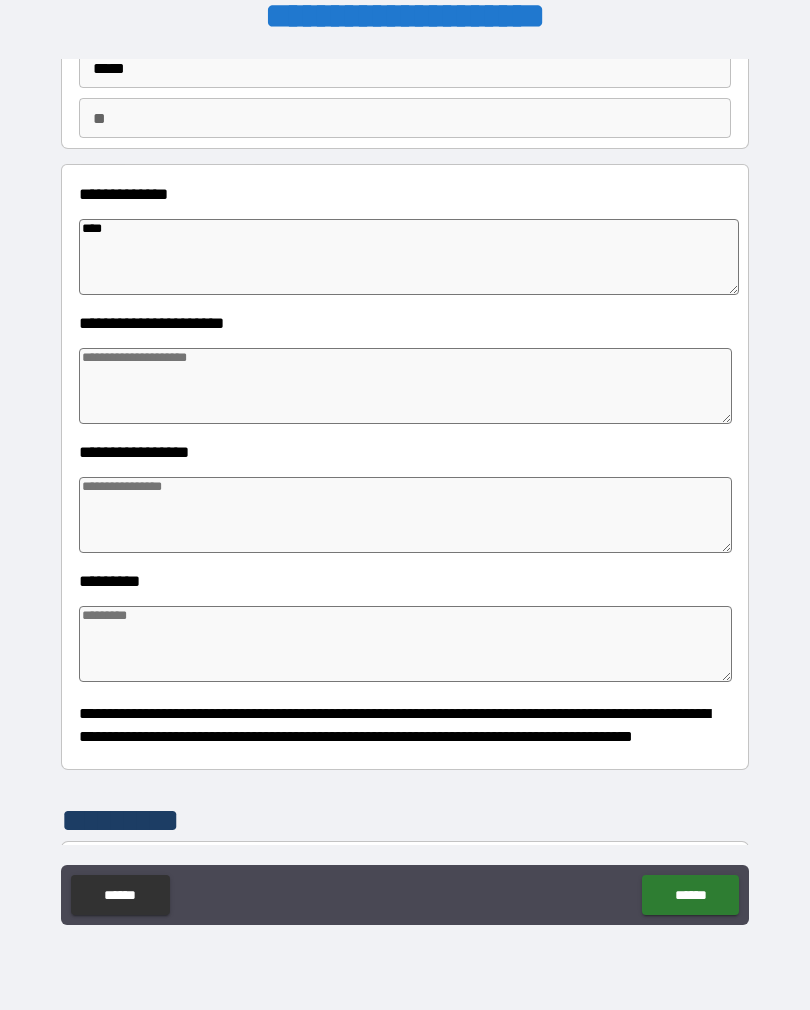 type on "*" 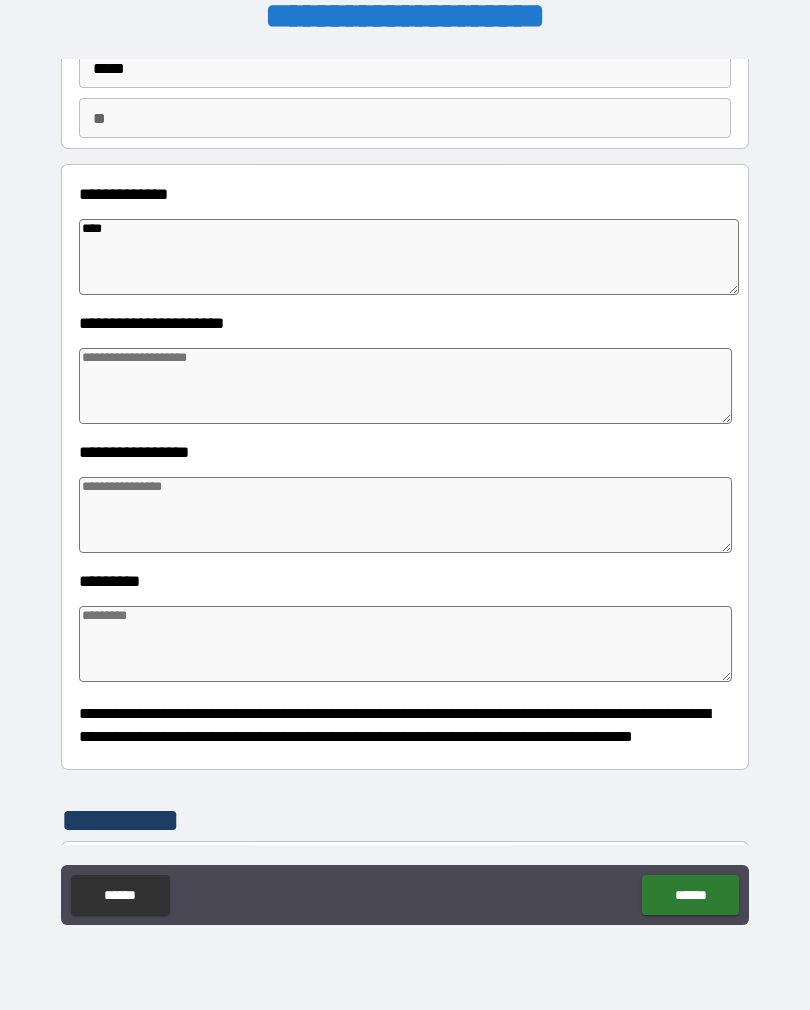 type on "*" 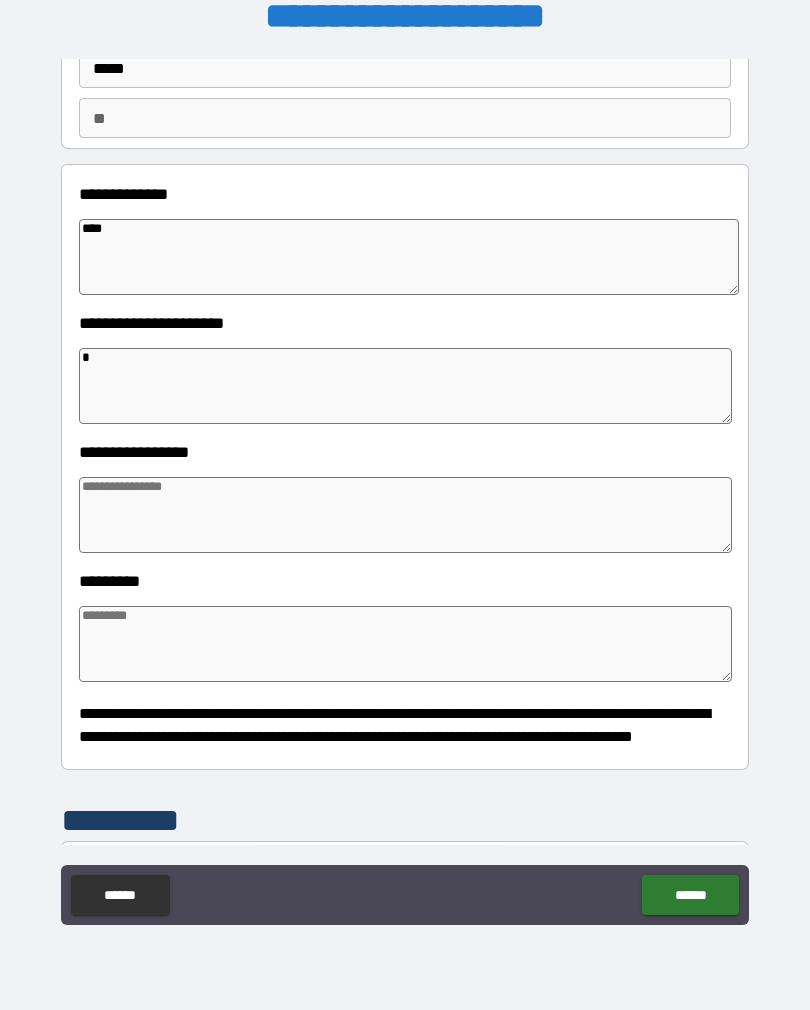 type on "*" 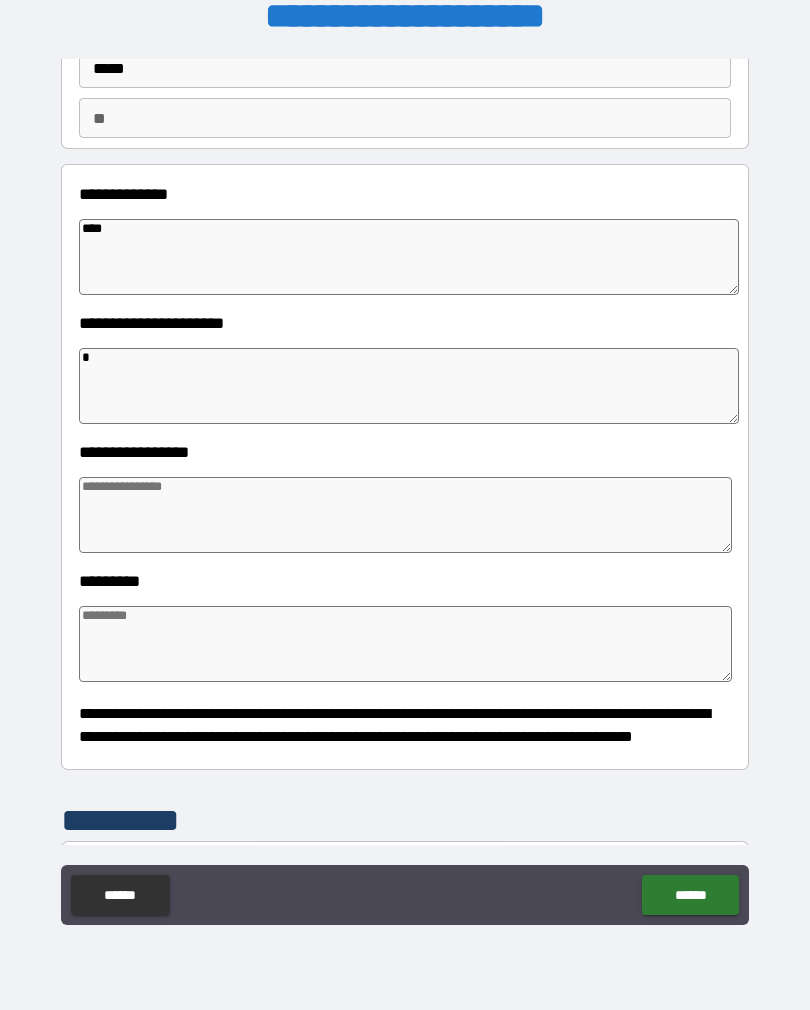 type on "*" 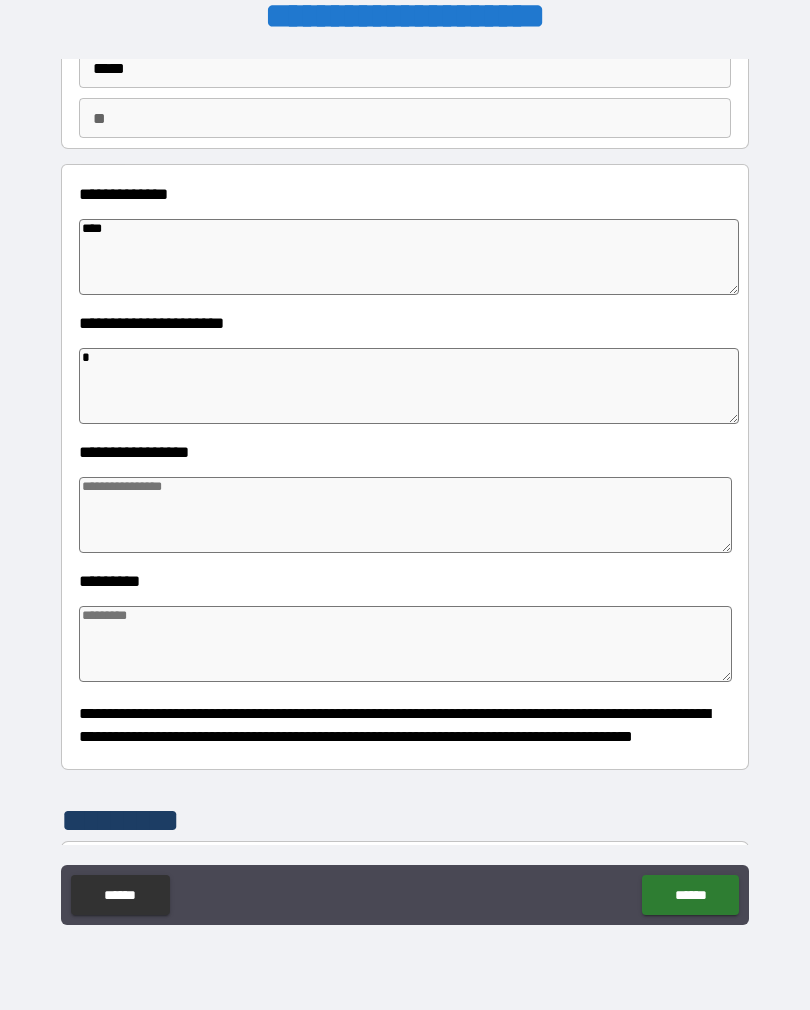 type on "*" 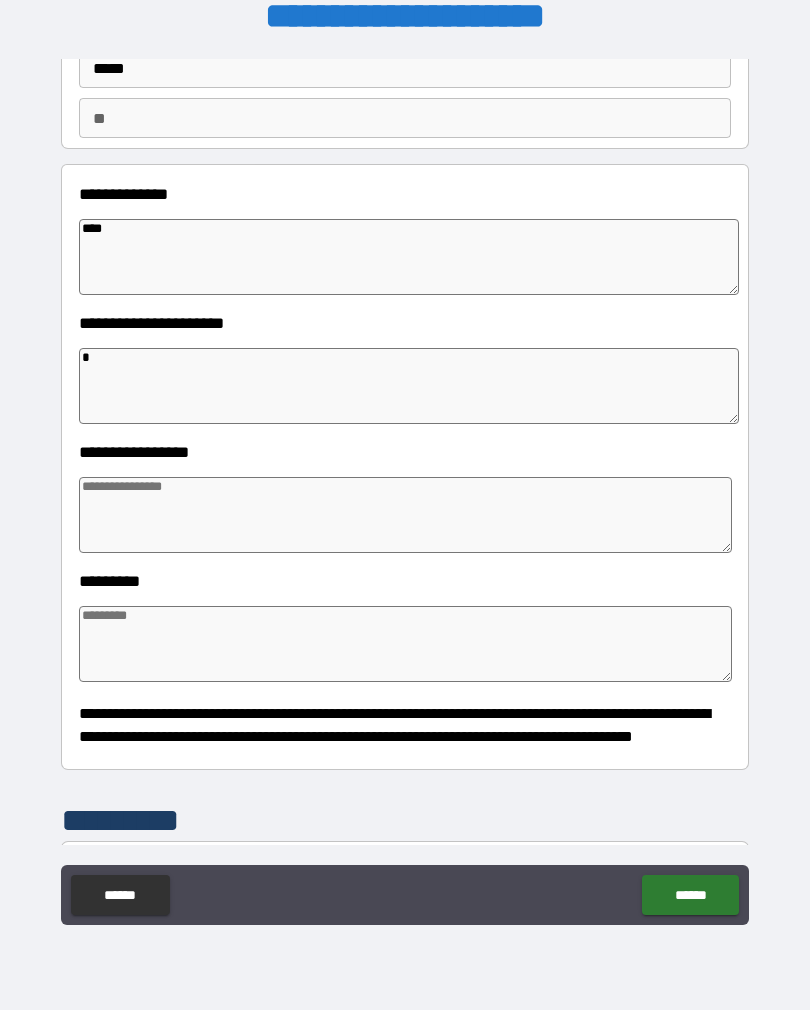 type 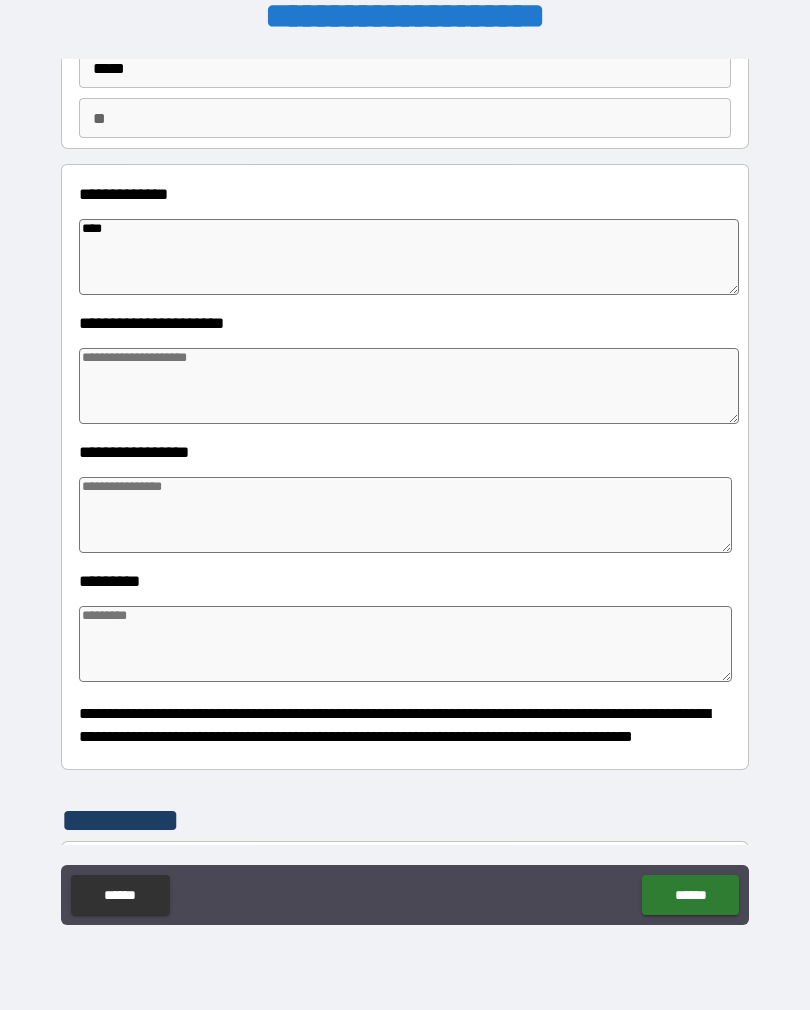 type on "*" 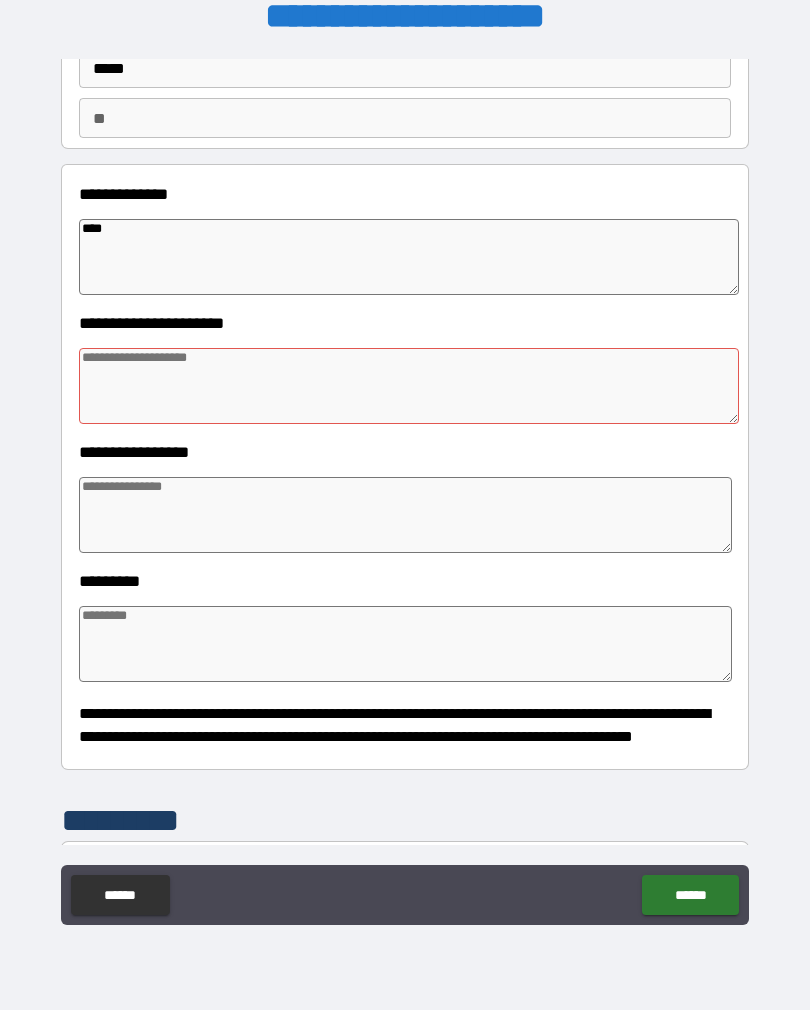 type on "*" 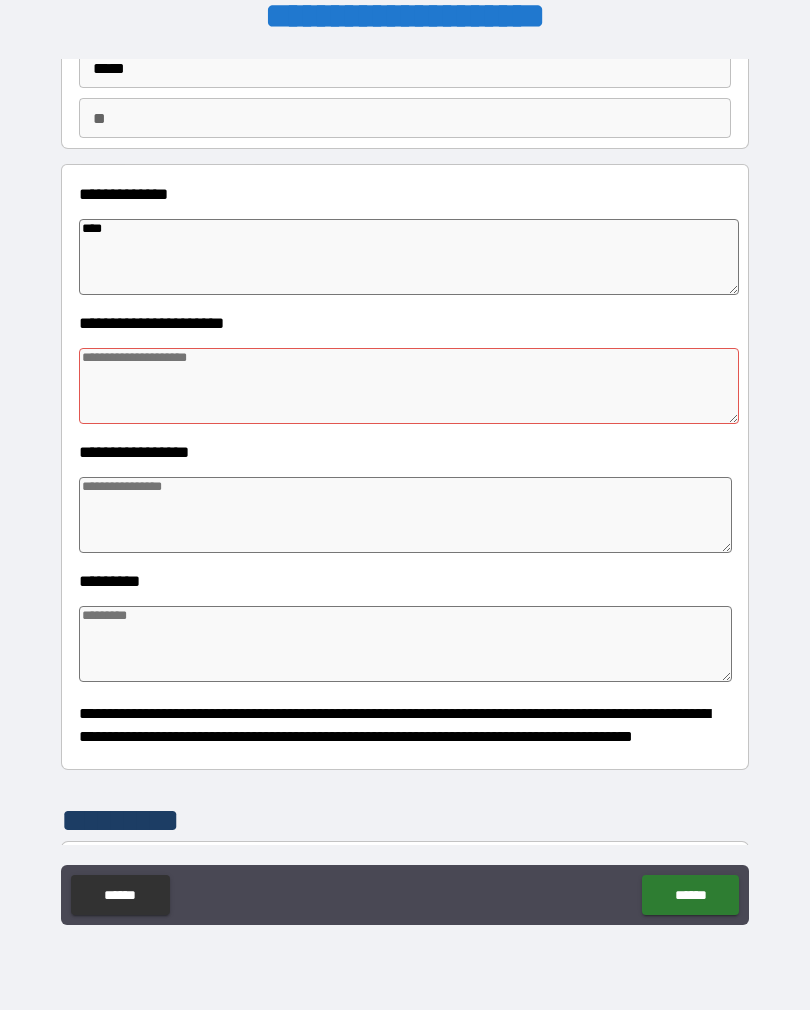 type on "*" 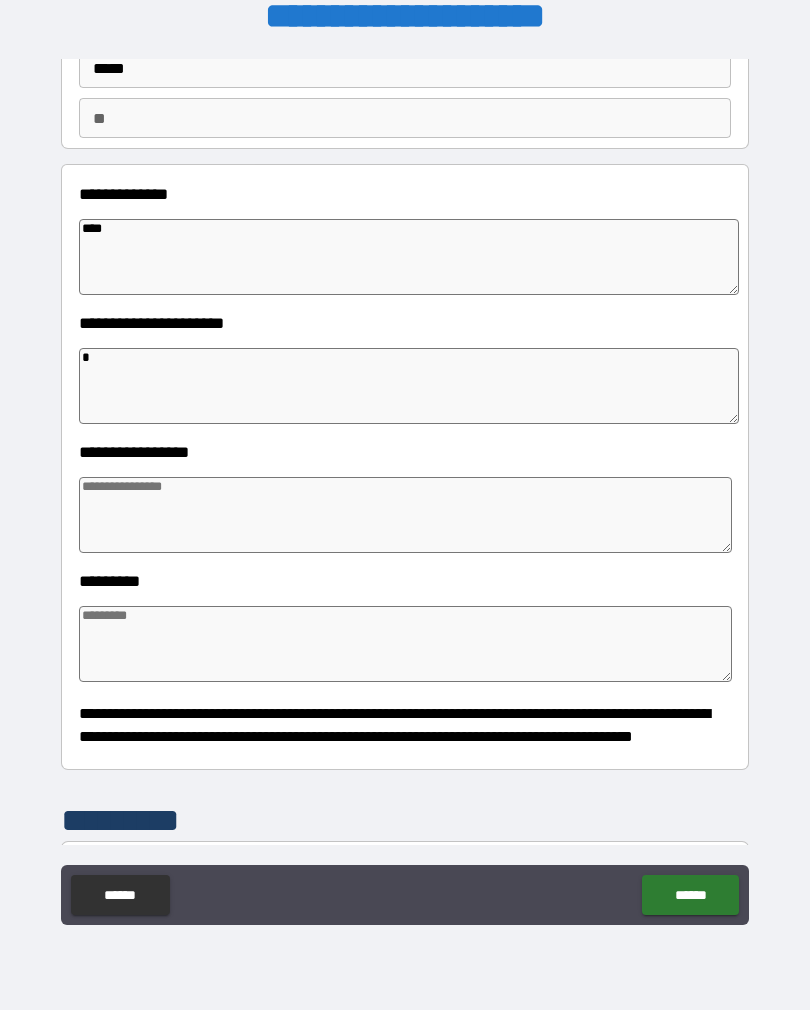 type on "*" 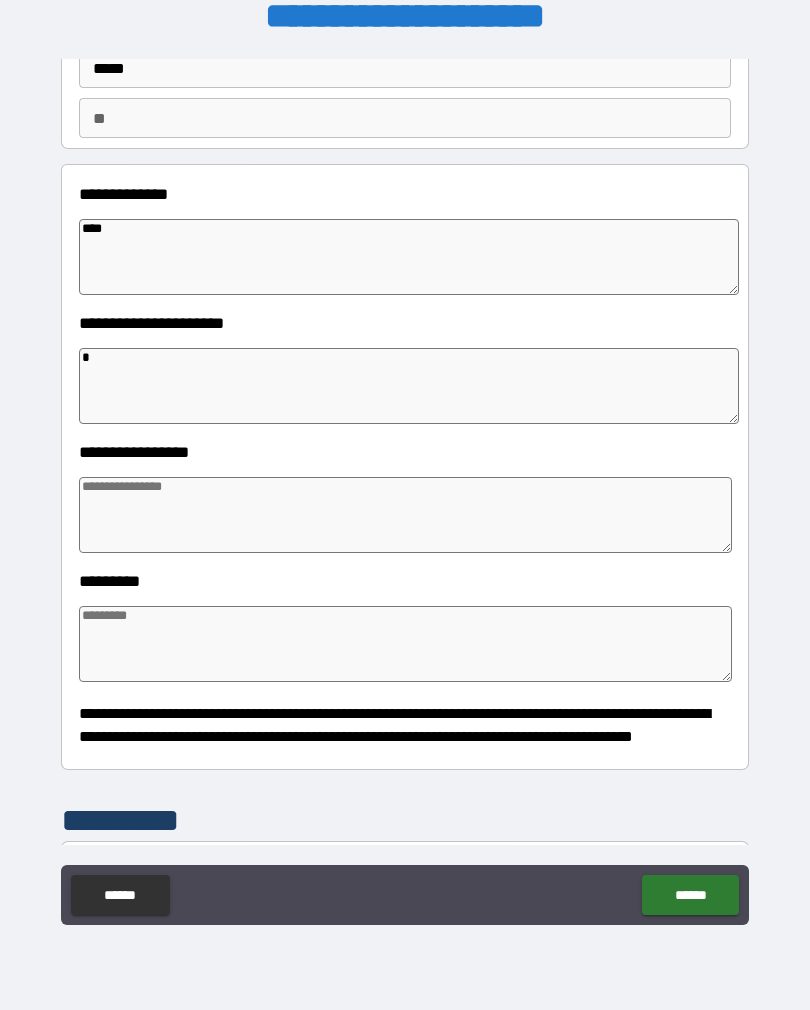 type on "*" 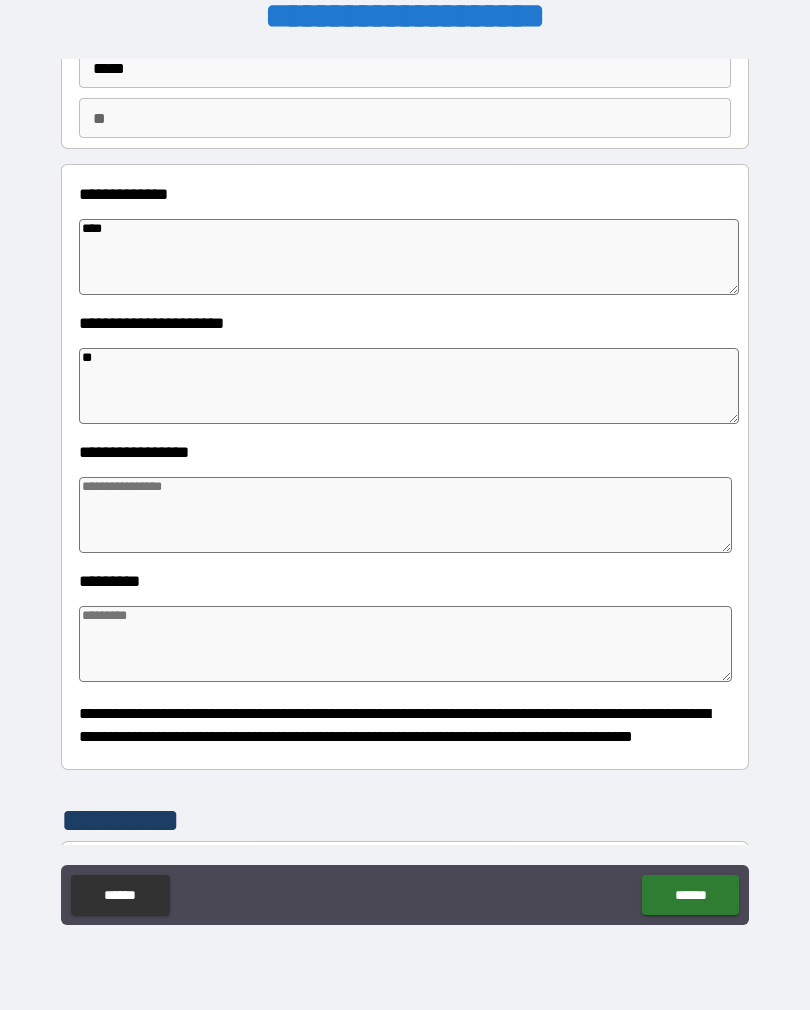 type on "***" 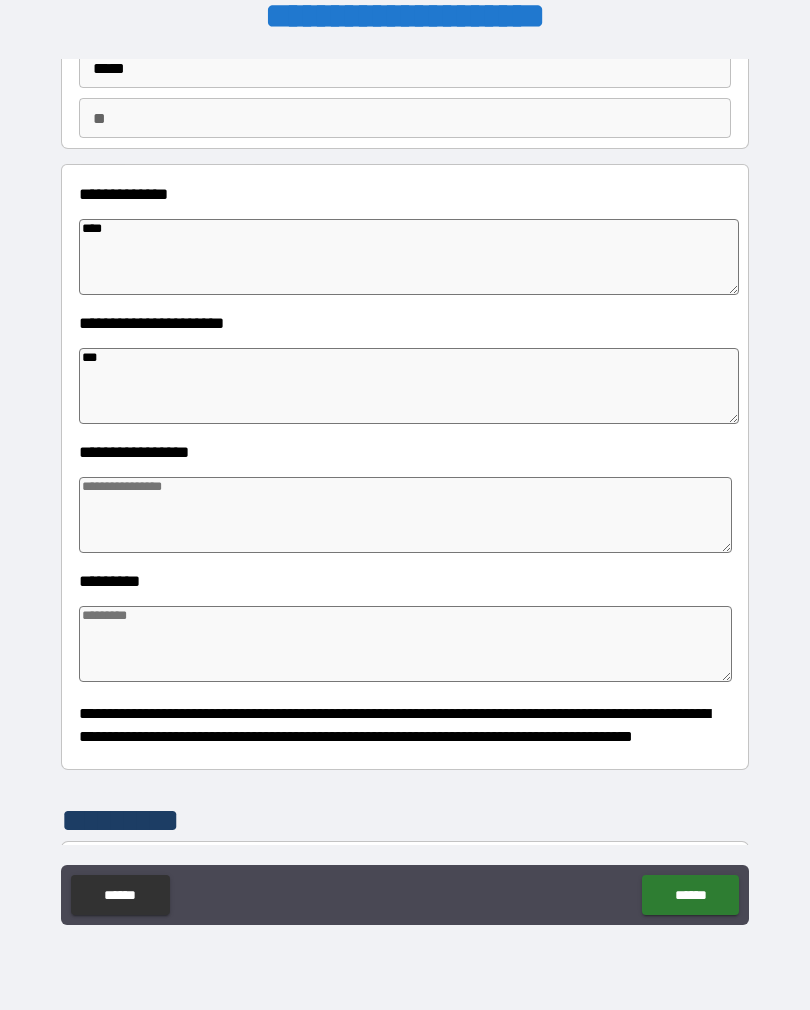 type on "*" 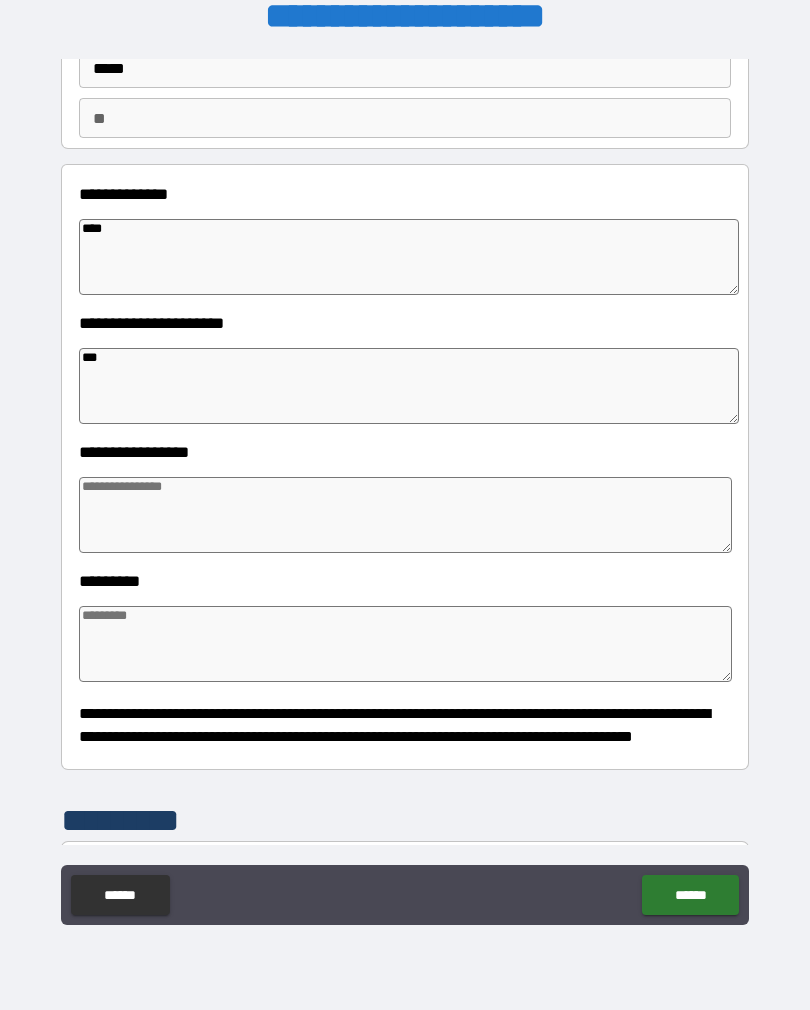 type on "*" 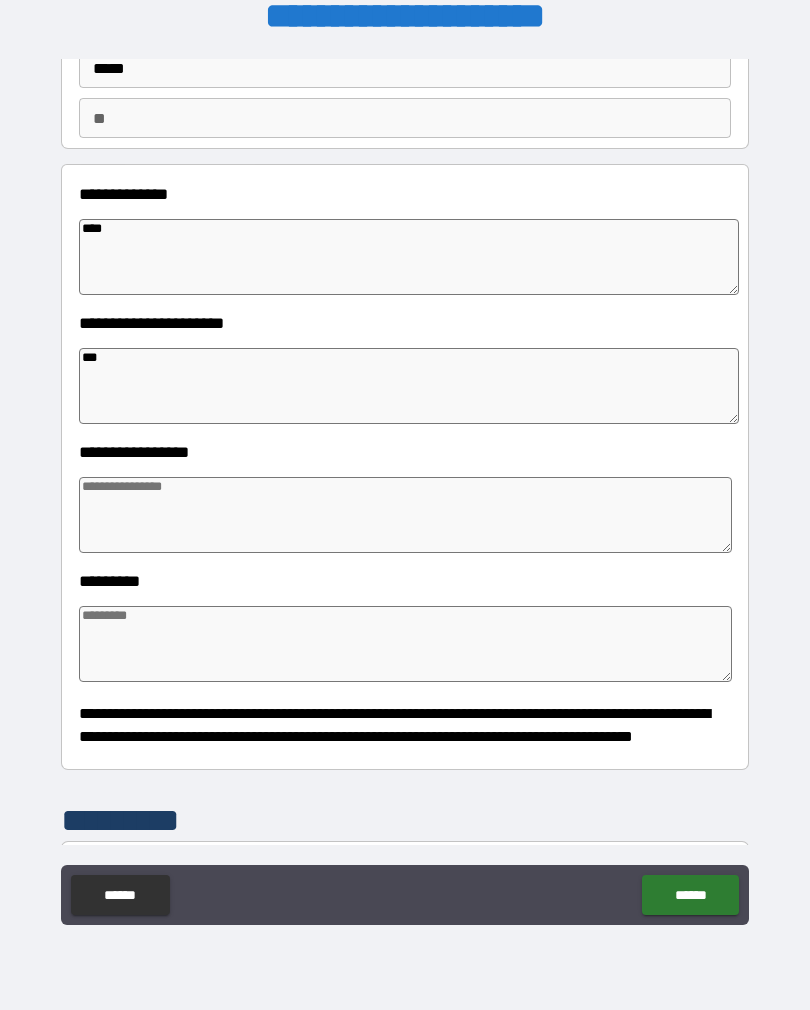 type on "*" 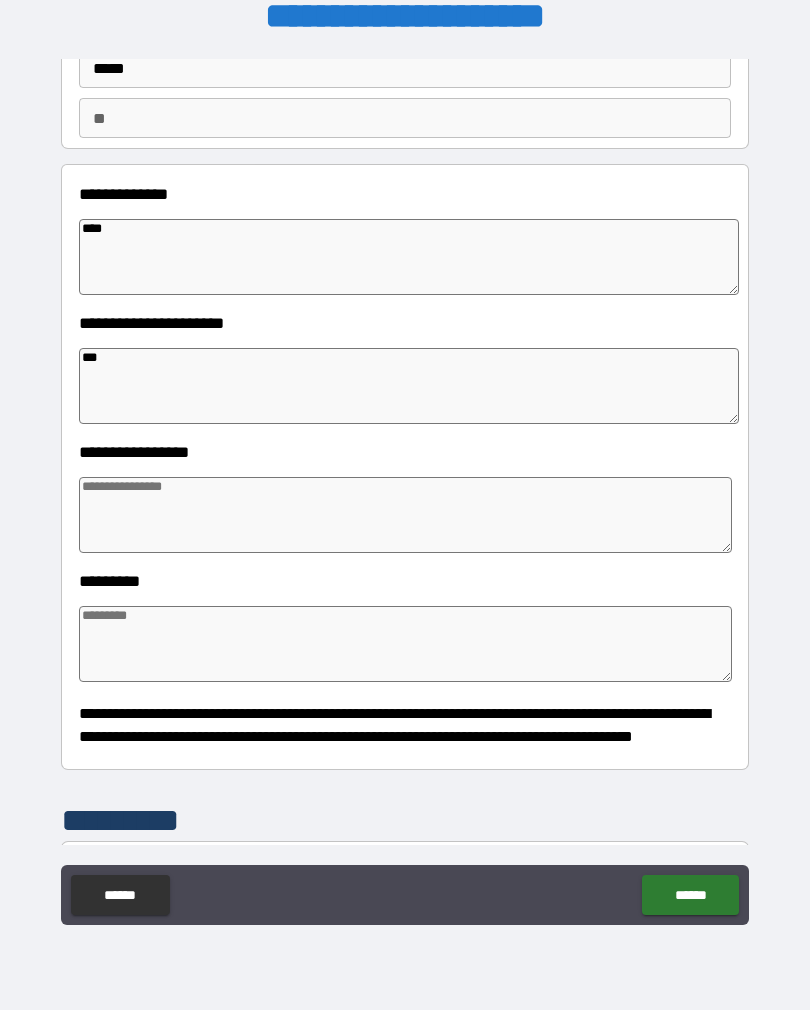 type on "****" 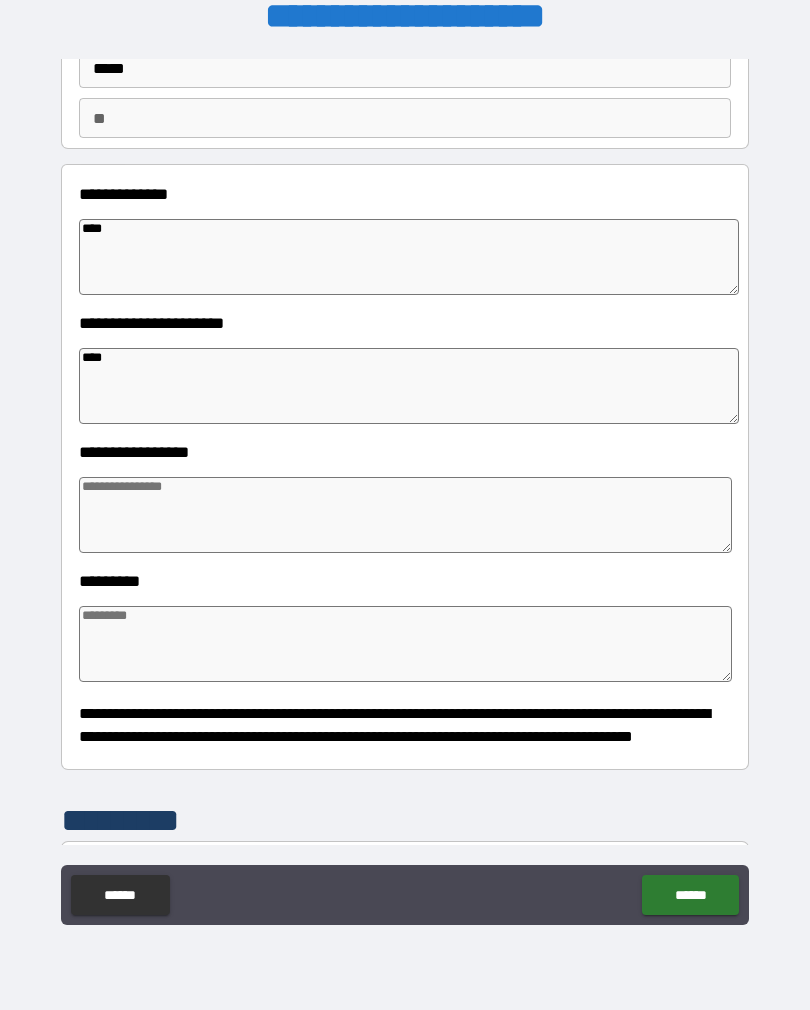 type on "*" 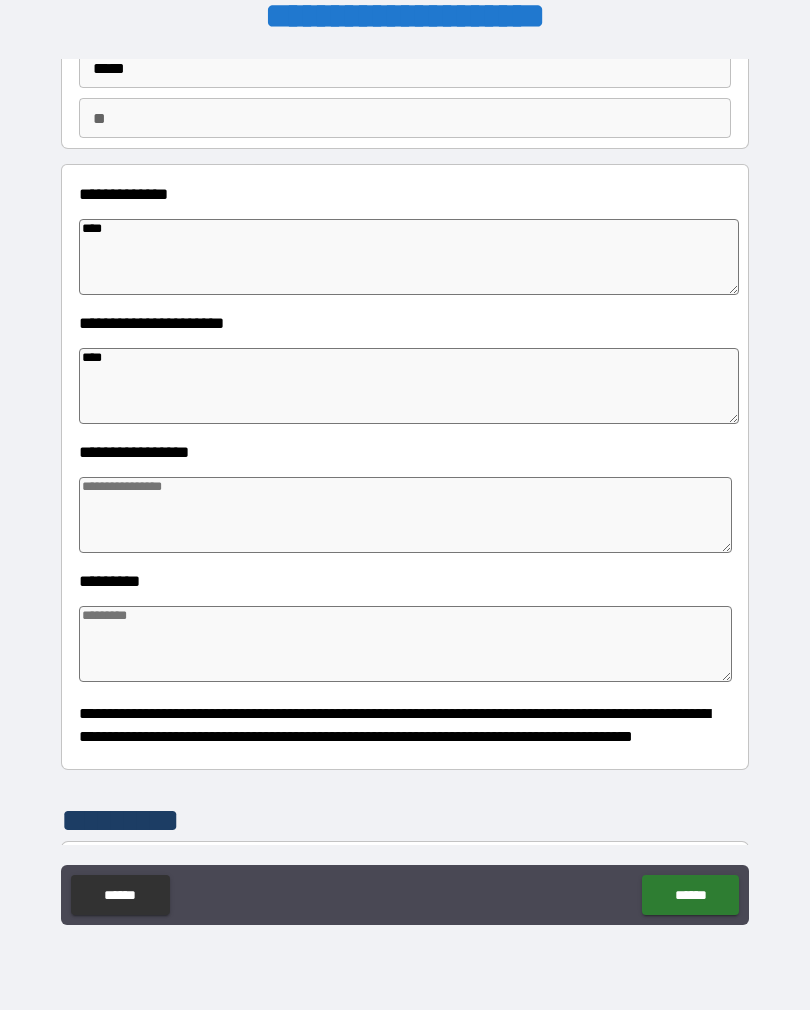 type on "*" 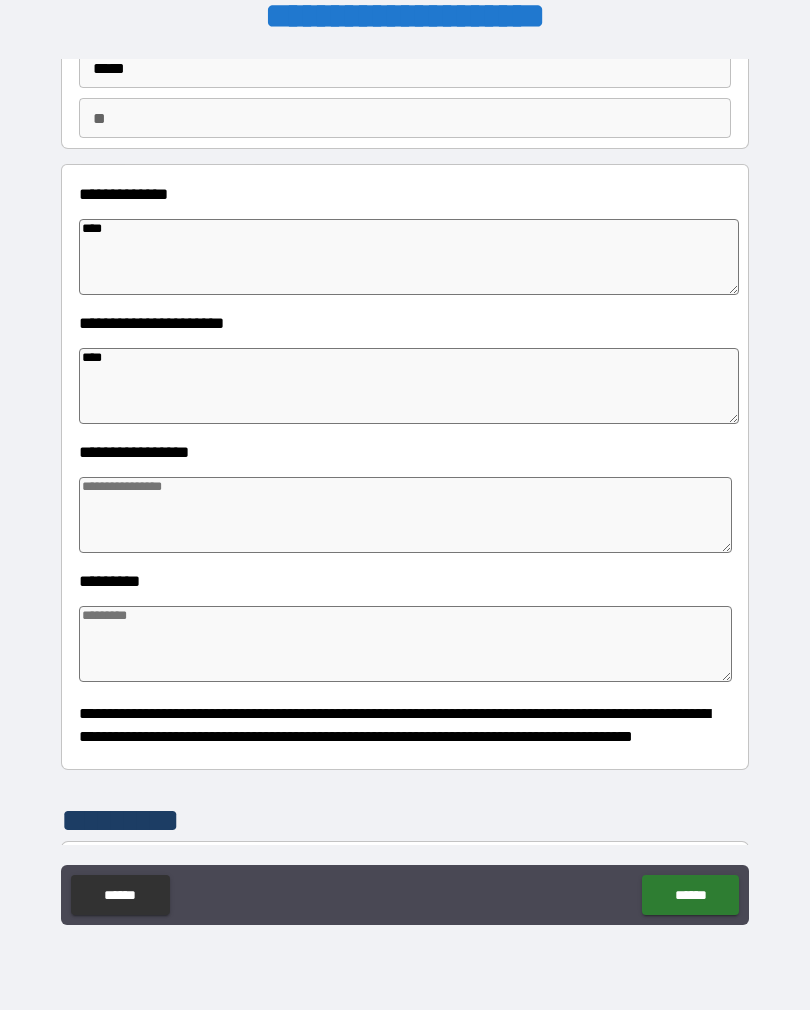 type on "*" 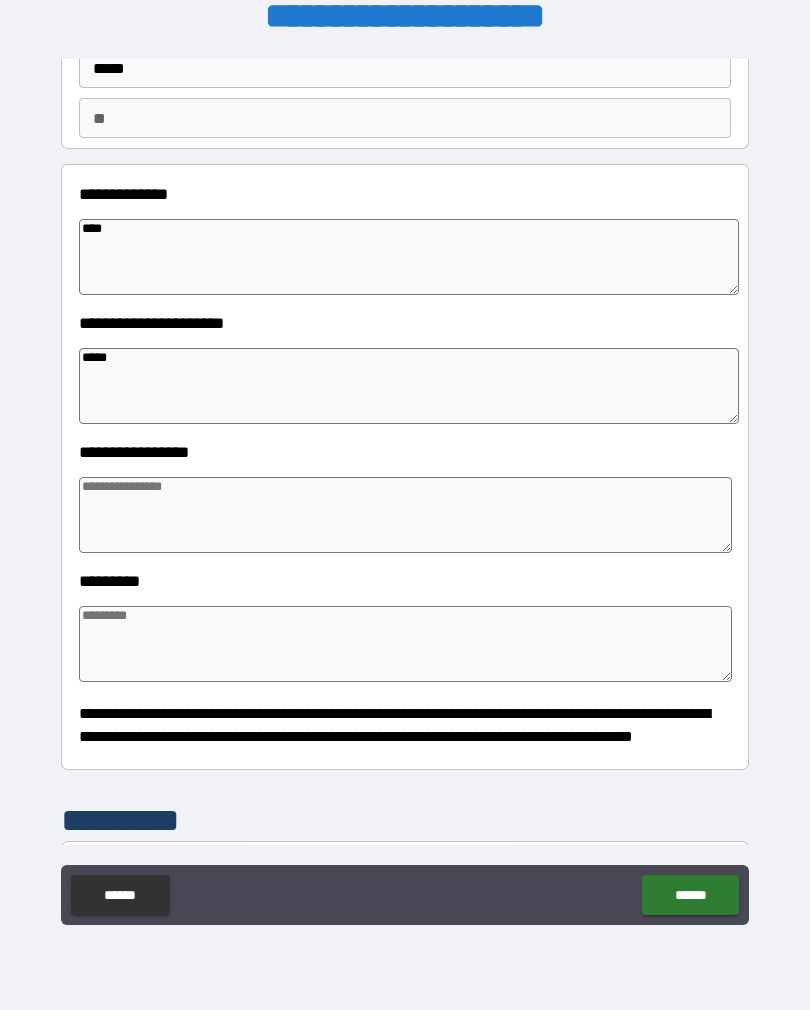 type on "*" 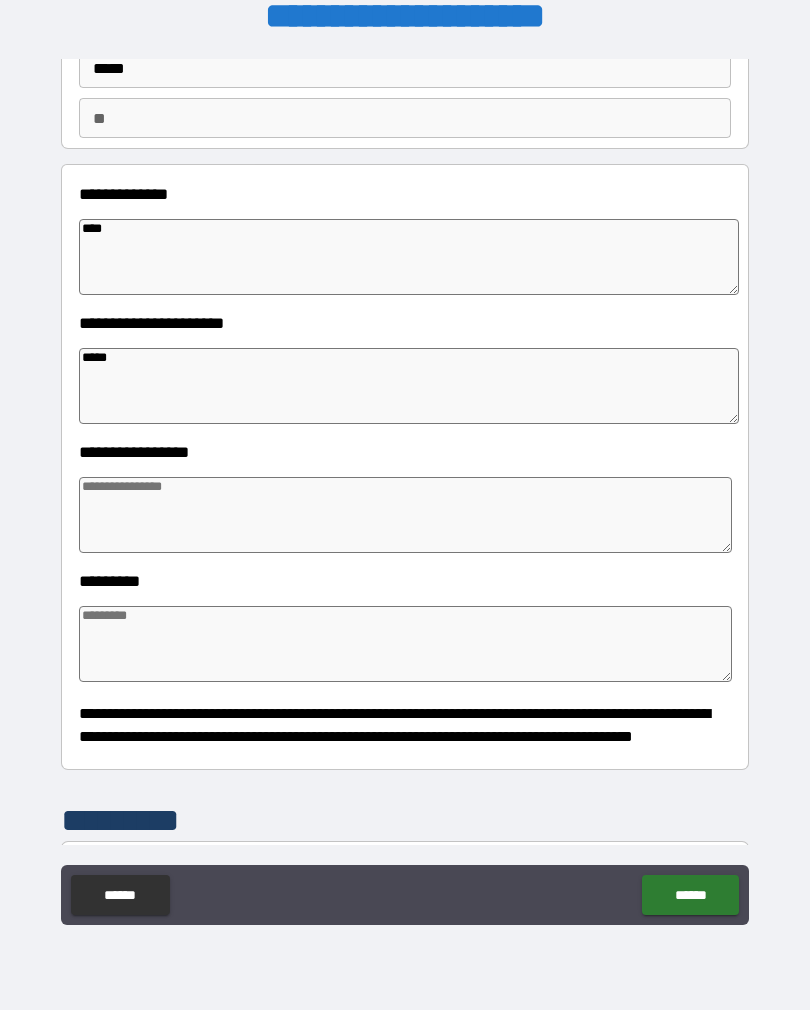 type on "******" 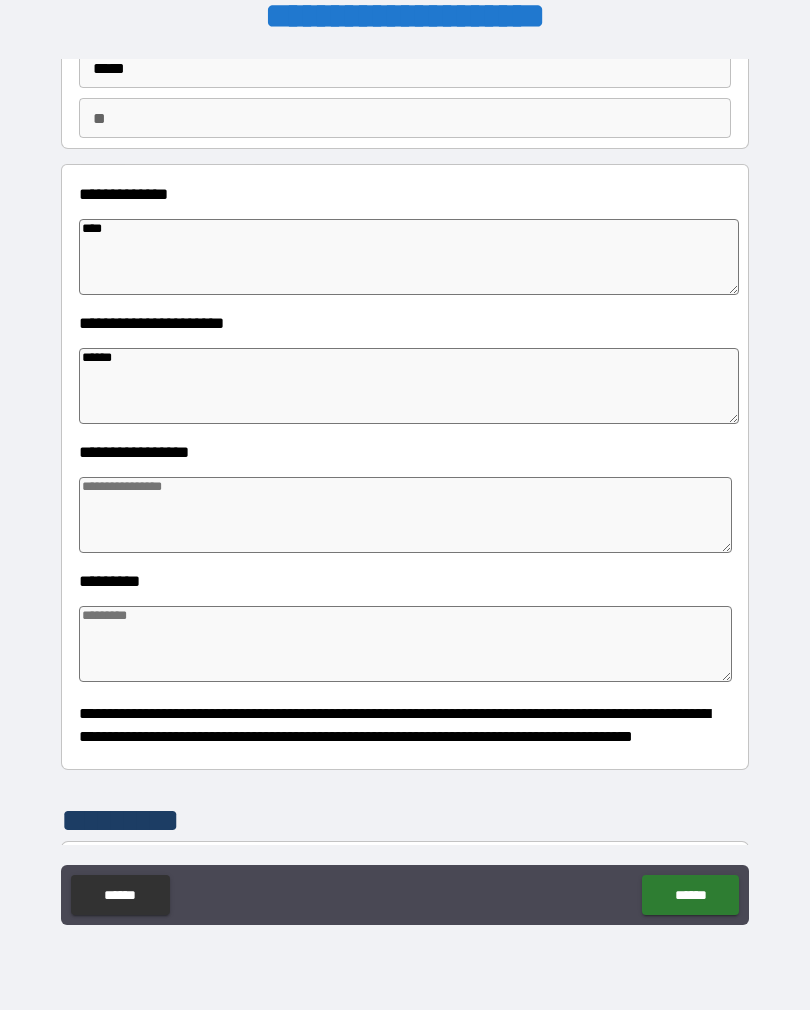 type on "*" 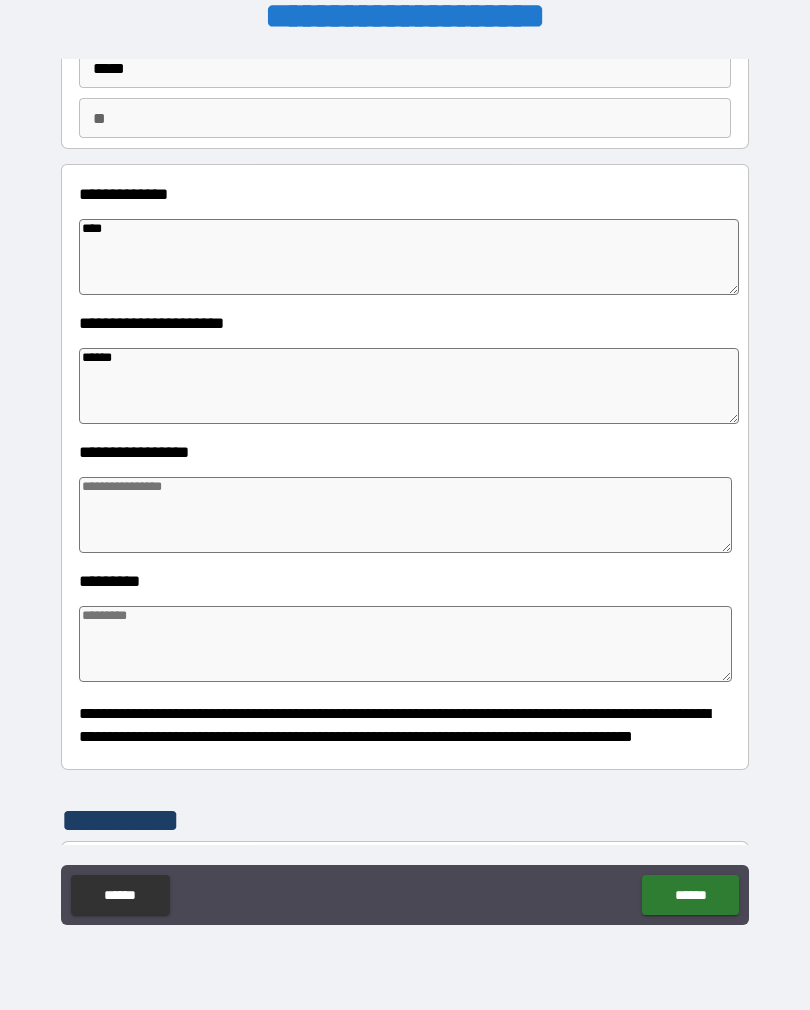 type on "*" 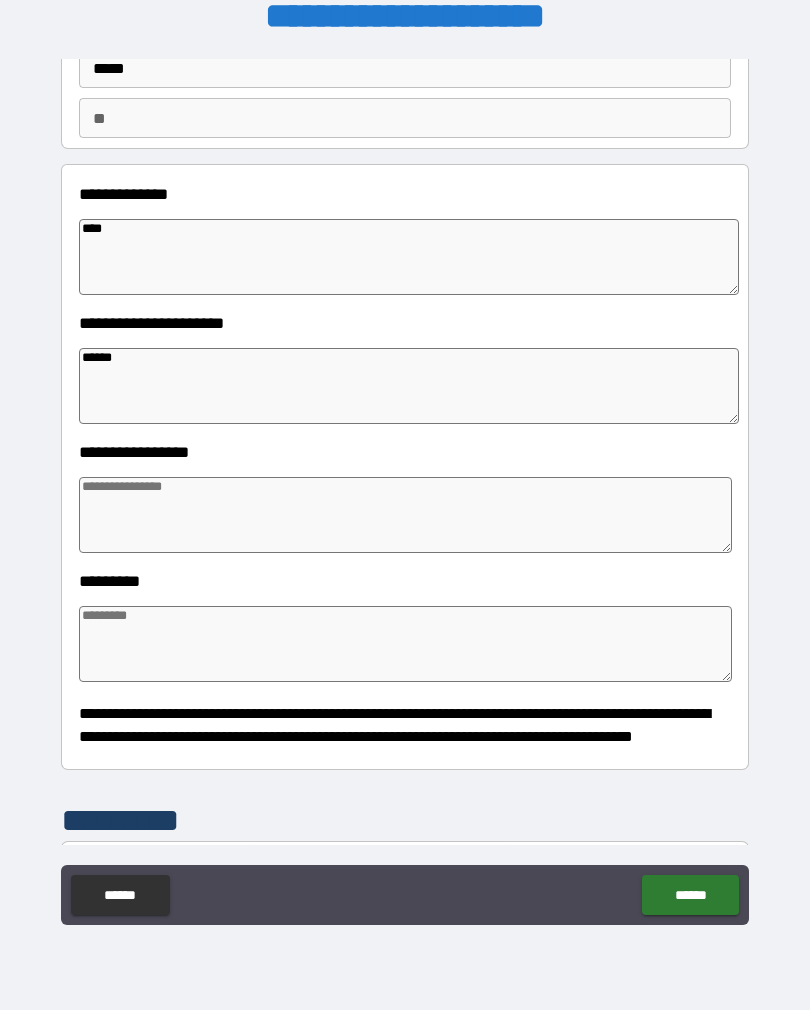 type on "*" 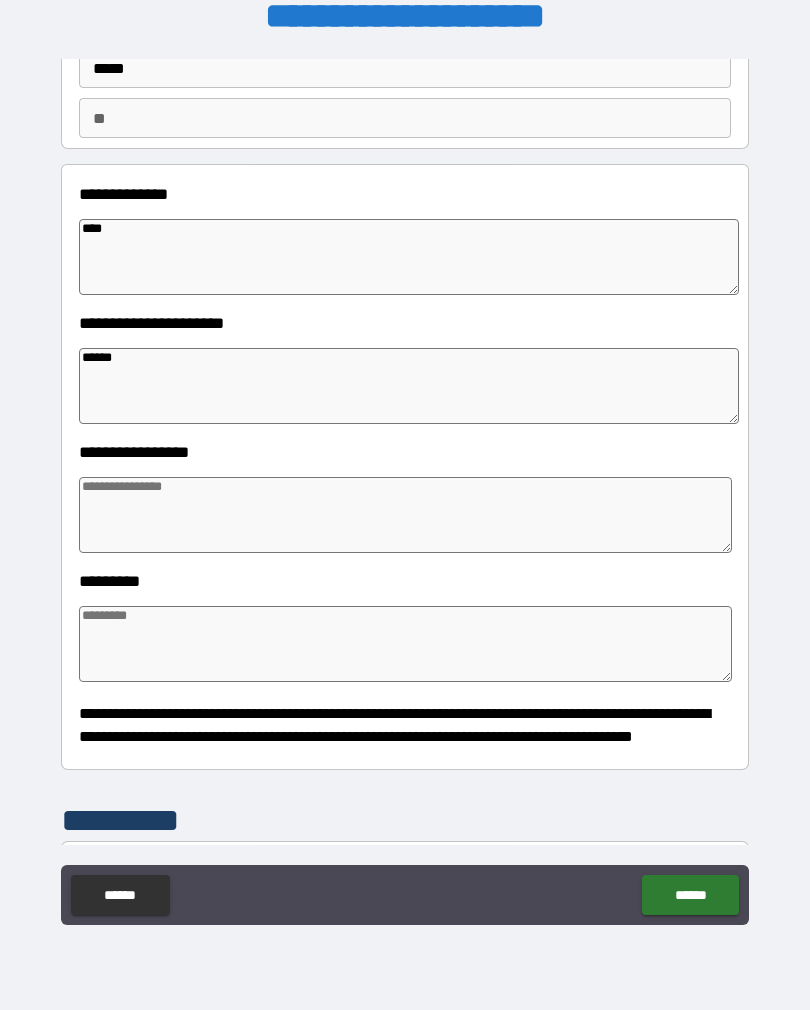 type on "*******" 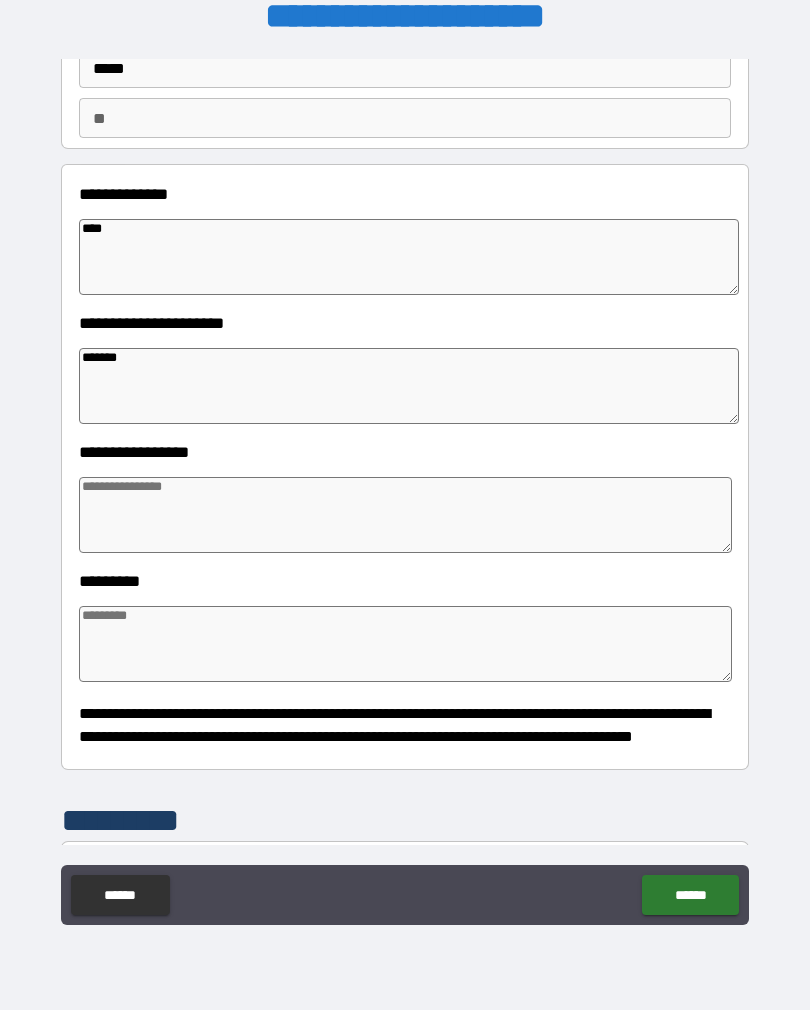 type on "*" 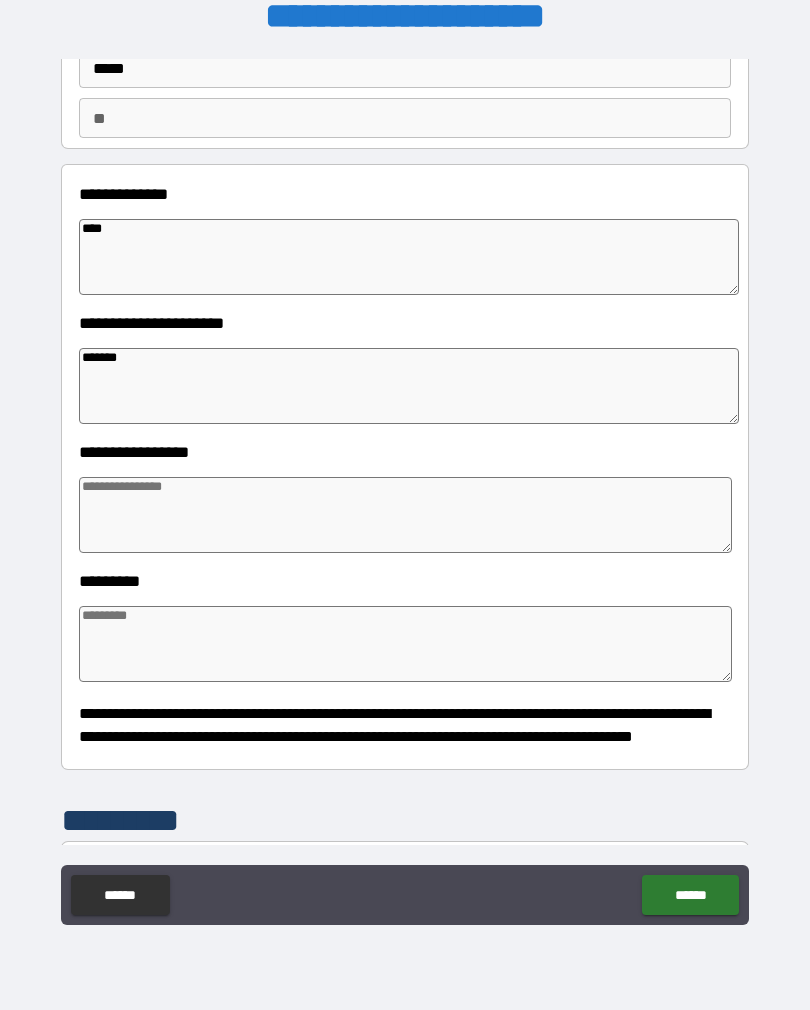 type on "*" 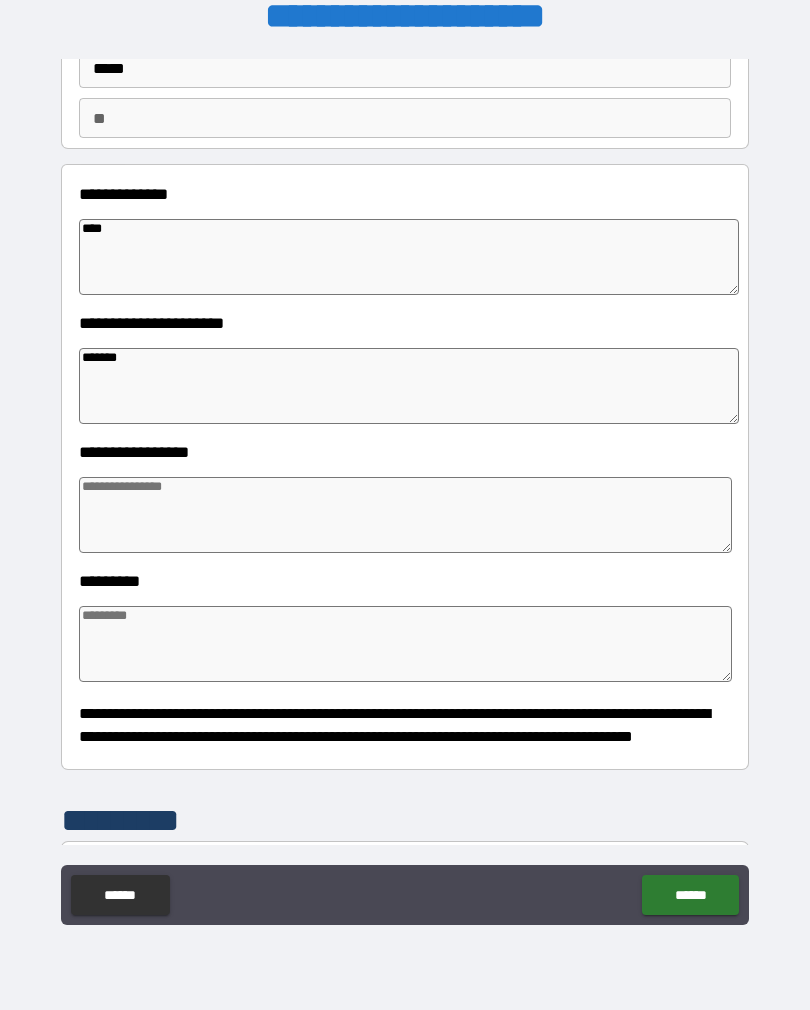 type on "*" 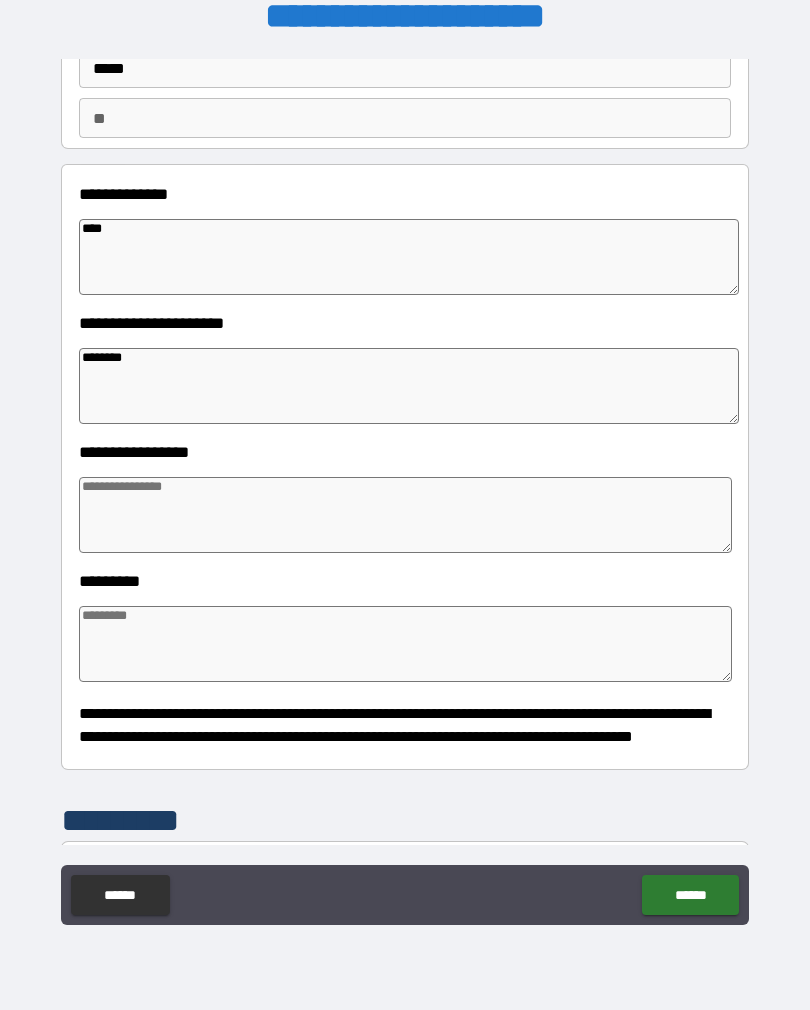 type on "*" 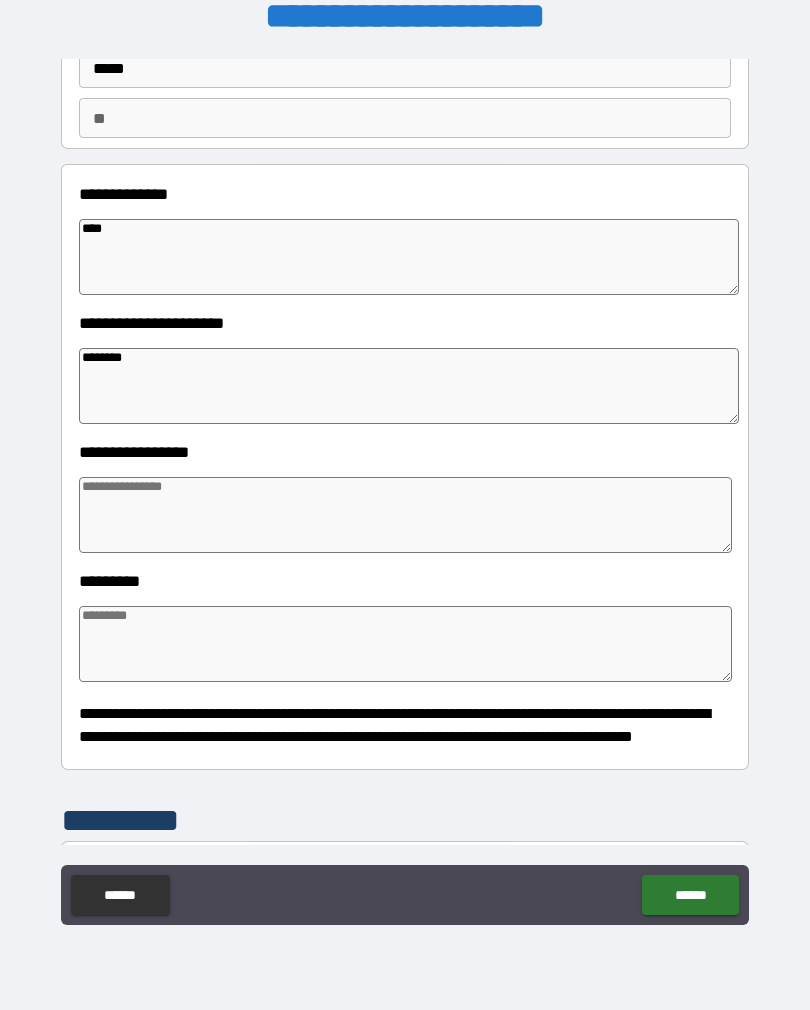 type on "*" 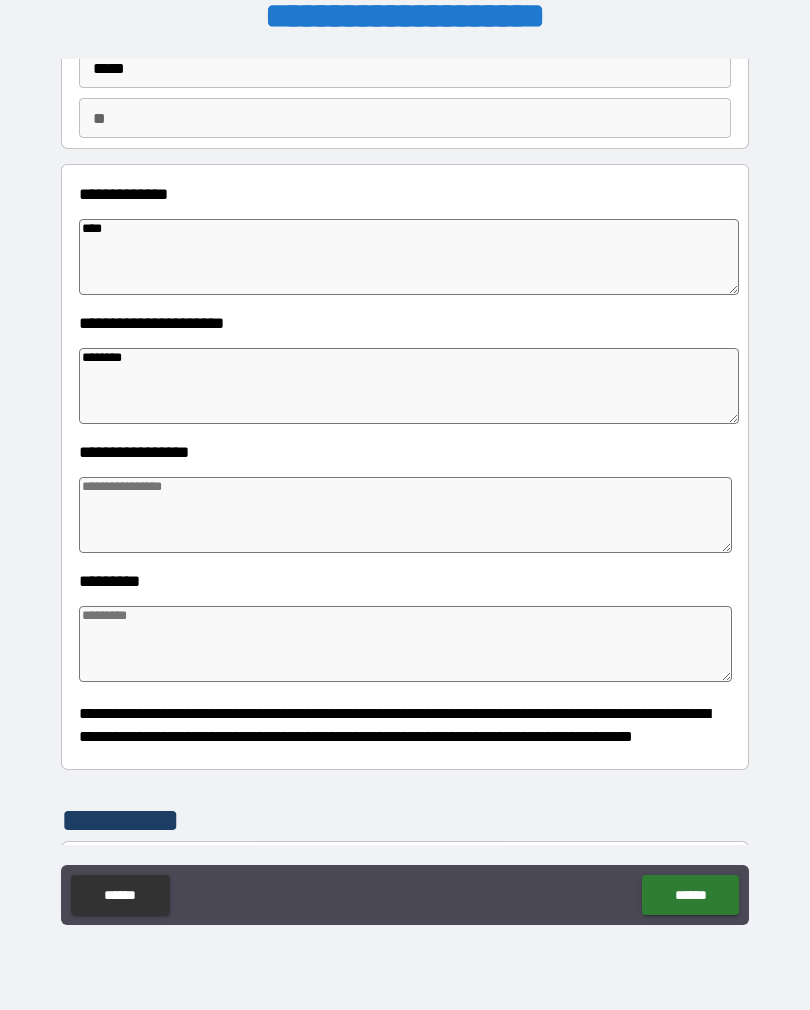 type on "*" 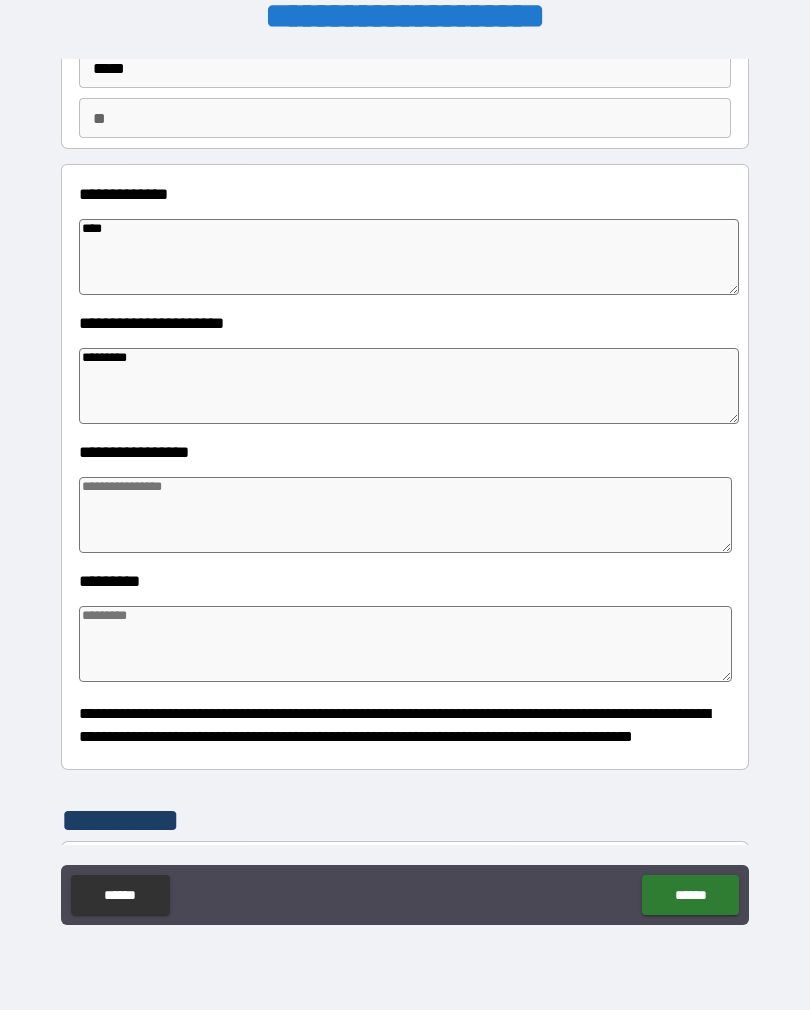 type on "*" 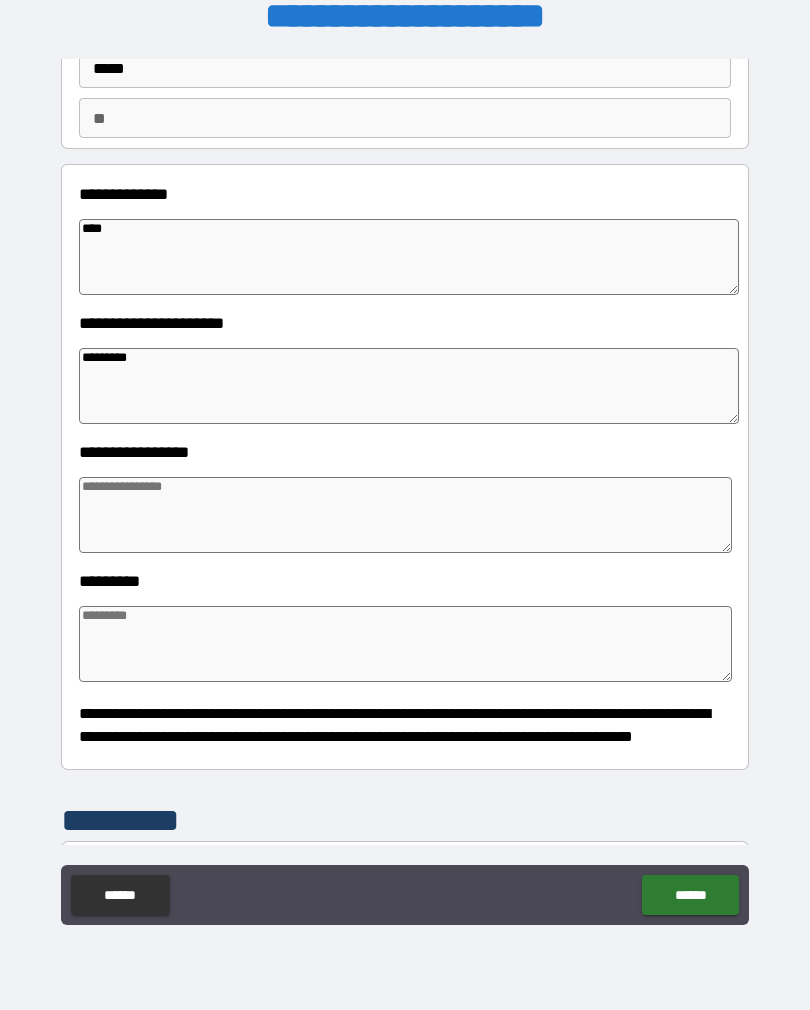 type on "*" 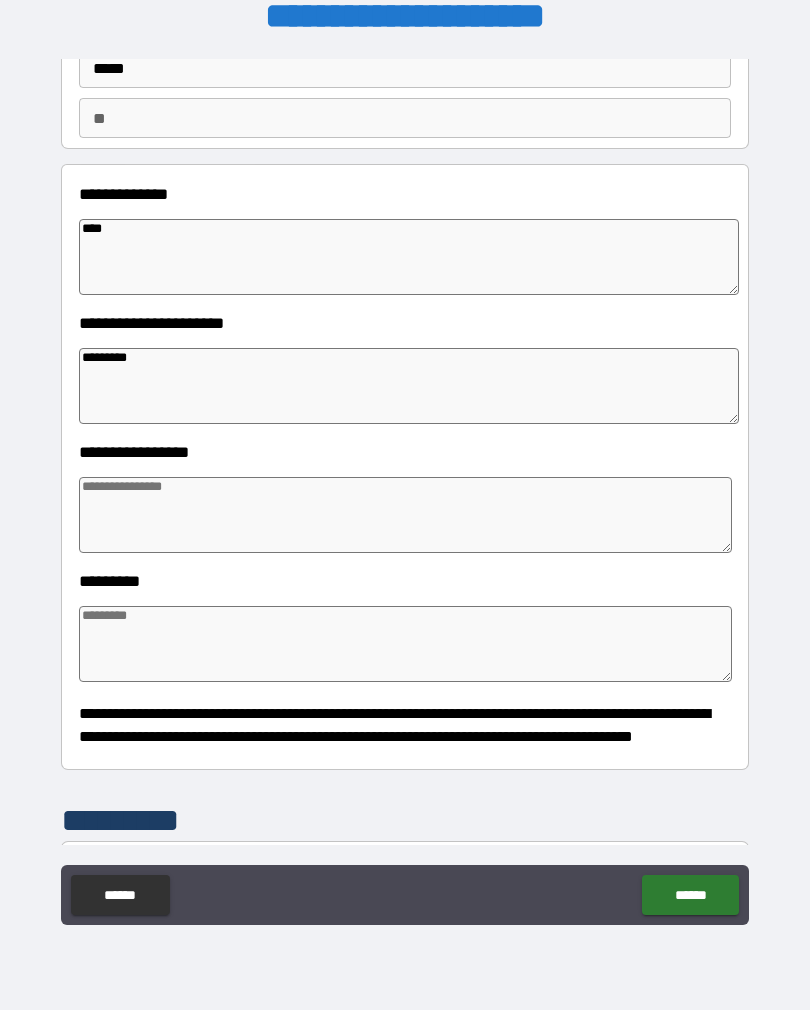 type on "*" 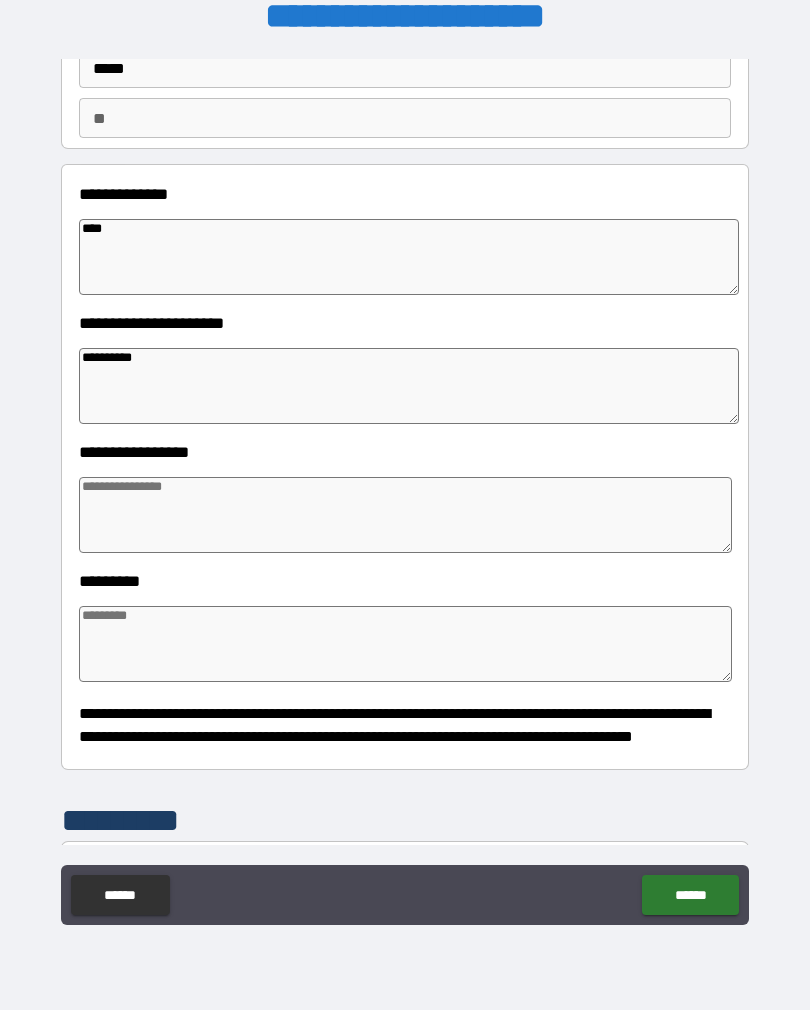 type on "*" 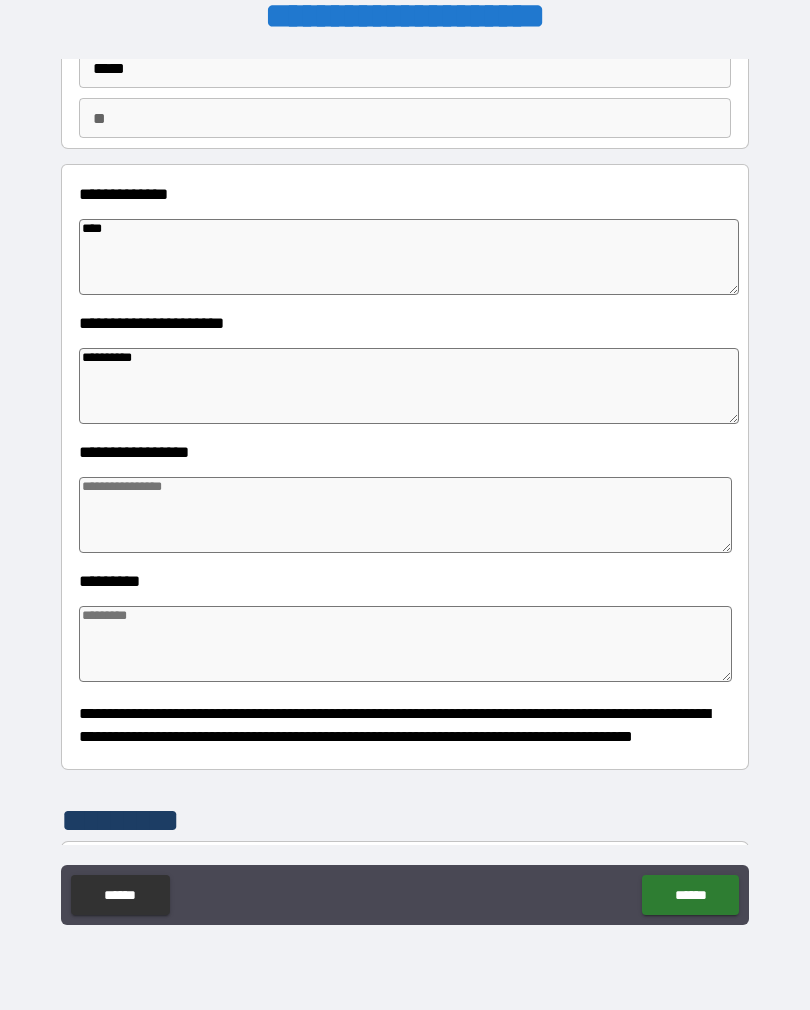 type on "*" 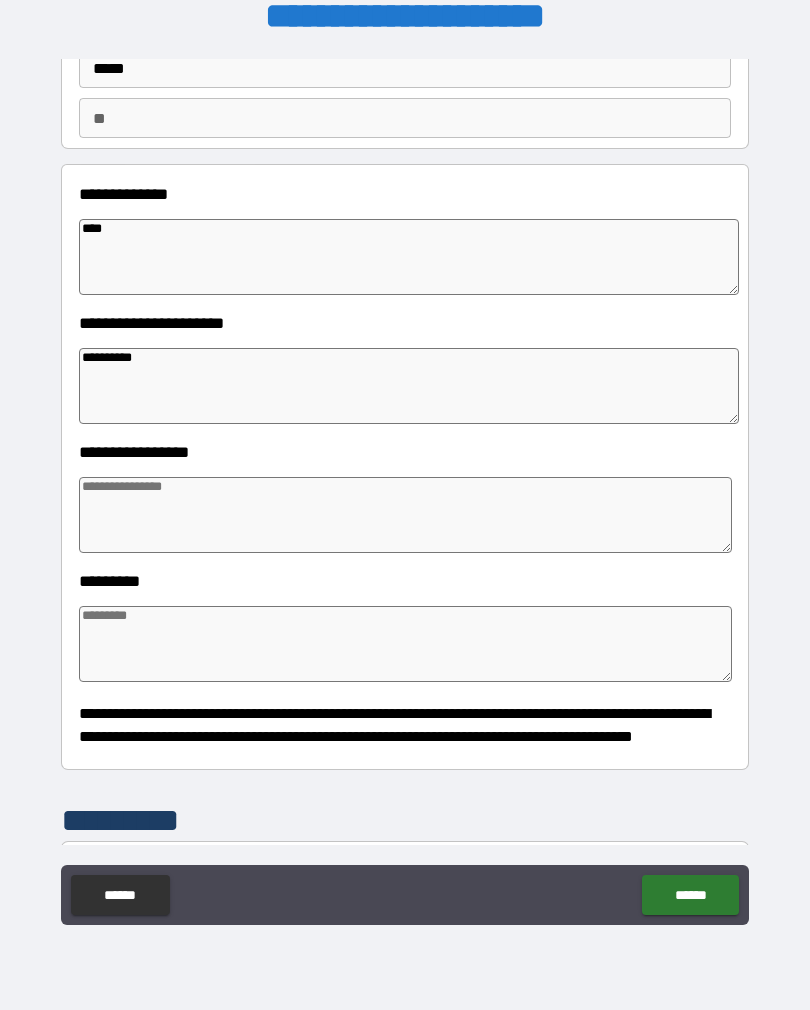 type on "*" 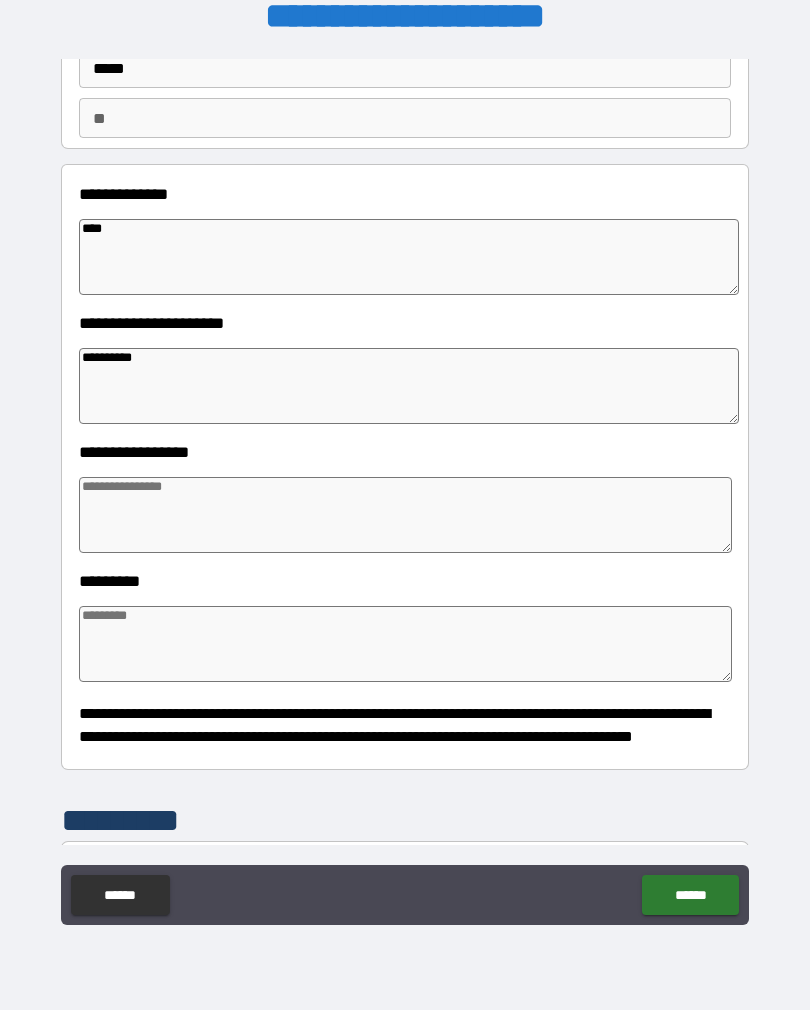 type on "*" 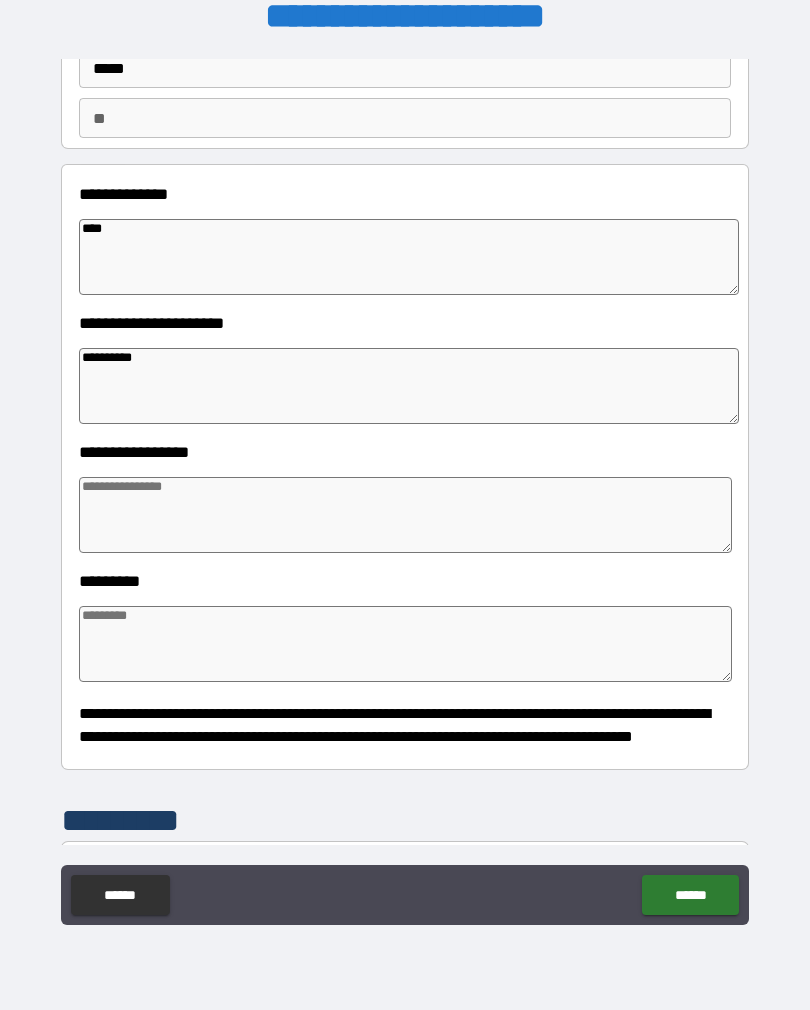 type on "*" 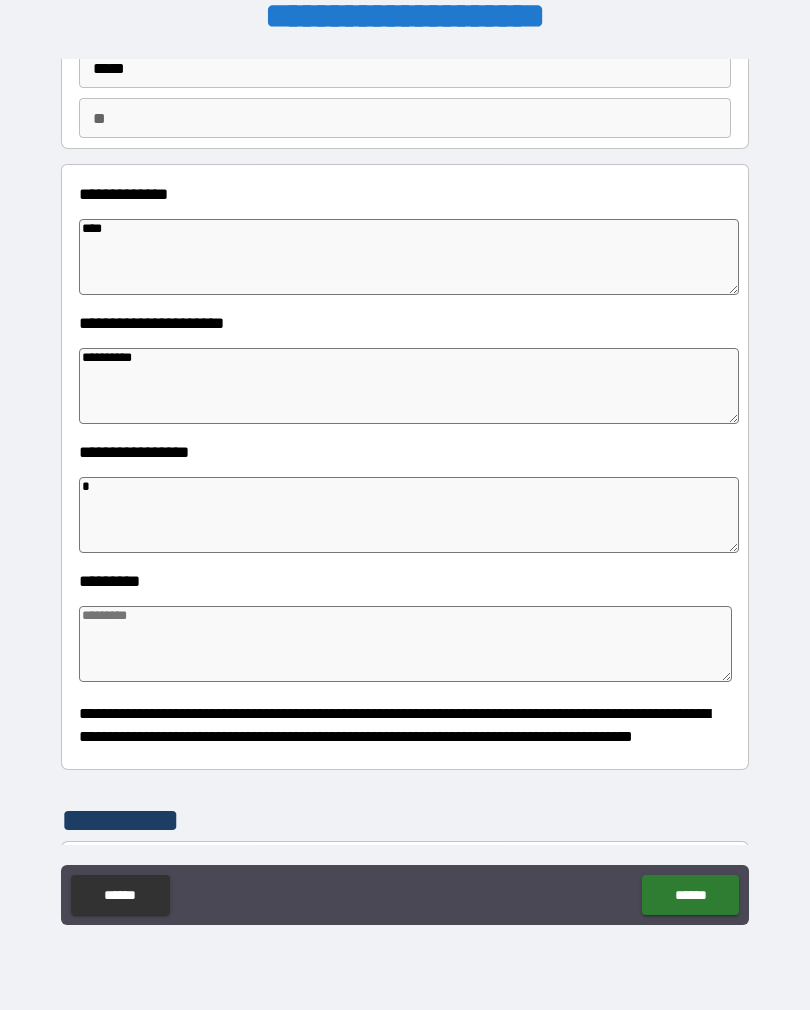 type on "*" 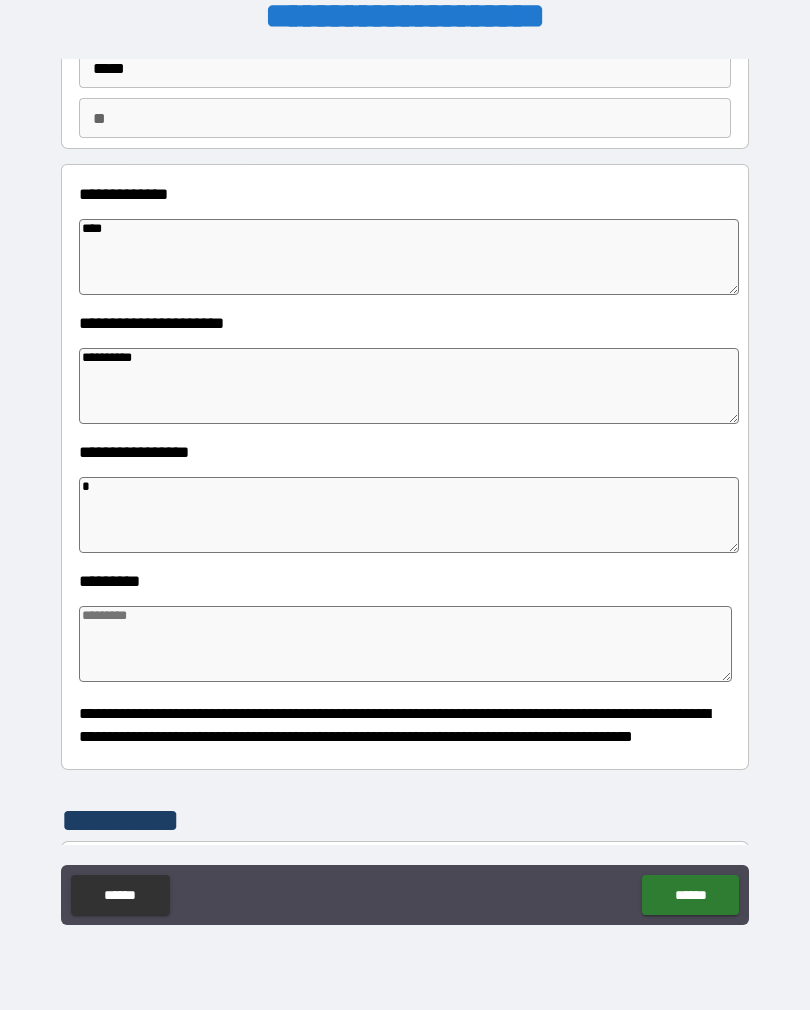 type on "*" 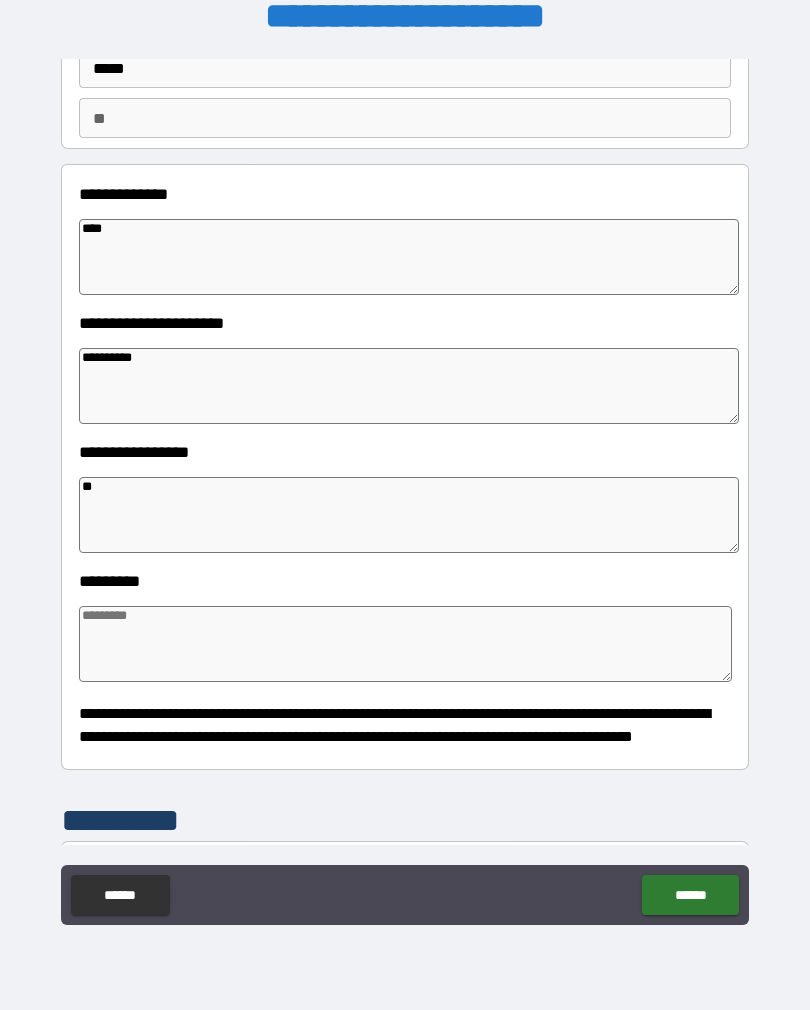 type on "***" 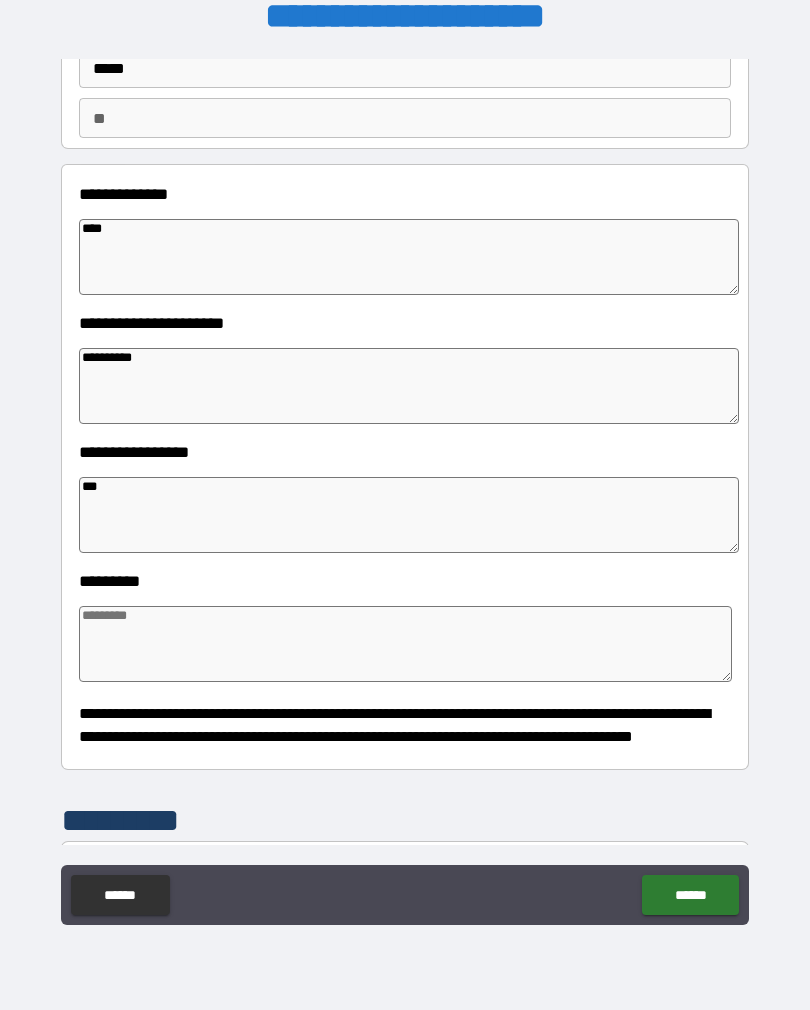 type on "*" 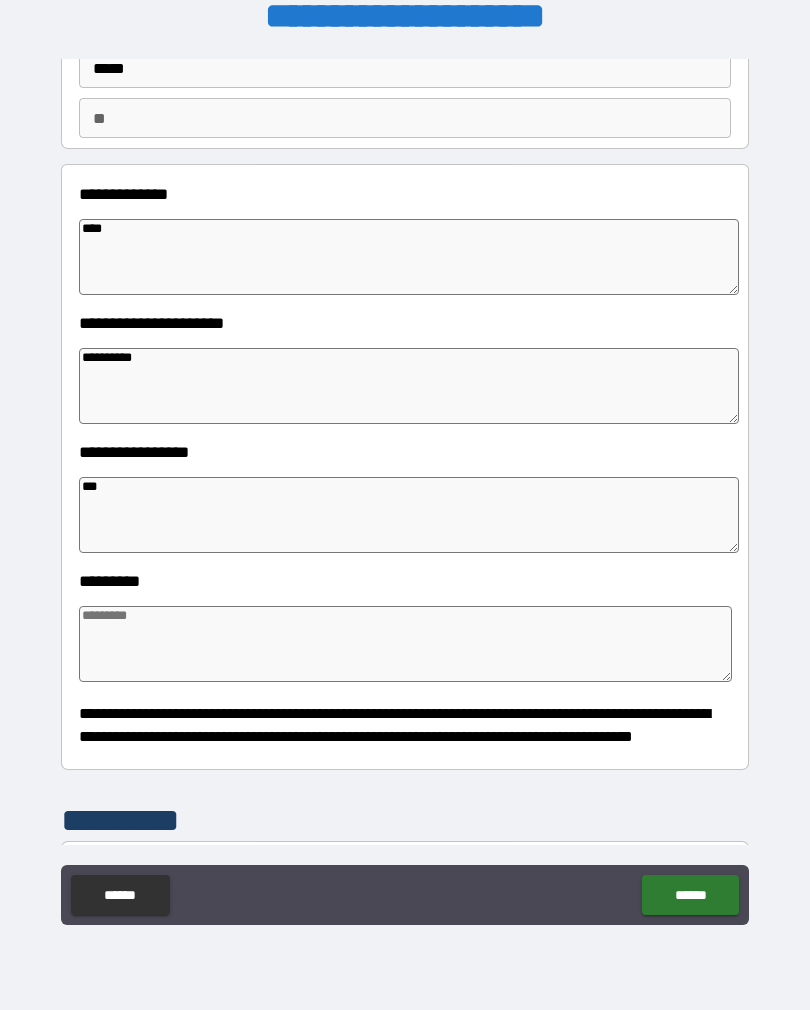 type on "*" 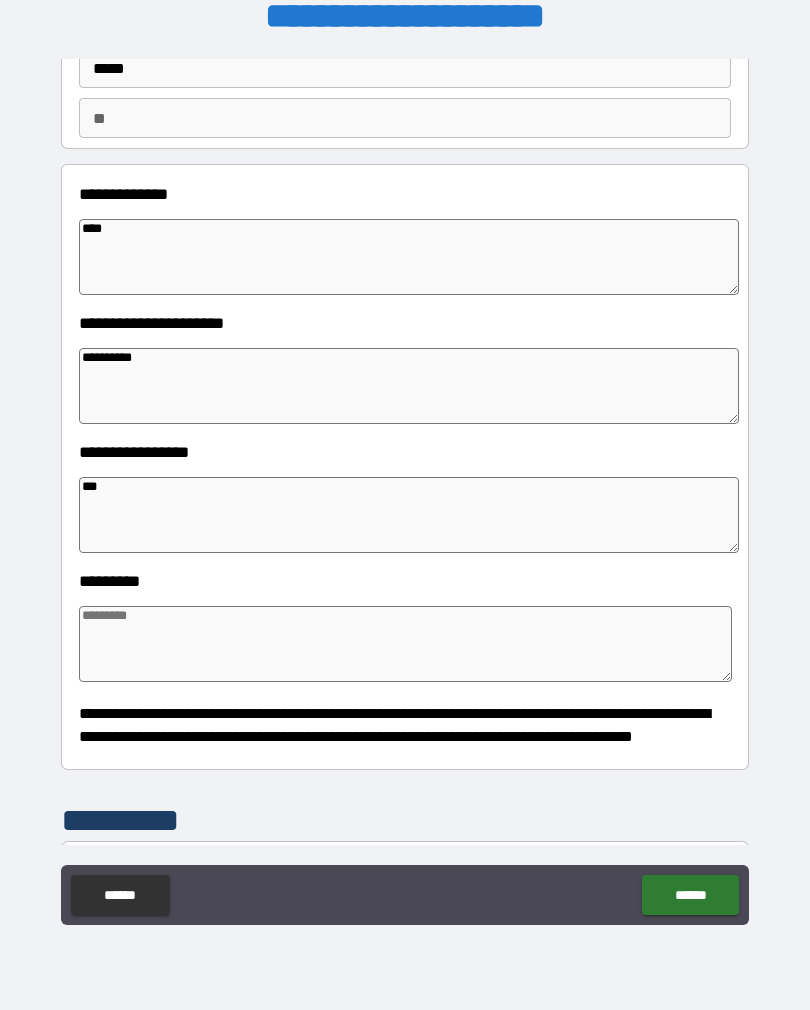 type on "*" 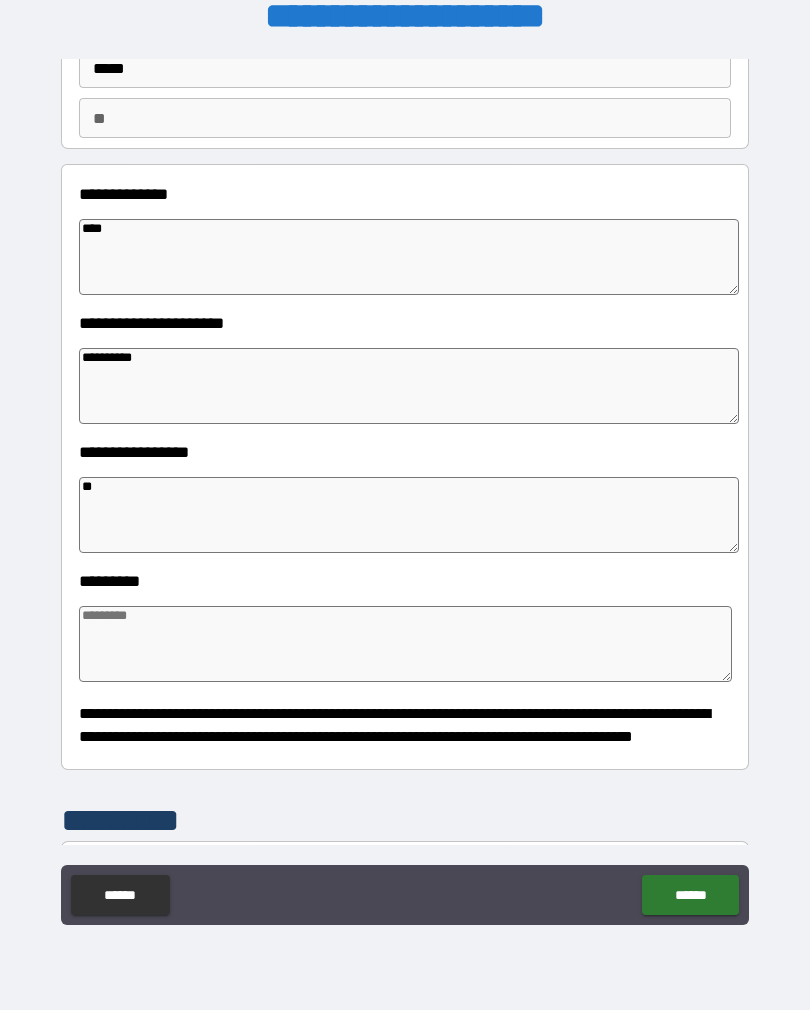type on "*" 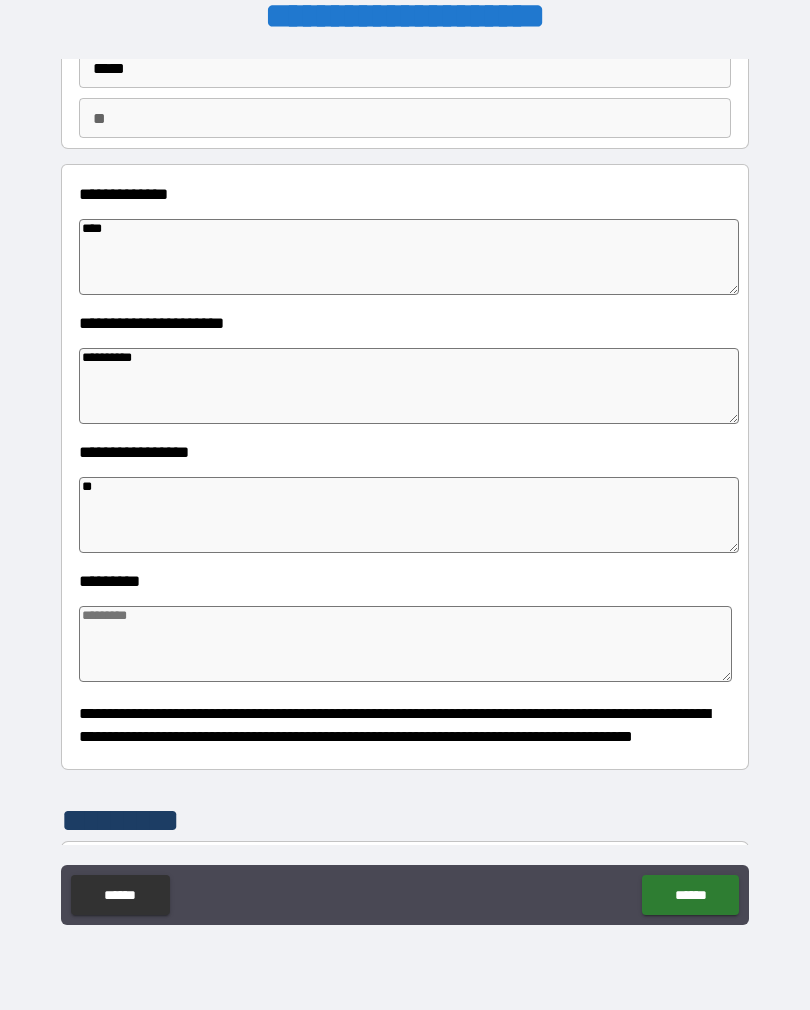 type on "*" 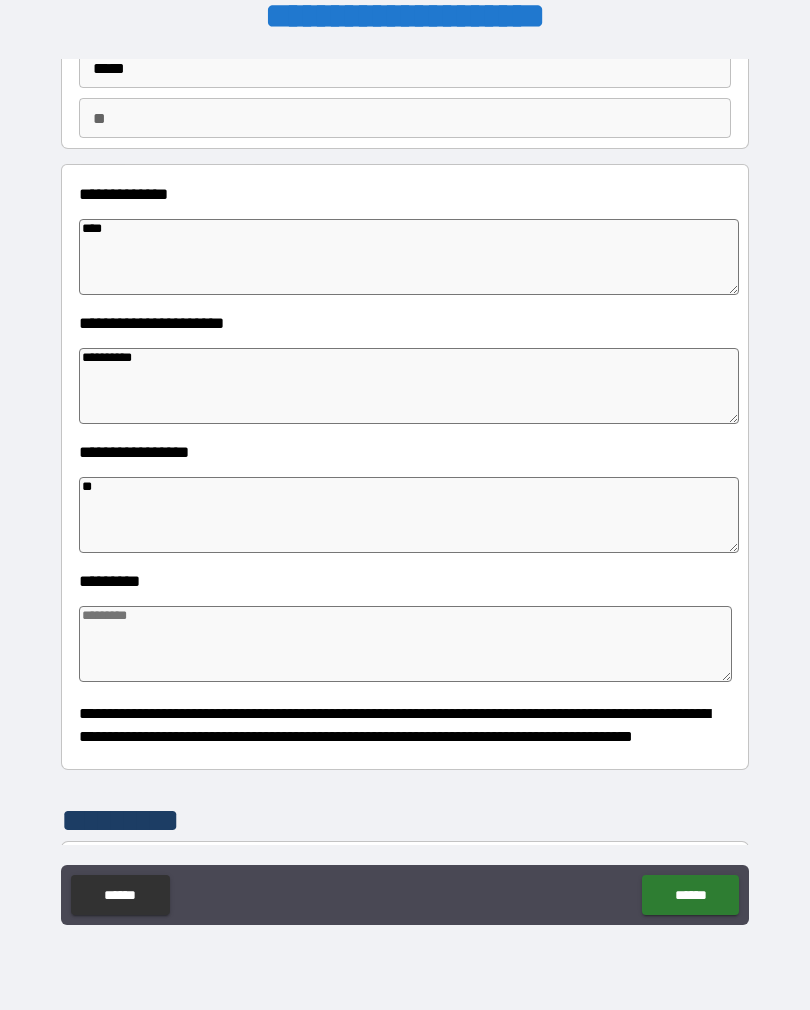 type on "*" 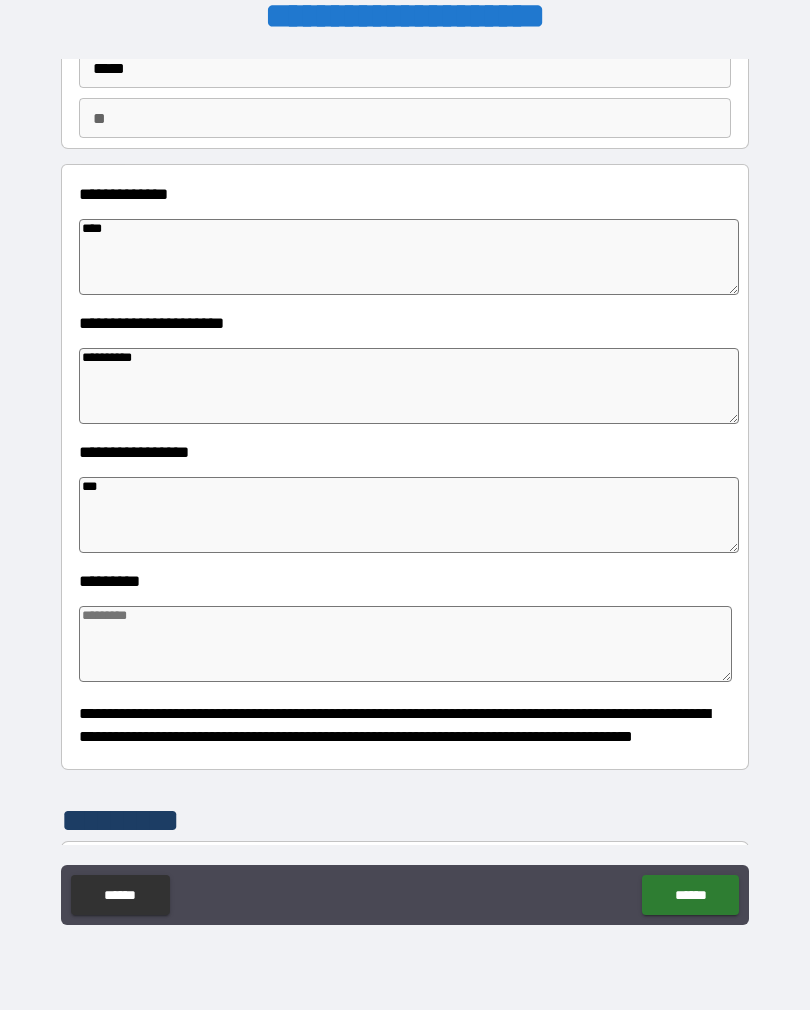 type on "*" 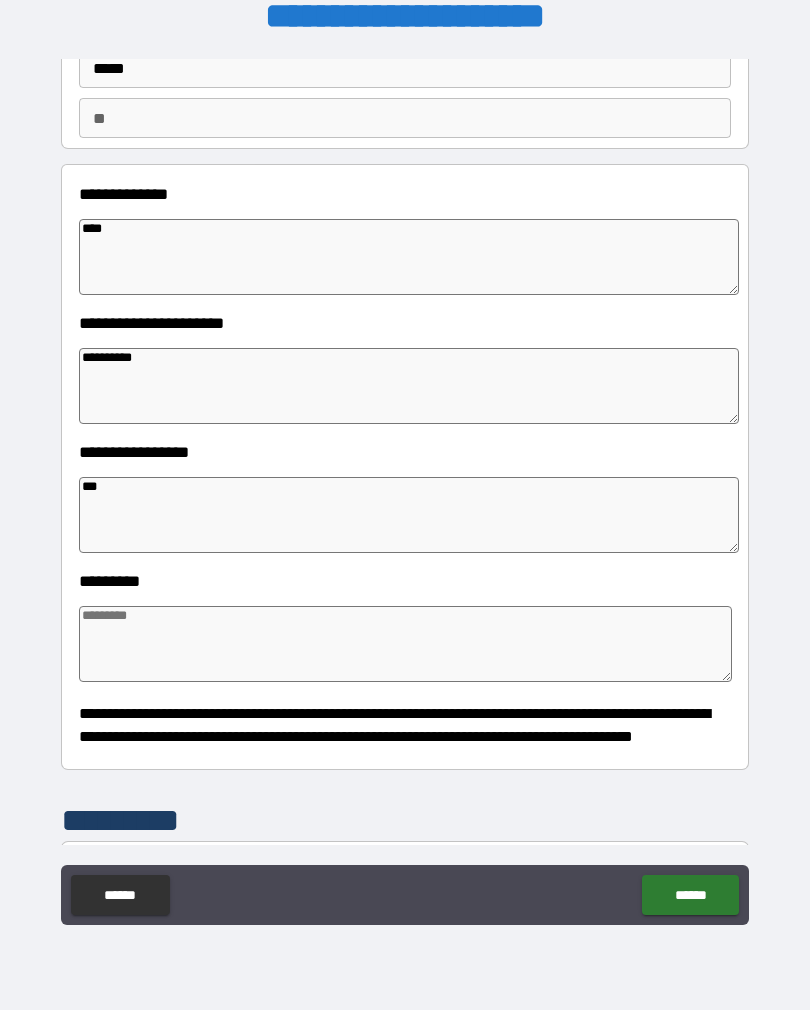 type on "****" 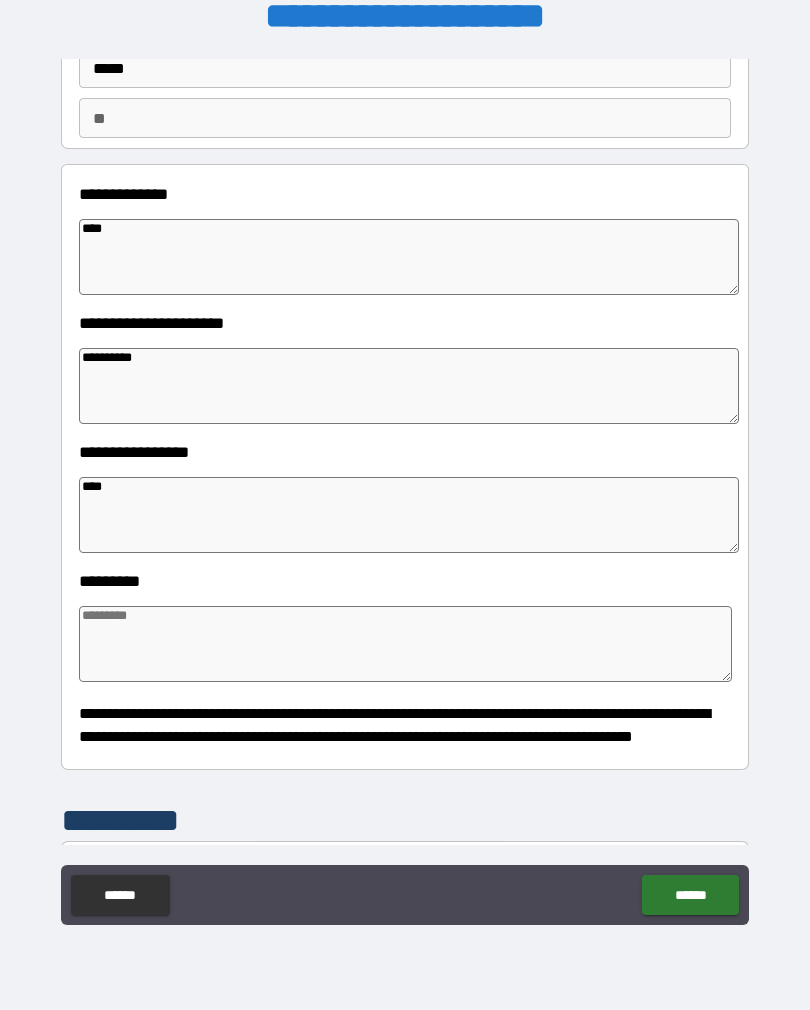 type on "*" 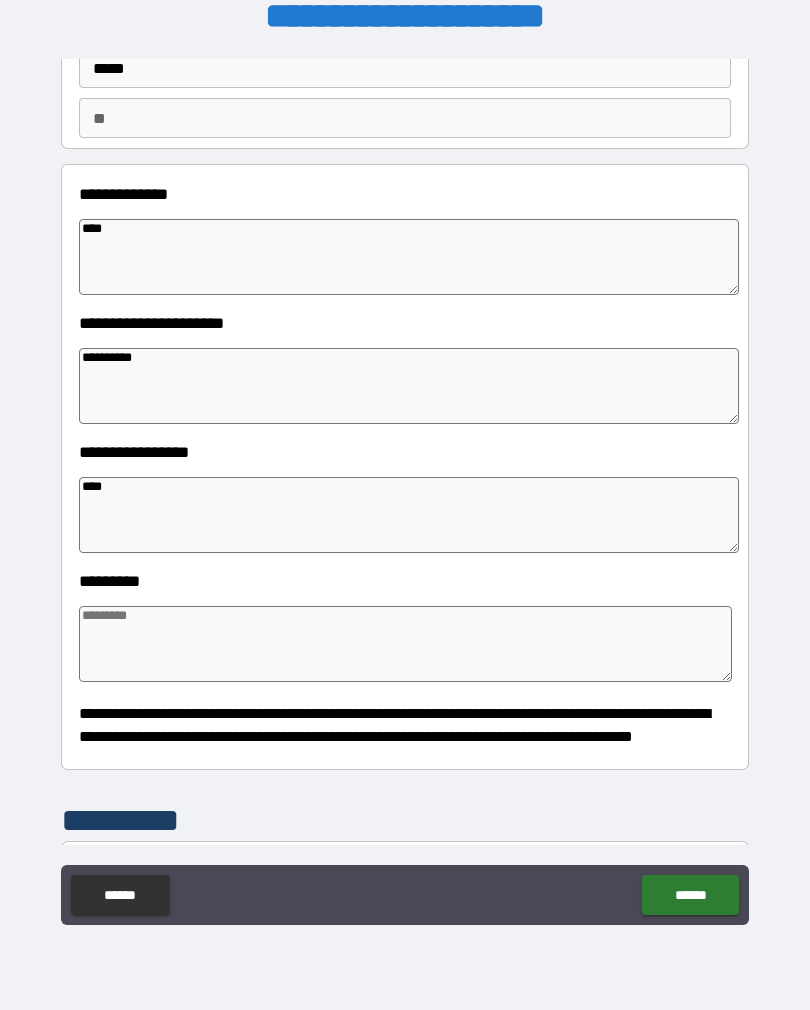 type on "*" 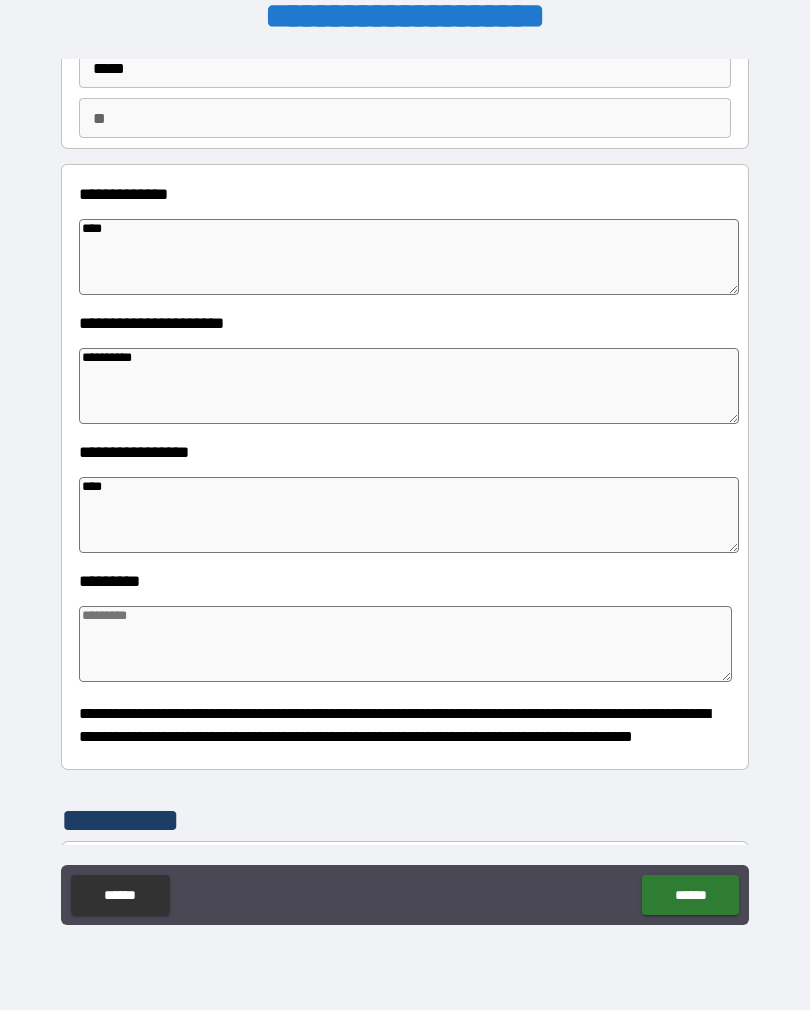 type on "*" 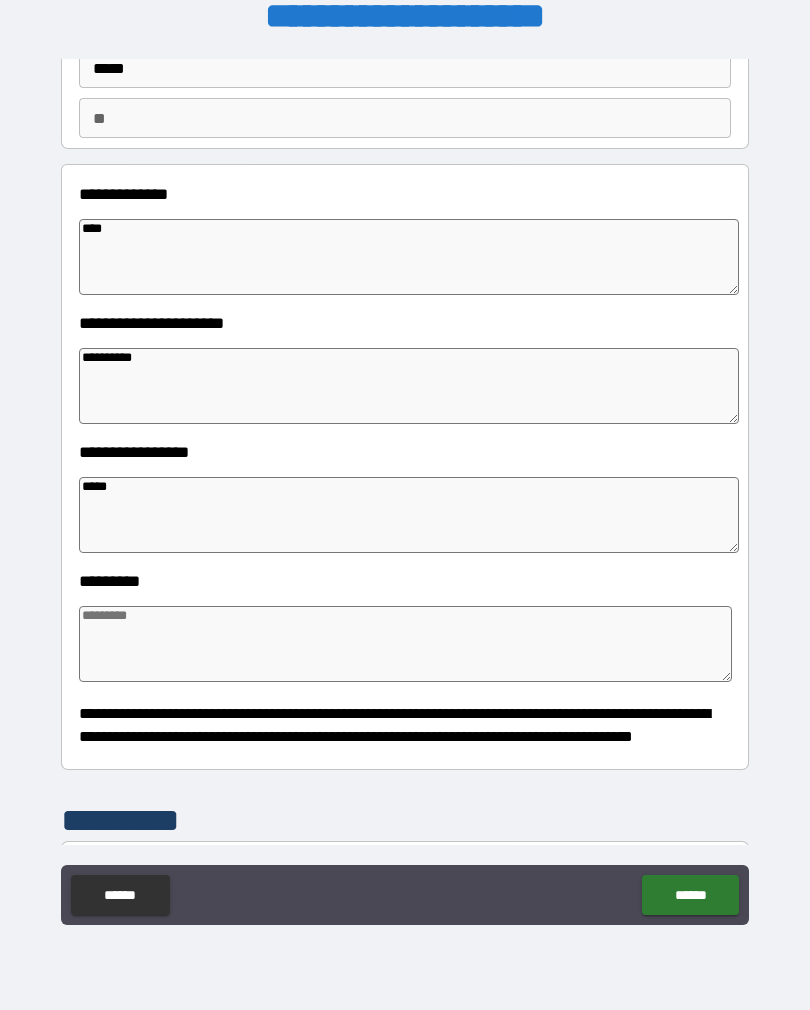 type on "*" 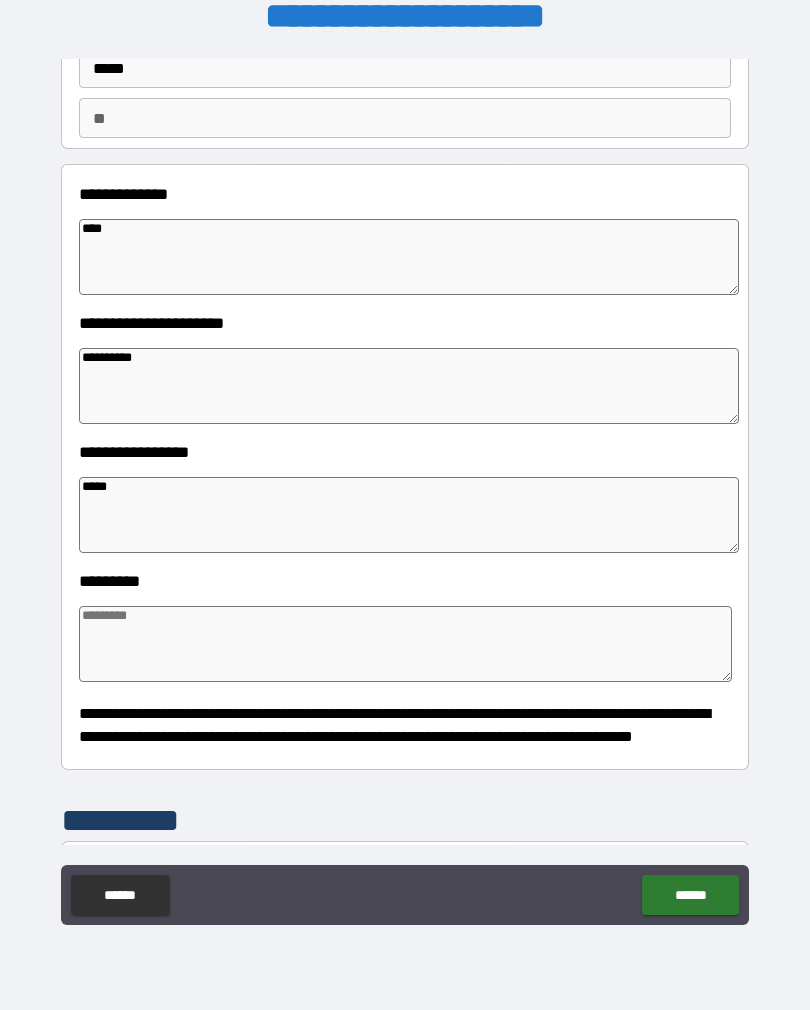 type on "*" 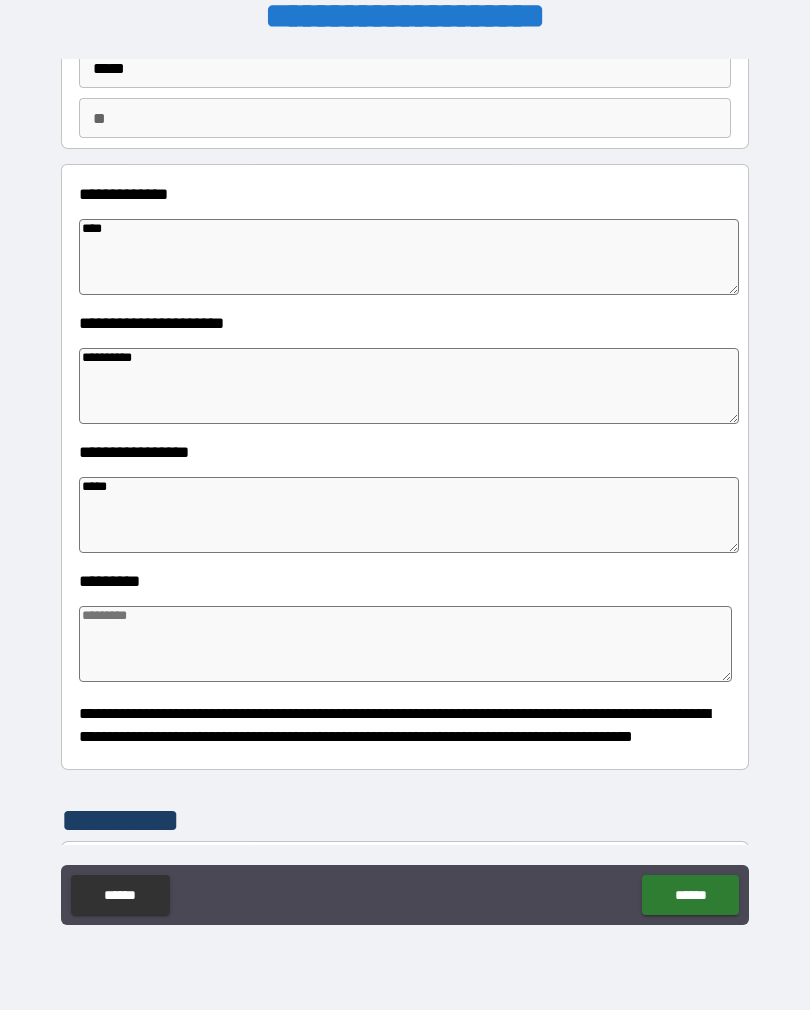 type 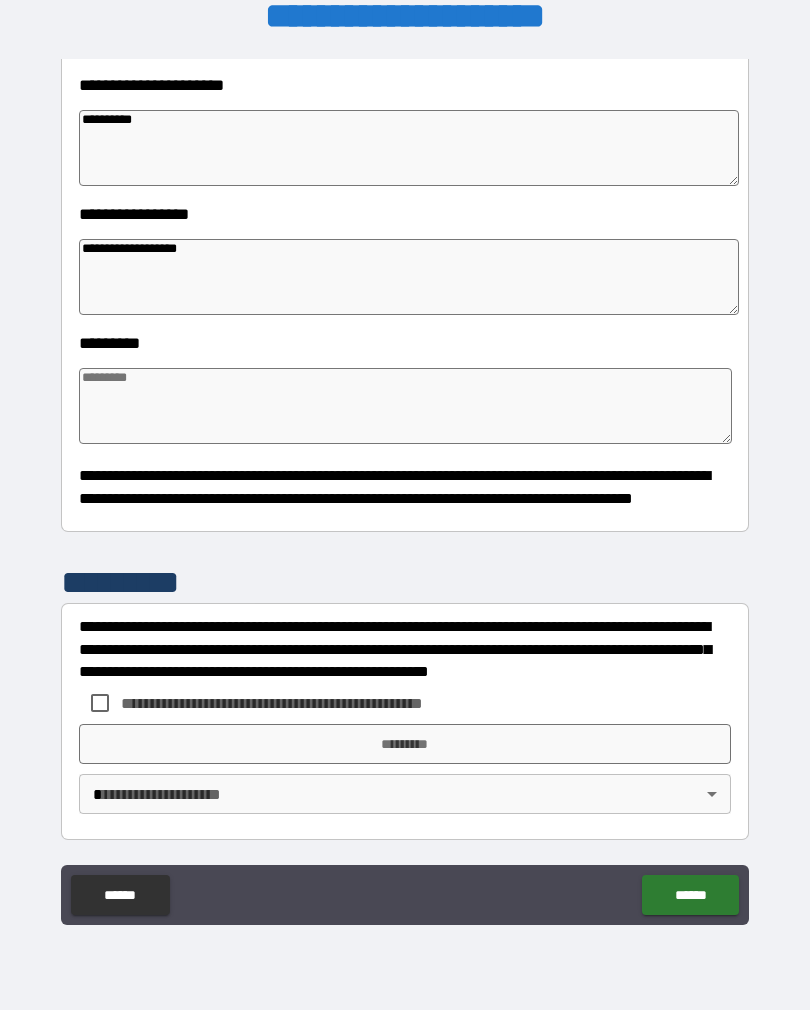 scroll, scrollTop: 392, scrollLeft: 0, axis: vertical 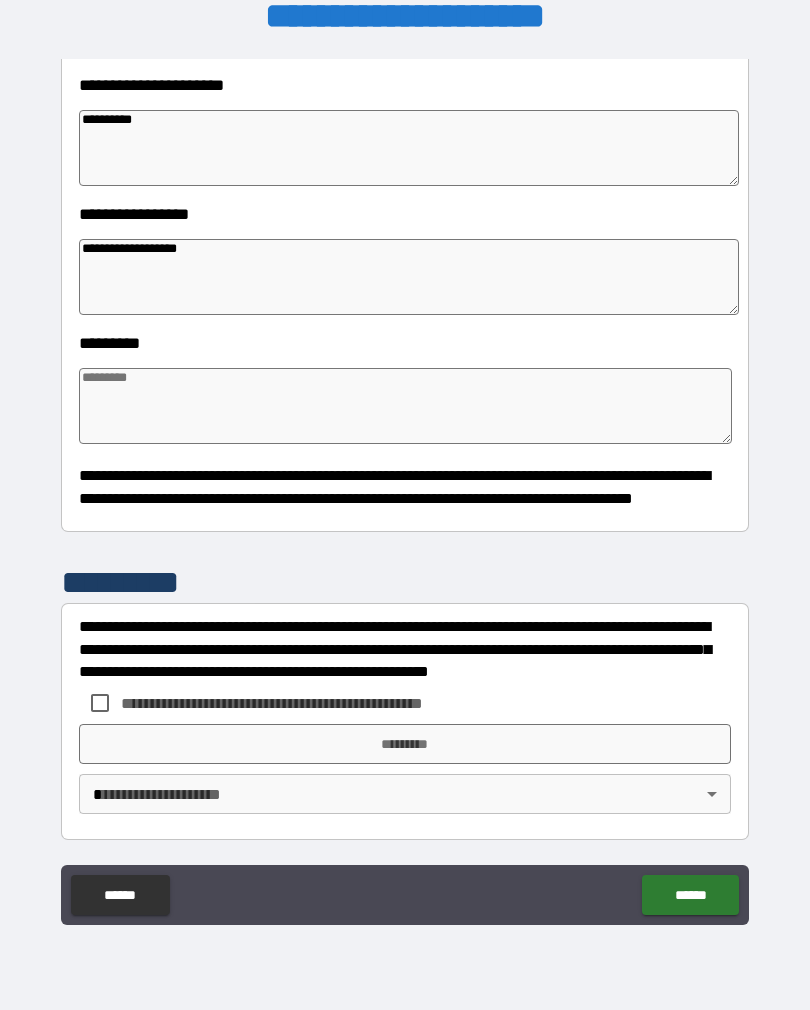 click at bounding box center [405, 406] 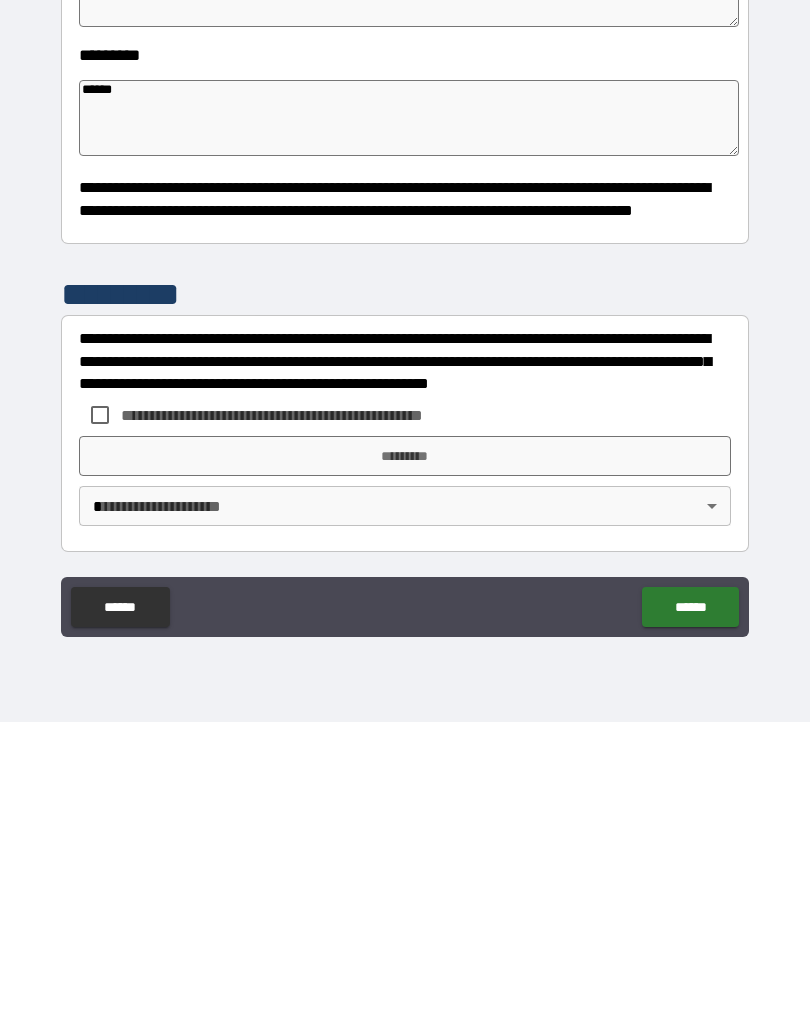 click on "**********" at bounding box center [405, 703] 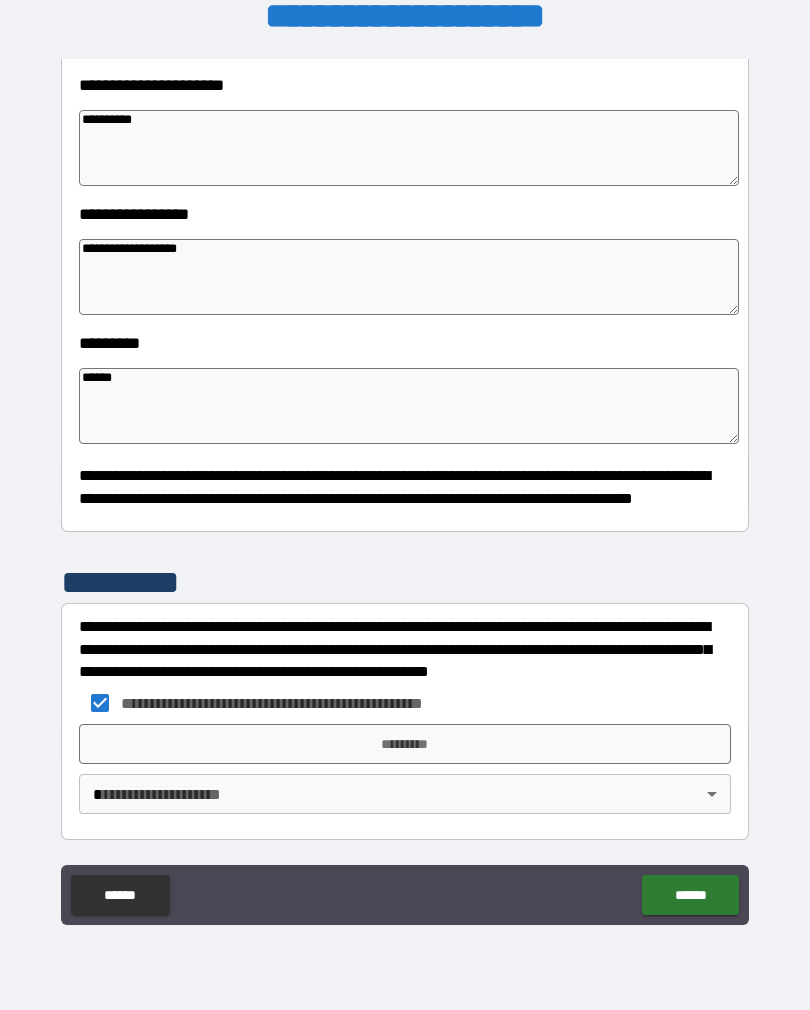 click on "*********" at bounding box center [405, 744] 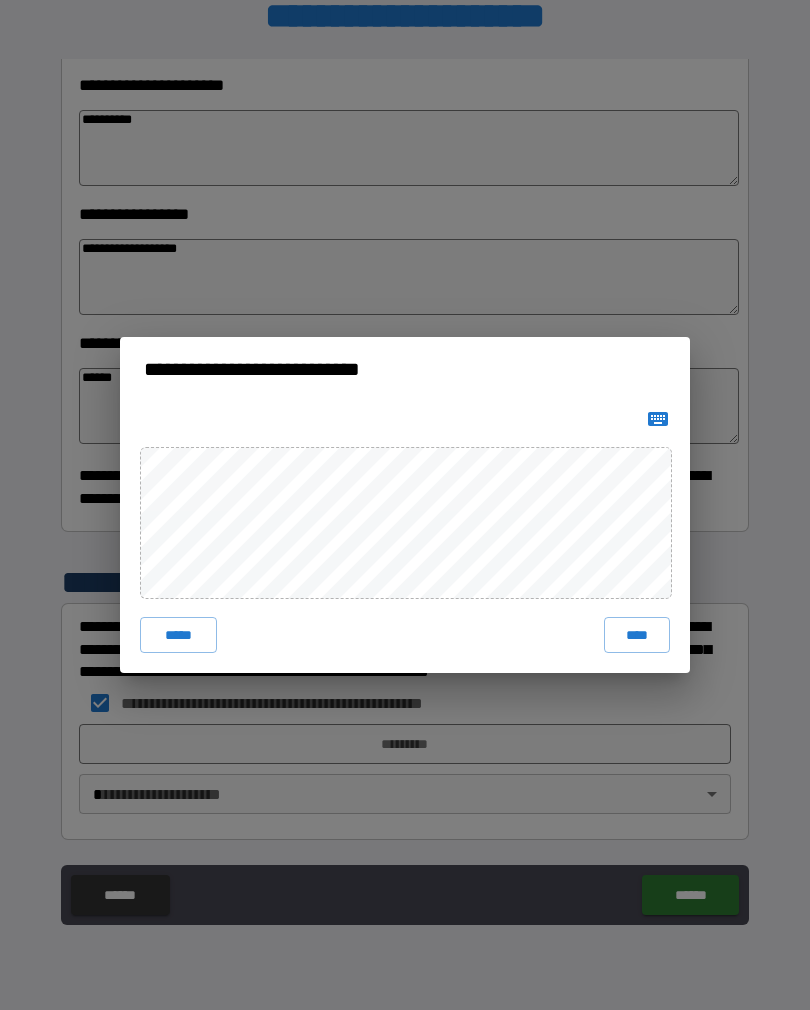 click on "****" at bounding box center [637, 635] 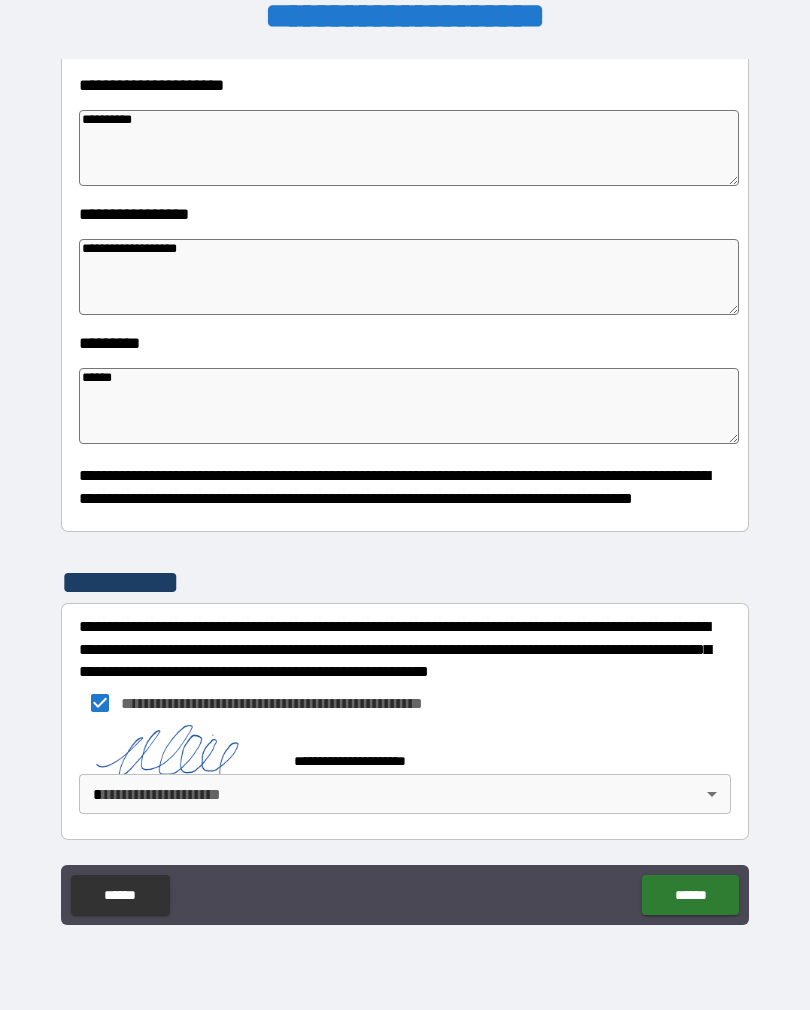 scroll, scrollTop: 382, scrollLeft: 0, axis: vertical 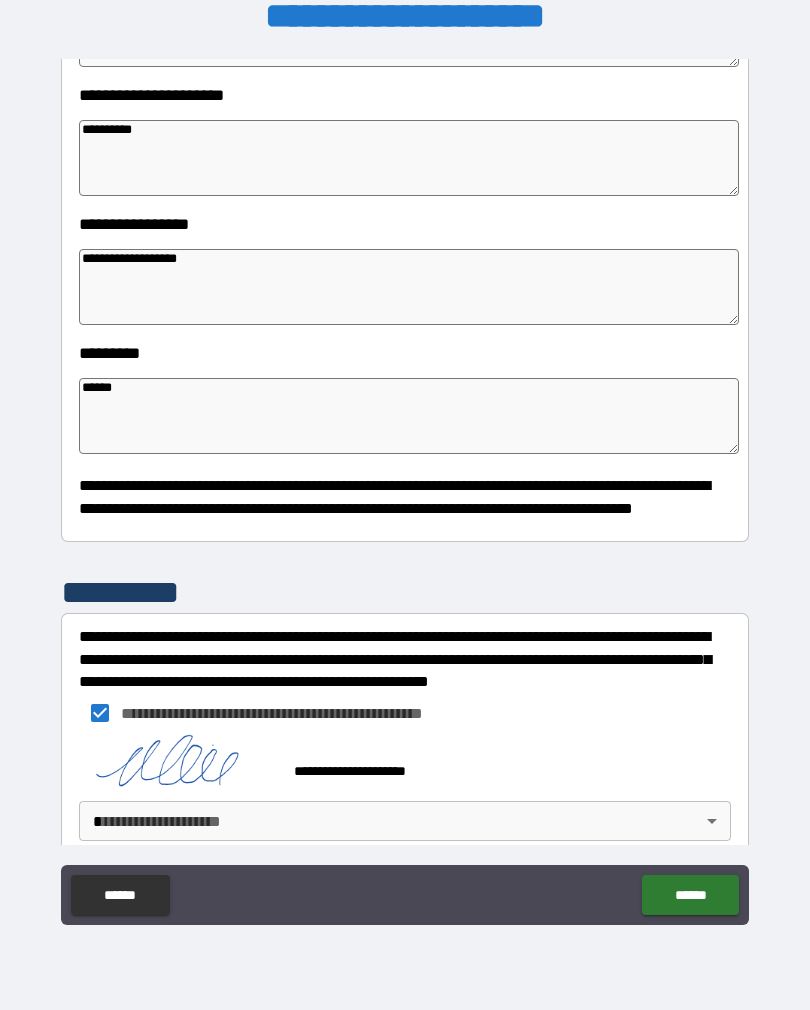 click on "**********" at bounding box center [405, 489] 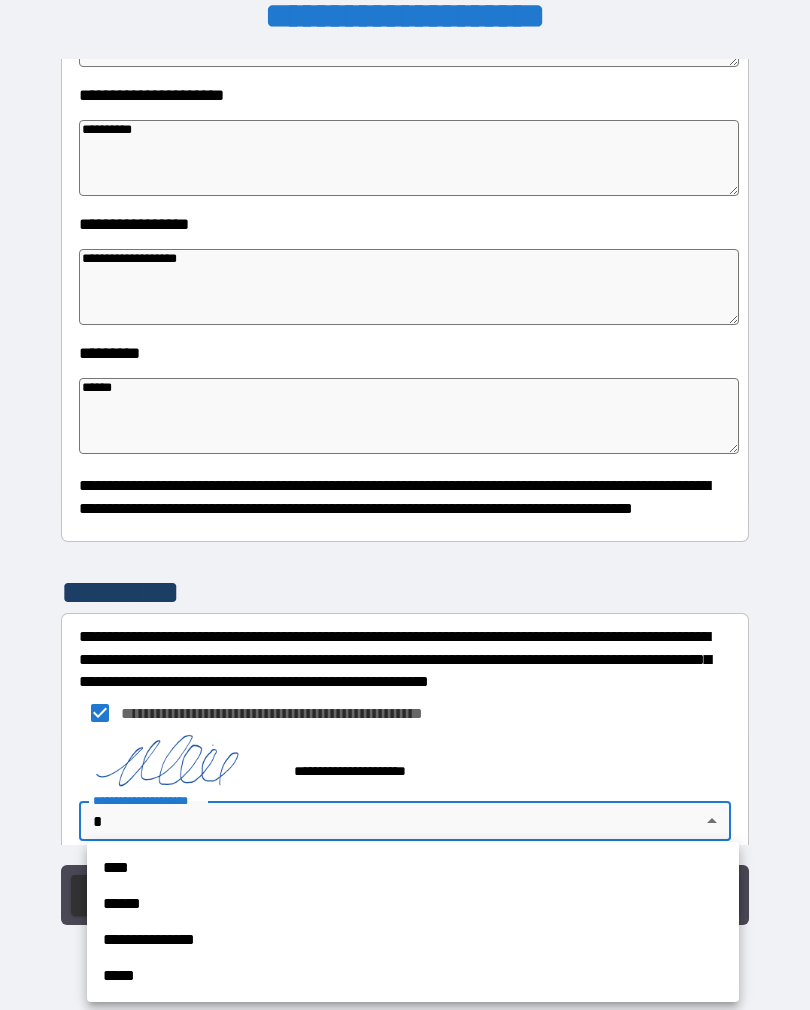 click on "**********" at bounding box center [413, 940] 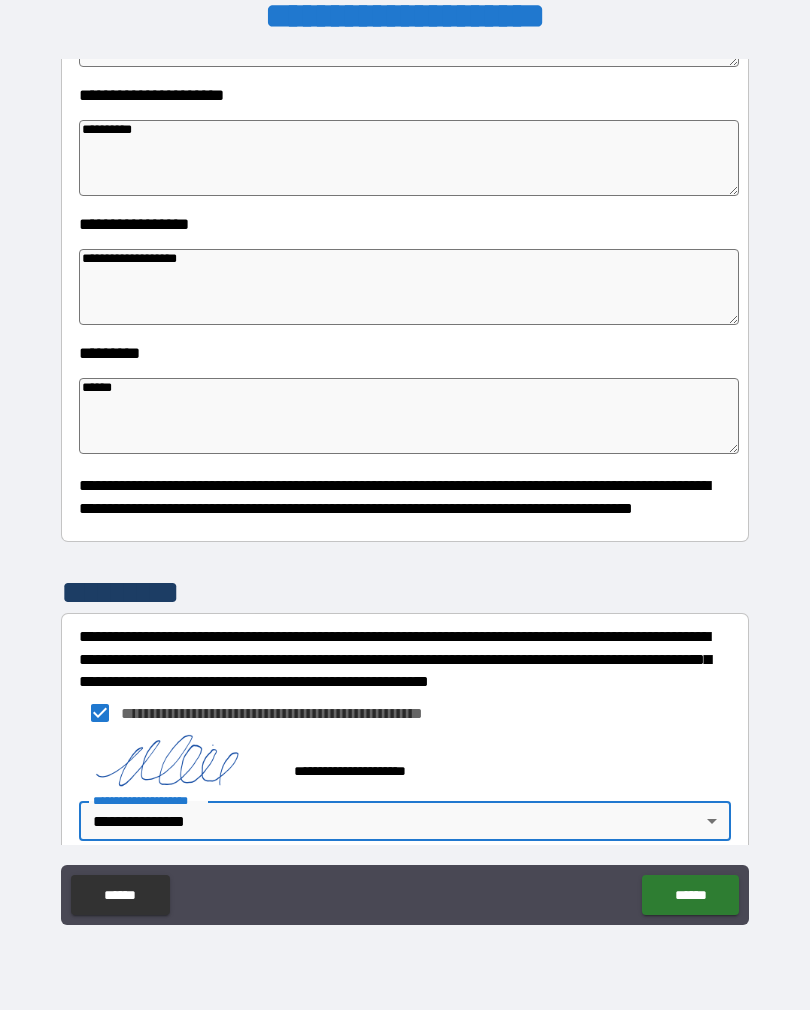 click on "******" at bounding box center (690, 895) 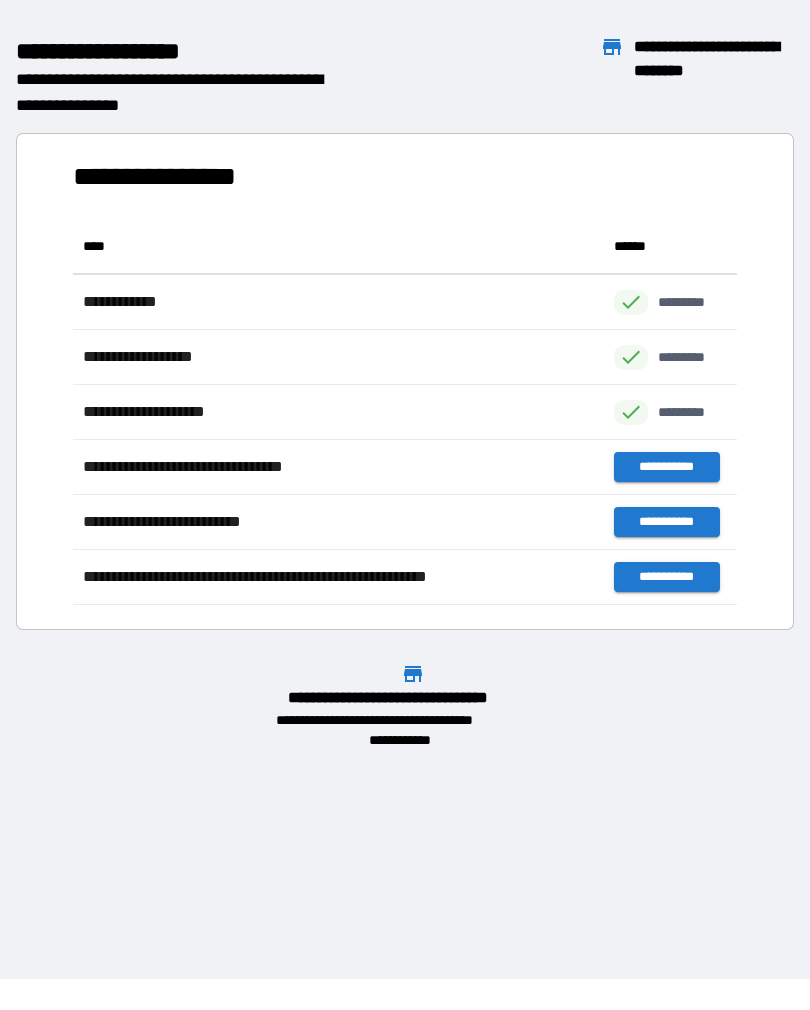 scroll, scrollTop: 1, scrollLeft: 1, axis: both 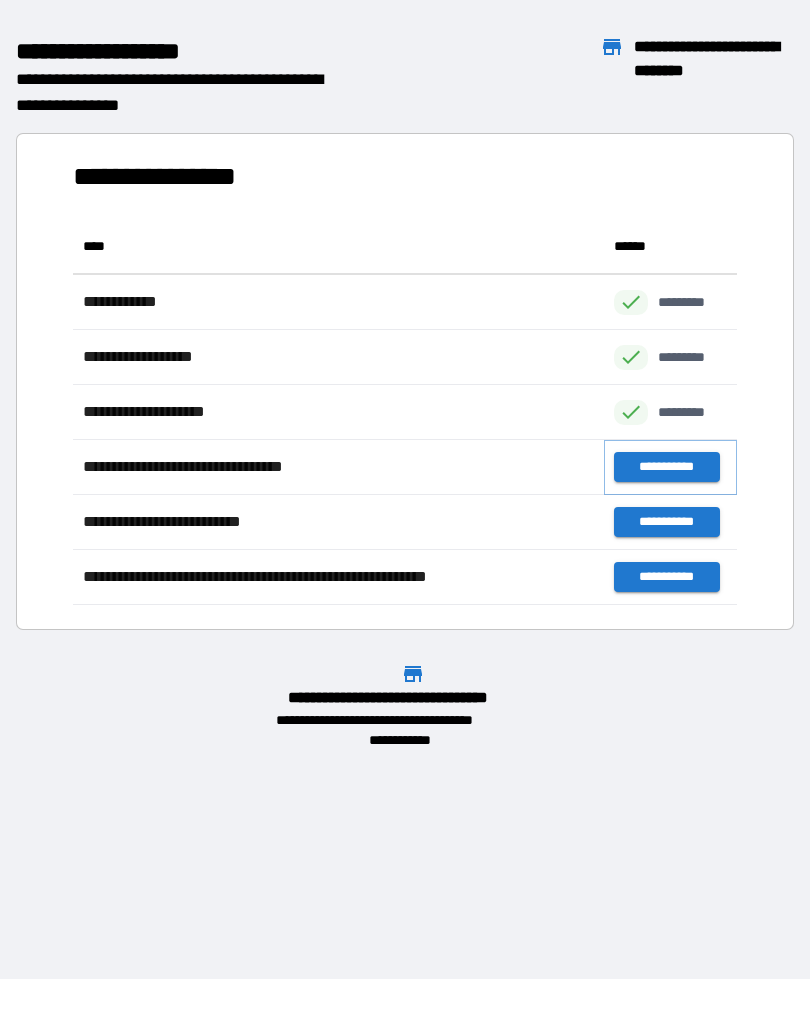 click on "**********" at bounding box center [666, 467] 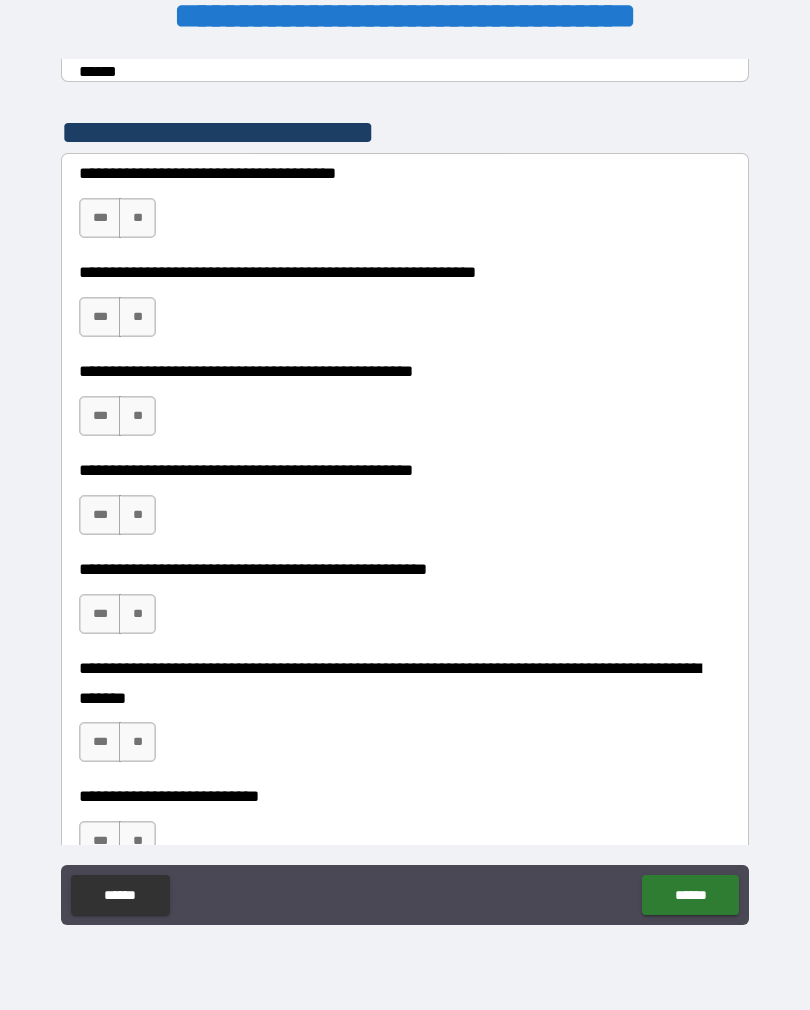 scroll, scrollTop: 398, scrollLeft: 0, axis: vertical 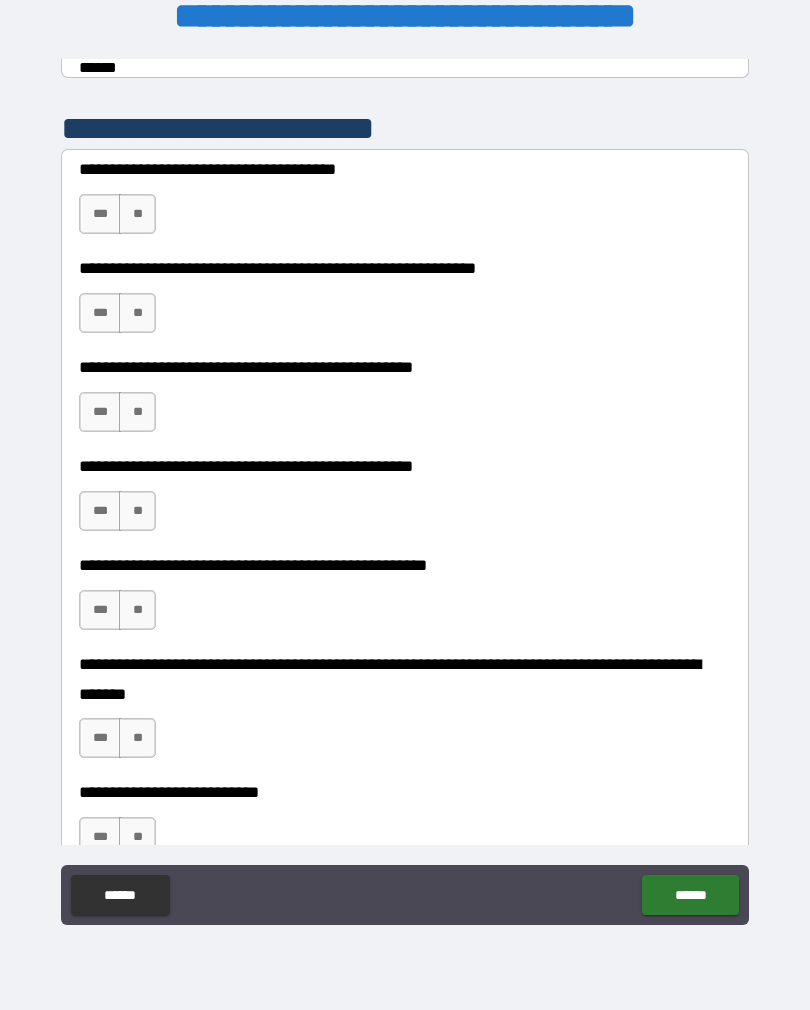 click on "***" at bounding box center (100, 214) 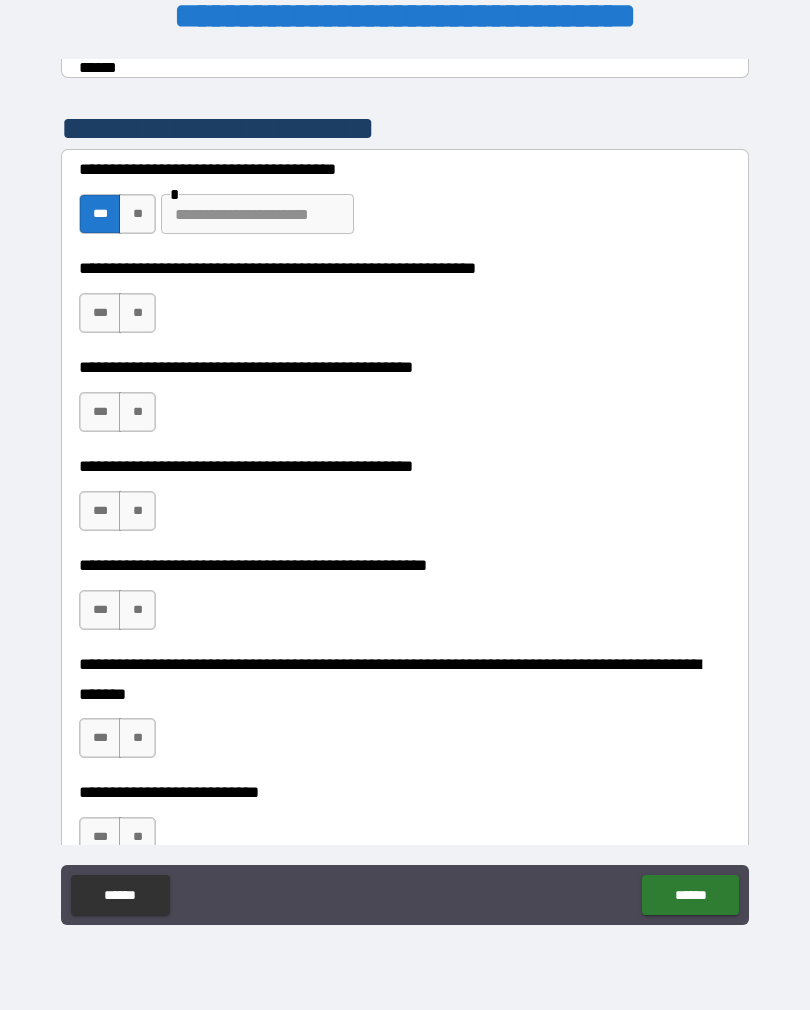 click on "**" at bounding box center [137, 313] 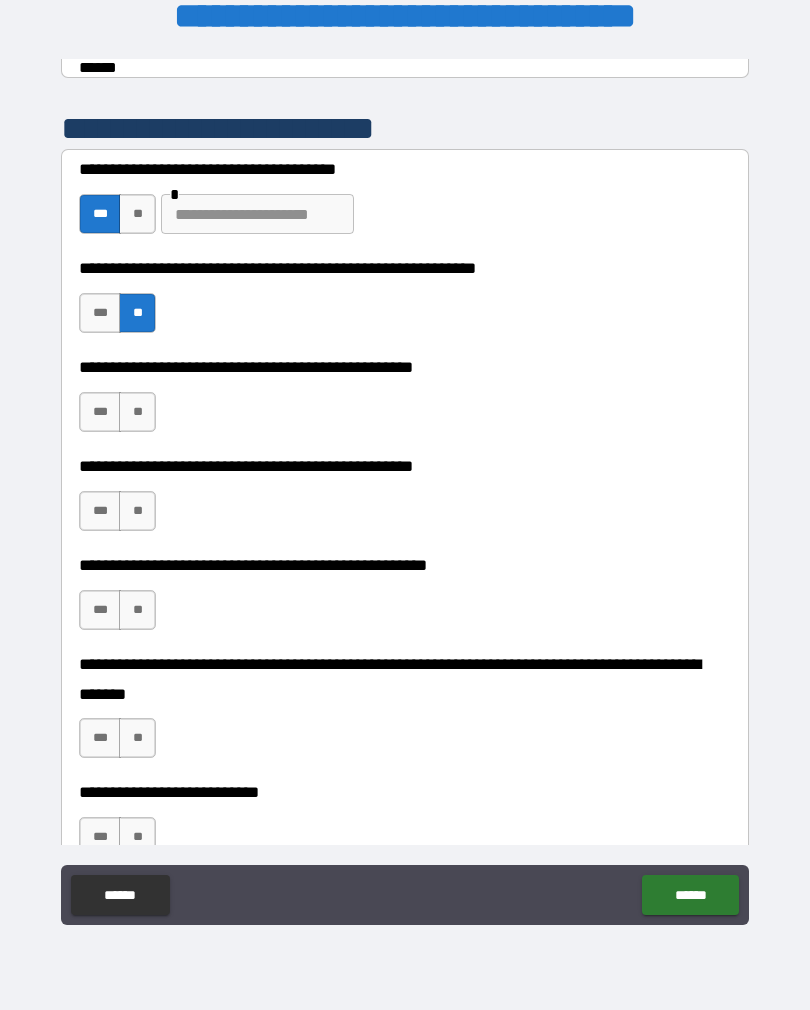 click on "**" at bounding box center (137, 214) 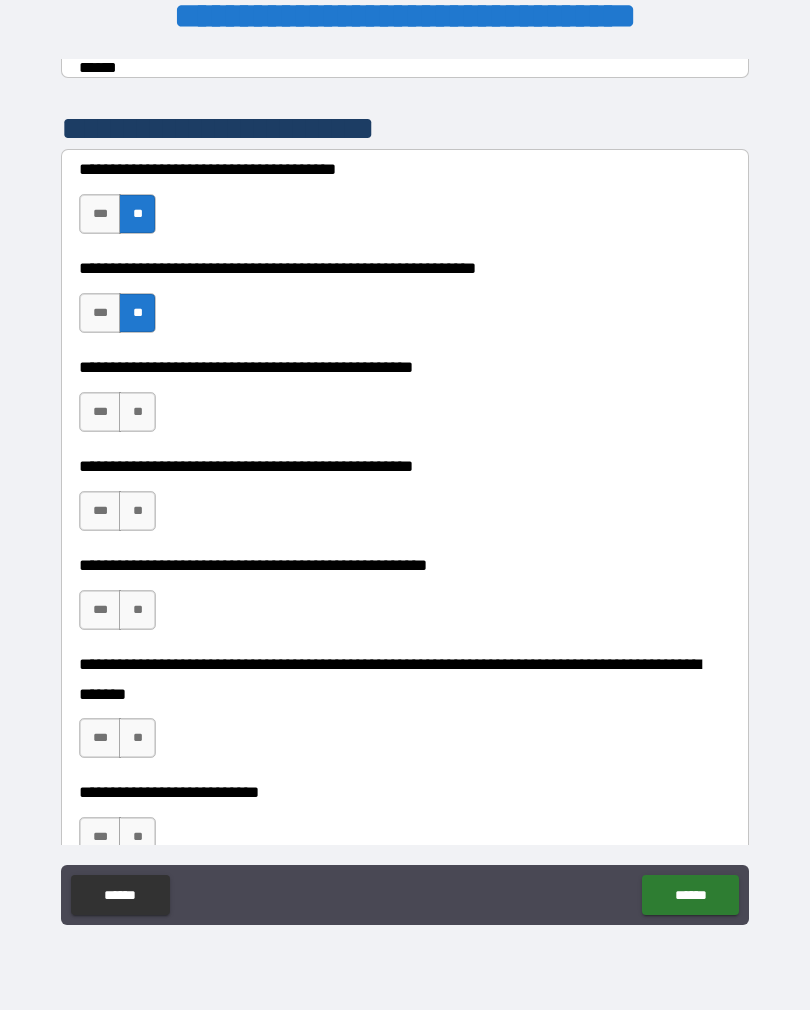 click on "**" at bounding box center [137, 412] 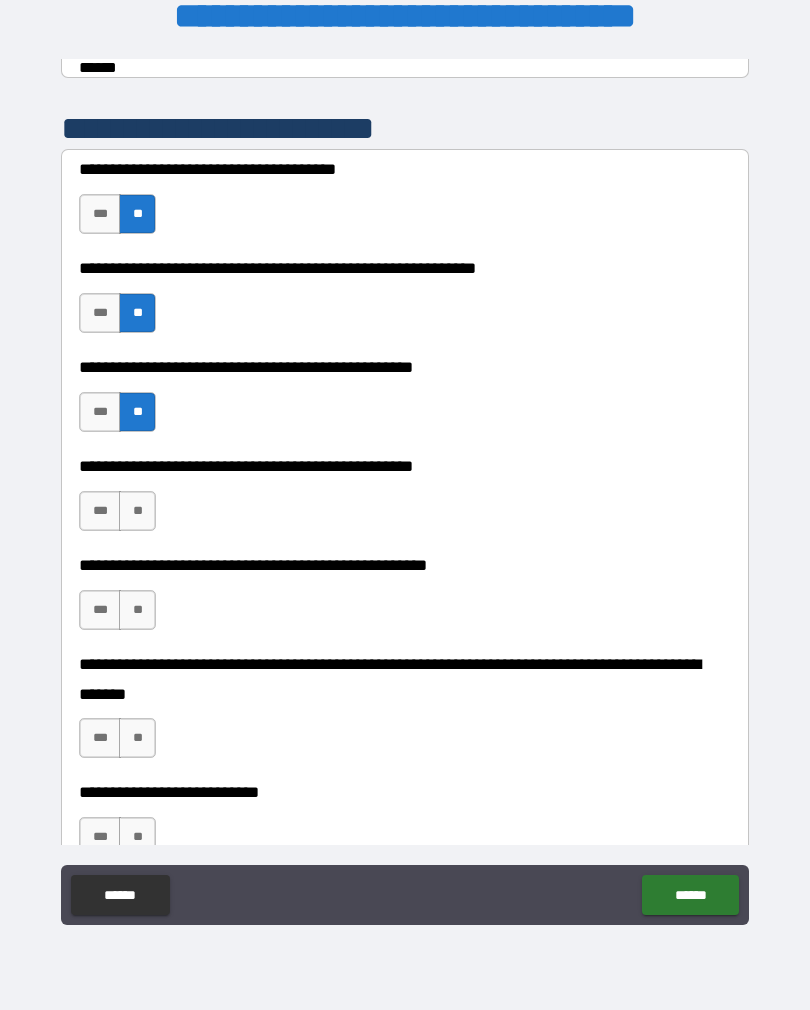 click on "**" at bounding box center (137, 511) 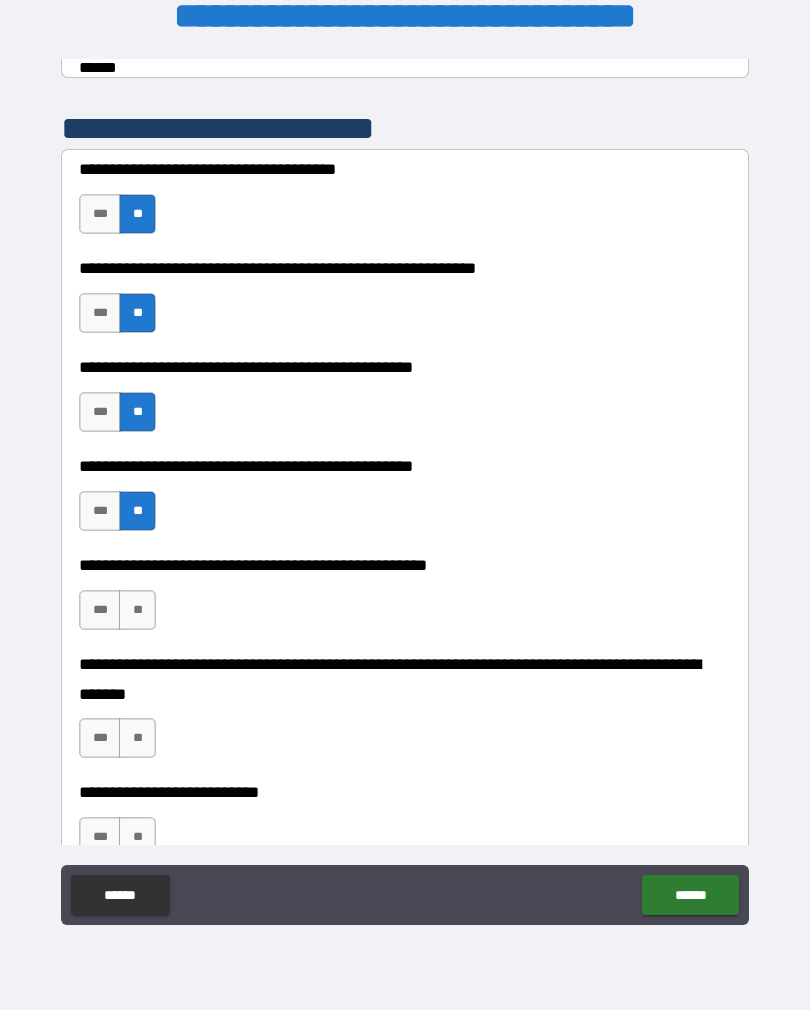 click on "**" at bounding box center [137, 610] 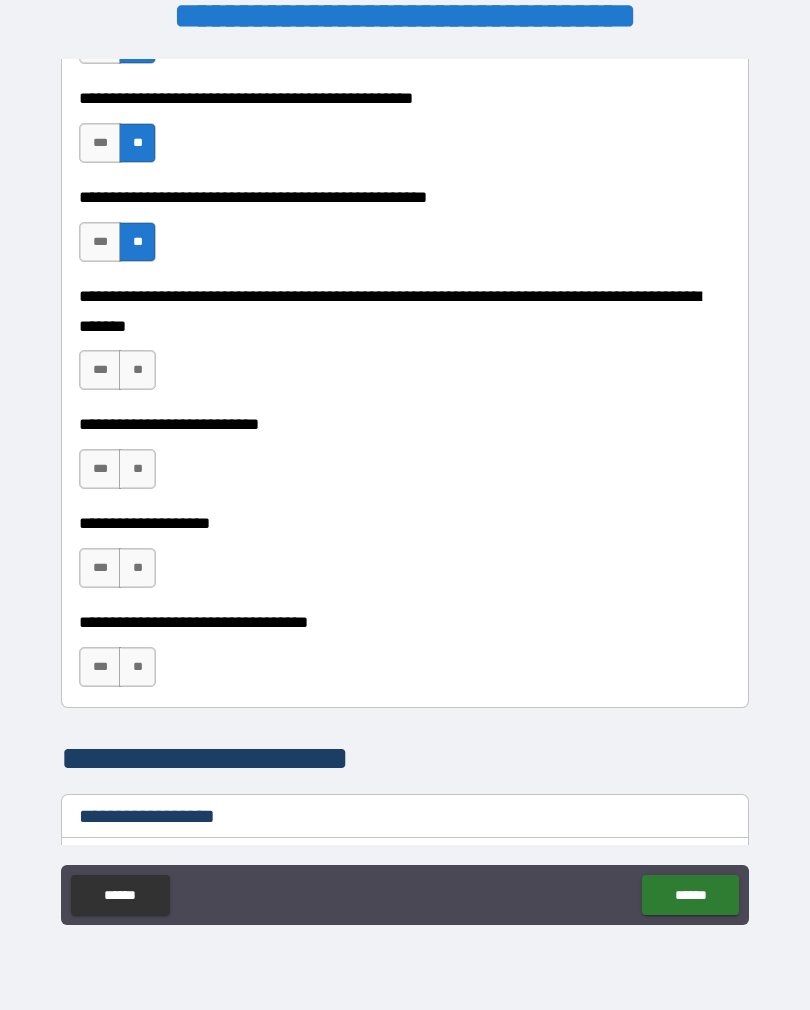 click on "**********" at bounding box center (405, 492) 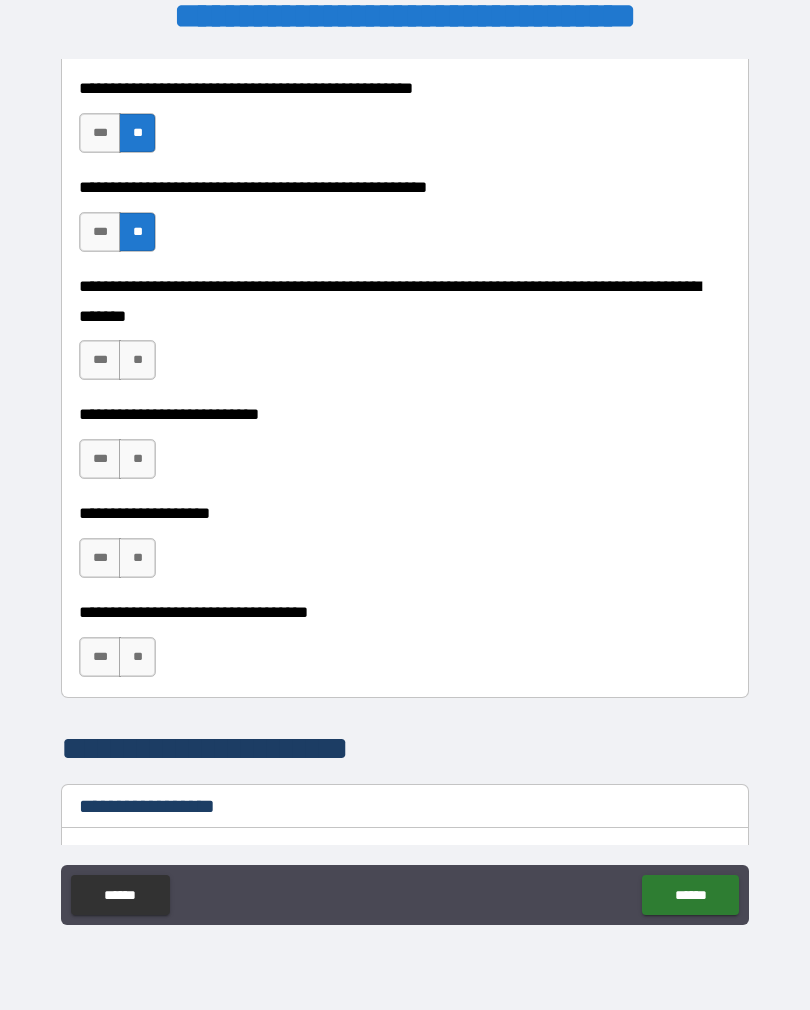 scroll, scrollTop: 772, scrollLeft: 0, axis: vertical 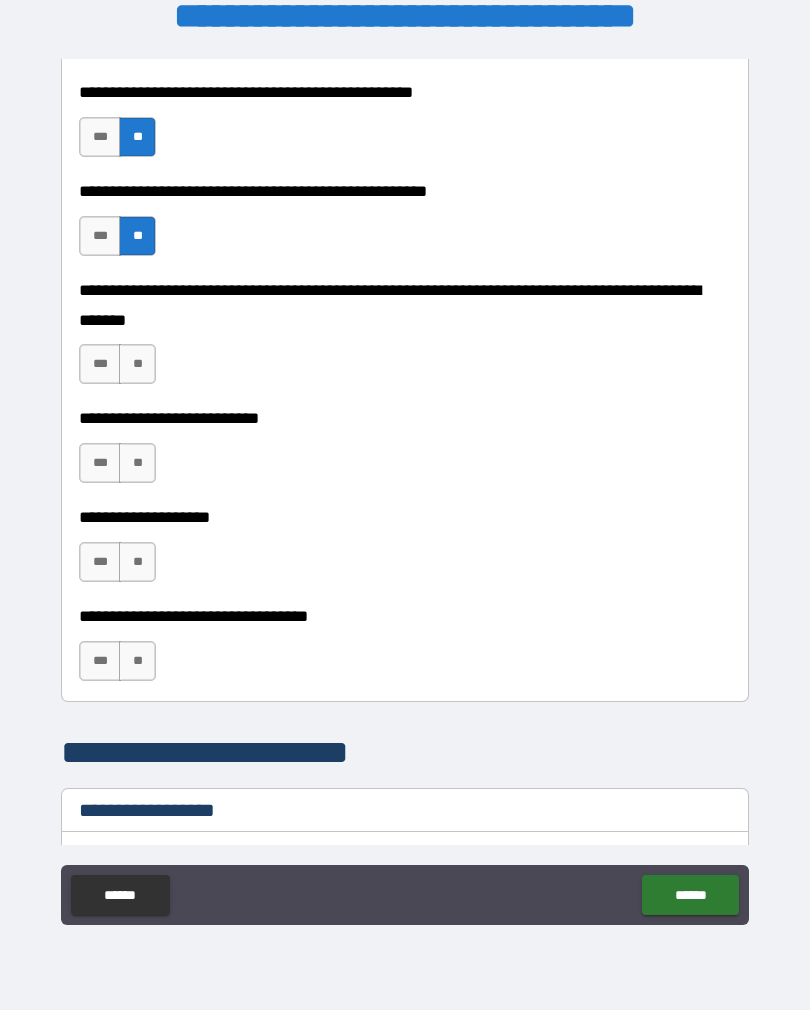 click on "**" at bounding box center [137, 364] 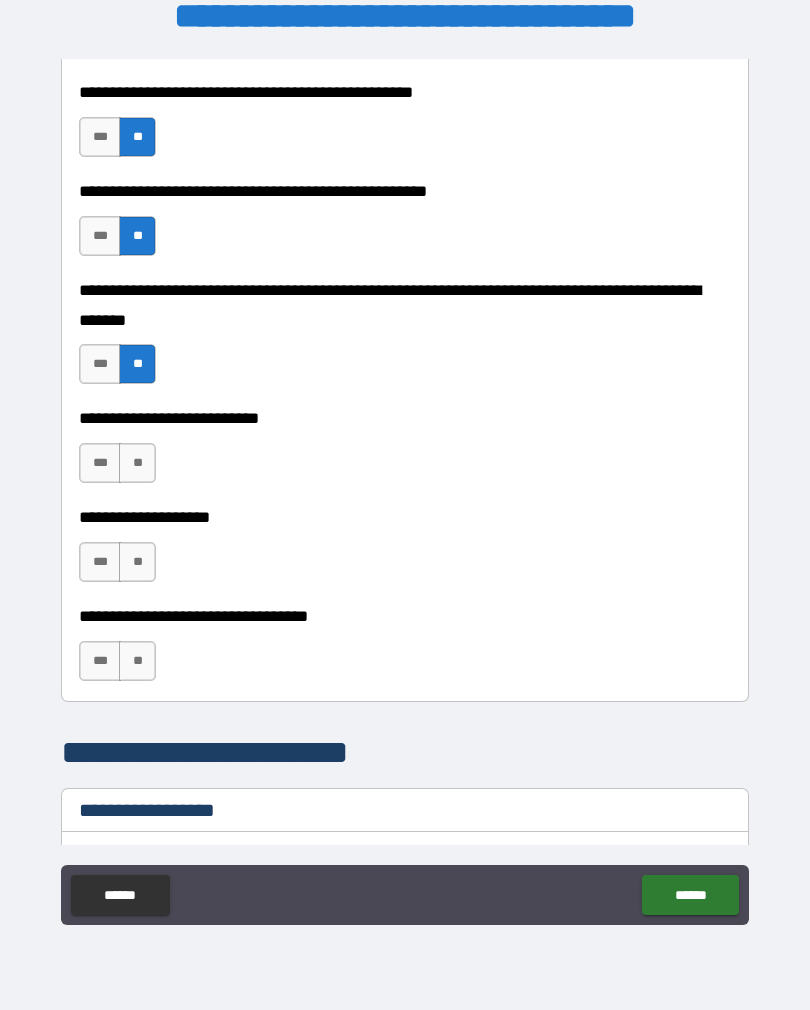 click on "**" at bounding box center [137, 463] 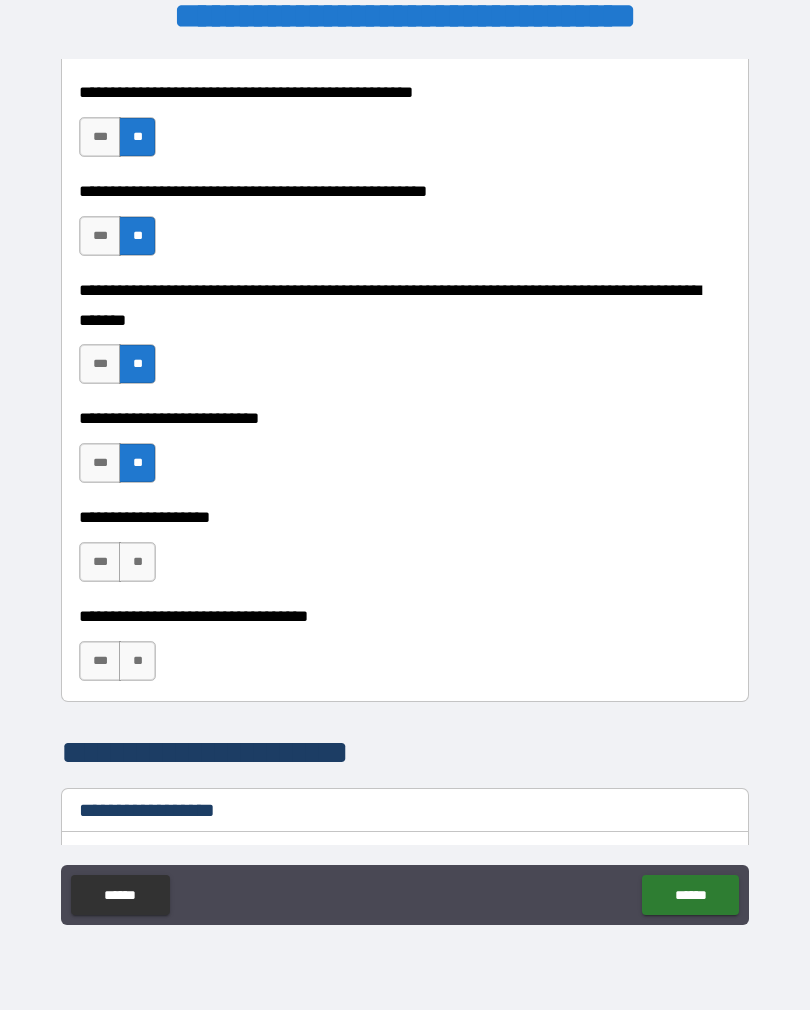 click on "**" at bounding box center (137, 562) 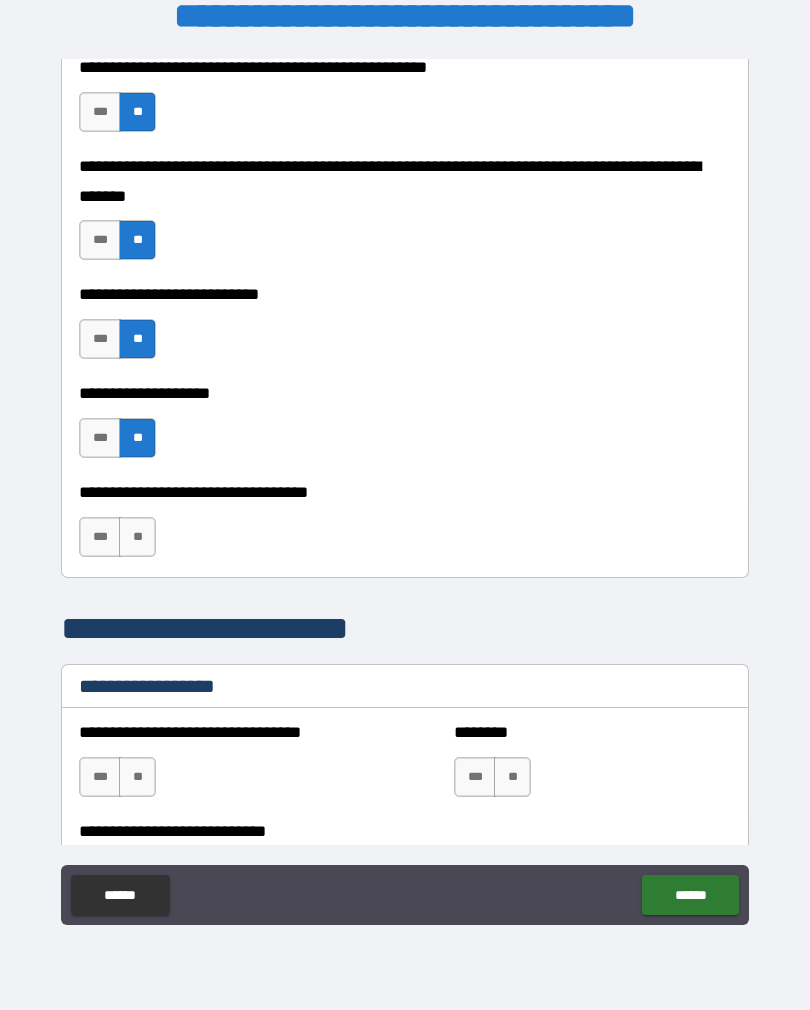 scroll, scrollTop: 901, scrollLeft: 0, axis: vertical 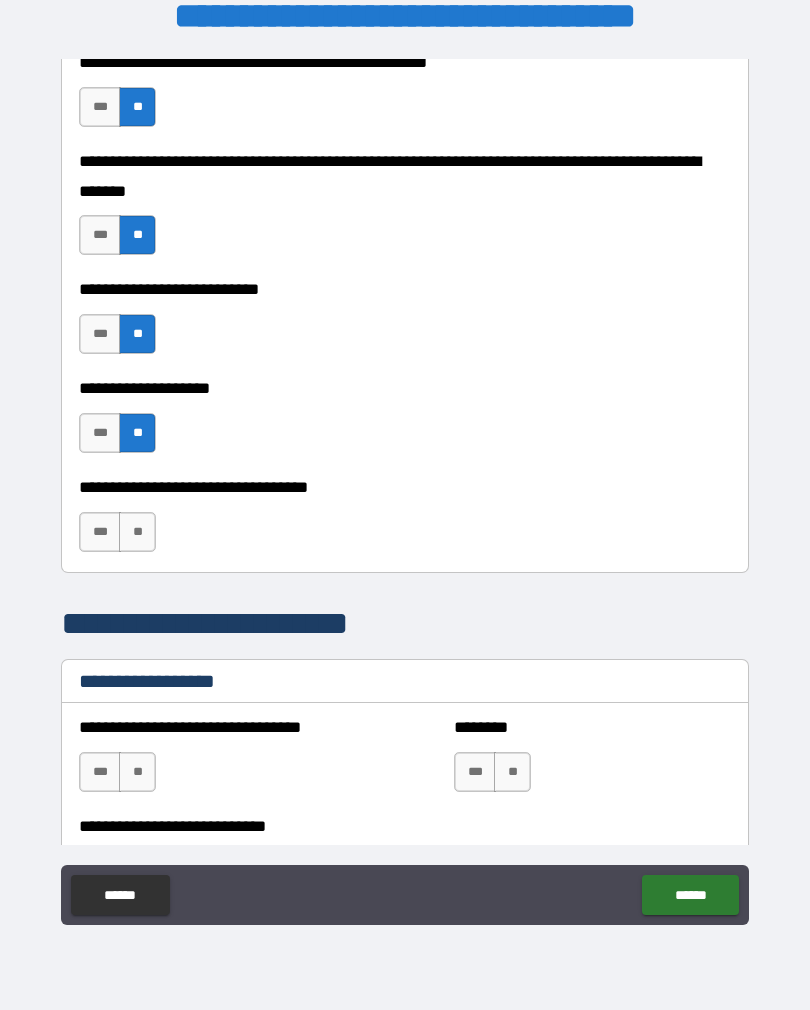 click on "**" at bounding box center (137, 532) 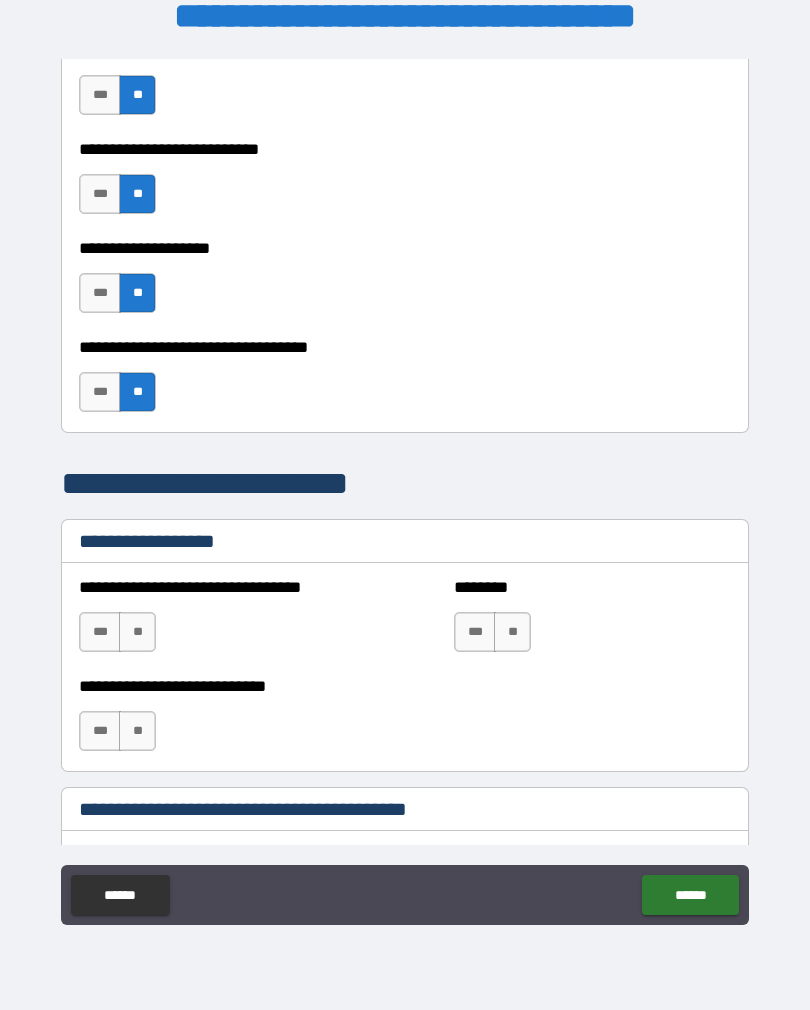 scroll, scrollTop: 1037, scrollLeft: 0, axis: vertical 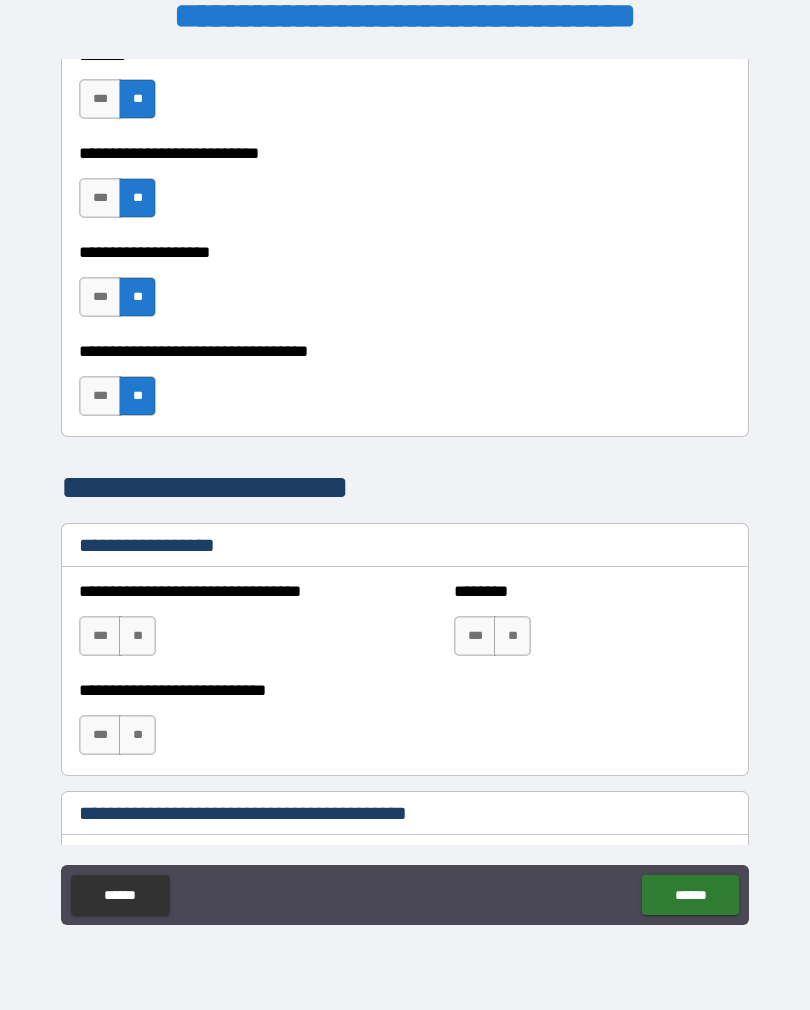 click on "**" at bounding box center (137, 636) 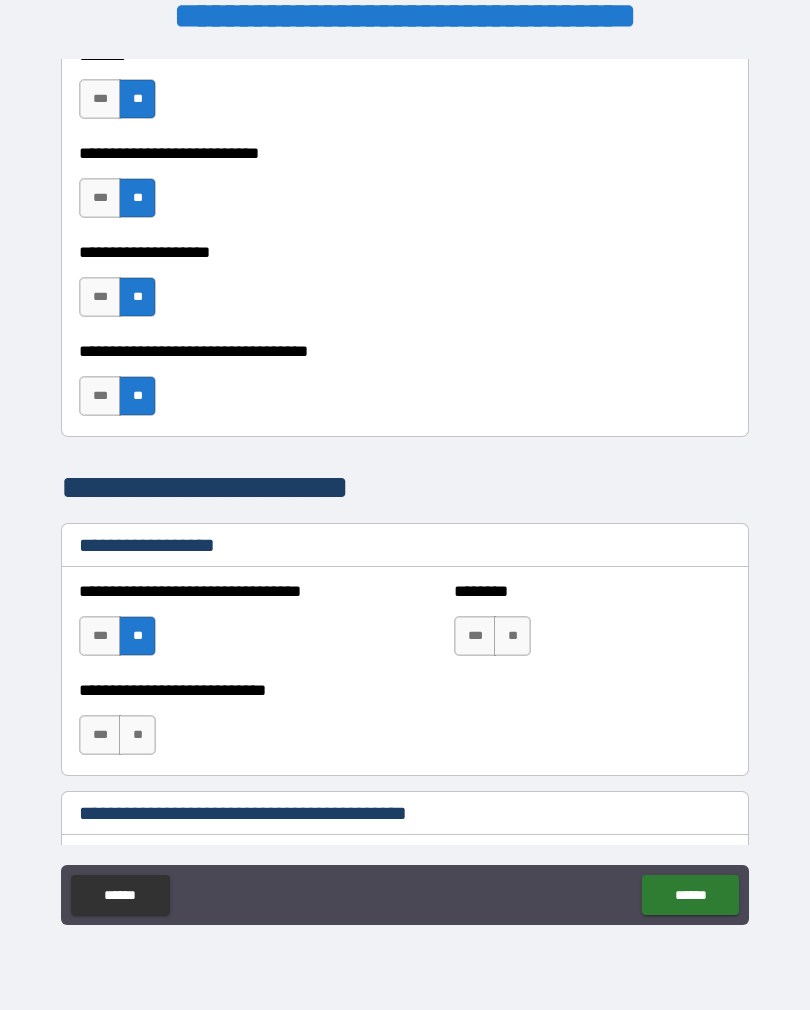 click on "**" at bounding box center [137, 735] 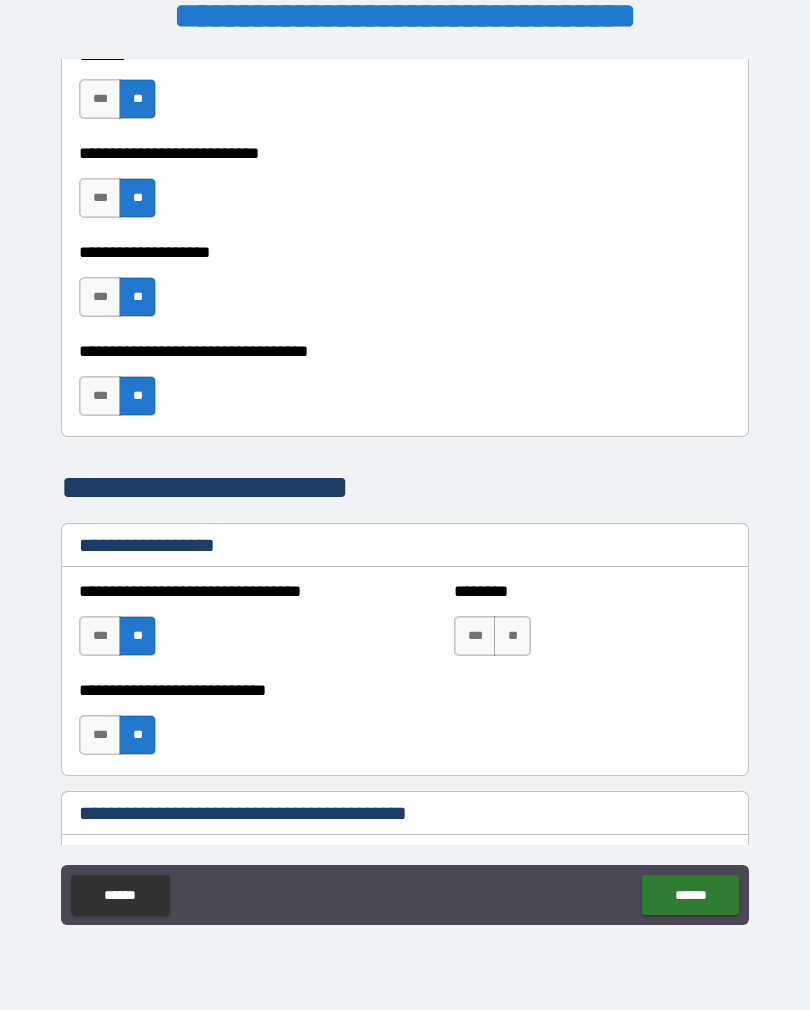 click on "**" at bounding box center (512, 636) 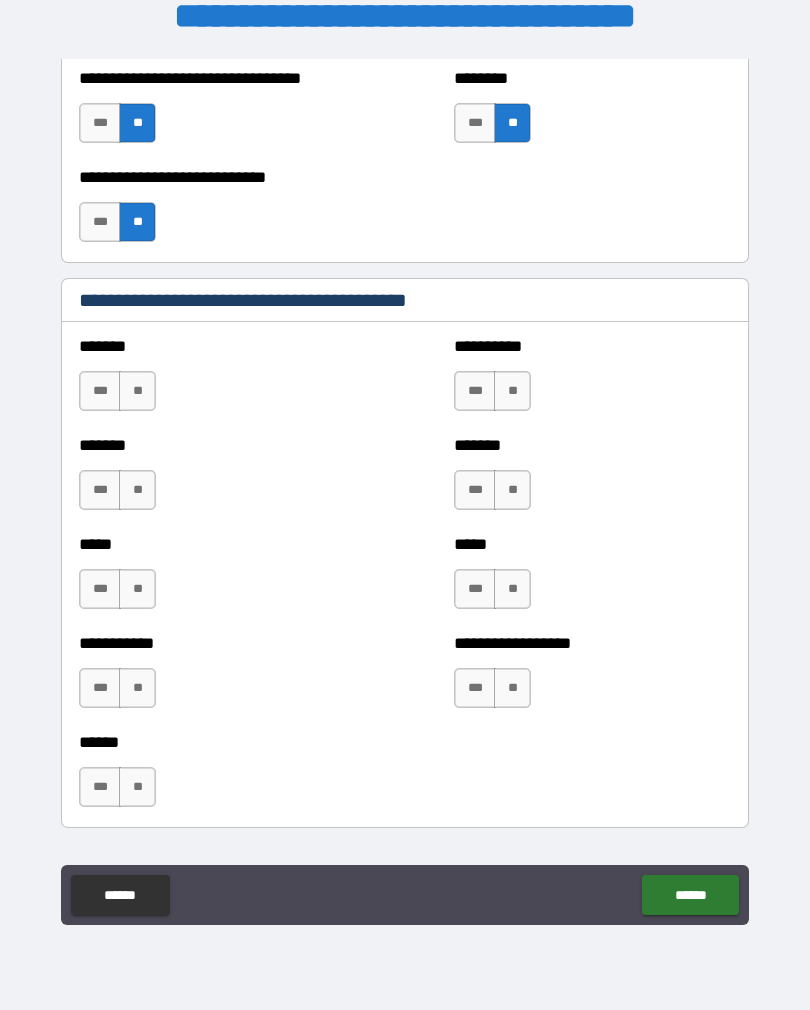 scroll, scrollTop: 1553, scrollLeft: 0, axis: vertical 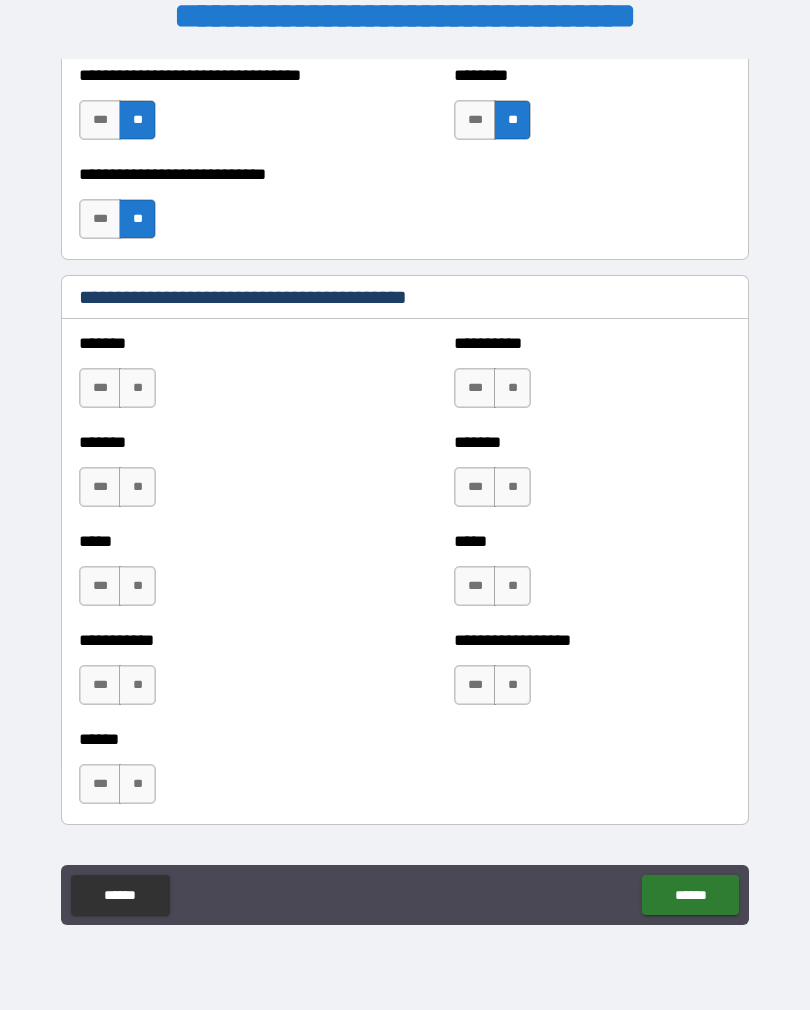 click on "**" at bounding box center (137, 388) 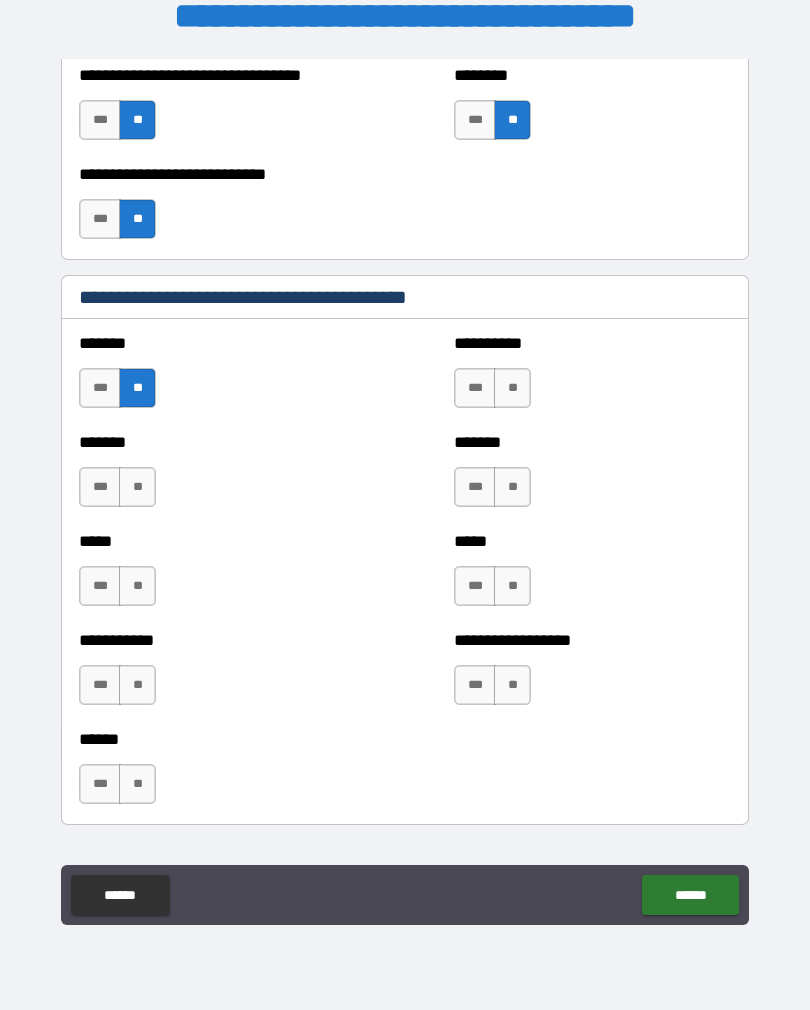 click on "**" at bounding box center [137, 487] 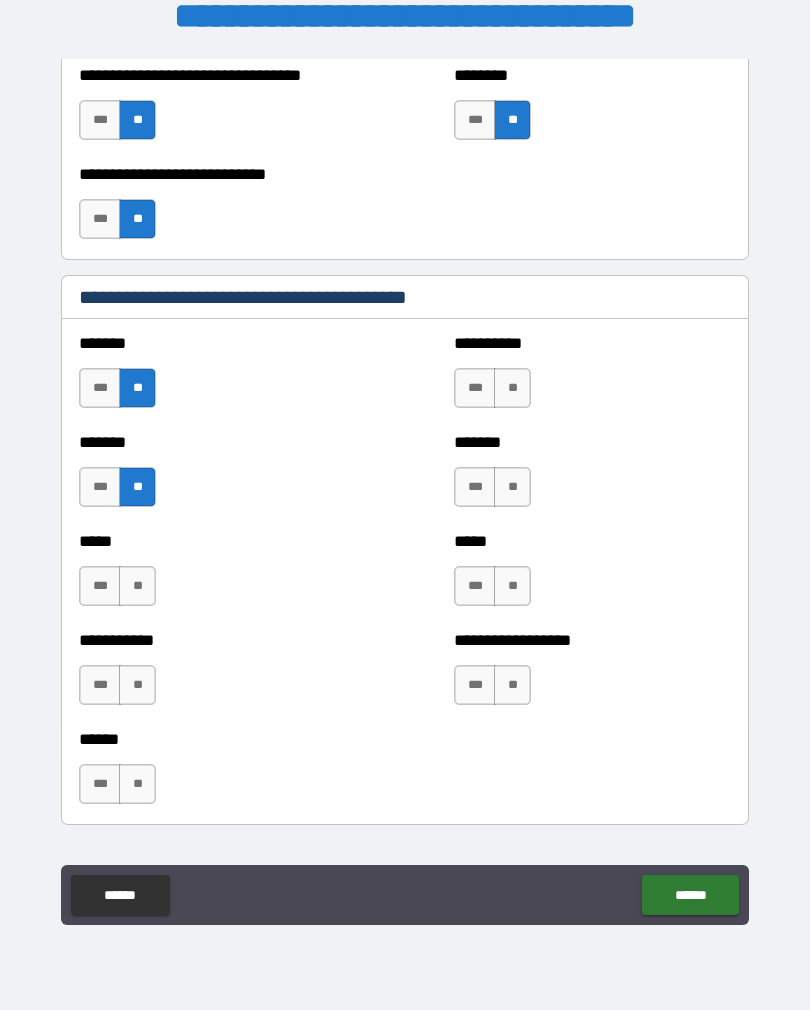 click on "**" at bounding box center [137, 586] 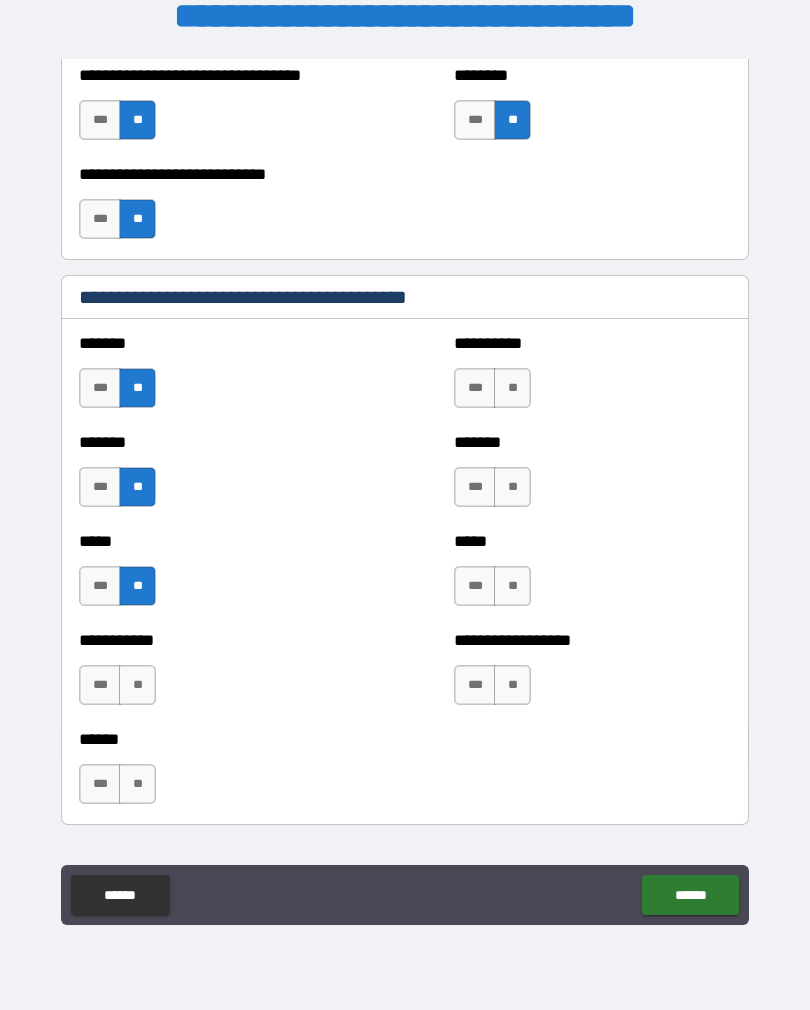 click on "**" at bounding box center [137, 685] 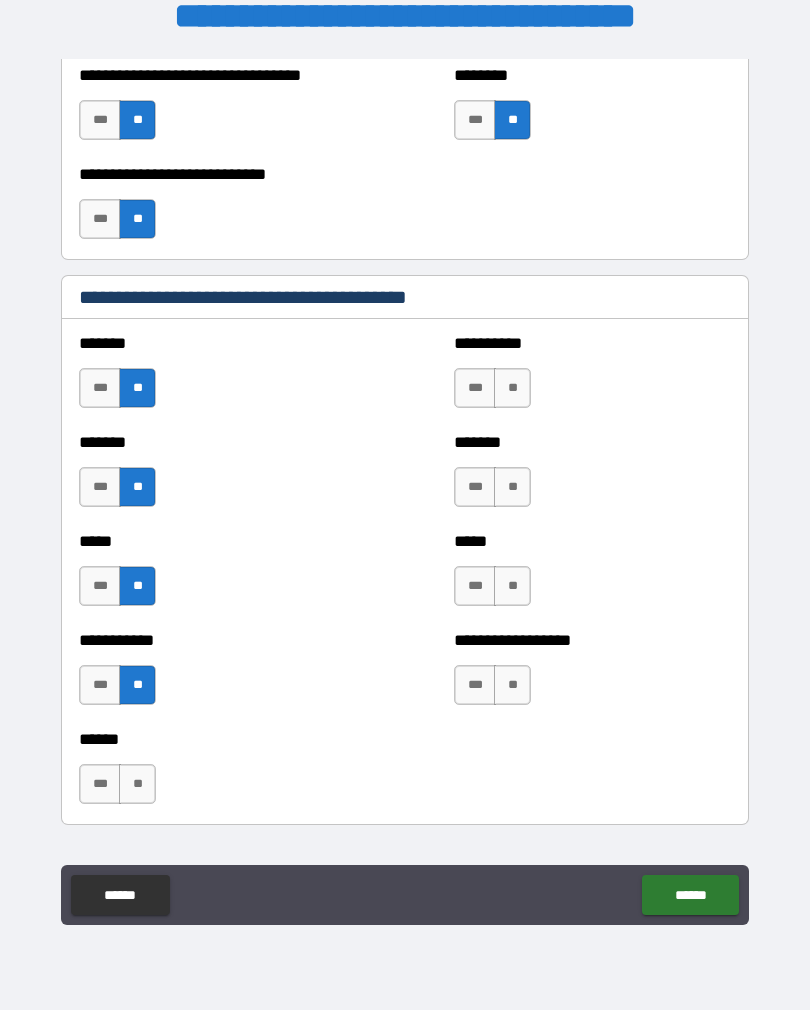 click on "**" at bounding box center [137, 784] 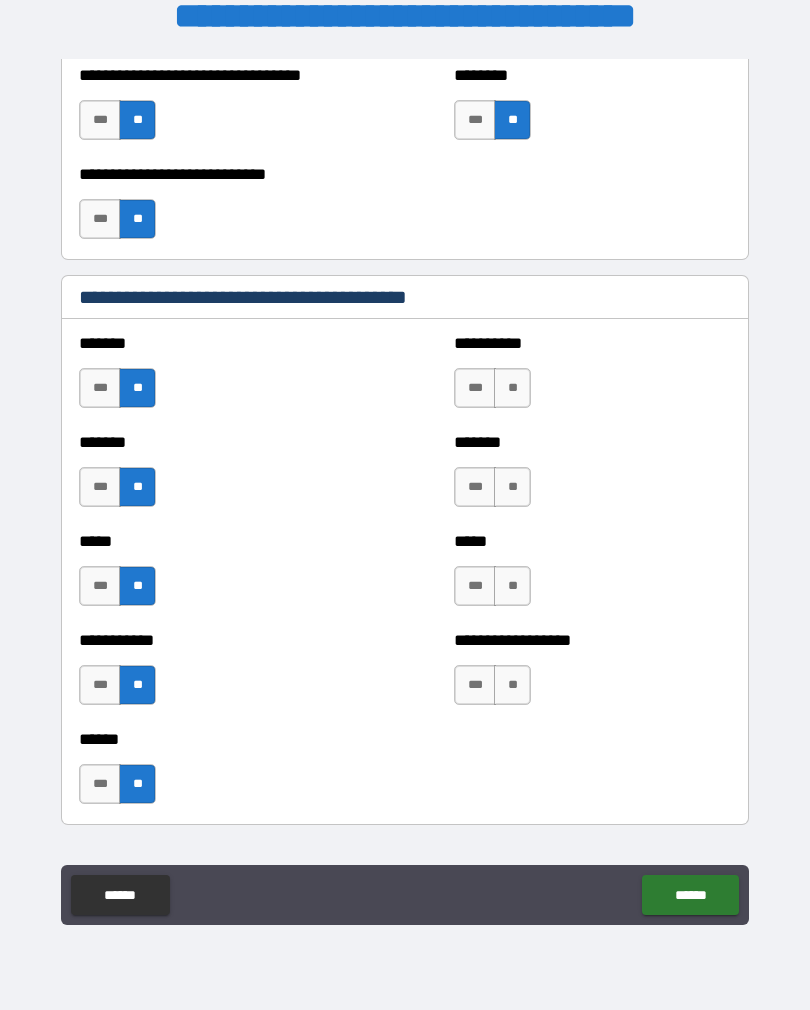 click on "**" at bounding box center [512, 586] 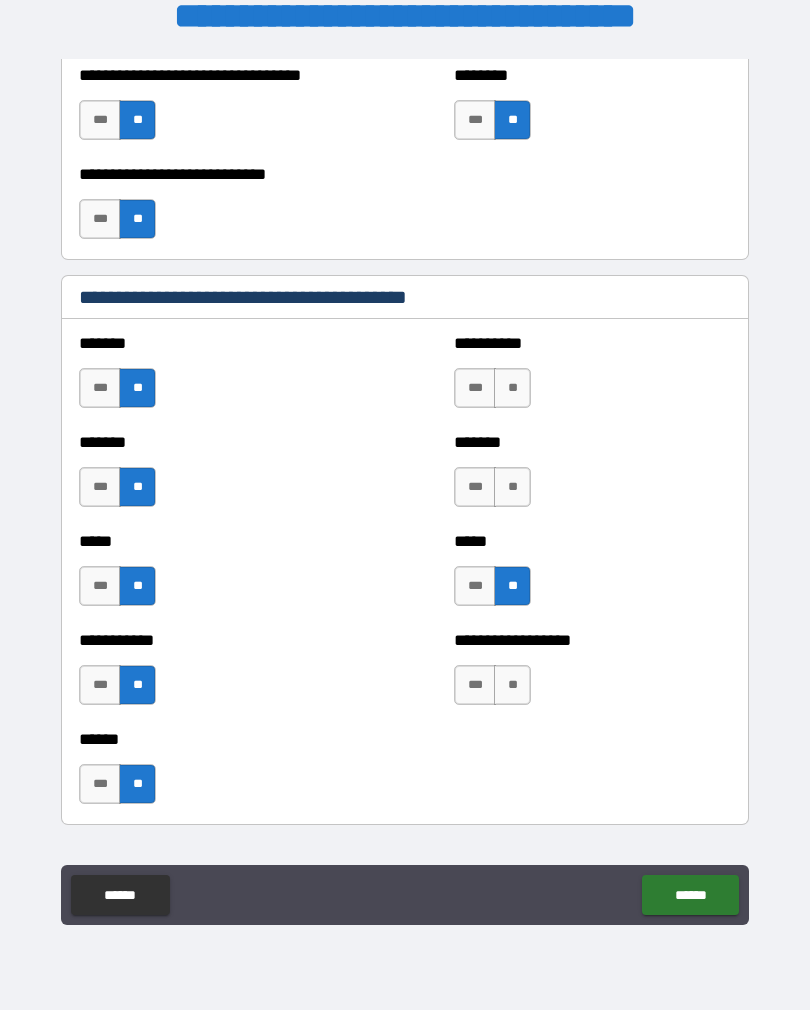 click on "**" at bounding box center (512, 487) 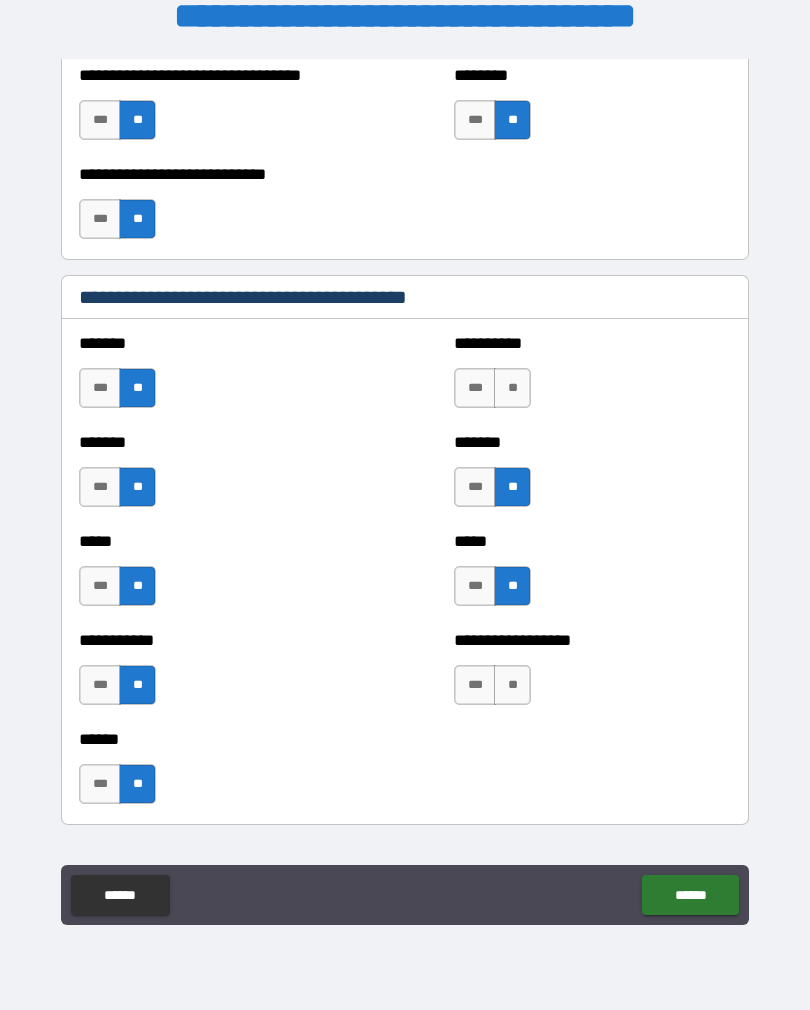 click on "**" at bounding box center (512, 388) 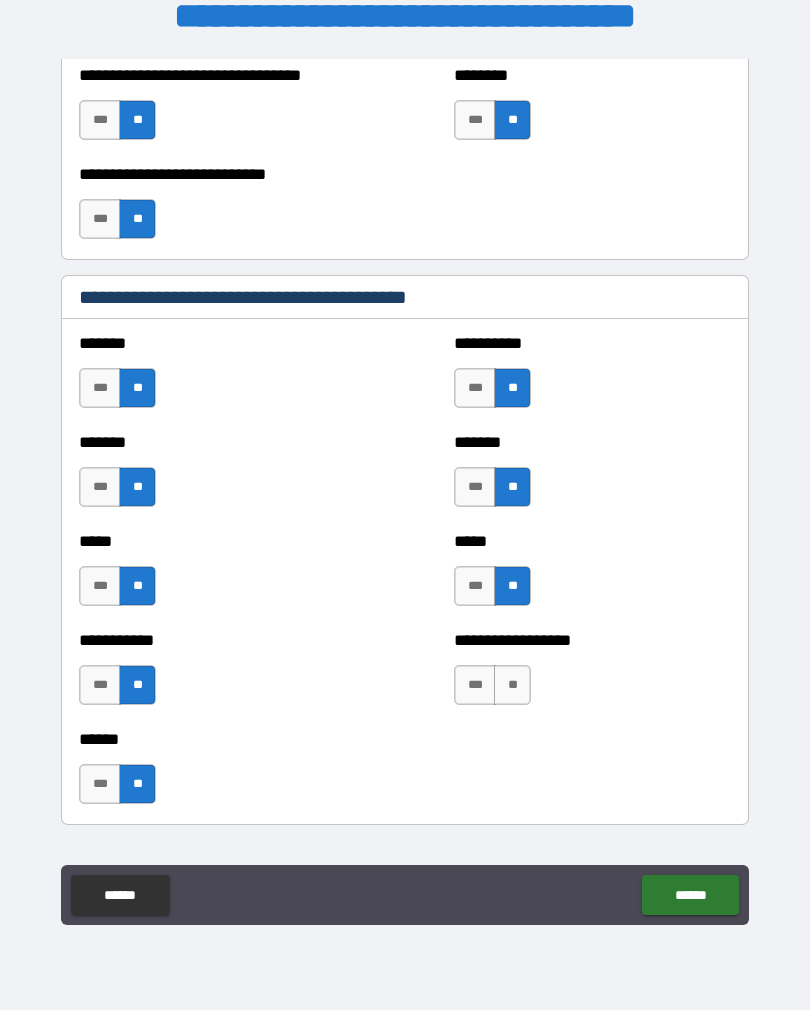click on "**" at bounding box center [512, 685] 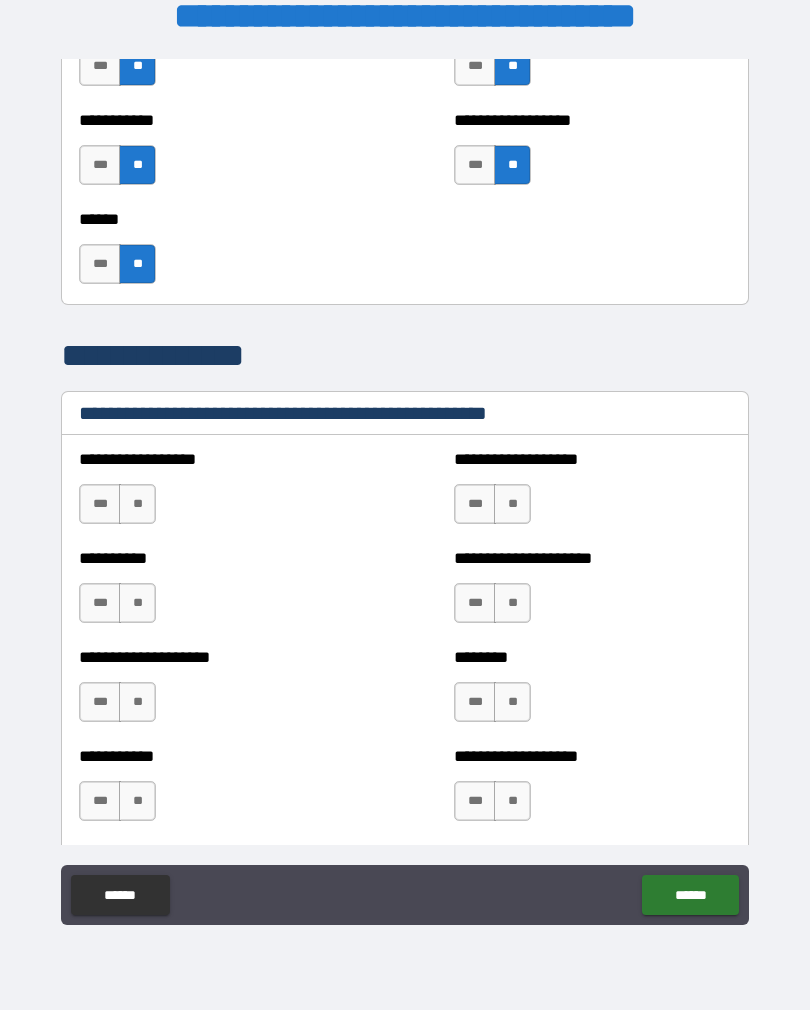 scroll, scrollTop: 2128, scrollLeft: 0, axis: vertical 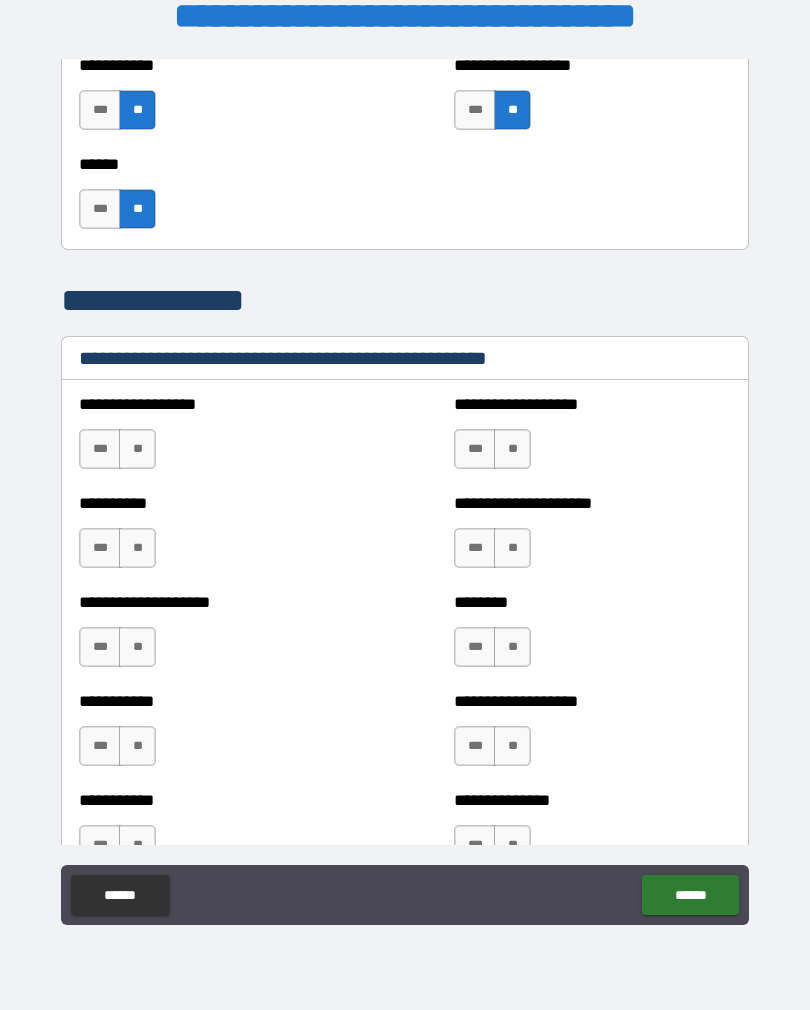 click on "**" at bounding box center (137, 449) 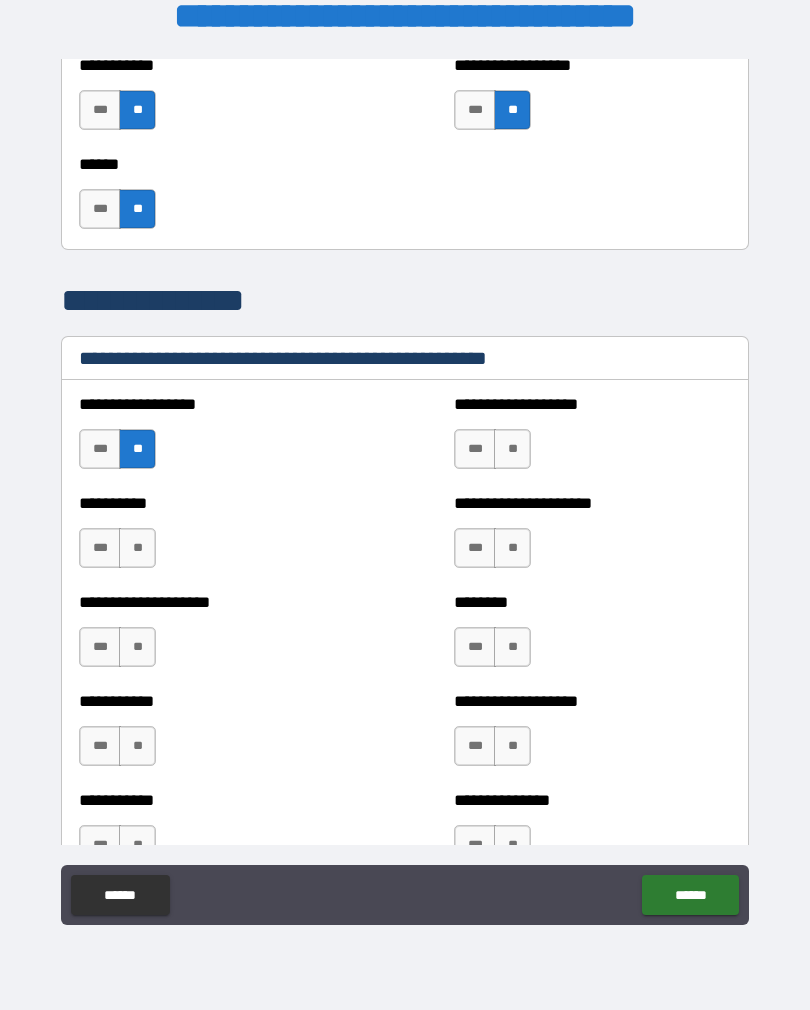 click on "**" at bounding box center [137, 548] 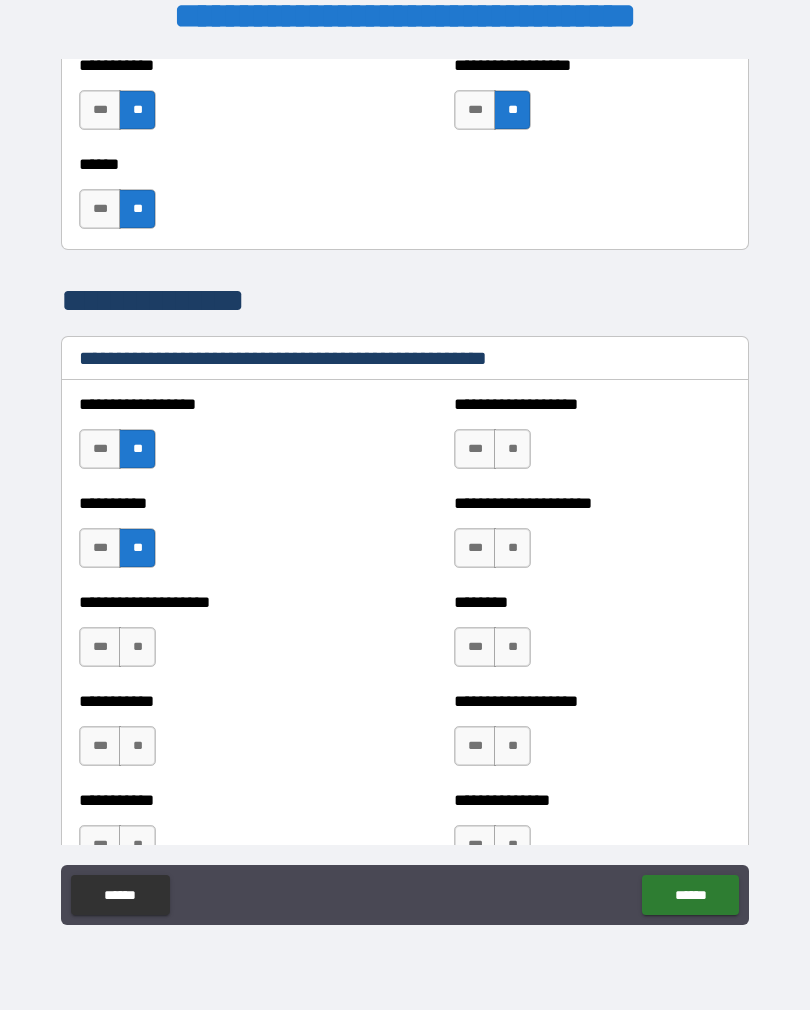 click on "**" at bounding box center [137, 647] 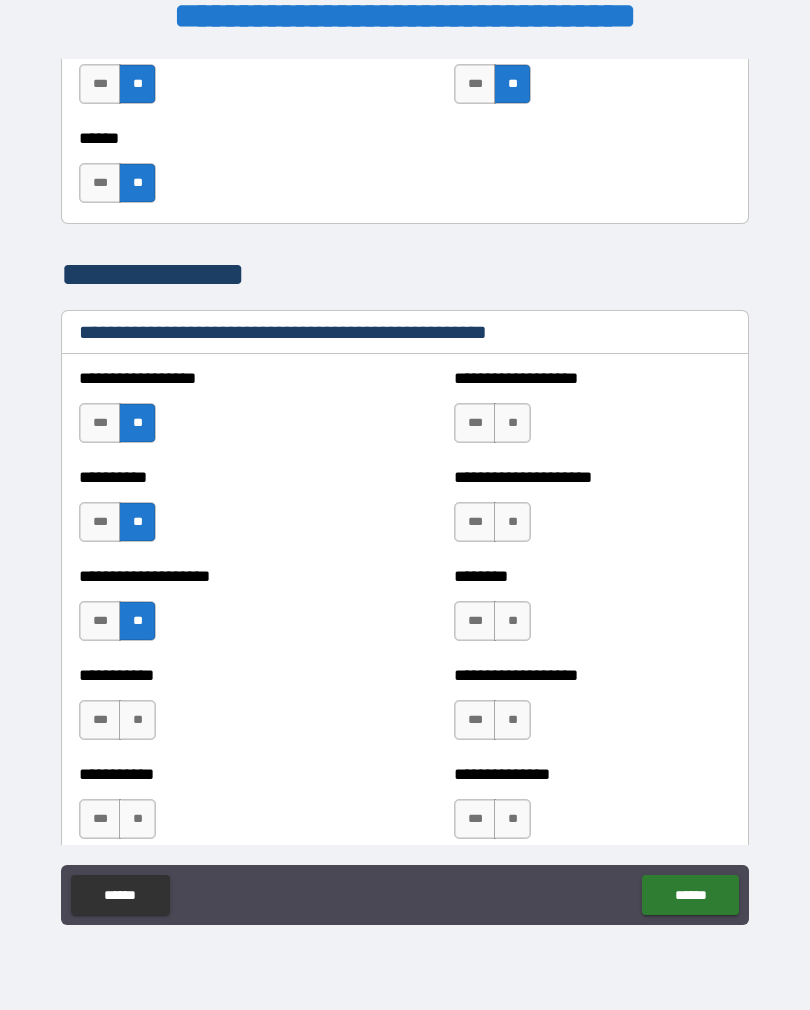 scroll, scrollTop: 2158, scrollLeft: 0, axis: vertical 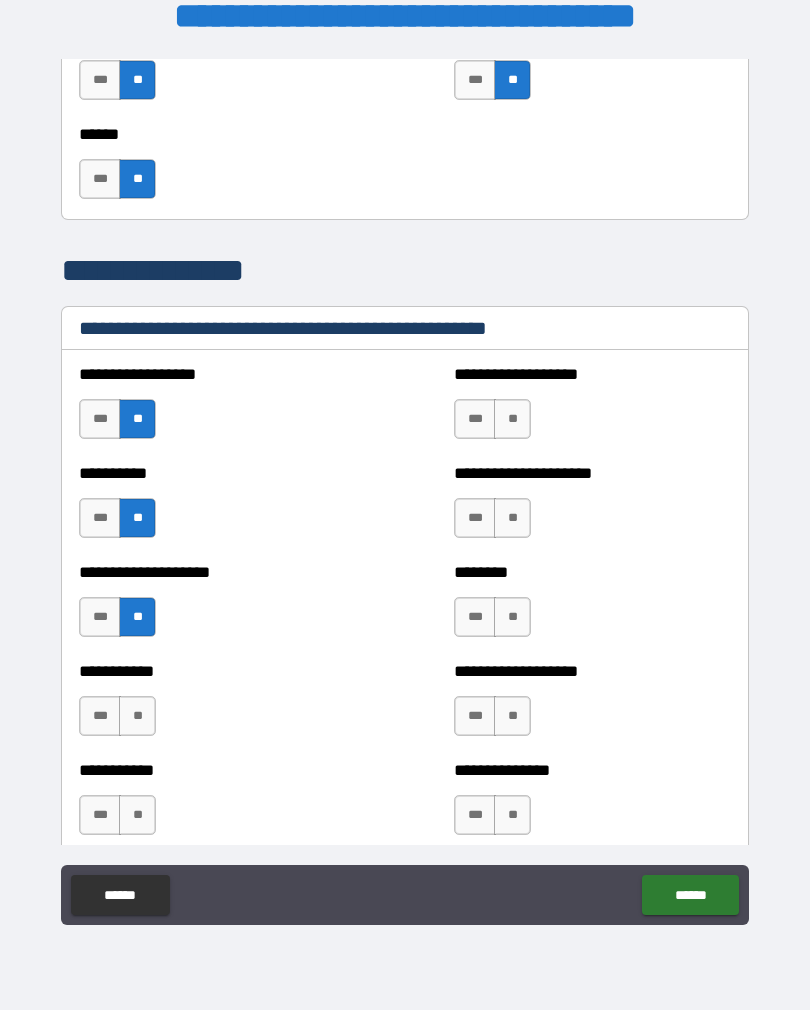 click on "**" at bounding box center [512, 419] 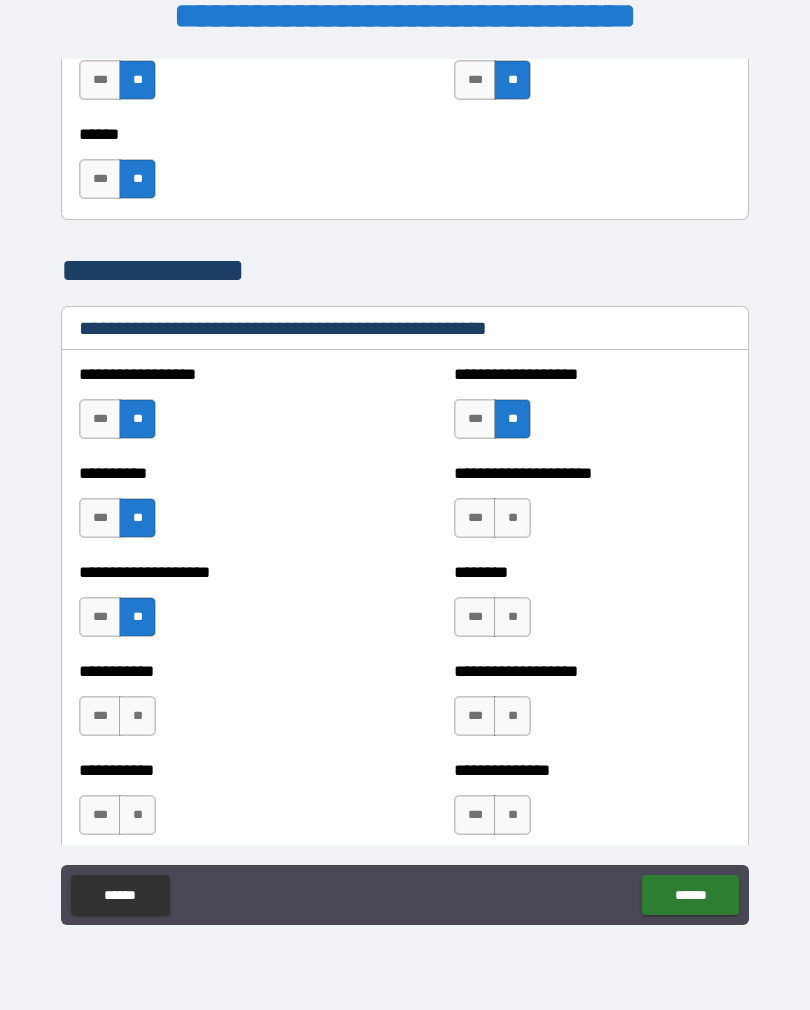 click on "**" at bounding box center (512, 518) 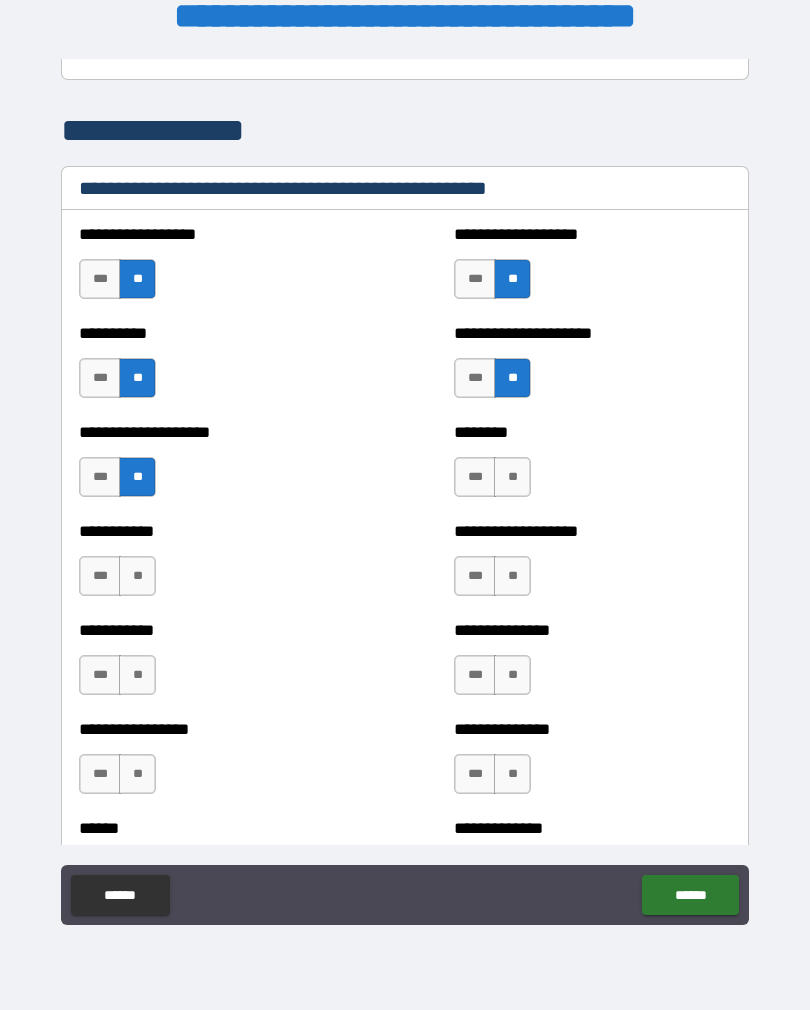 scroll, scrollTop: 2309, scrollLeft: 0, axis: vertical 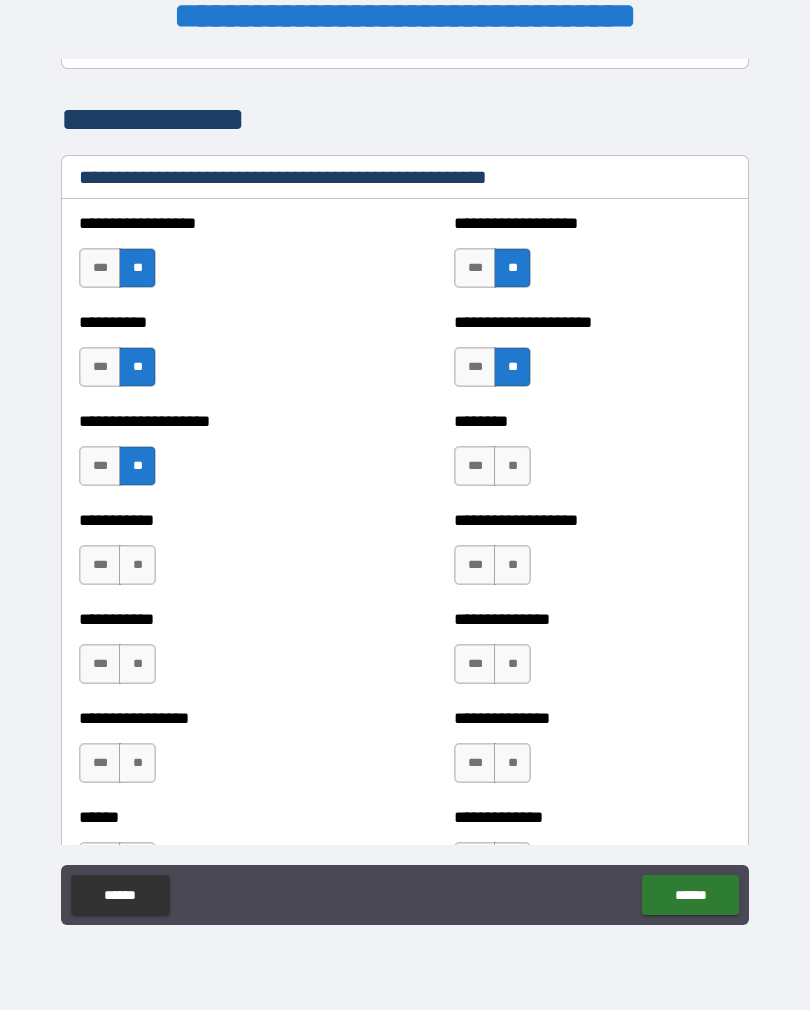 click on "**" at bounding box center [512, 466] 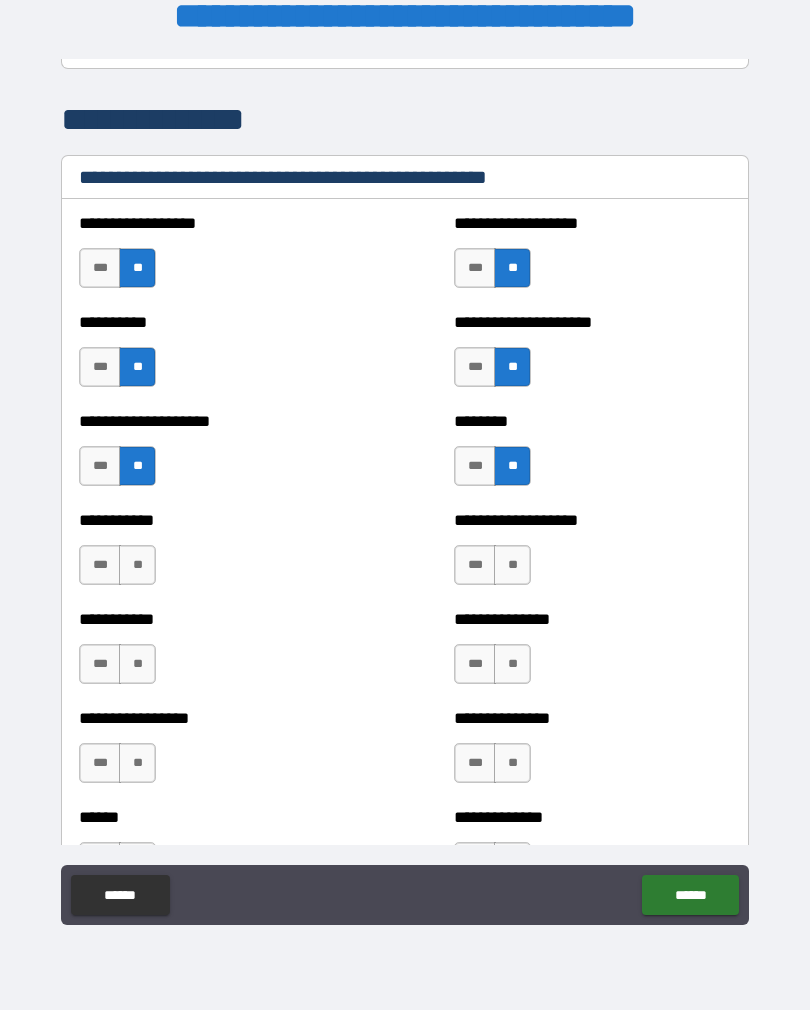 click on "**" at bounding box center [512, 565] 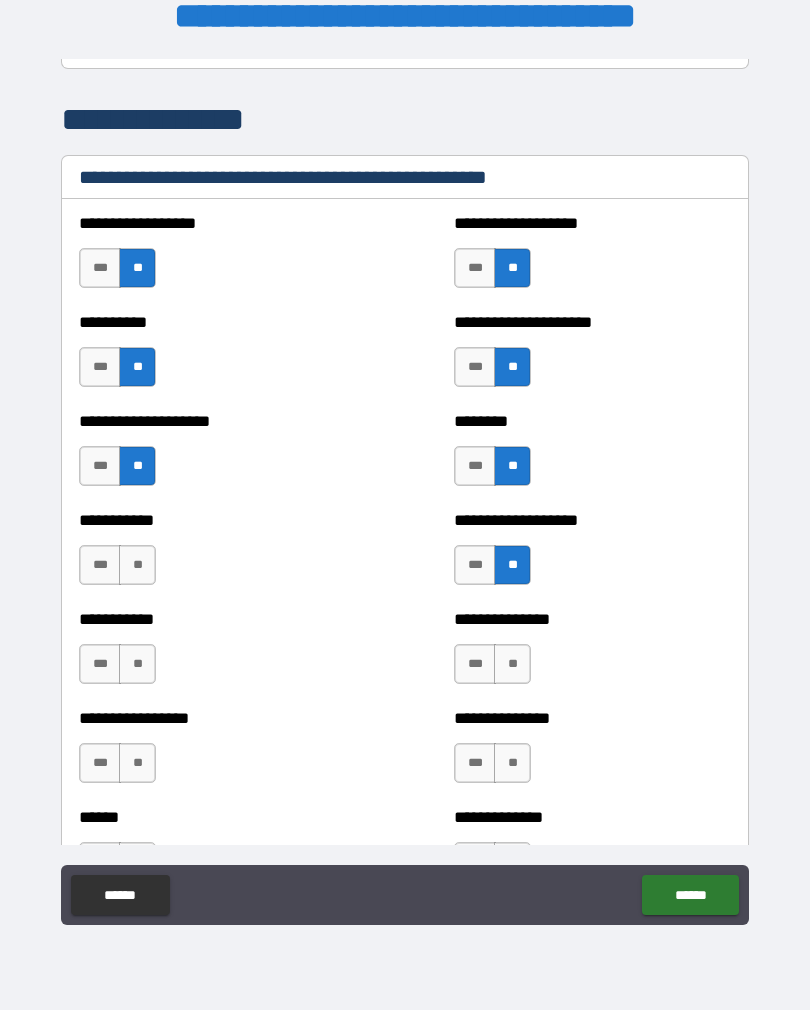 click on "**" at bounding box center [137, 565] 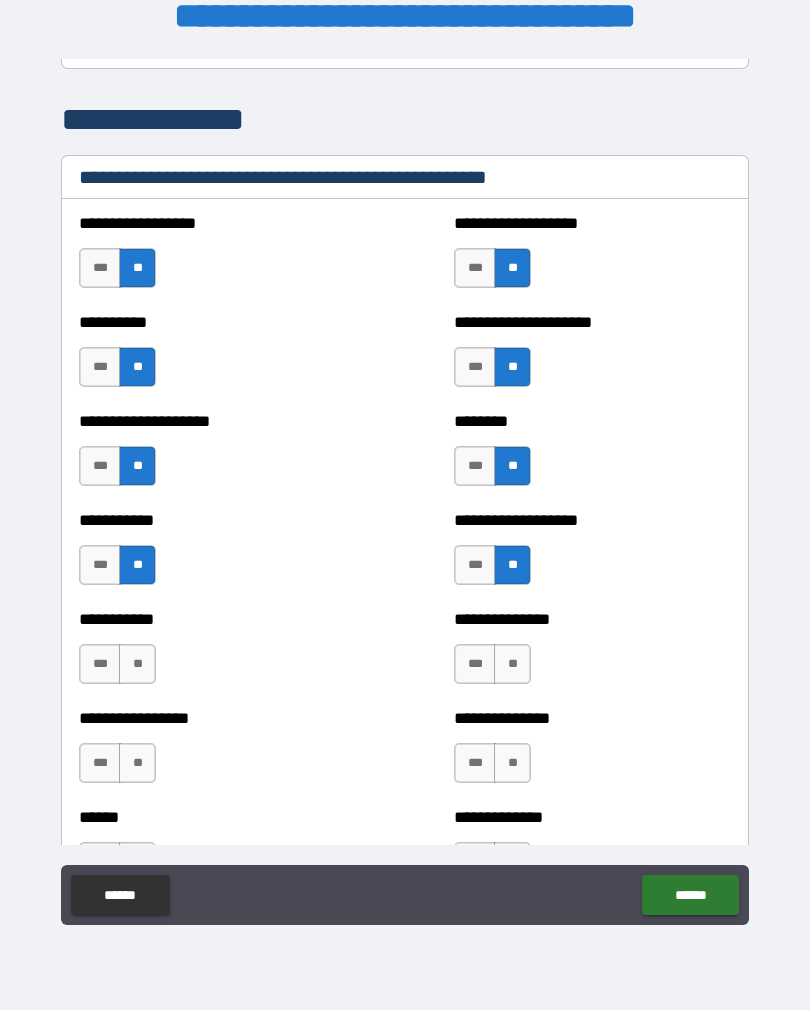 click on "**" at bounding box center [137, 664] 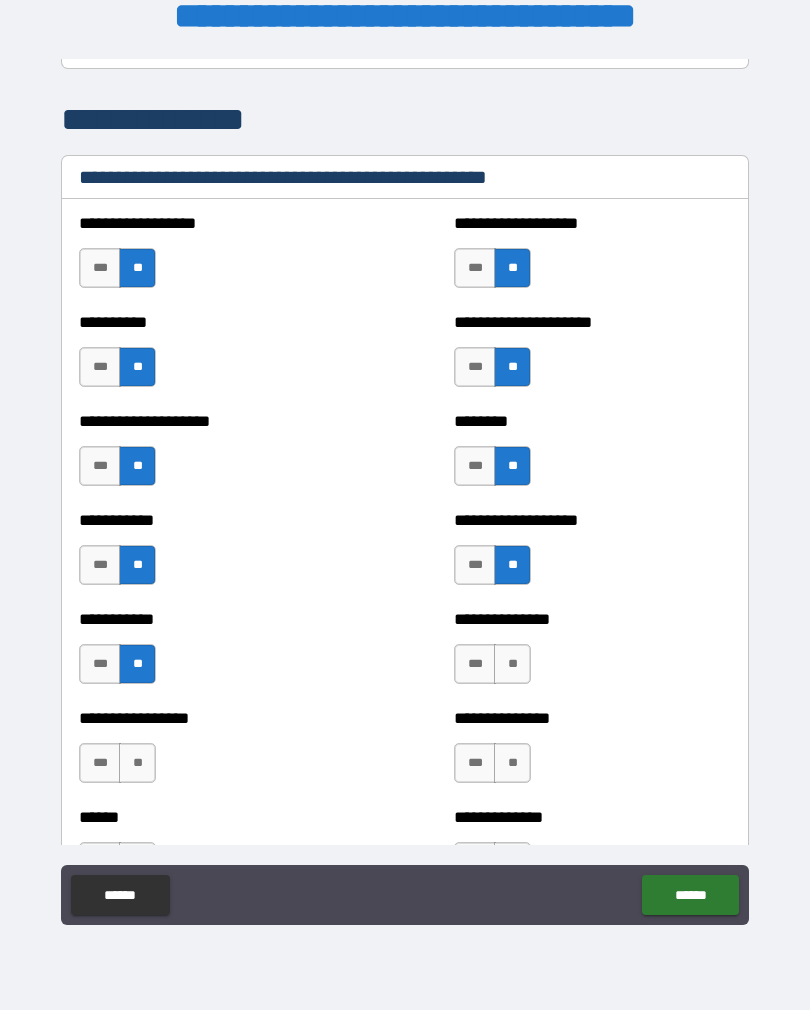 click on "**" at bounding box center [512, 664] 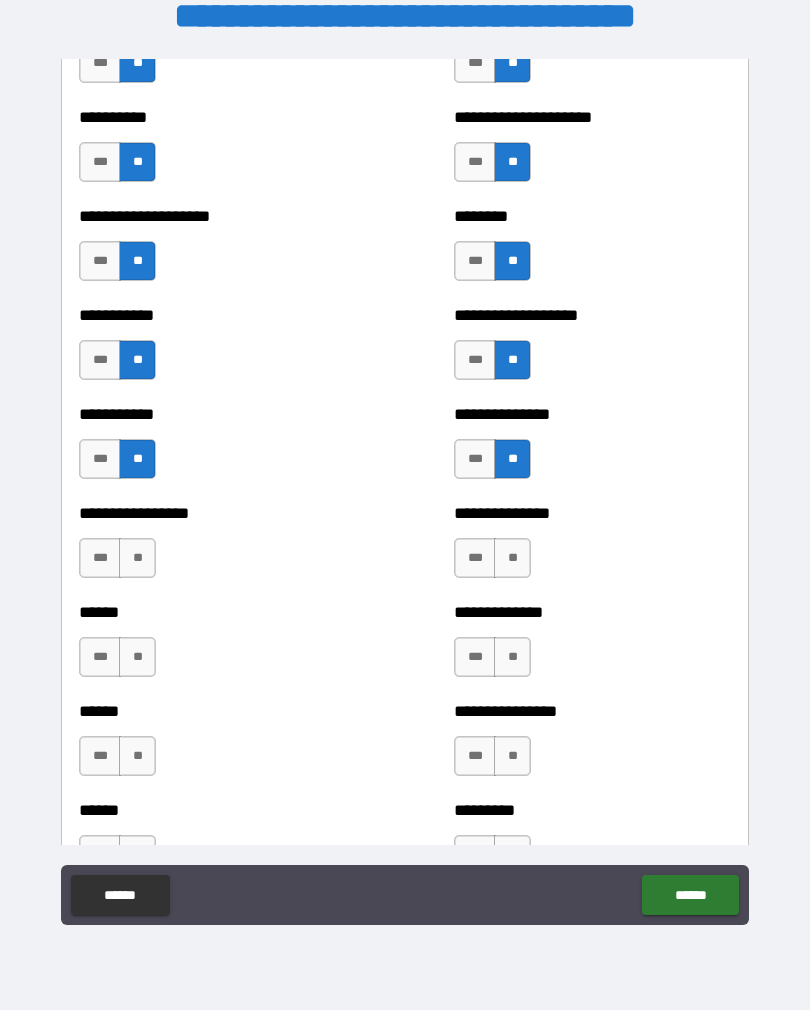 scroll, scrollTop: 2510, scrollLeft: 0, axis: vertical 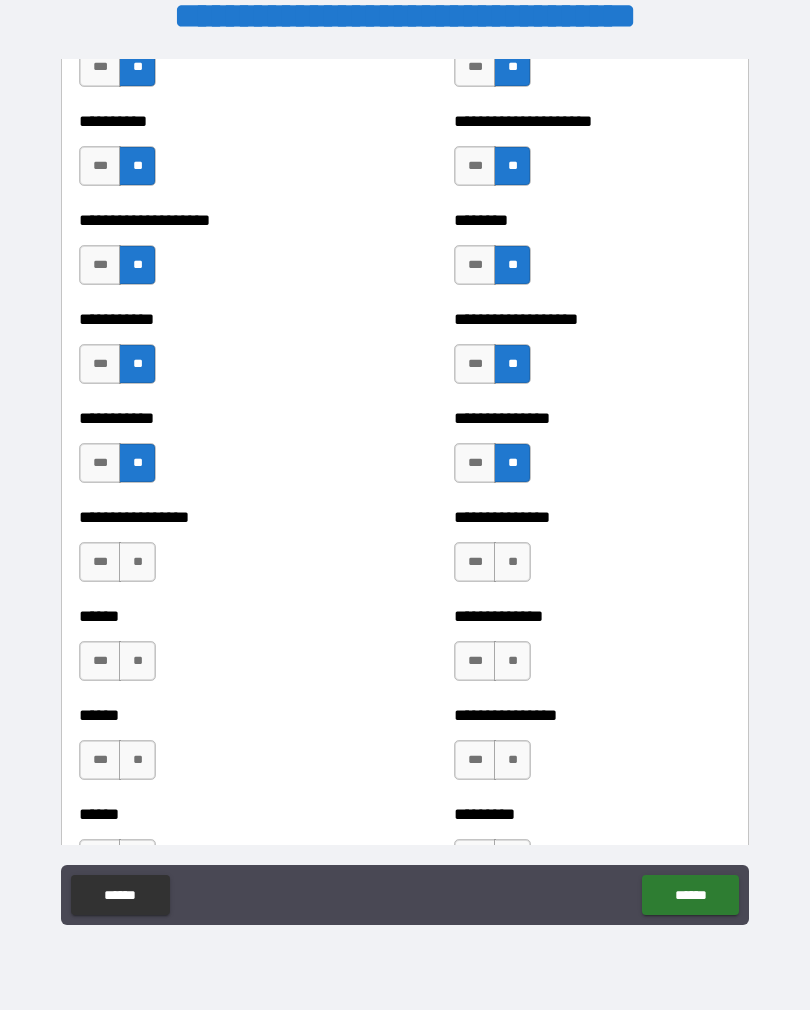 click on "**" at bounding box center [512, 562] 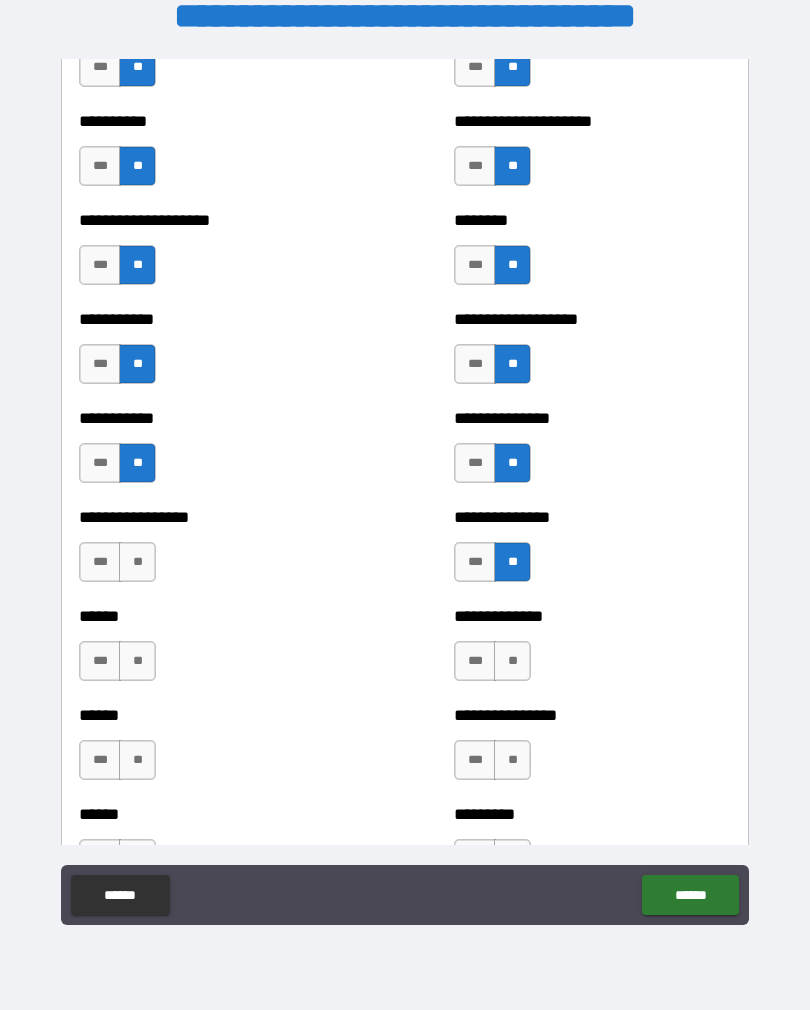 click on "**" at bounding box center [137, 562] 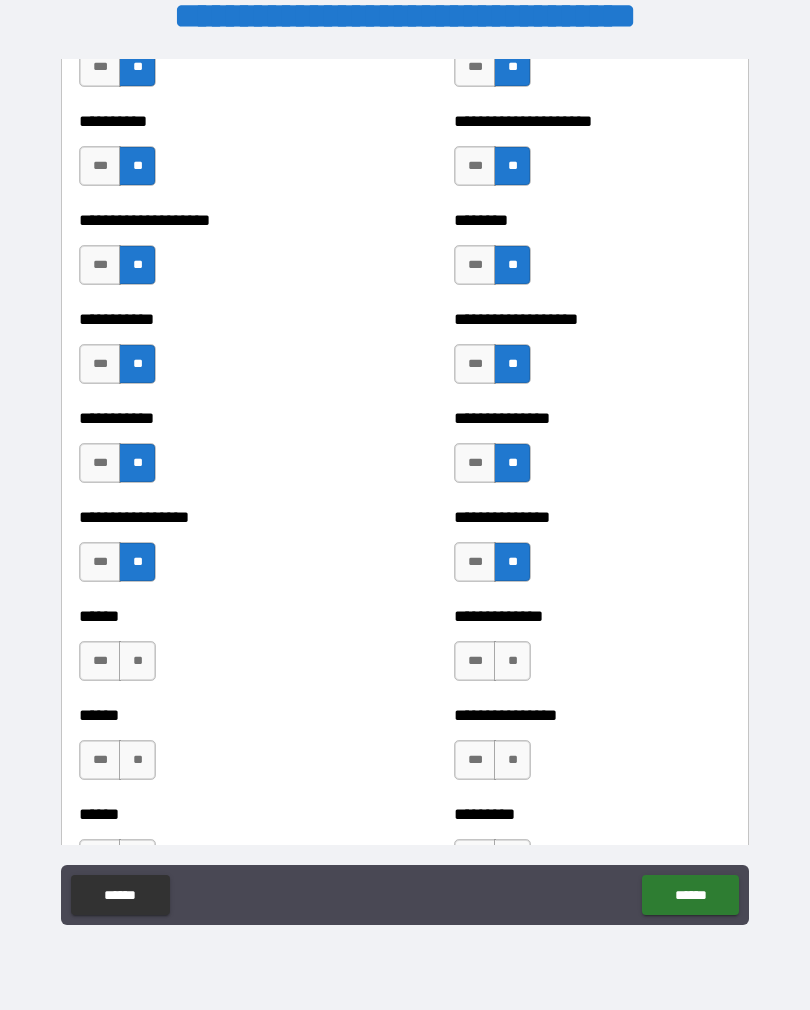 click on "**" at bounding box center [137, 661] 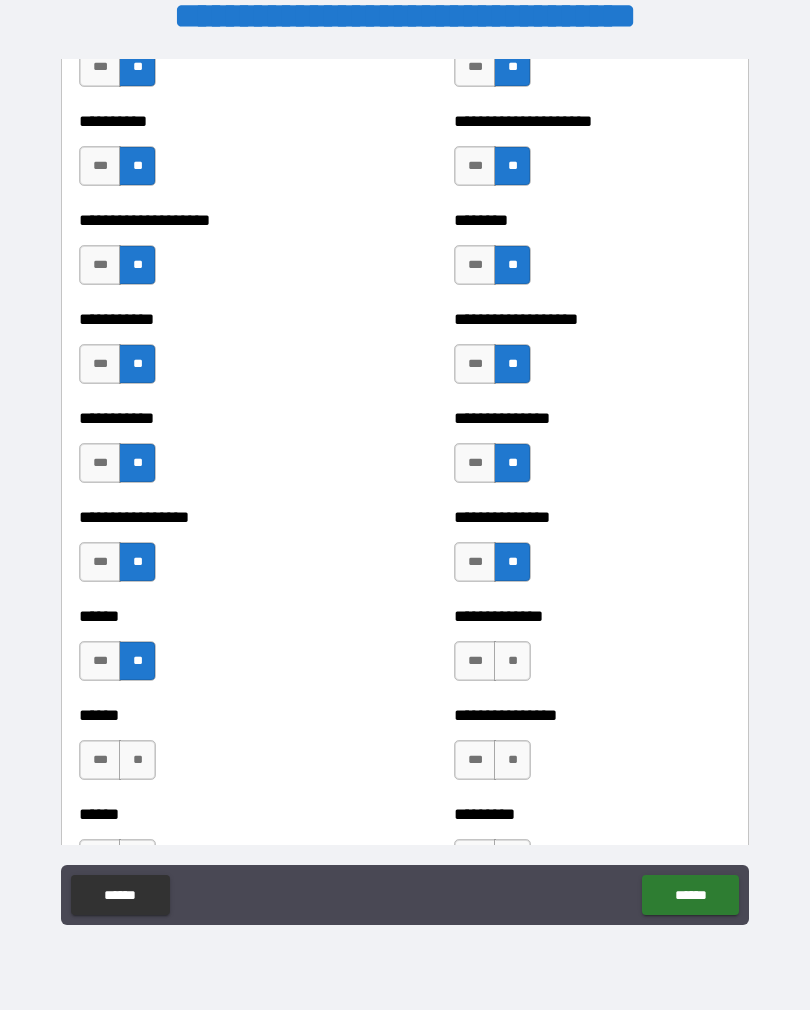 click on "**" at bounding box center [512, 661] 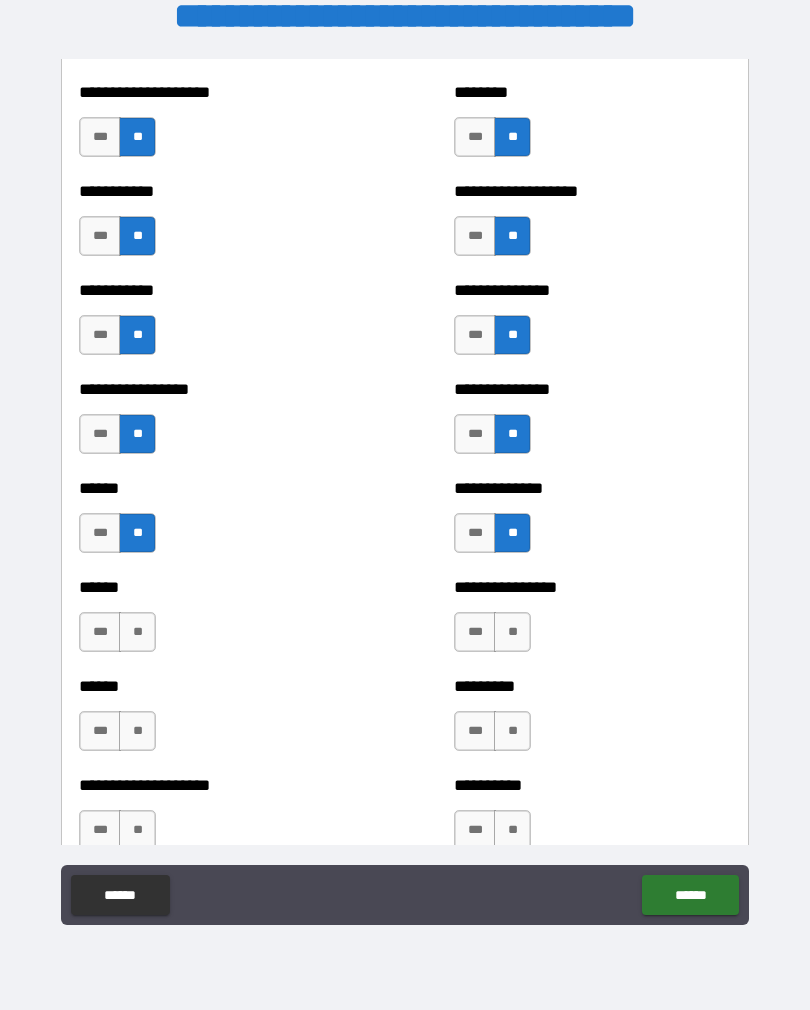 scroll, scrollTop: 2641, scrollLeft: 0, axis: vertical 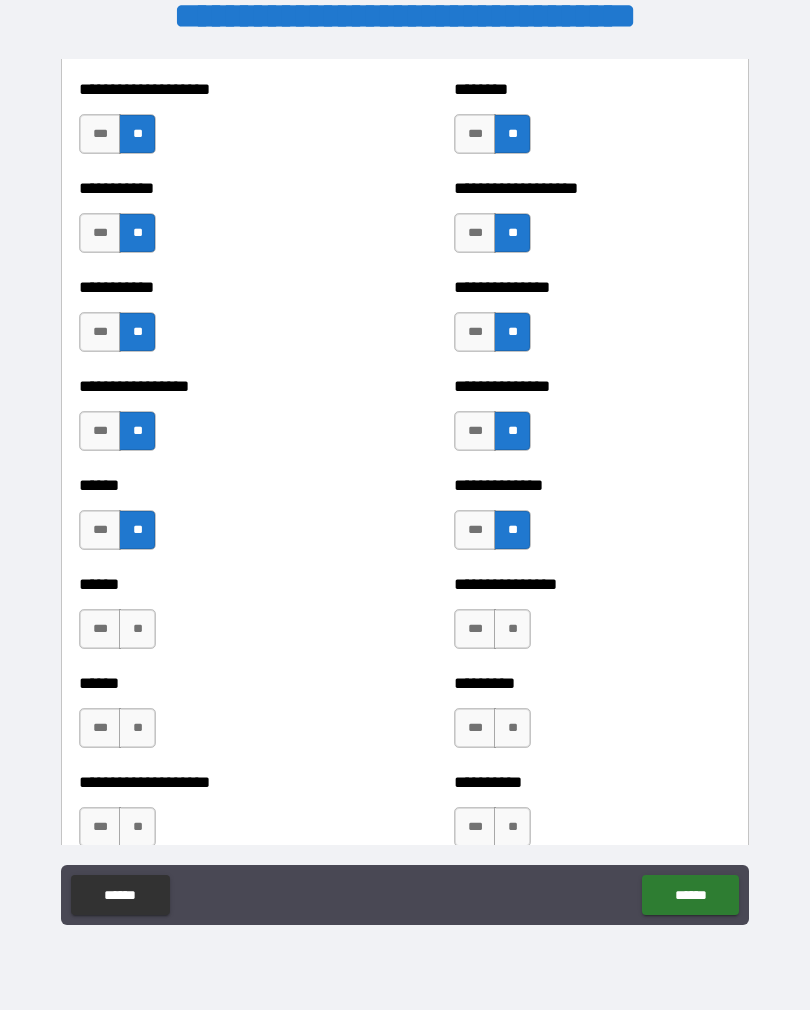 click on "**" at bounding box center [512, 629] 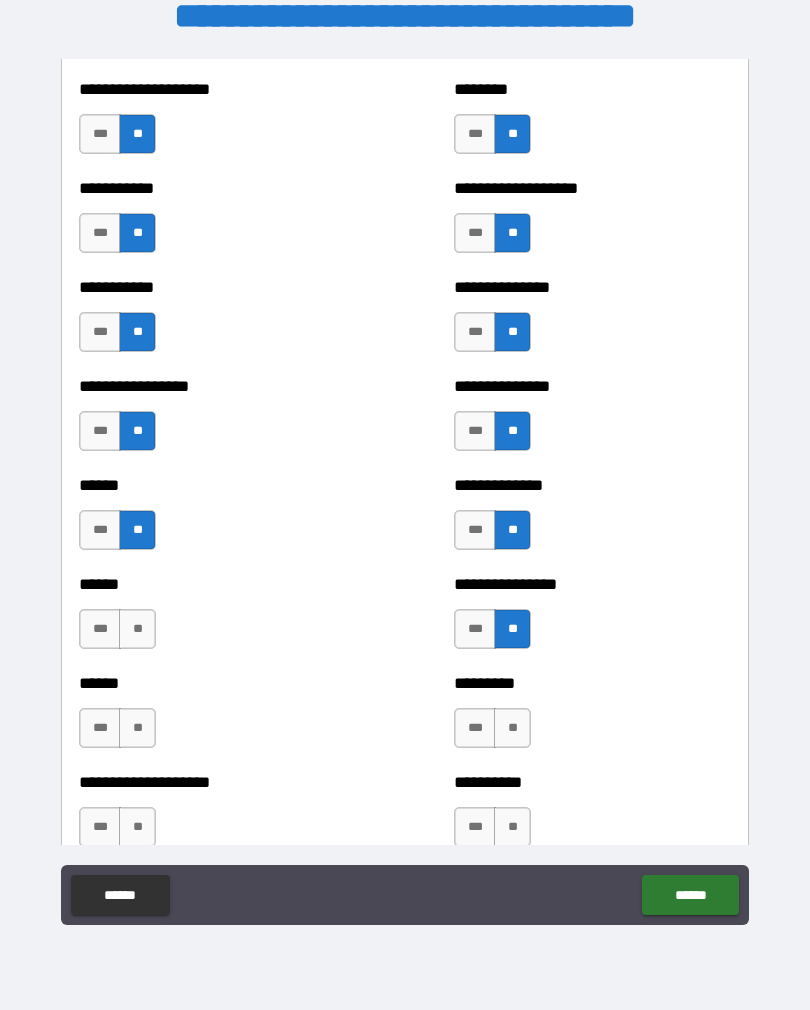 click on "**" at bounding box center (137, 629) 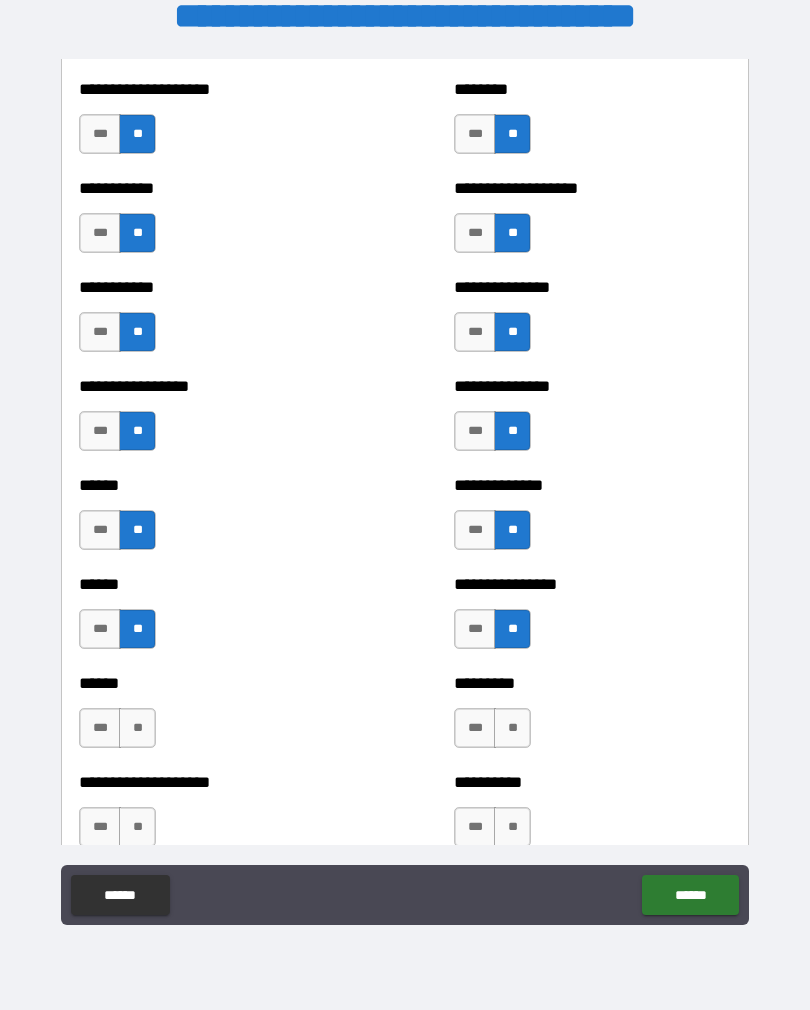 click on "**" at bounding box center [512, 728] 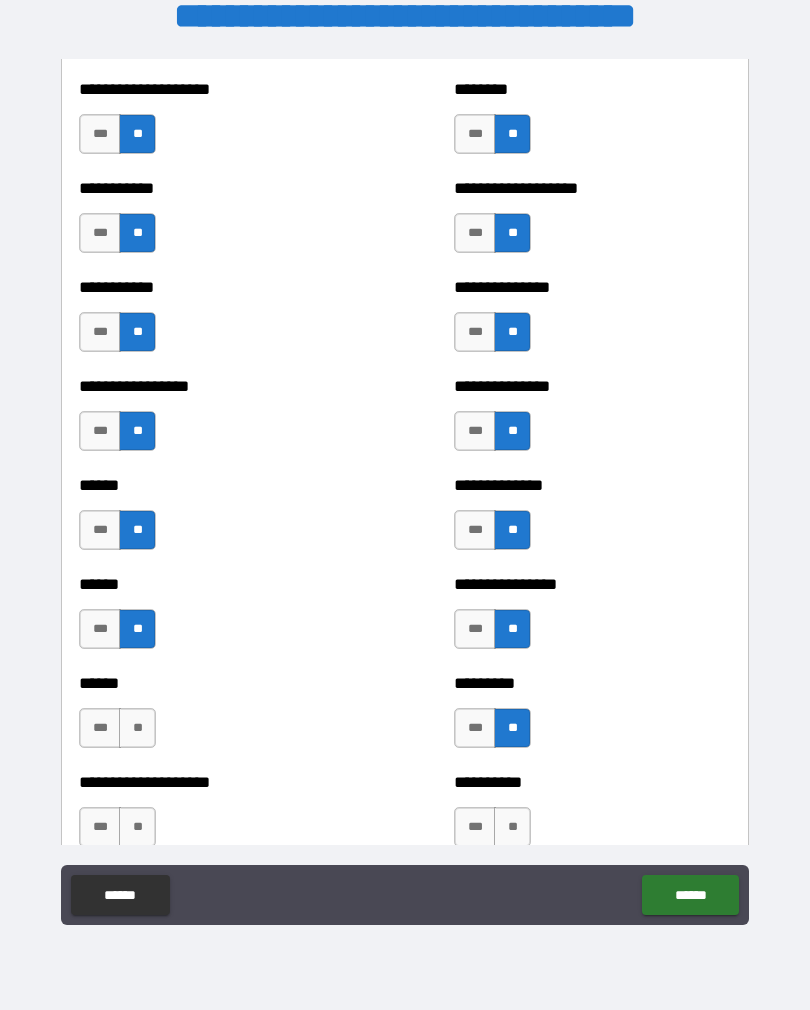 click on "**" at bounding box center [137, 728] 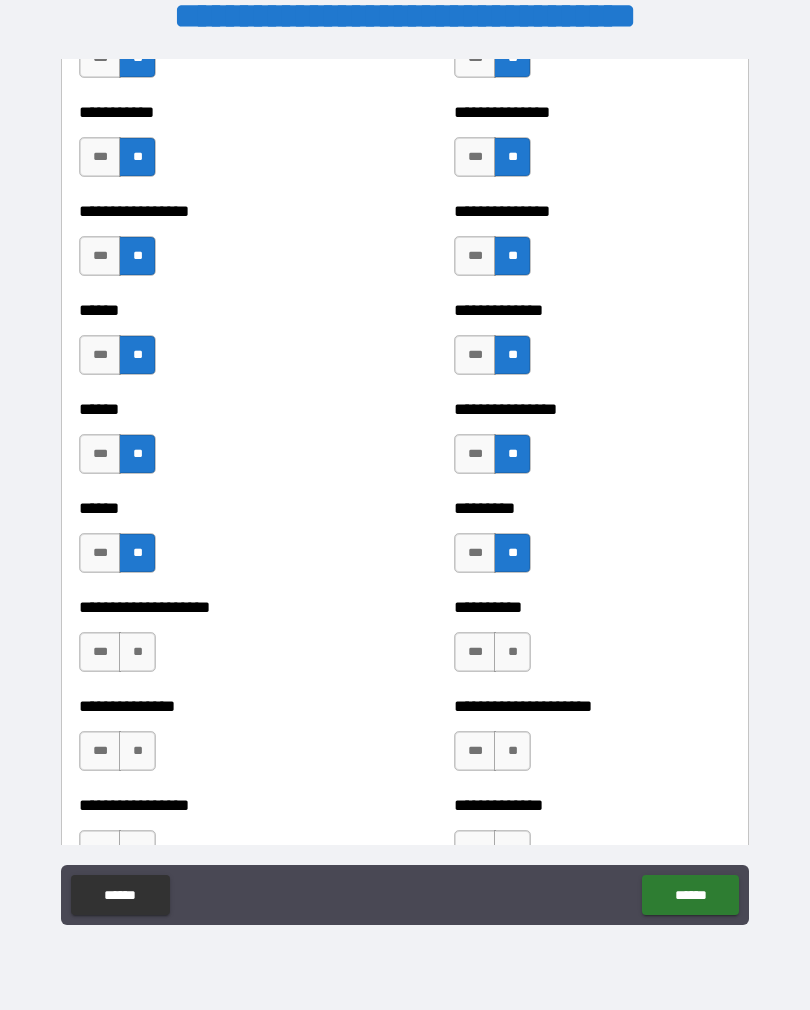 scroll, scrollTop: 2854, scrollLeft: 0, axis: vertical 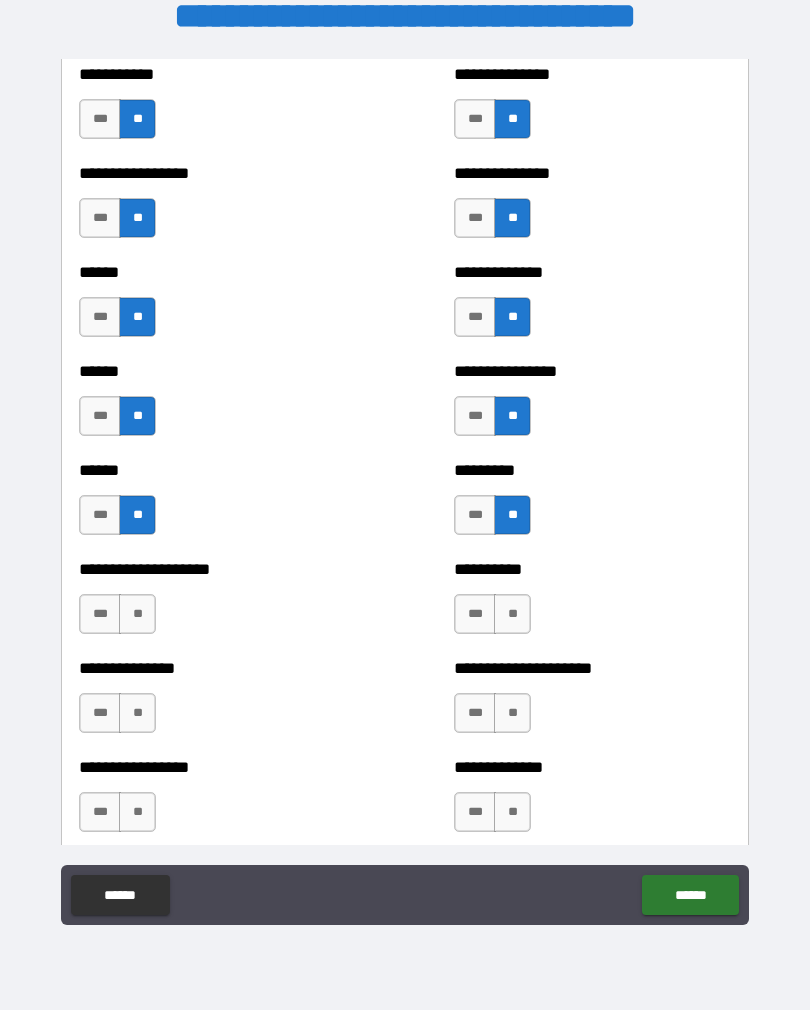 click on "**" at bounding box center (512, 614) 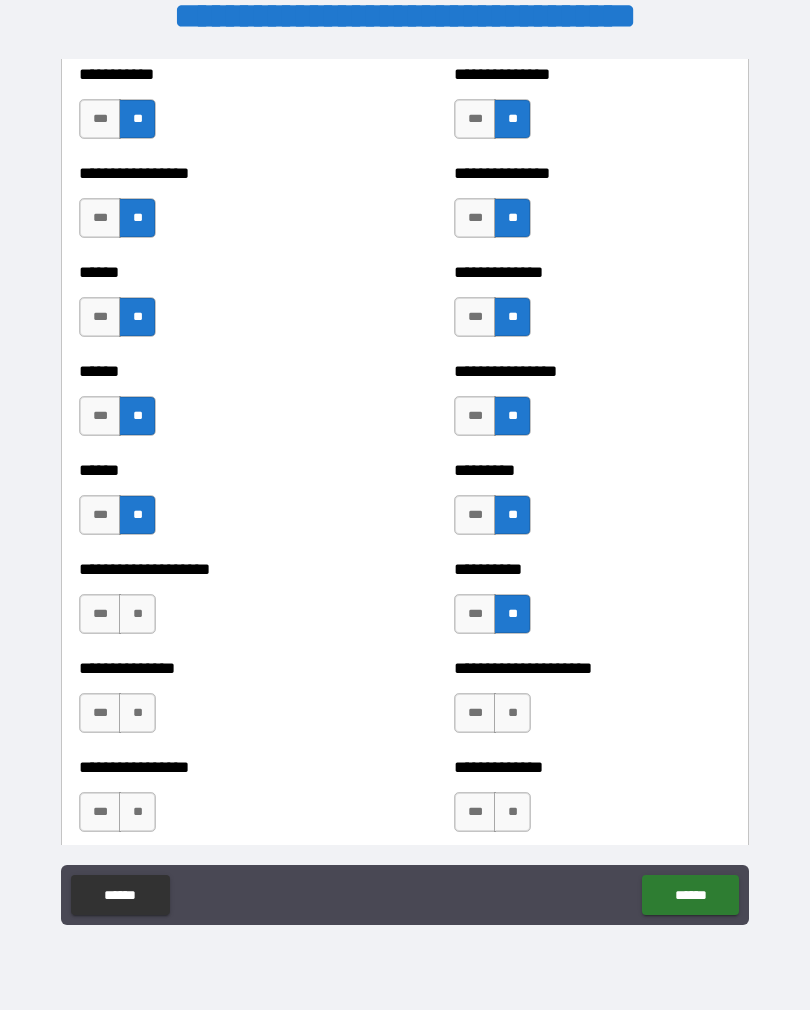 click on "**" at bounding box center (137, 614) 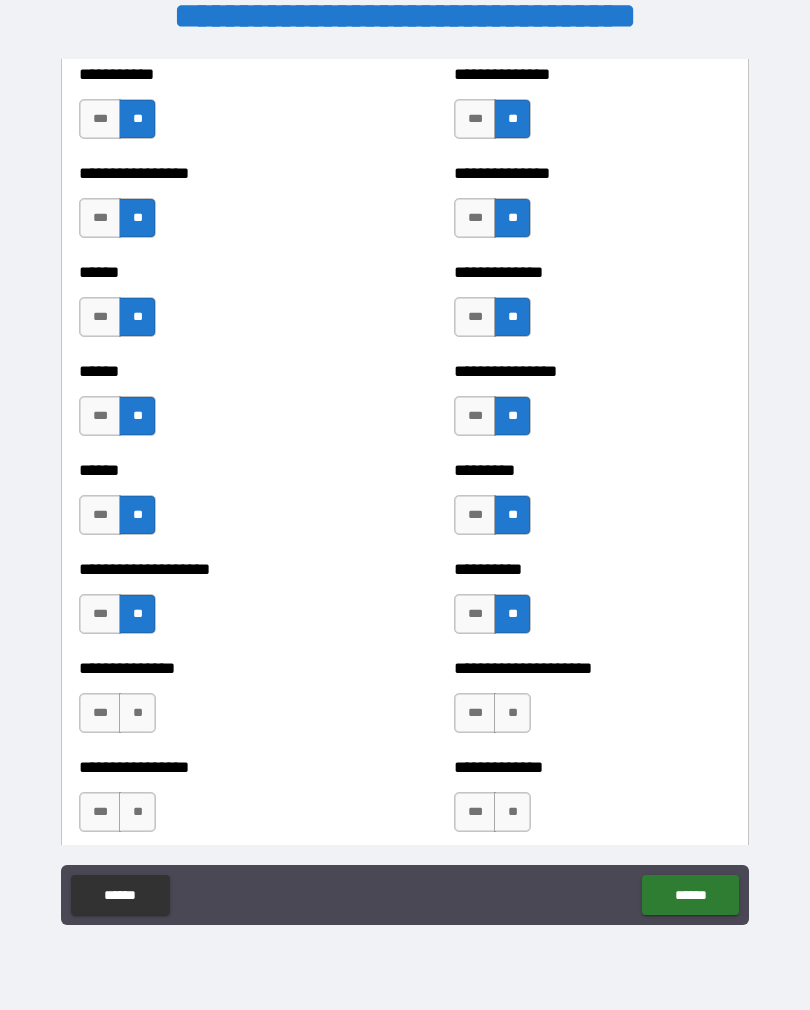 click on "**" at bounding box center (137, 713) 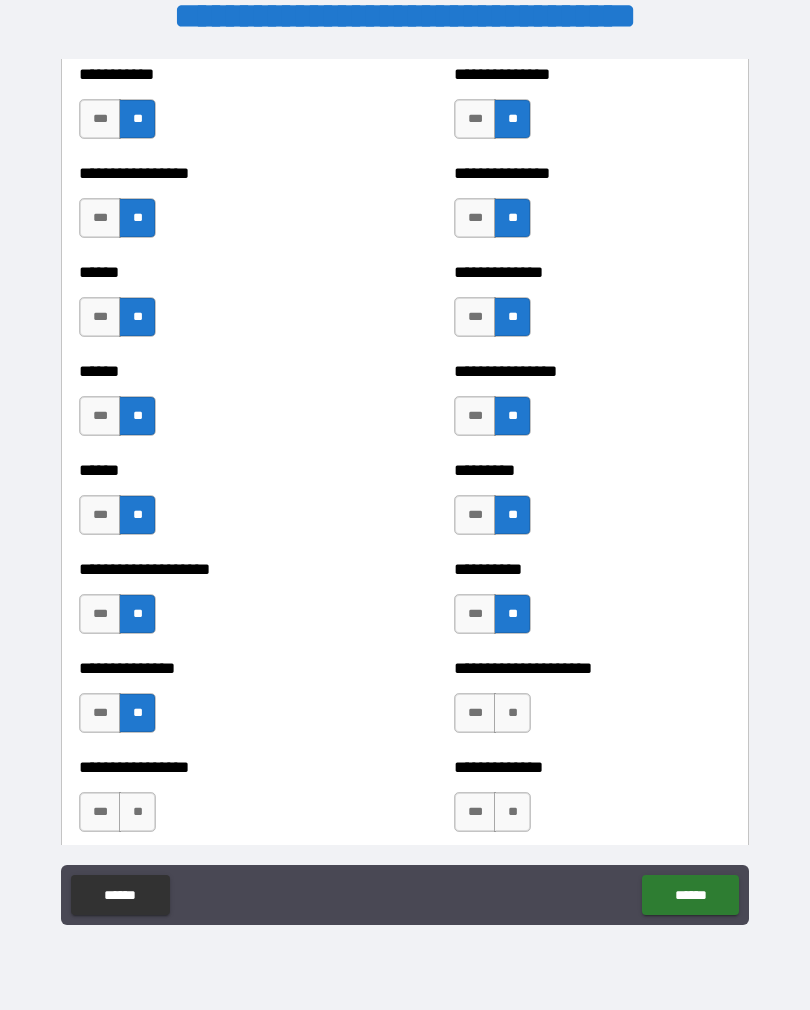 click on "**" at bounding box center (512, 713) 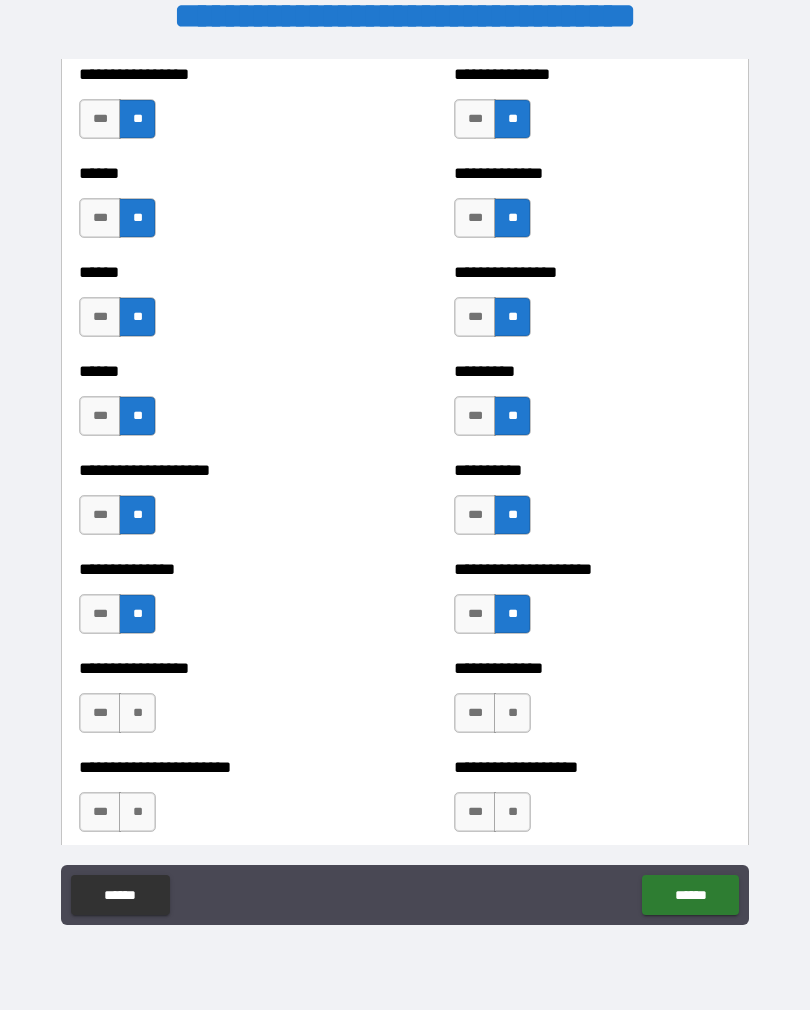 scroll, scrollTop: 2947, scrollLeft: 0, axis: vertical 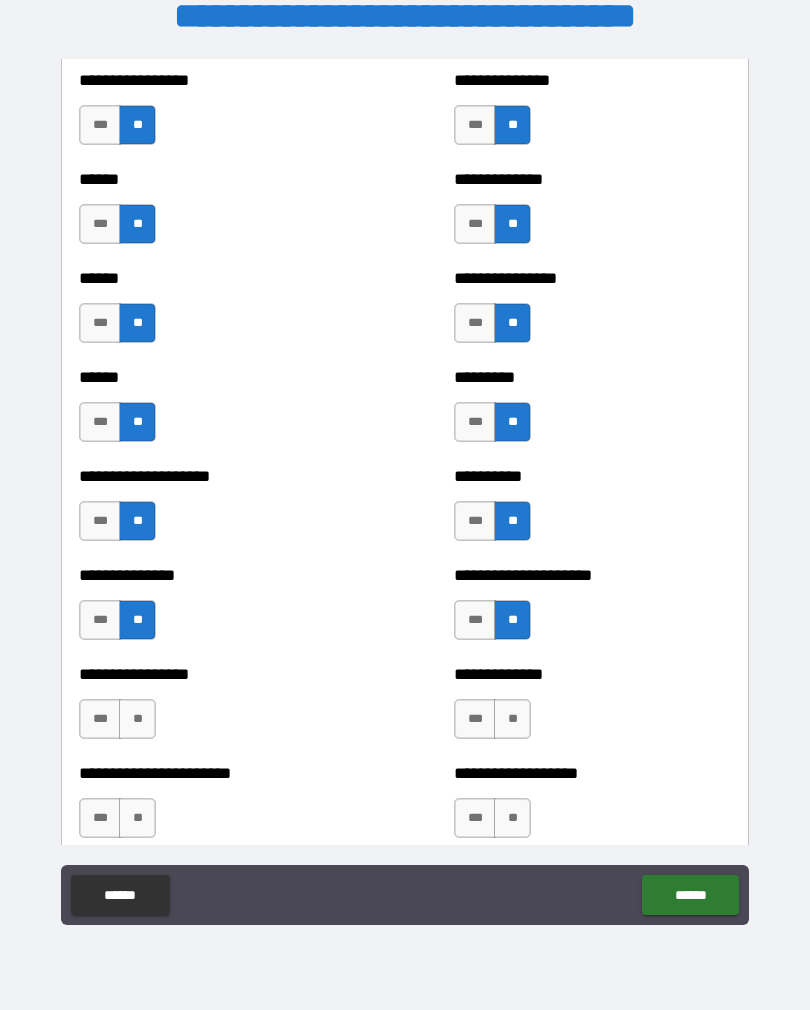 click on "**" at bounding box center [137, 719] 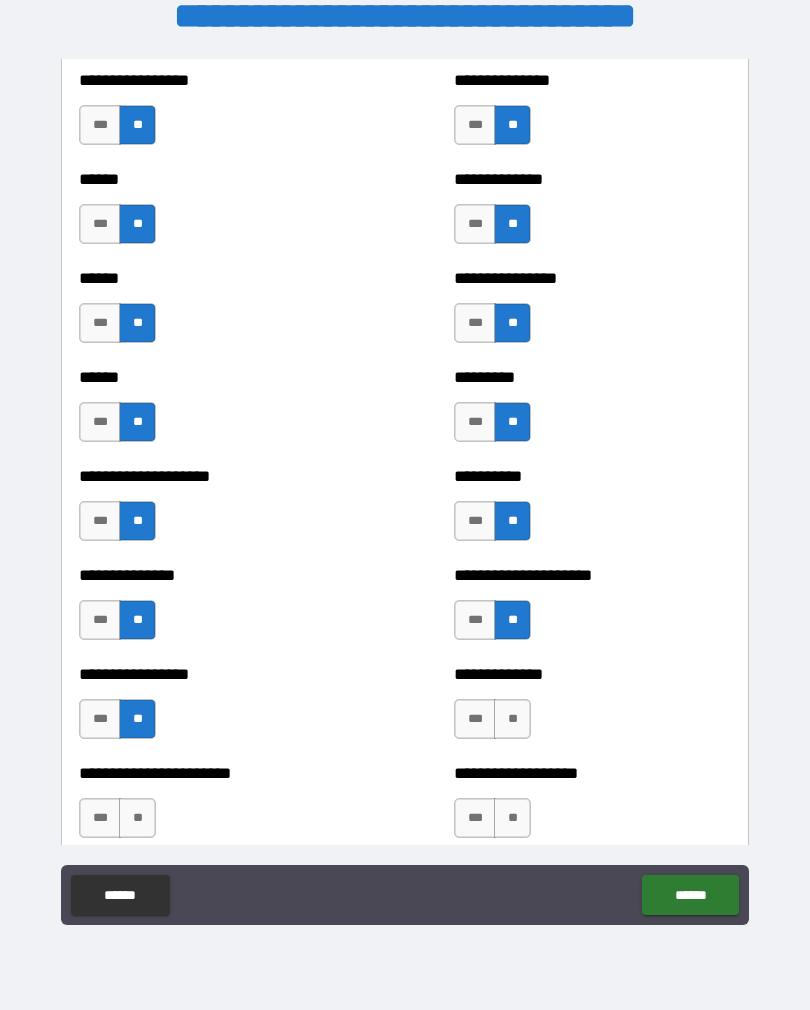 click on "**" at bounding box center (512, 719) 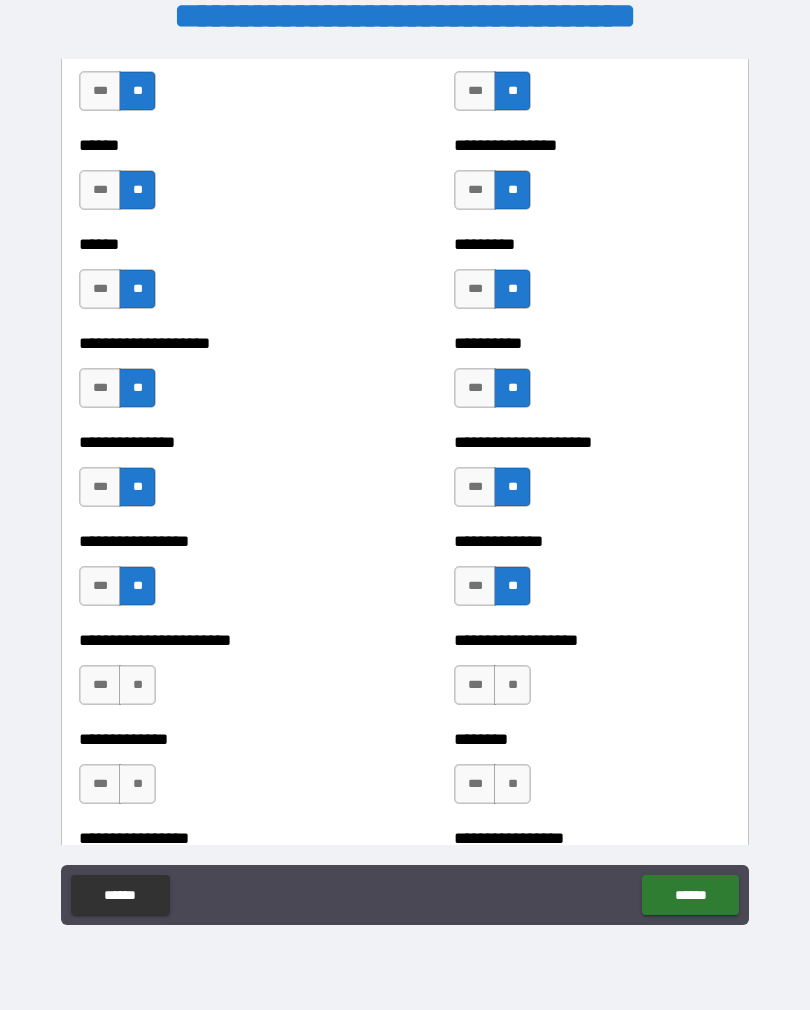 scroll, scrollTop: 3082, scrollLeft: 0, axis: vertical 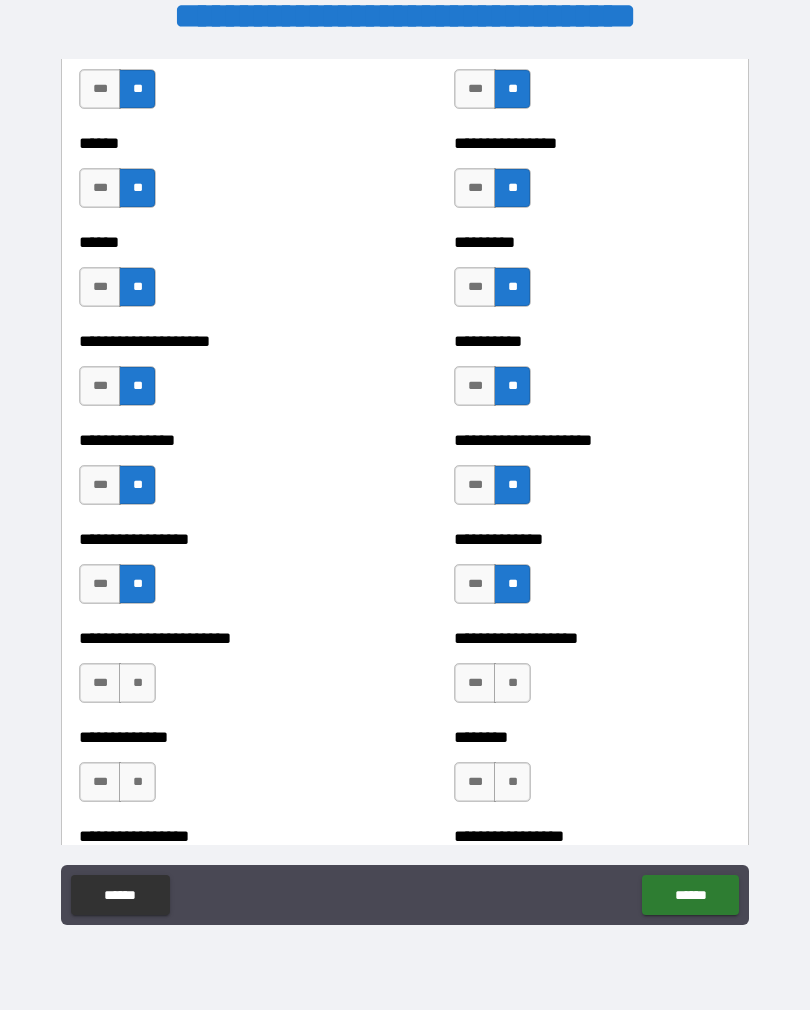 click on "**" at bounding box center (137, 683) 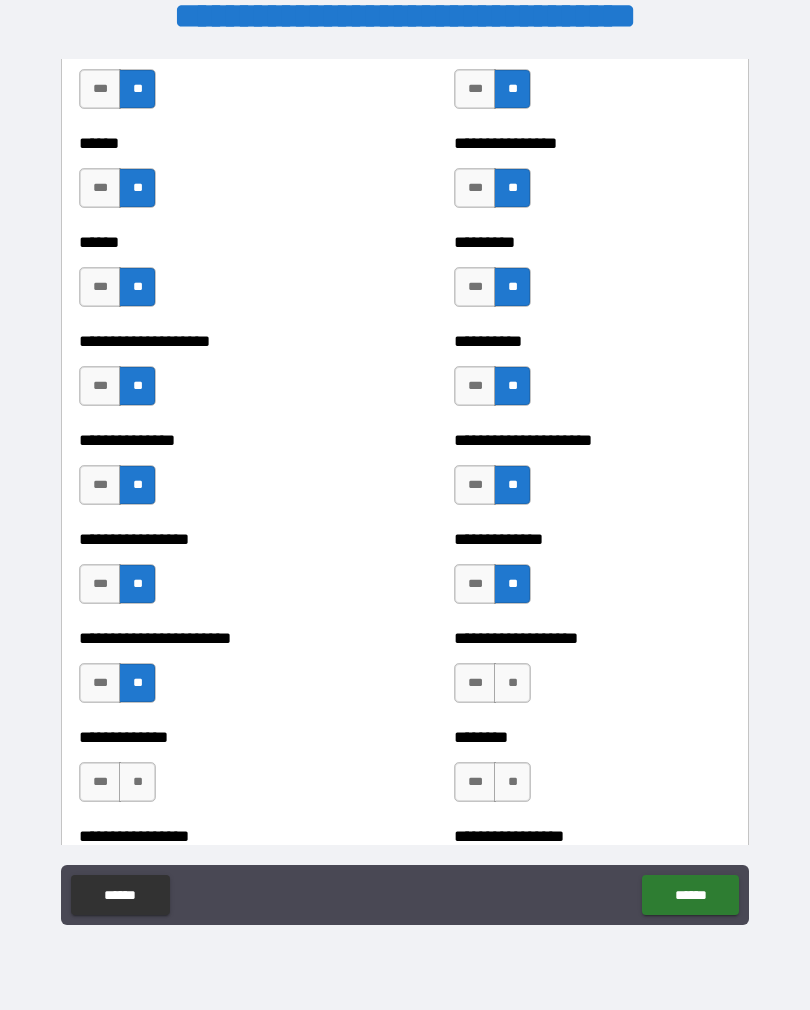 click on "**" at bounding box center [512, 683] 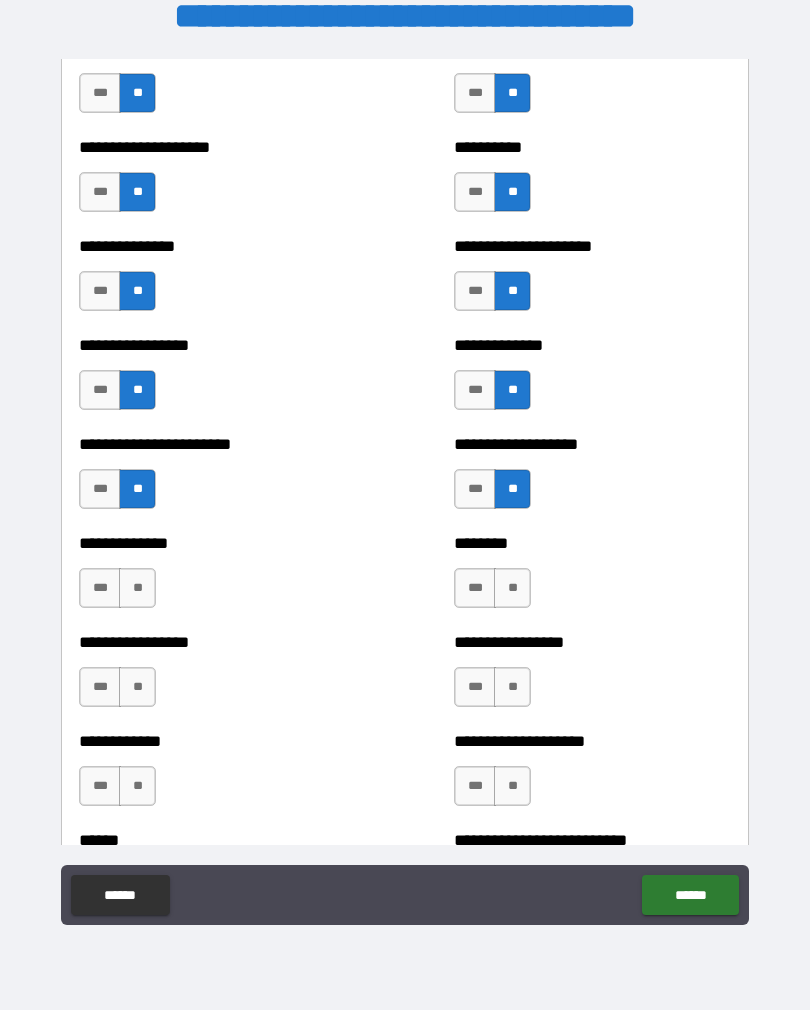 scroll, scrollTop: 3275, scrollLeft: 0, axis: vertical 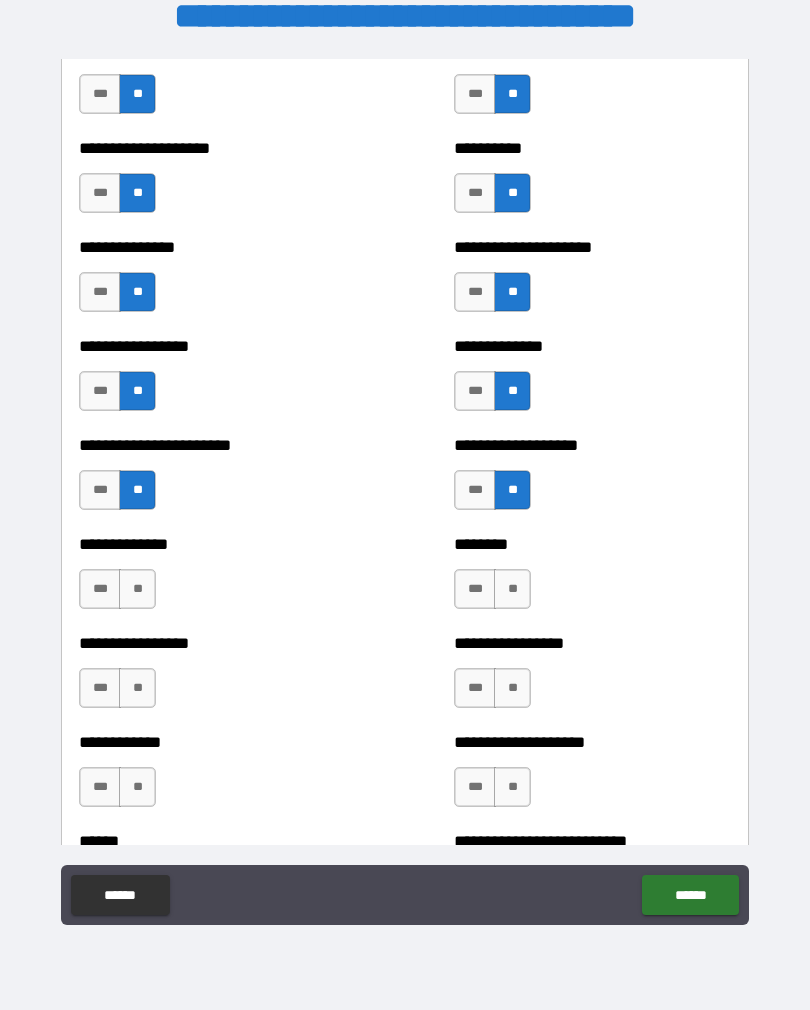 click on "**" at bounding box center (512, 589) 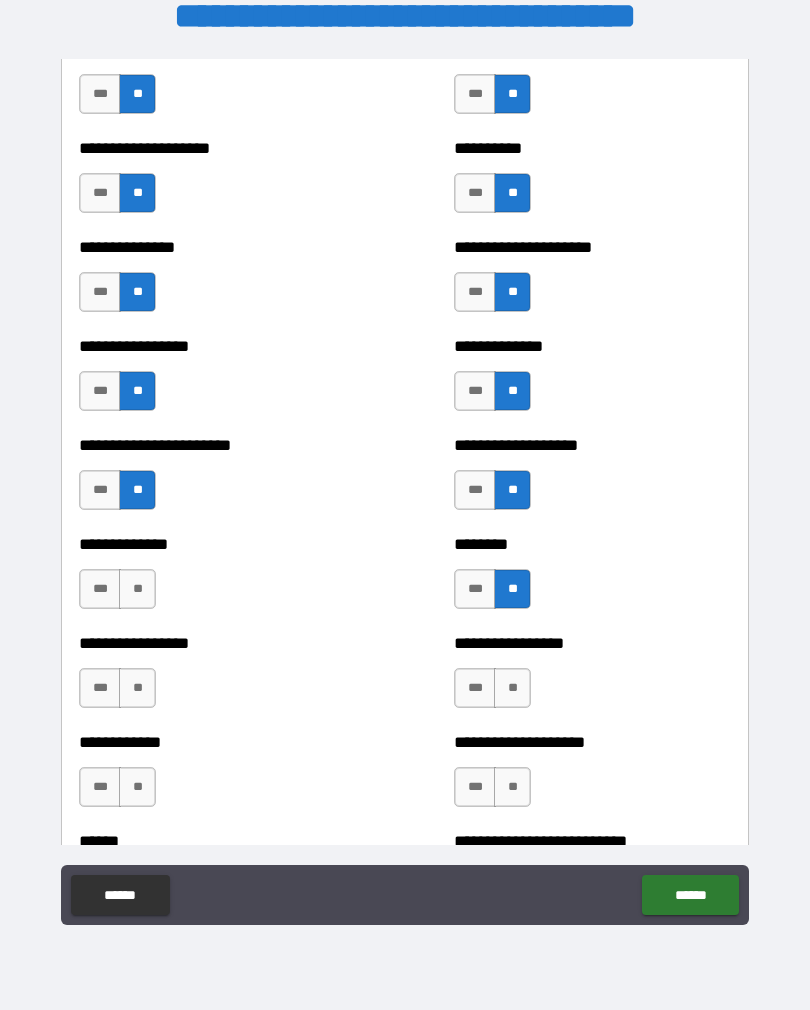 click on "**" at bounding box center (137, 589) 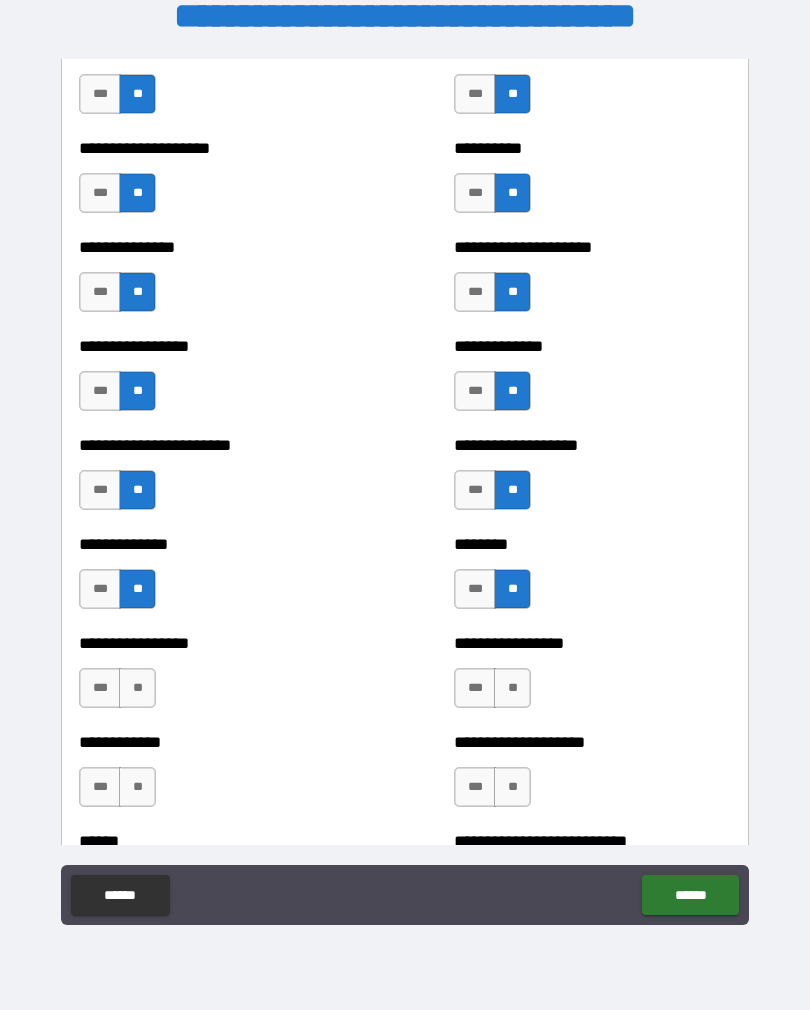 click on "**" at bounding box center (137, 688) 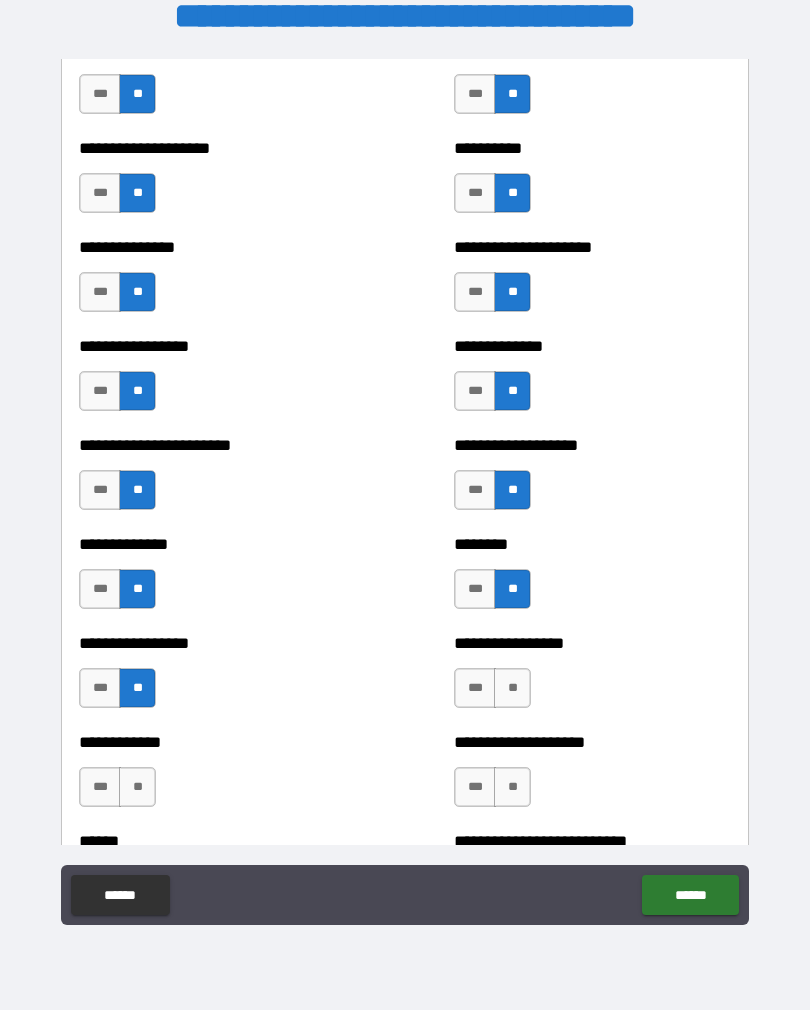 click on "**" at bounding box center [512, 688] 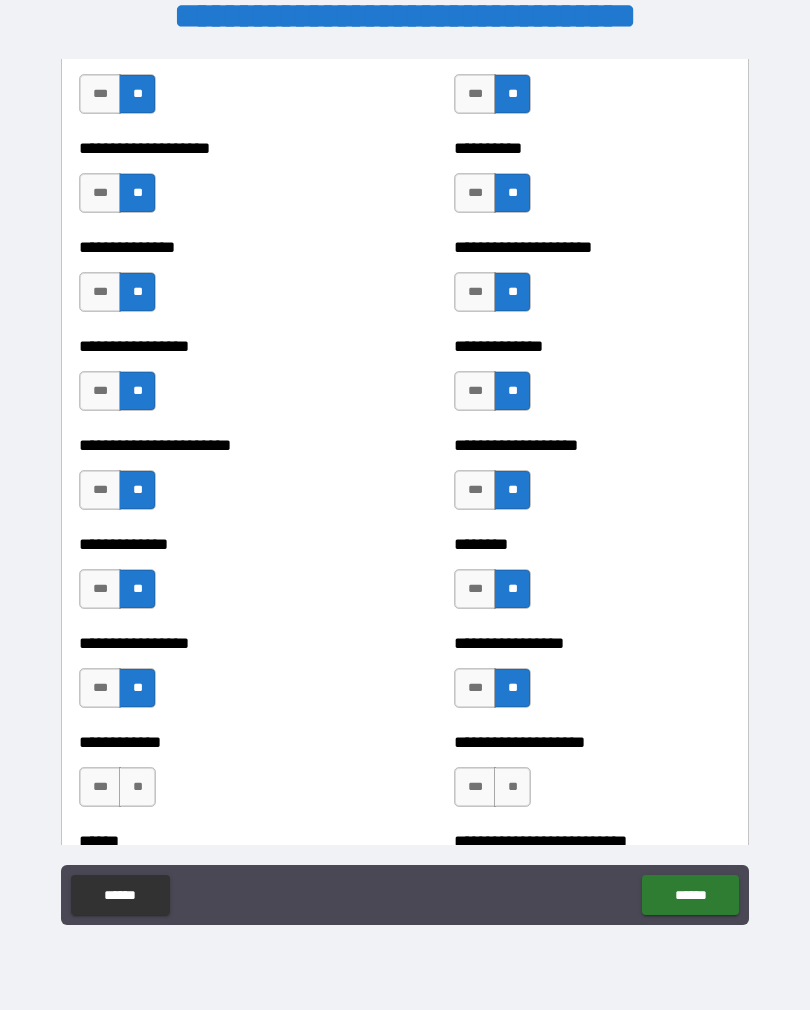 click on "**" at bounding box center (137, 787) 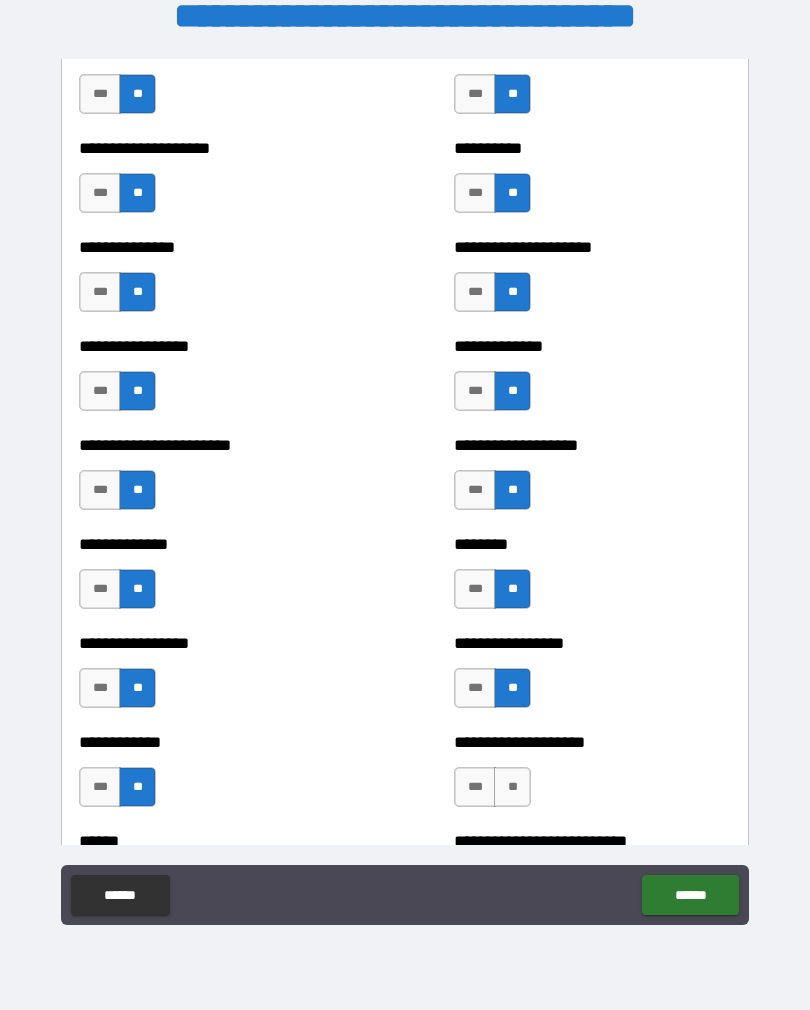 click on "**" at bounding box center (512, 787) 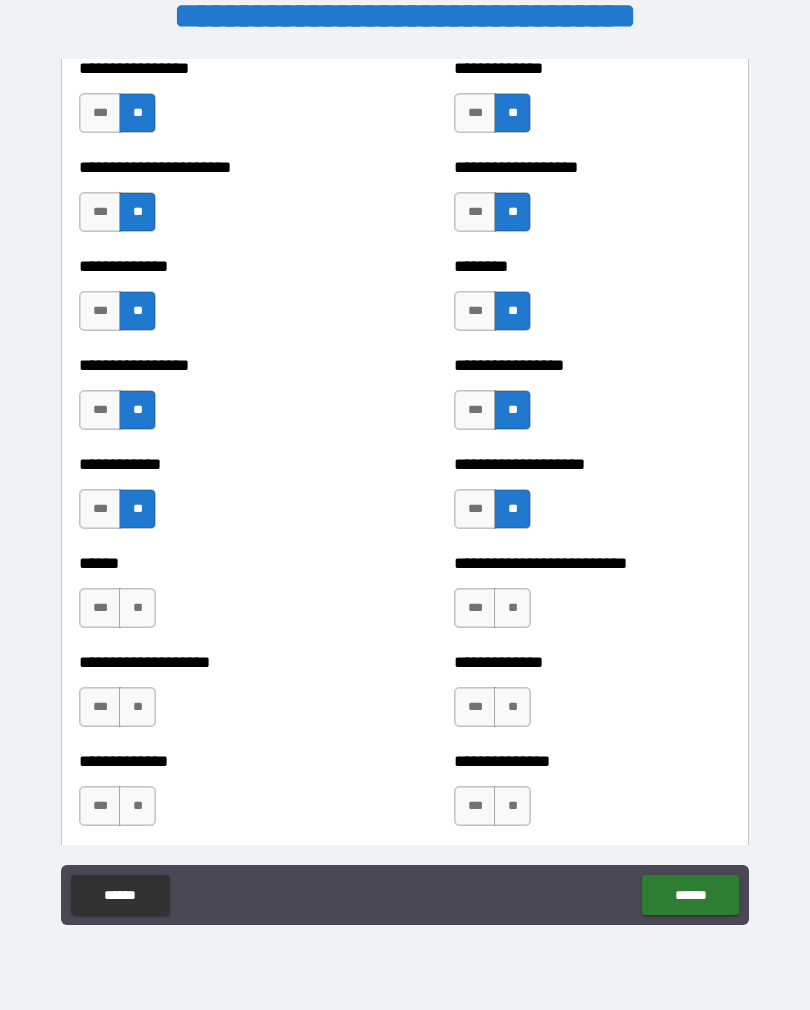 click on "**" at bounding box center [512, 608] 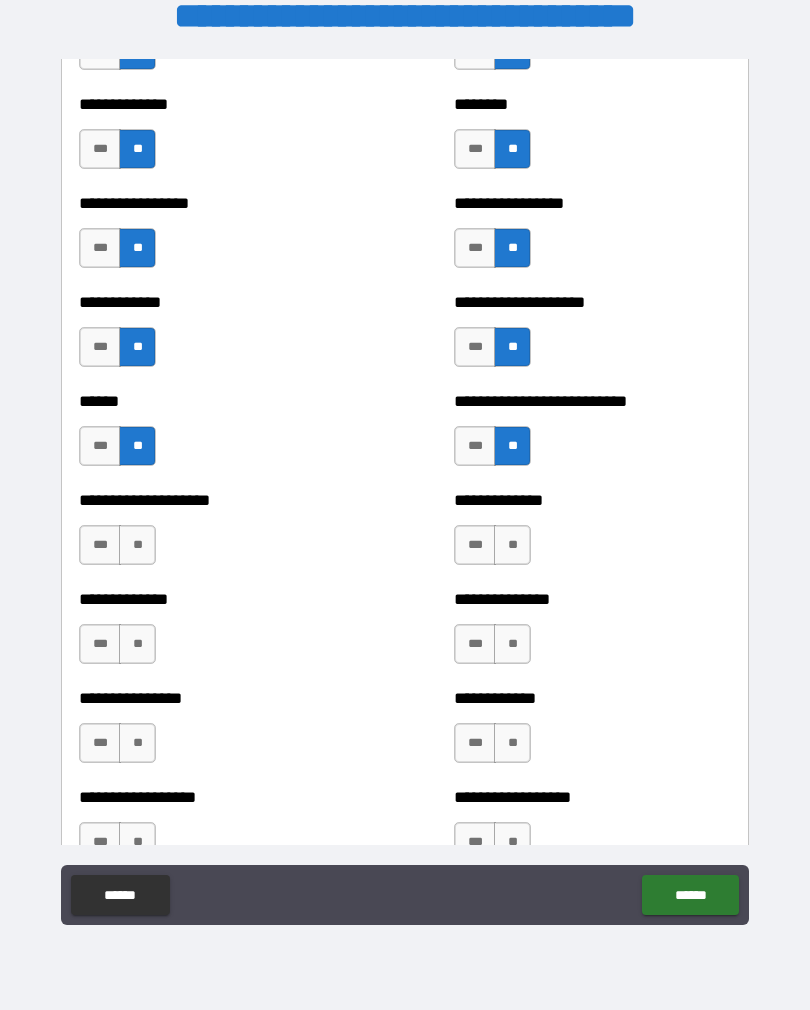 scroll, scrollTop: 3716, scrollLeft: 0, axis: vertical 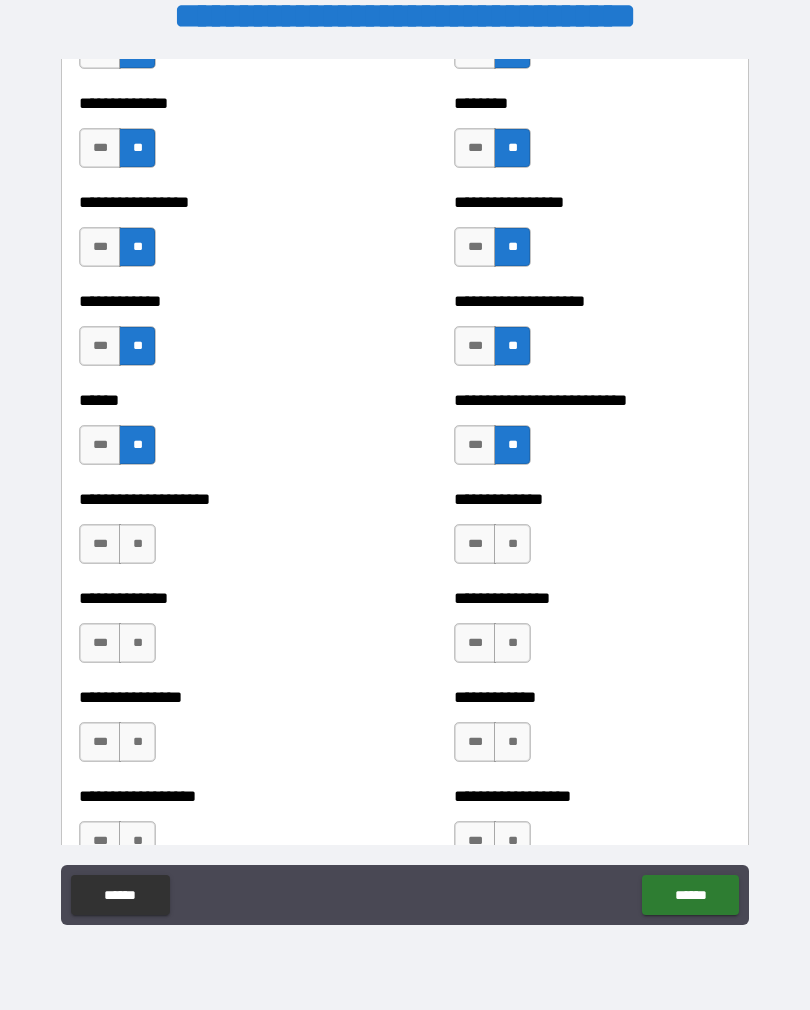 click on "**" at bounding box center (137, 544) 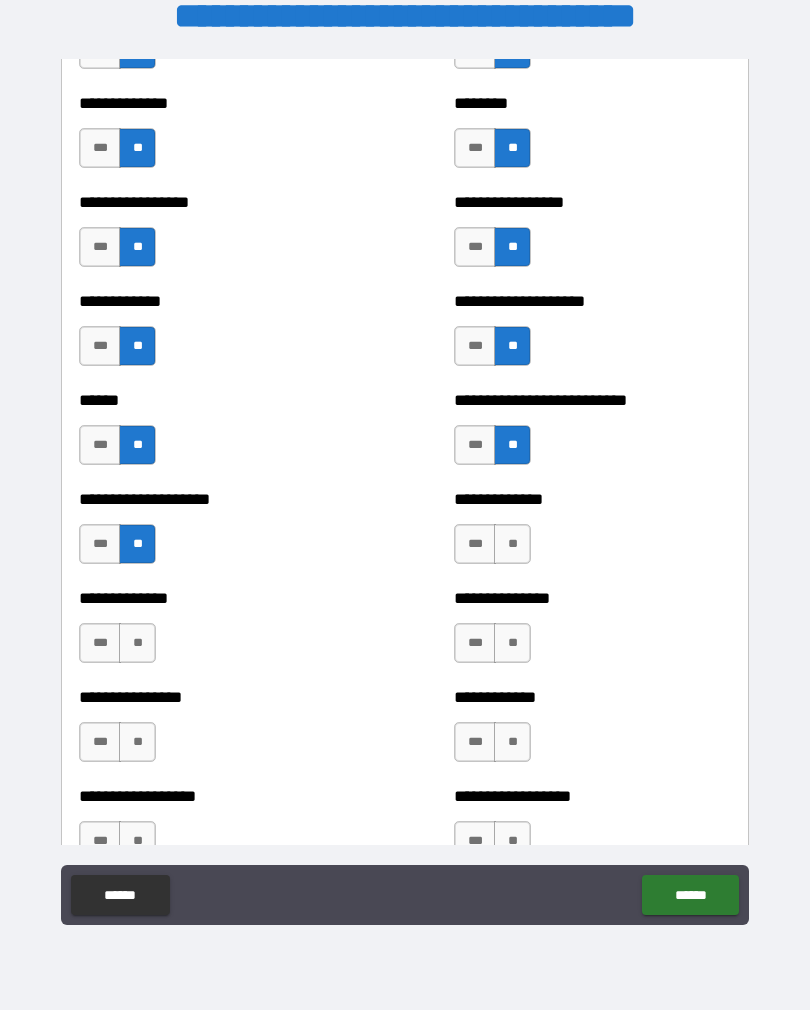 click on "**" at bounding box center [512, 544] 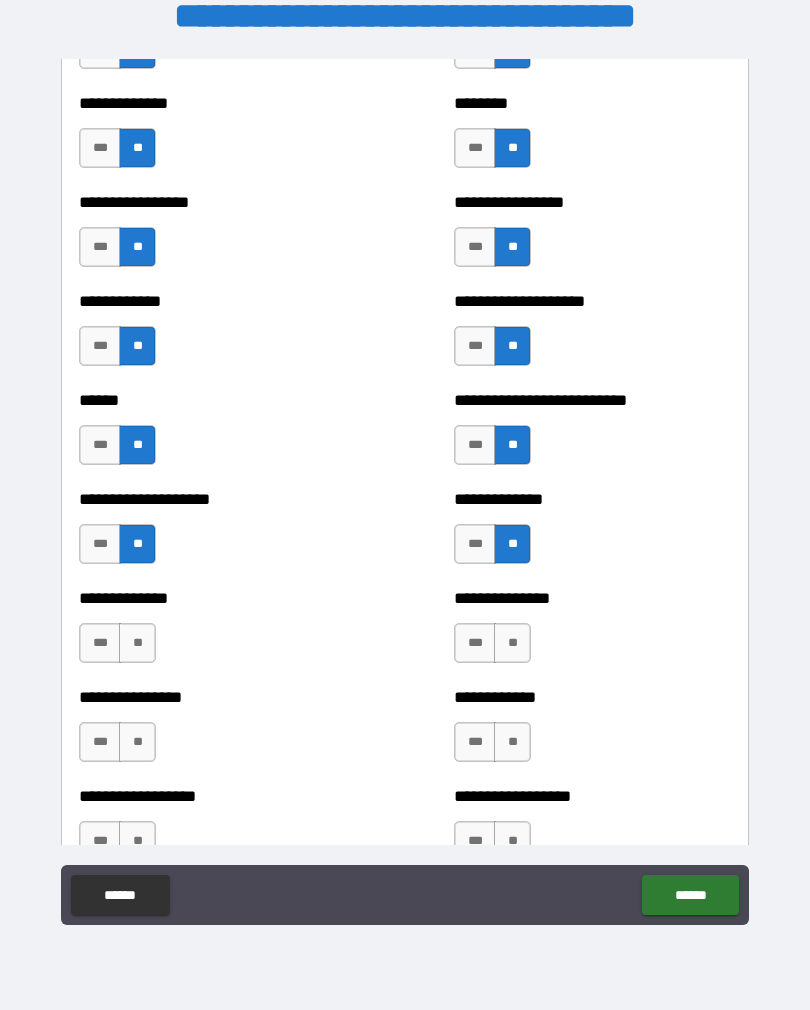 click on "**" at bounding box center (137, 643) 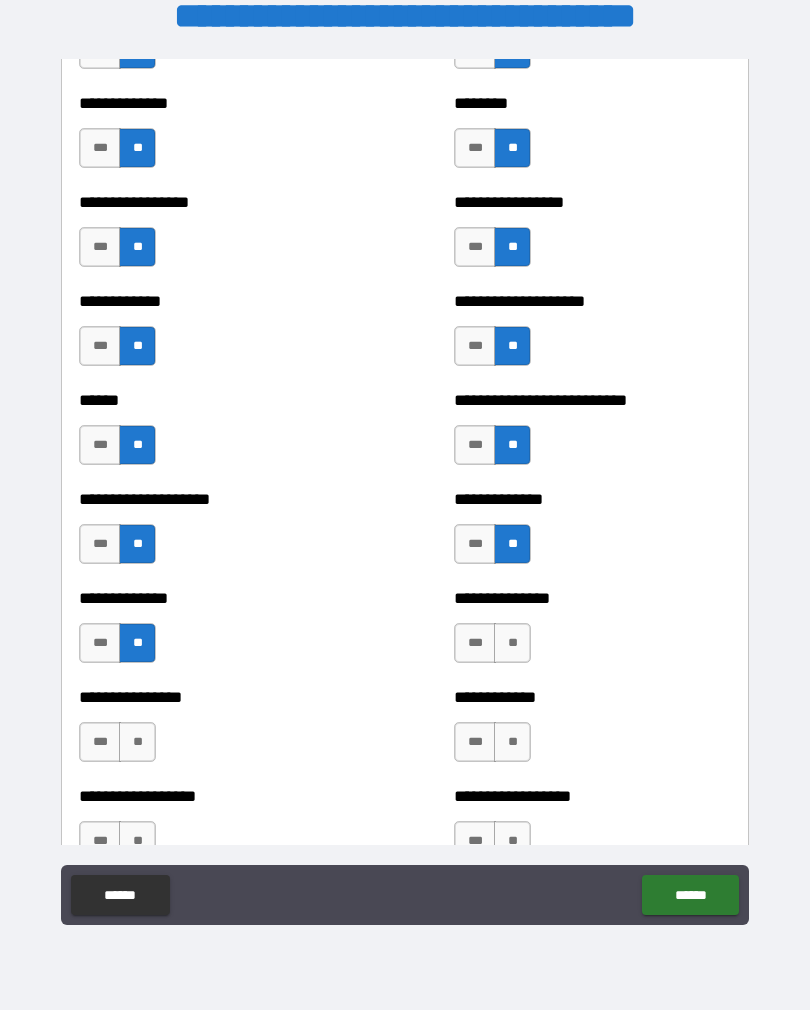 click on "**" at bounding box center (512, 643) 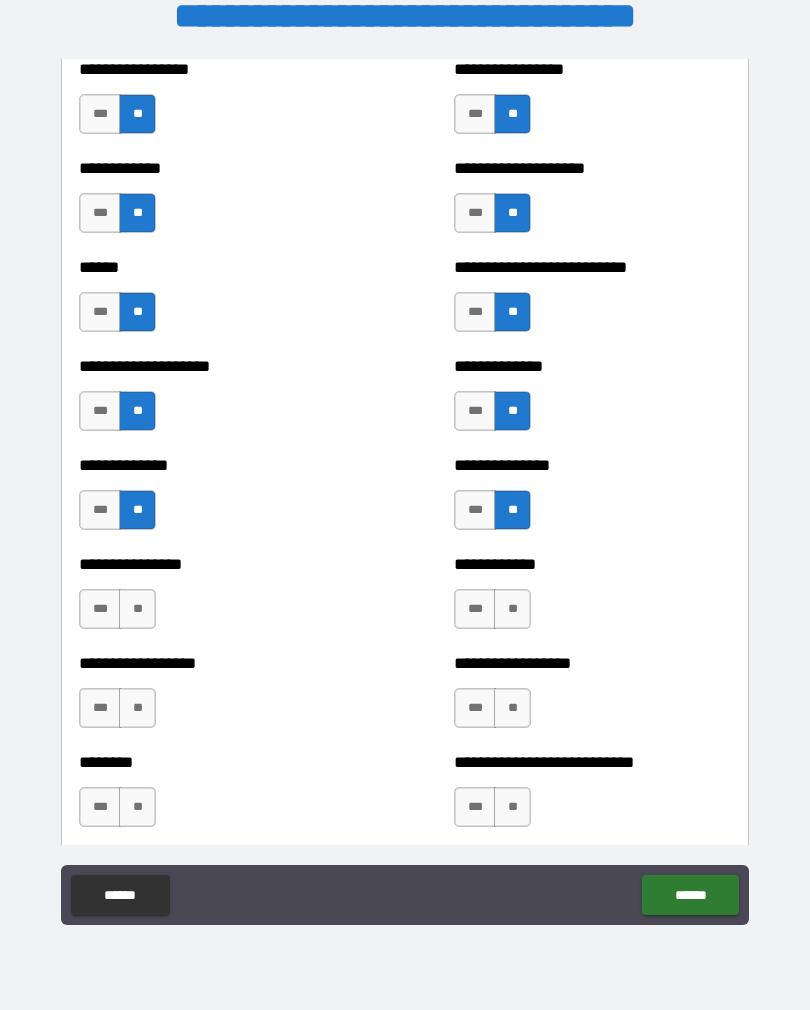 scroll, scrollTop: 3856, scrollLeft: 0, axis: vertical 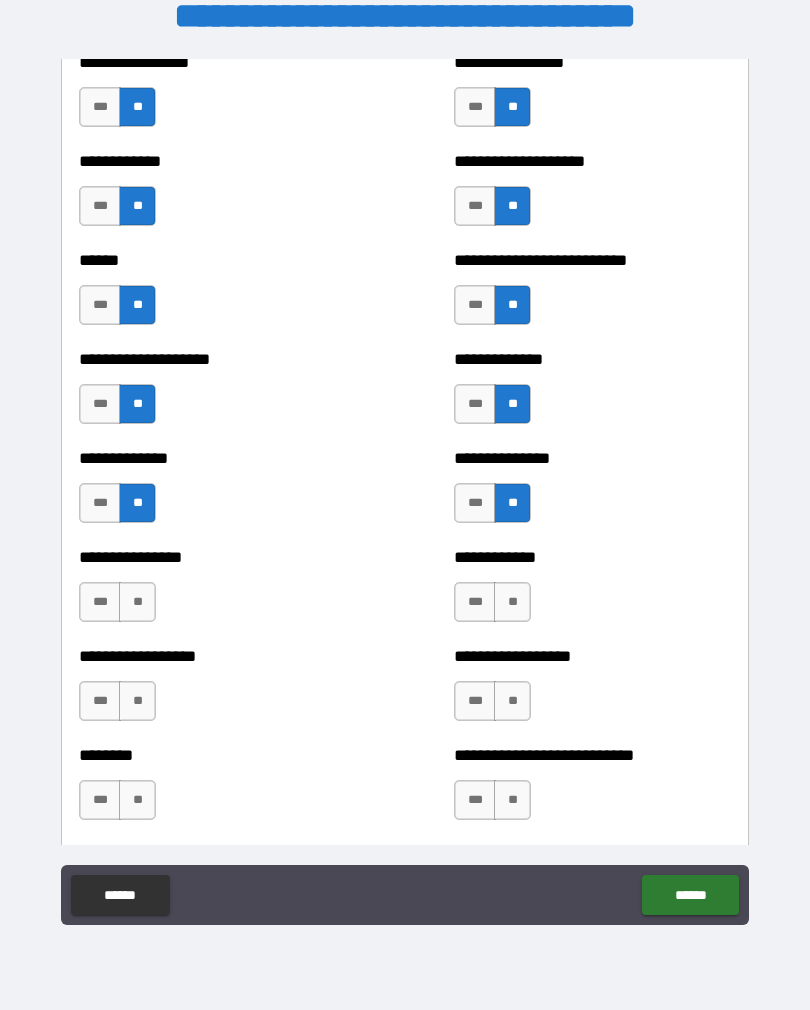 click on "**" at bounding box center (512, 602) 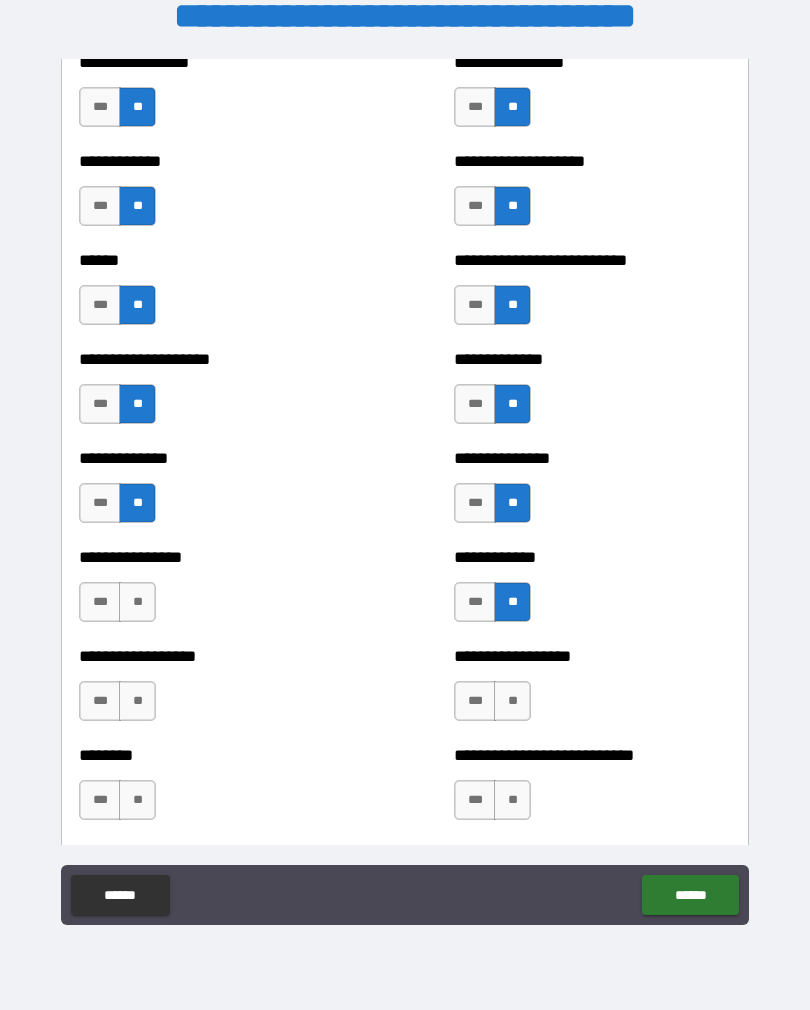 click on "**" at bounding box center (137, 602) 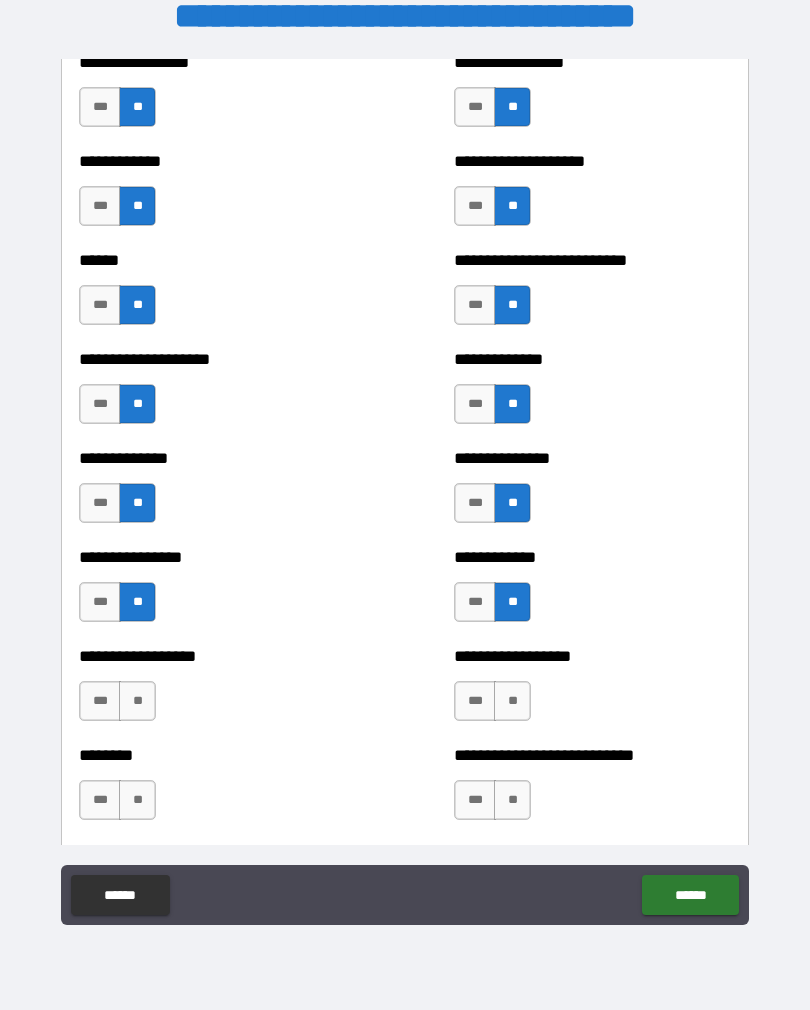 click on "**" at bounding box center [137, 701] 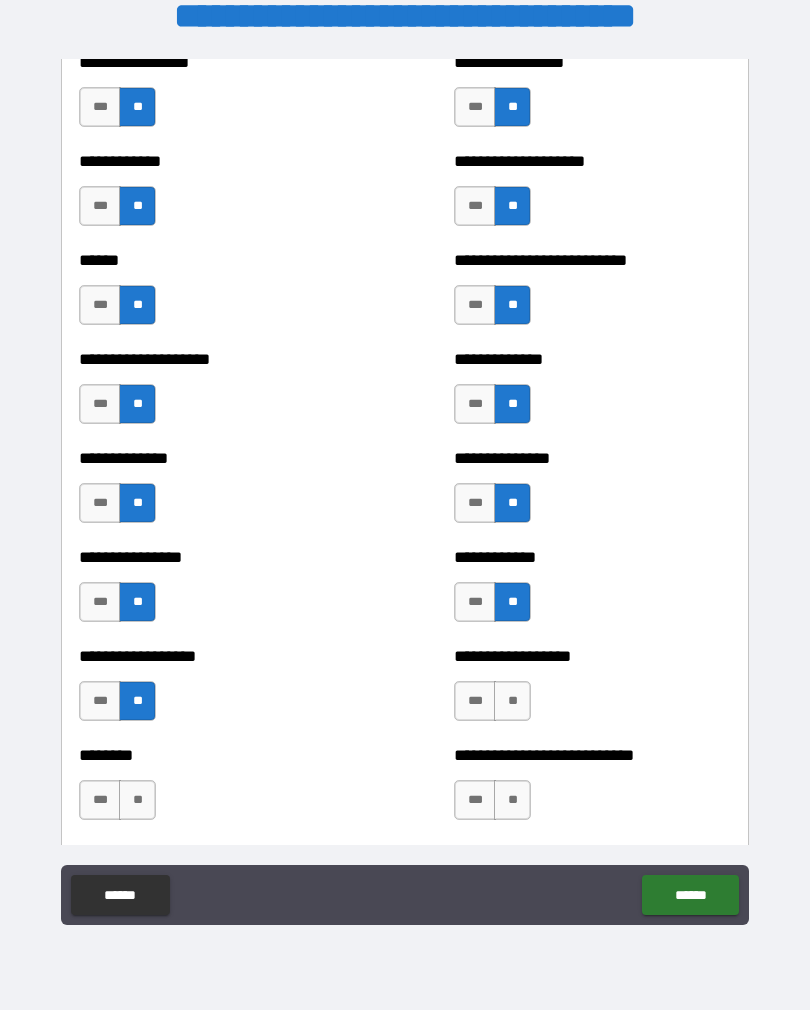 click on "**" at bounding box center (512, 701) 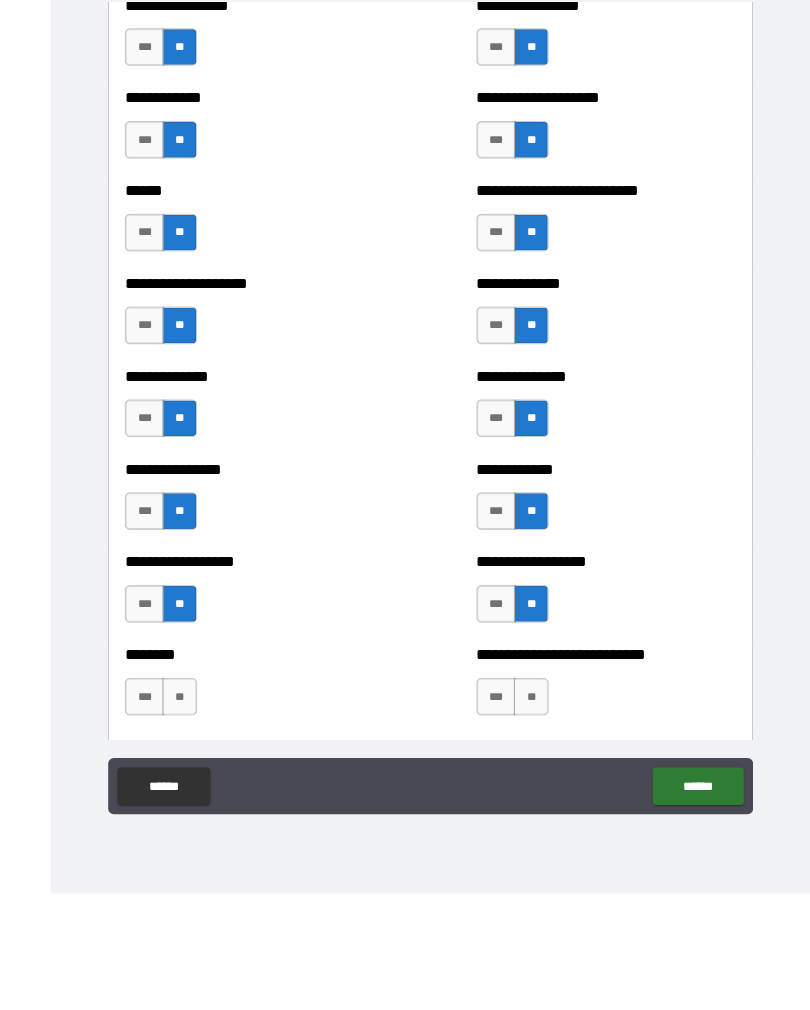scroll, scrollTop: 31, scrollLeft: 0, axis: vertical 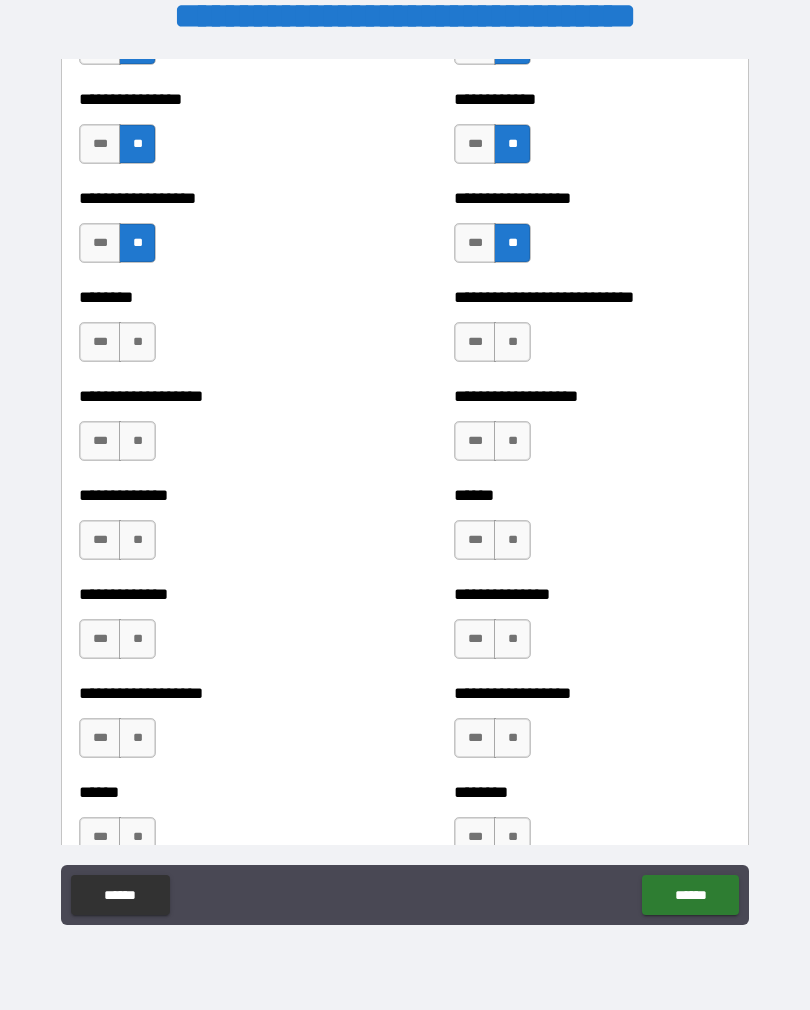 click on "******** *** **" at bounding box center [217, 332] 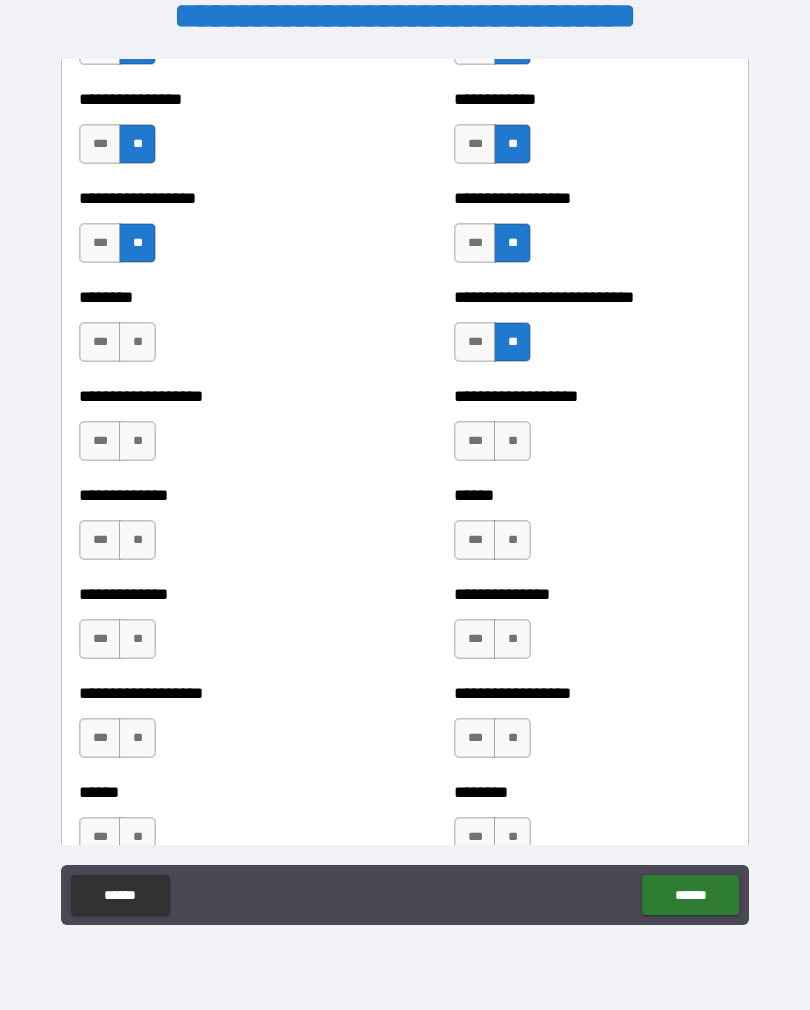 click on "**" at bounding box center [137, 441] 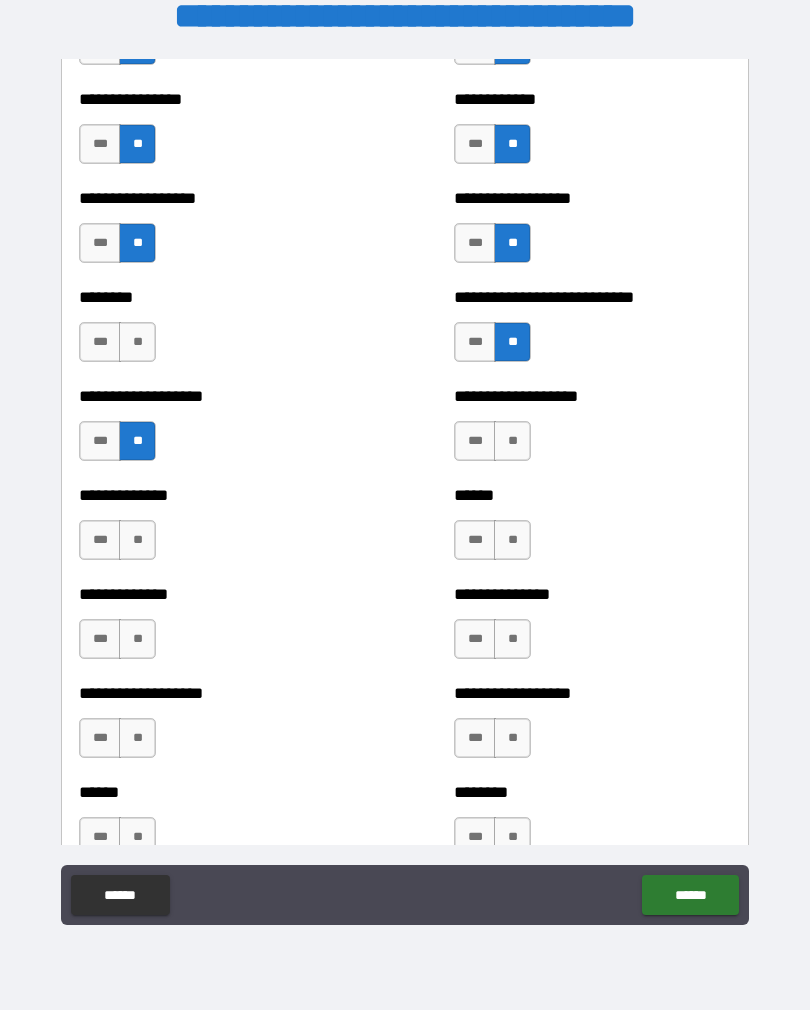click on "**" at bounding box center (512, 441) 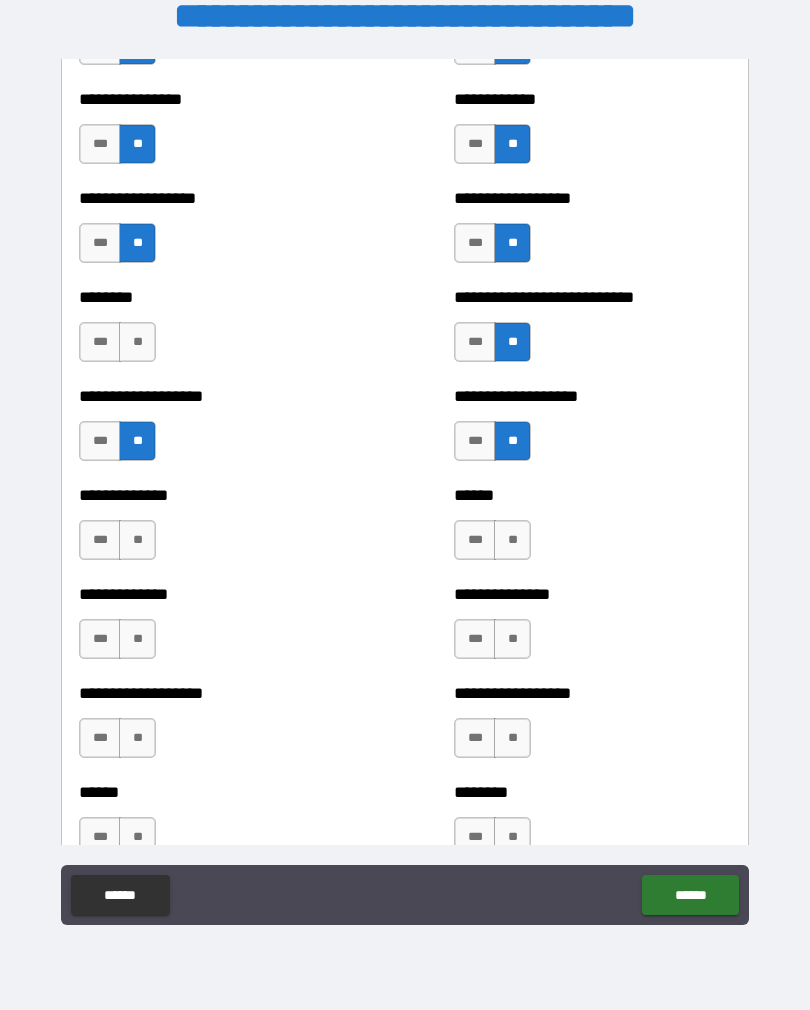 click on "**" at bounding box center (137, 342) 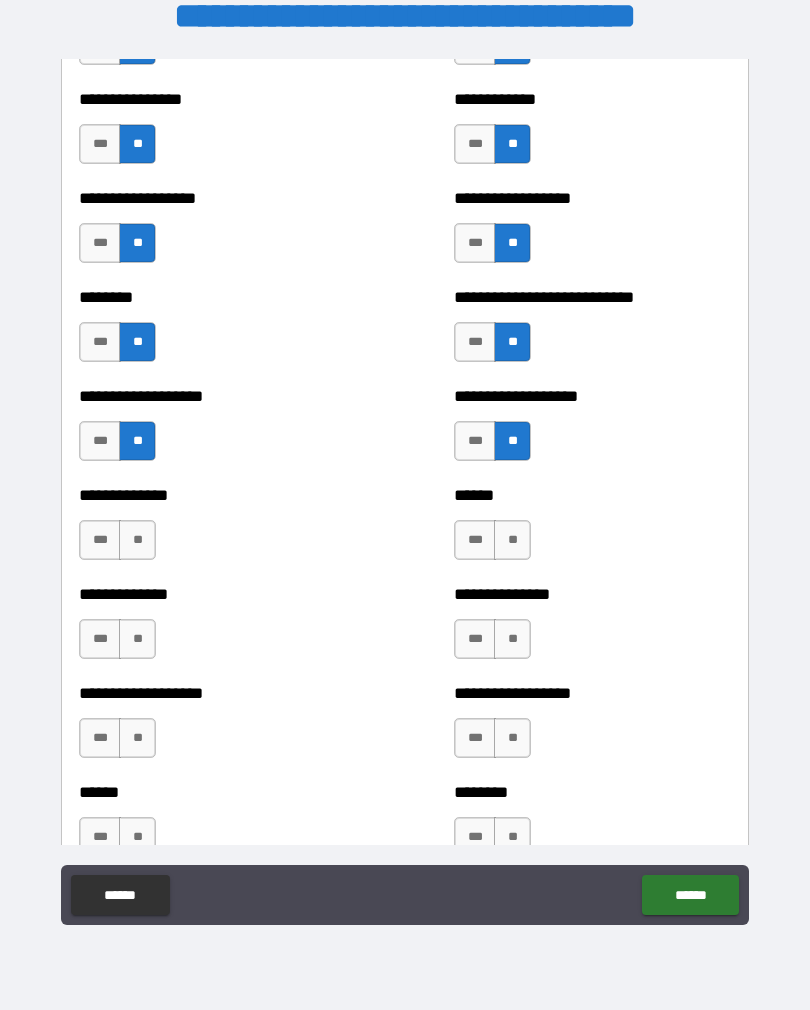 click on "**" at bounding box center (137, 540) 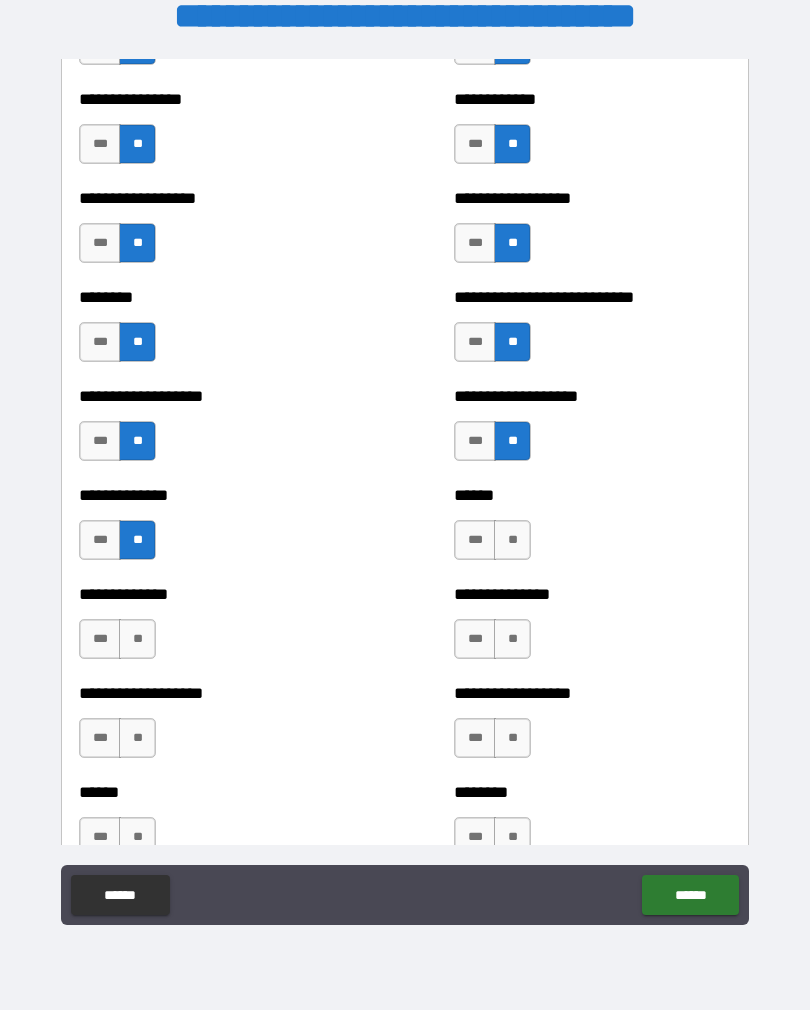 click on "**" at bounding box center [512, 540] 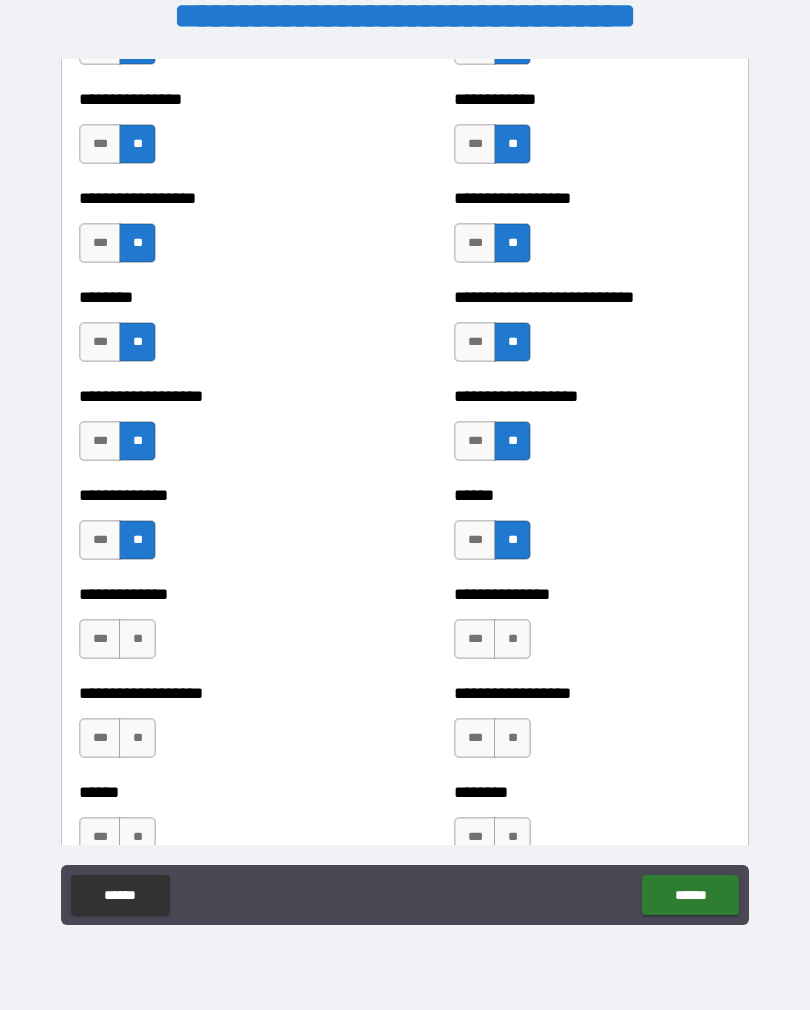 click on "**" at bounding box center (137, 639) 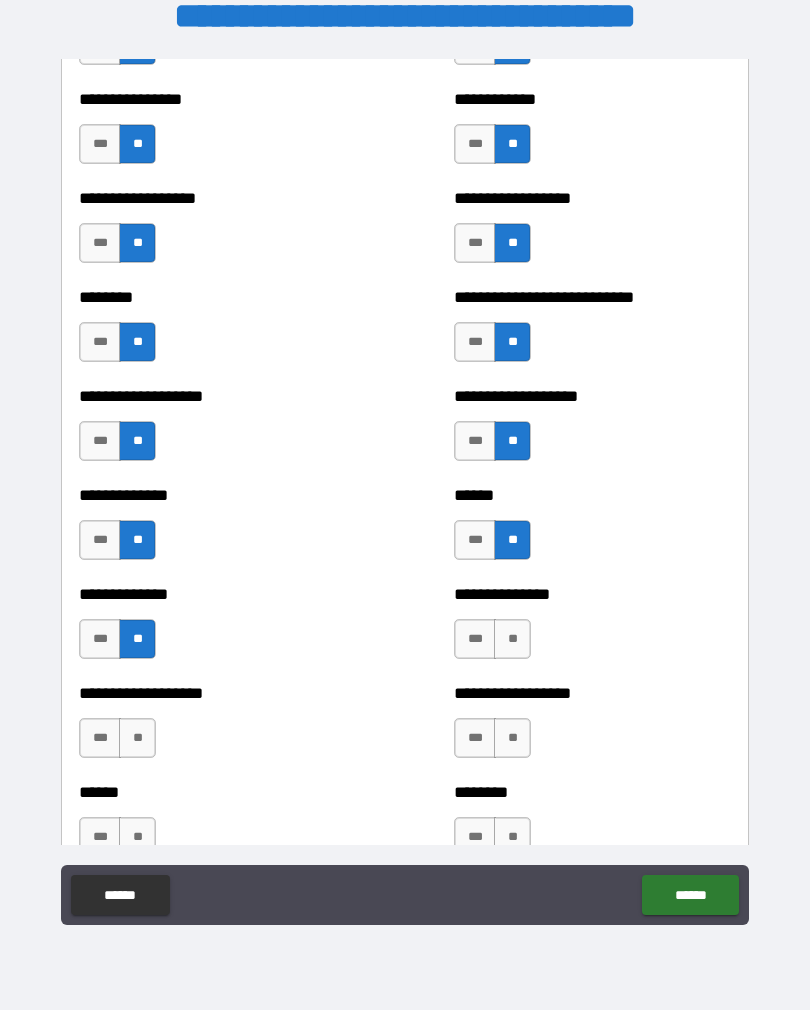 click on "**" at bounding box center [512, 639] 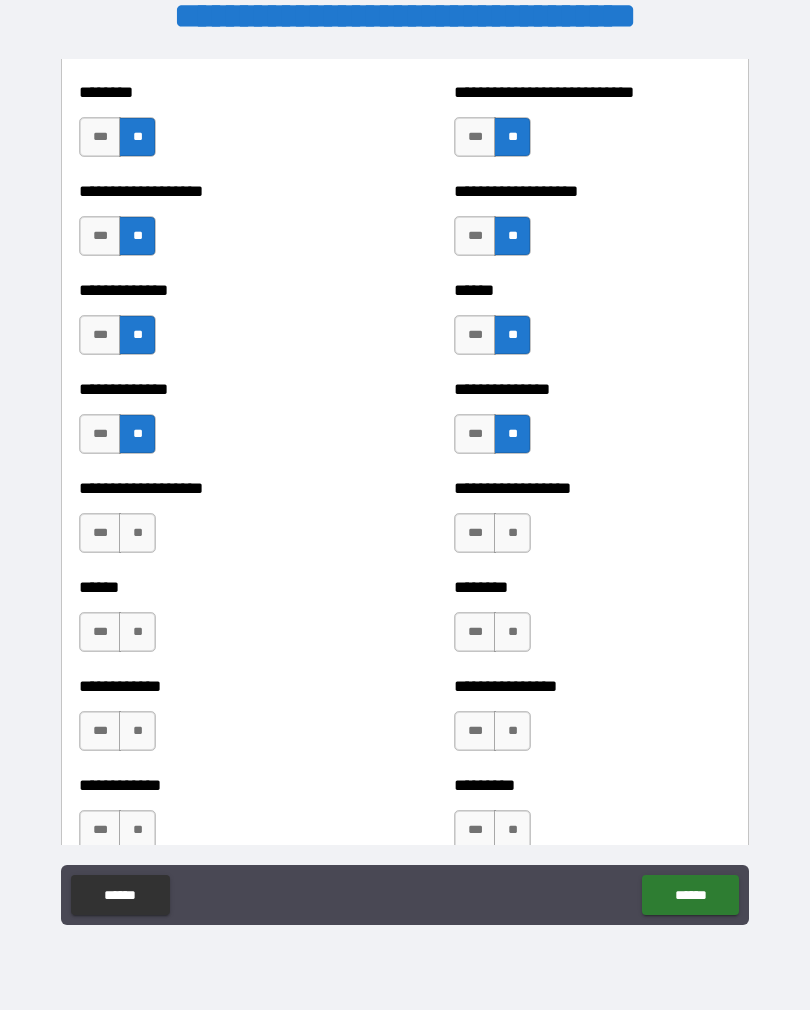scroll, scrollTop: 4525, scrollLeft: 0, axis: vertical 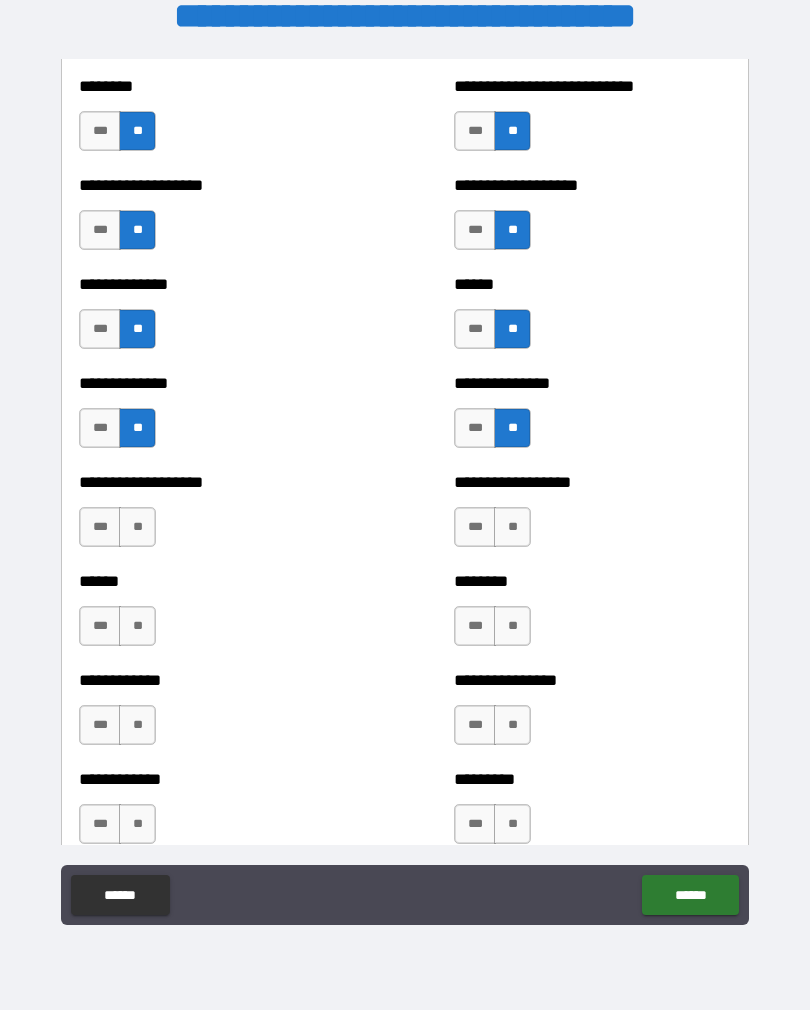 click on "**" at bounding box center (137, 527) 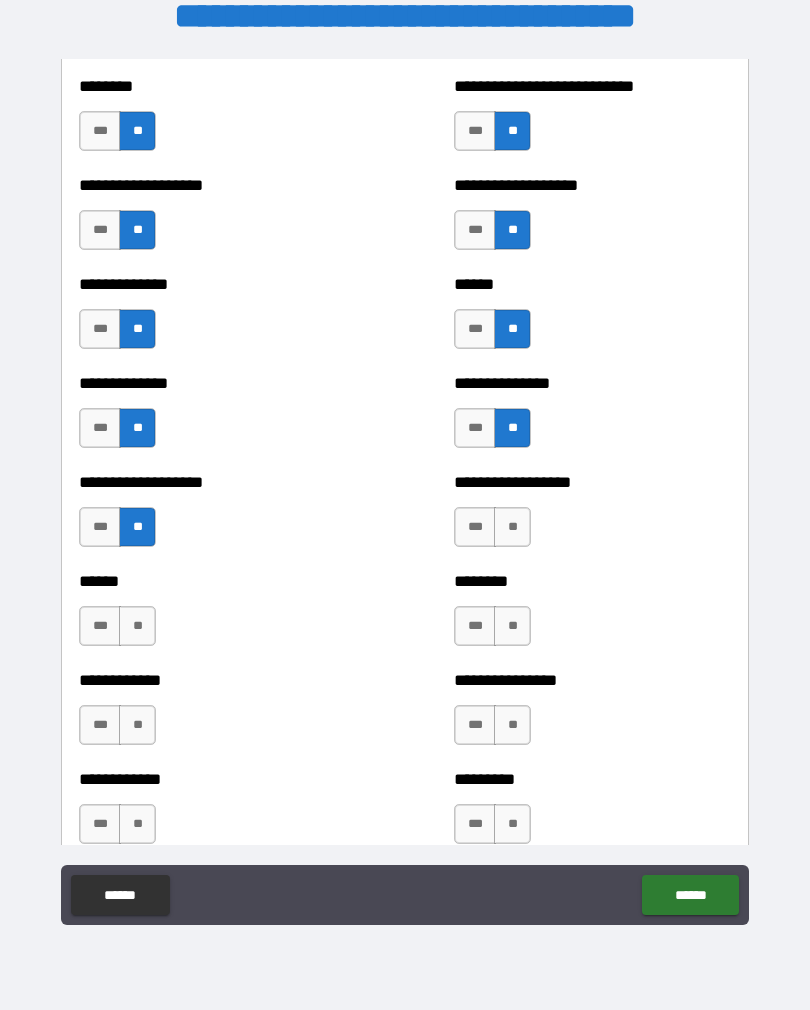 click on "**" at bounding box center [512, 527] 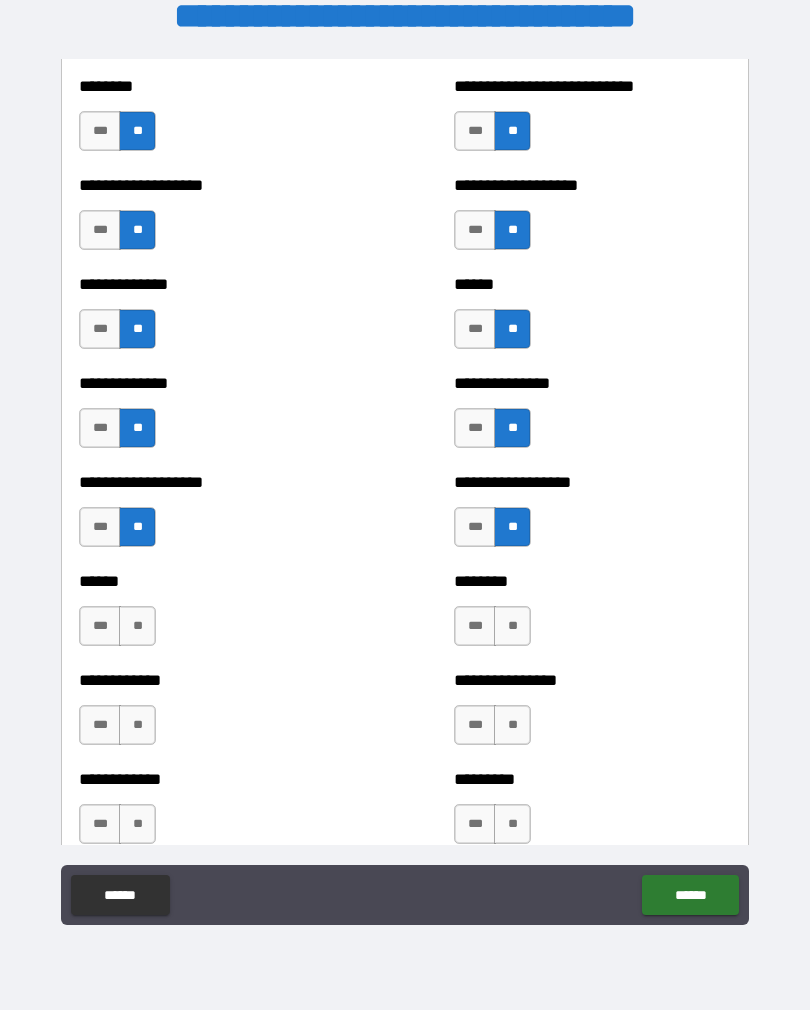 click on "**" at bounding box center (137, 626) 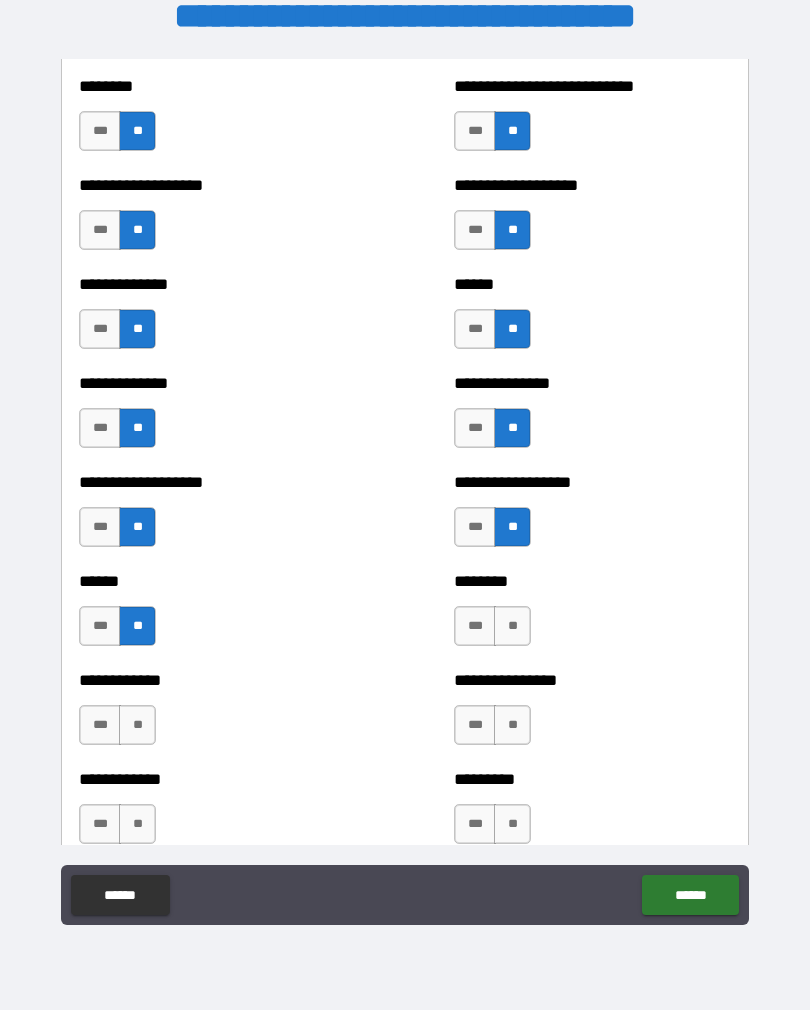 click on "**" at bounding box center (512, 626) 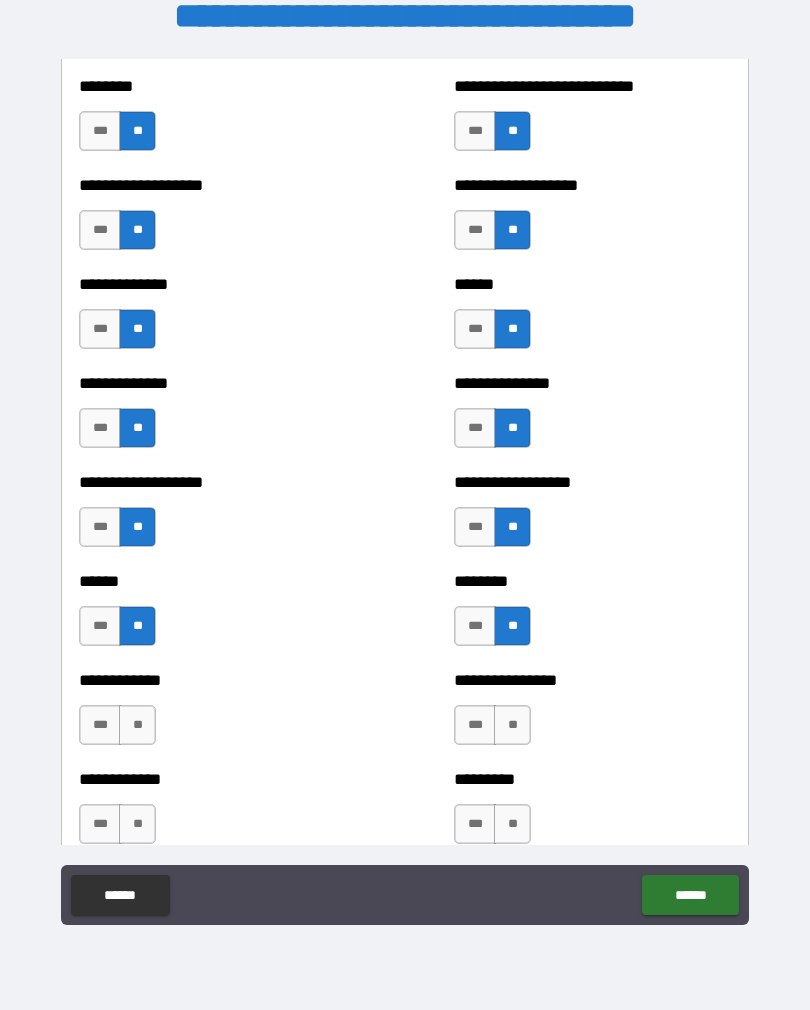click on "**" at bounding box center (137, 725) 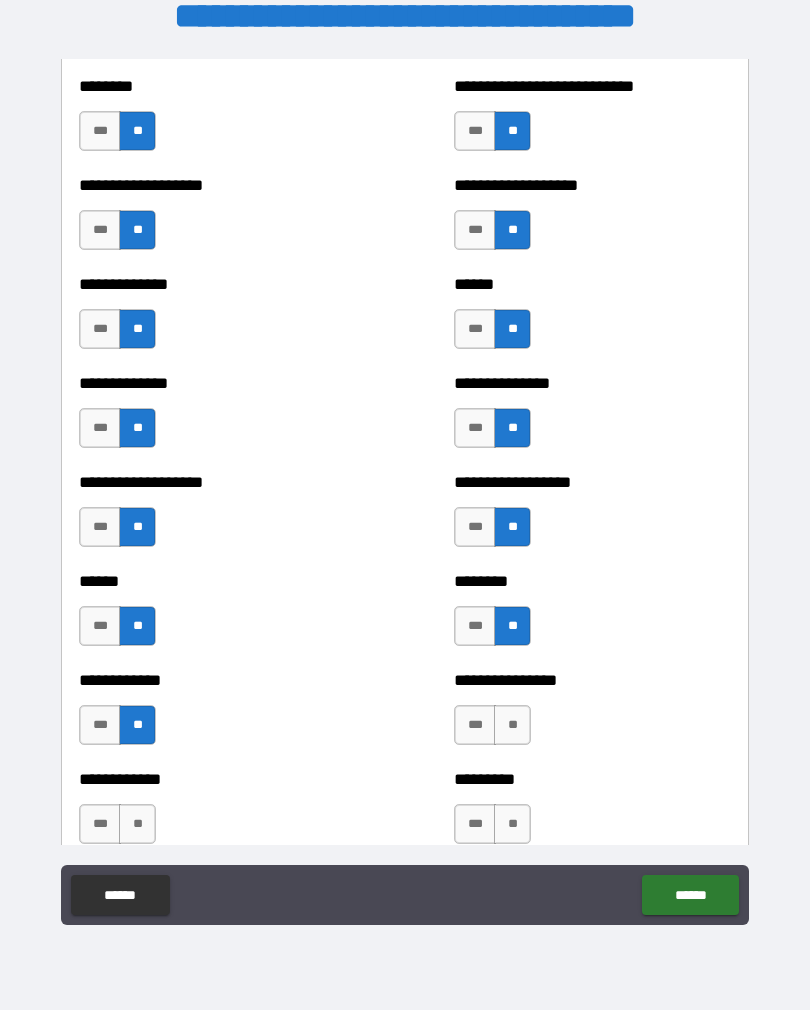 click on "**" at bounding box center (512, 725) 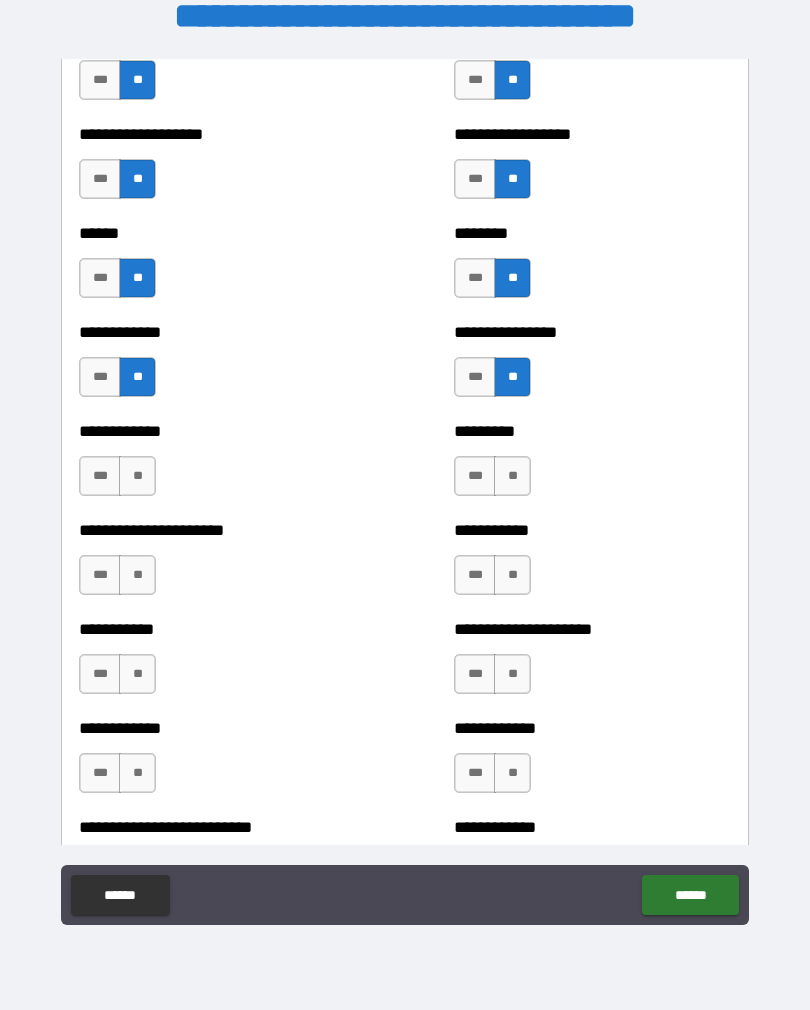 scroll, scrollTop: 4875, scrollLeft: 0, axis: vertical 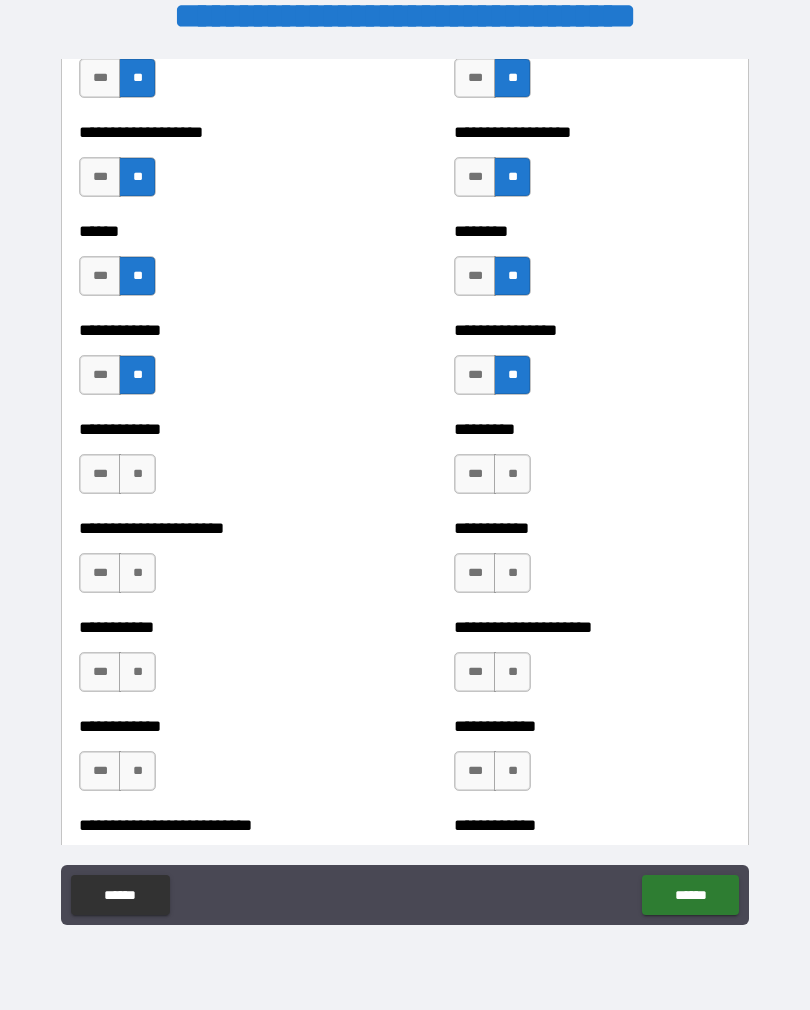 click on "**********" at bounding box center (217, 464) 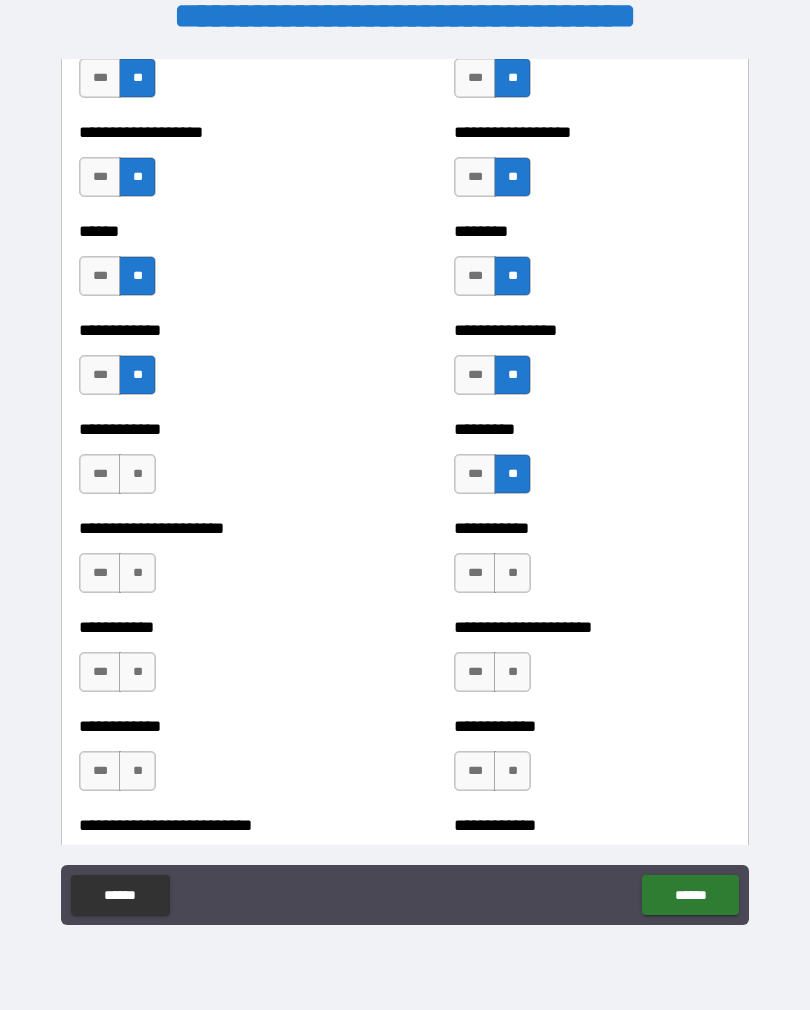 click on "**" at bounding box center [137, 474] 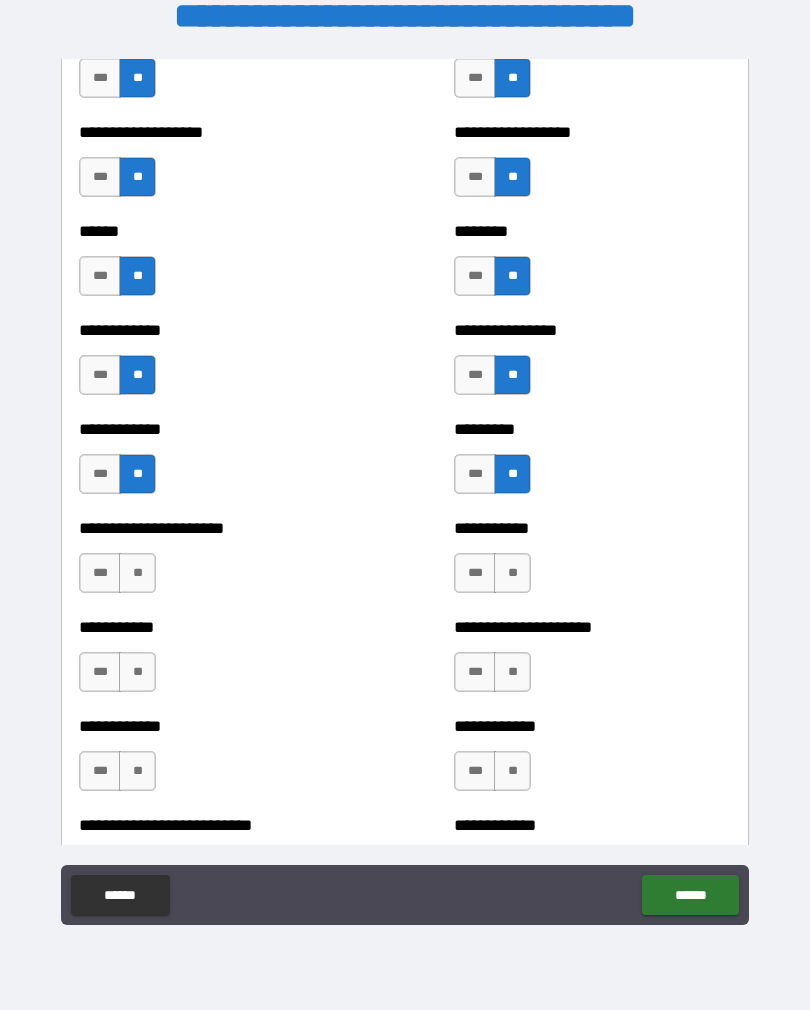 click on "**" at bounding box center (137, 573) 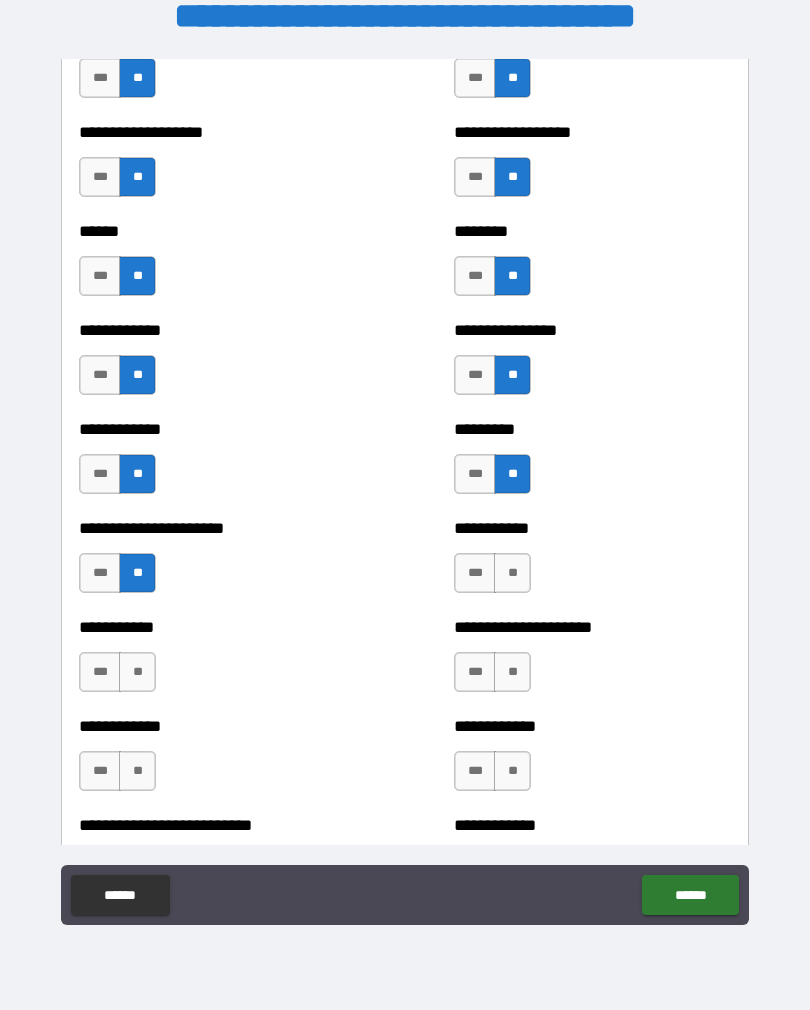 click on "**" at bounding box center (512, 573) 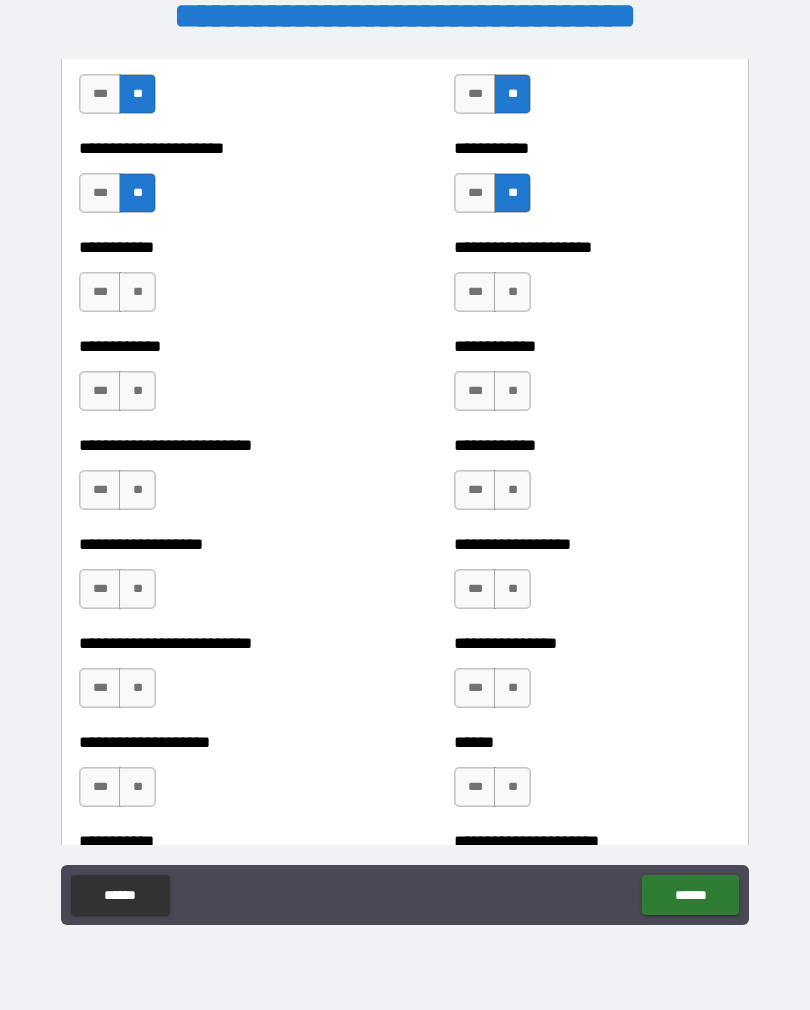 scroll, scrollTop: 5256, scrollLeft: 0, axis: vertical 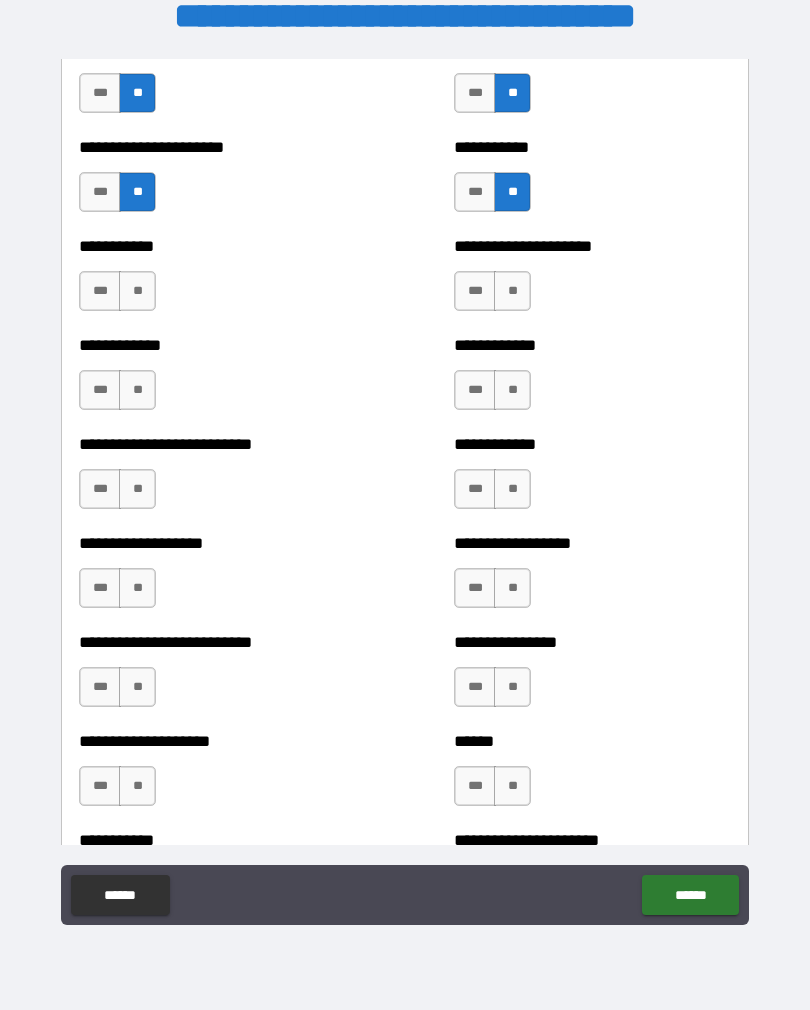 click on "**" at bounding box center [137, 291] 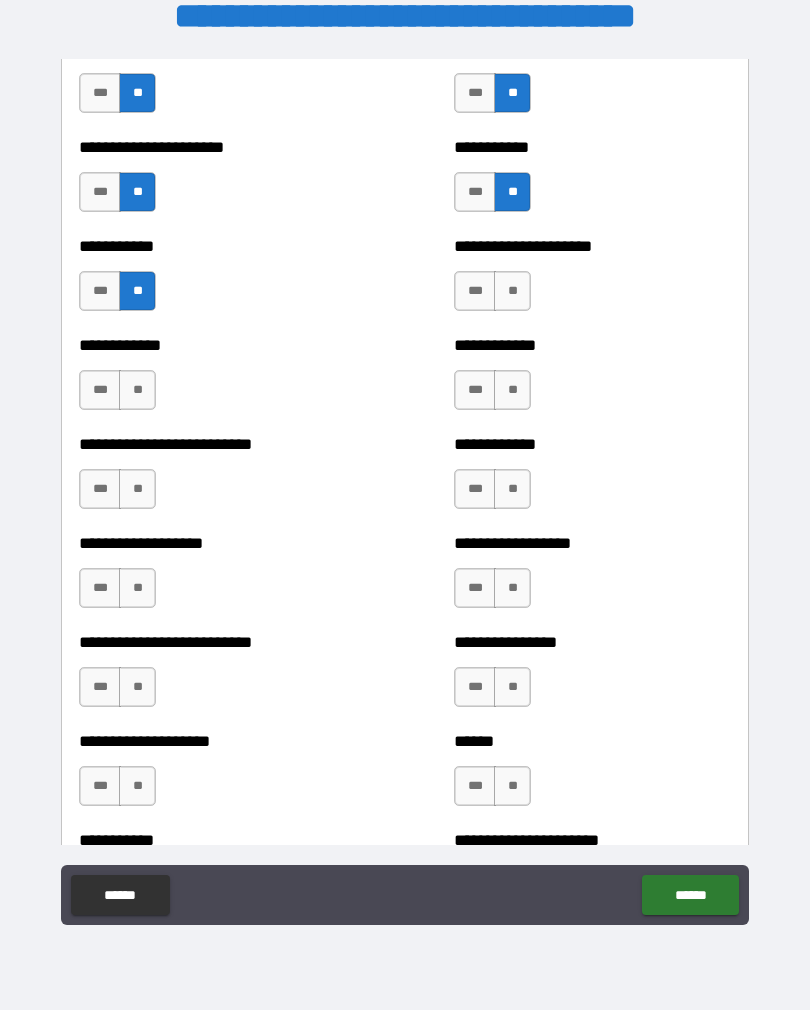 click on "**" at bounding box center (512, 291) 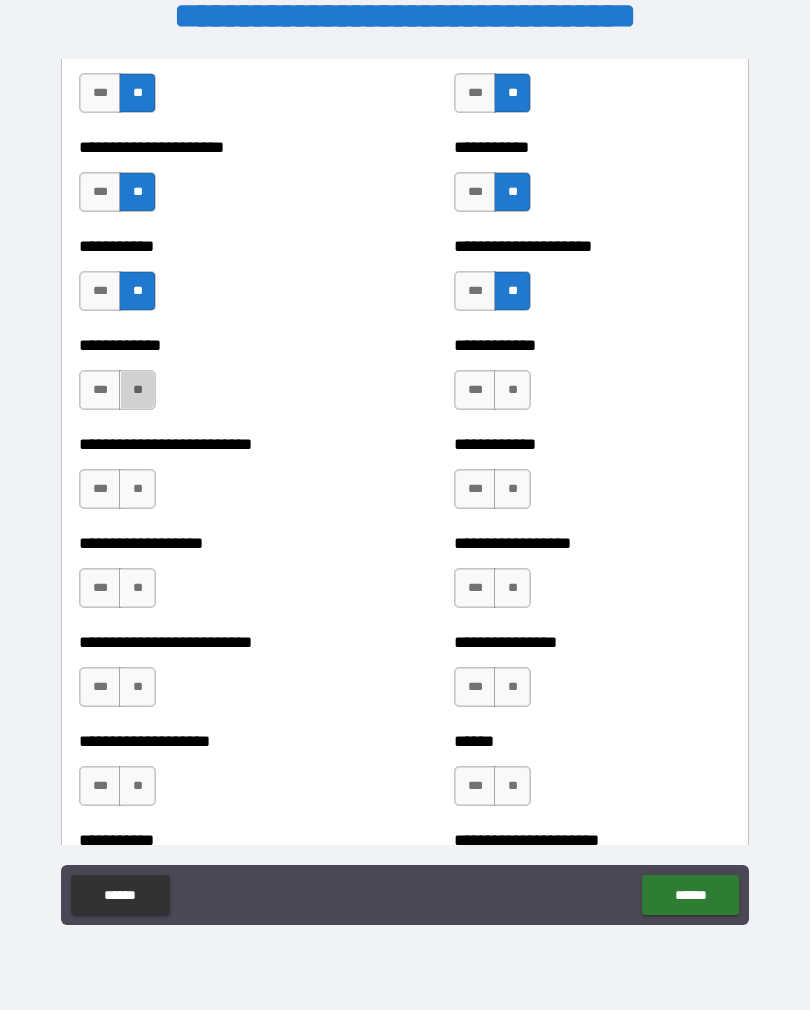 click on "**" at bounding box center (137, 390) 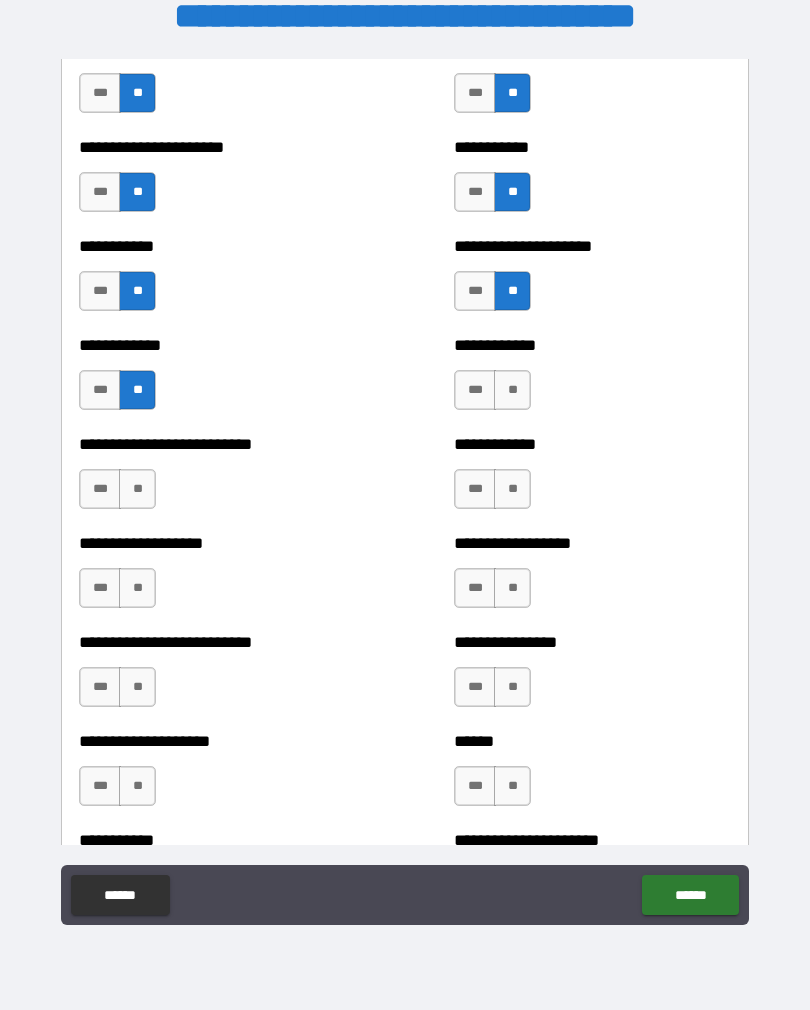 click on "**" at bounding box center (512, 390) 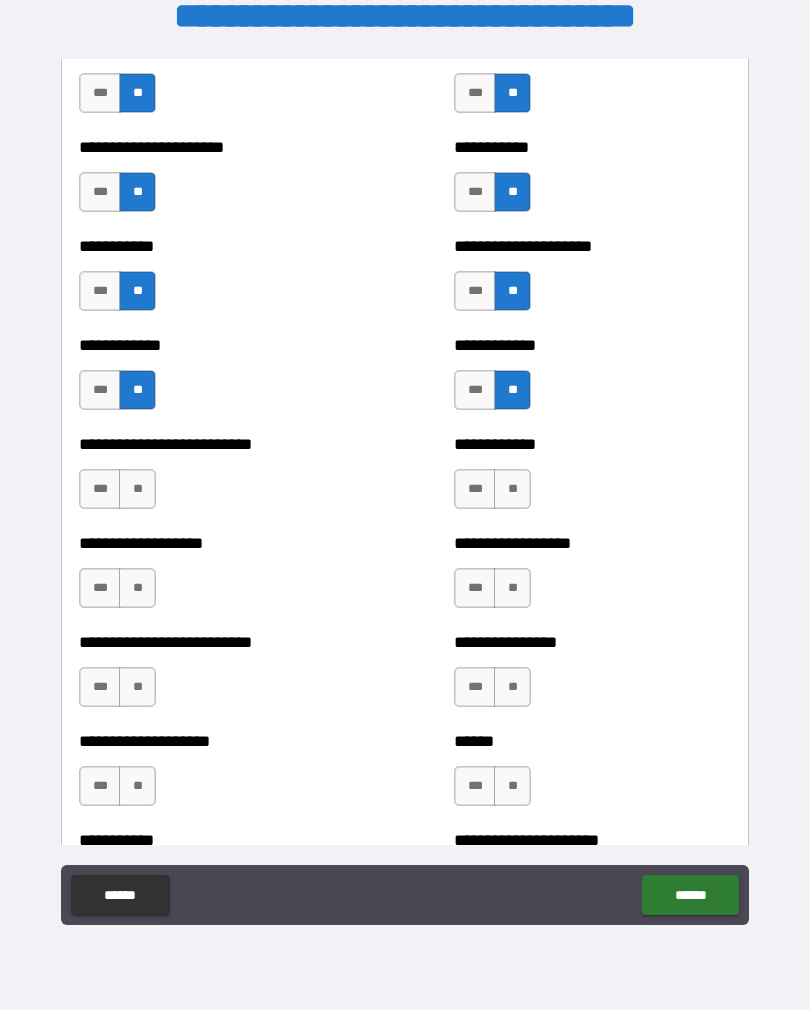 click on "**" at bounding box center (137, 489) 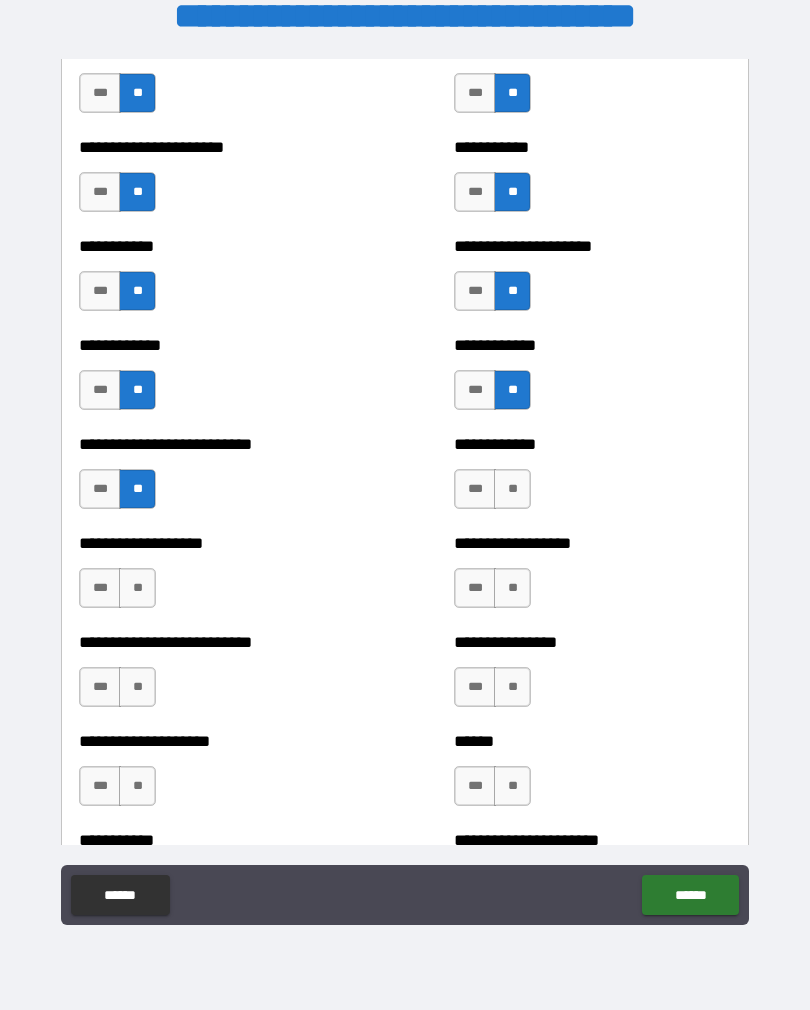 click on "**" at bounding box center (512, 489) 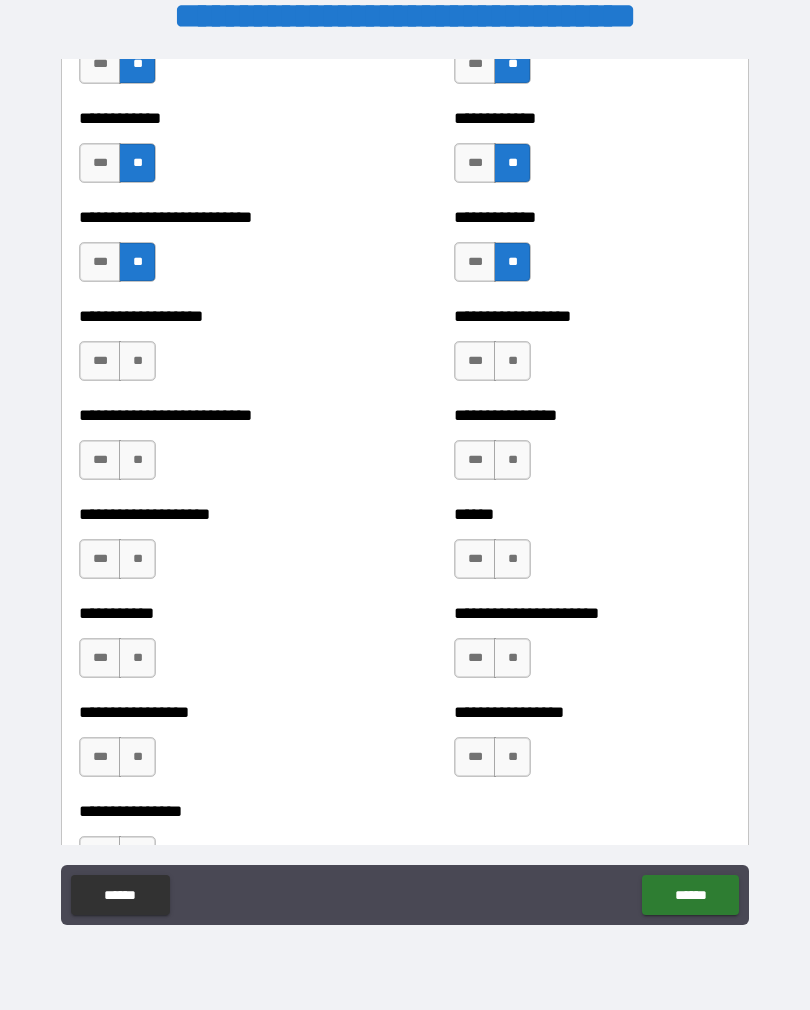 scroll, scrollTop: 5488, scrollLeft: 0, axis: vertical 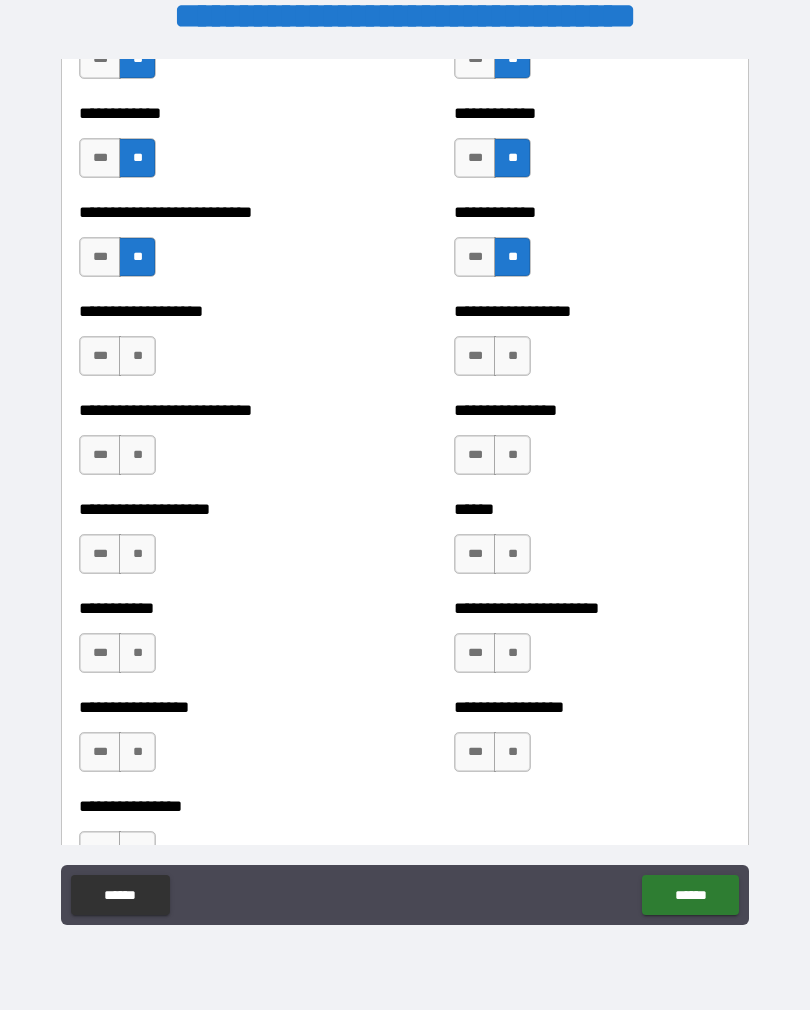 click on "**" at bounding box center [137, 356] 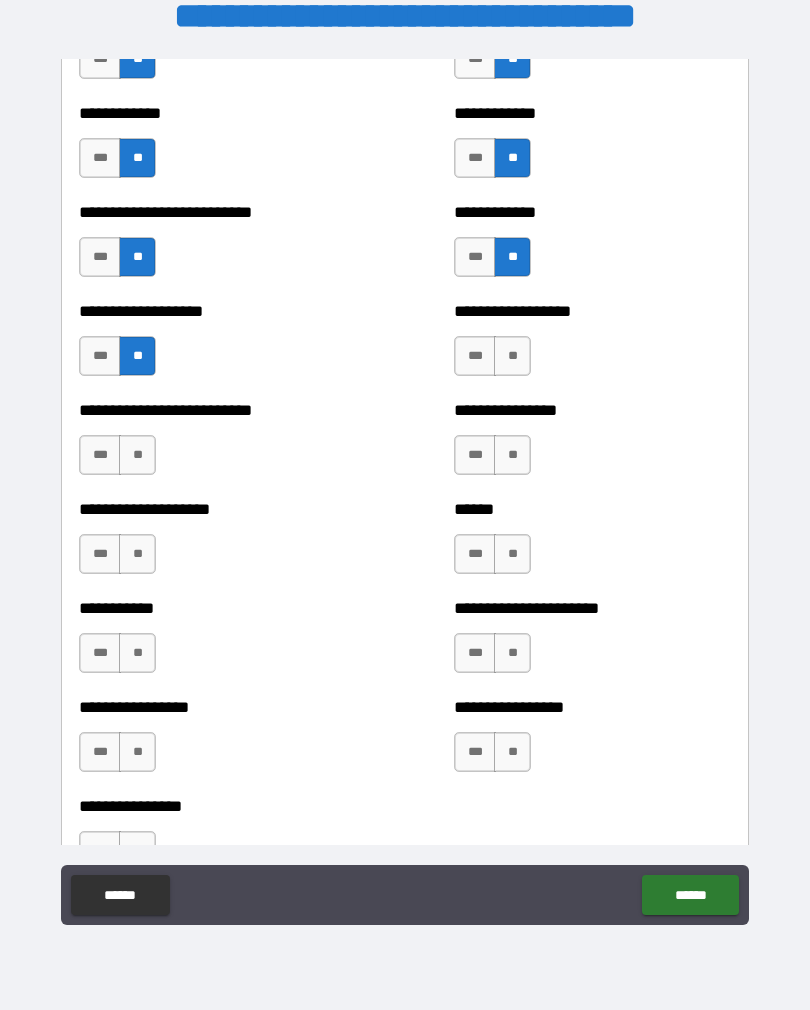click on "**" at bounding box center (512, 356) 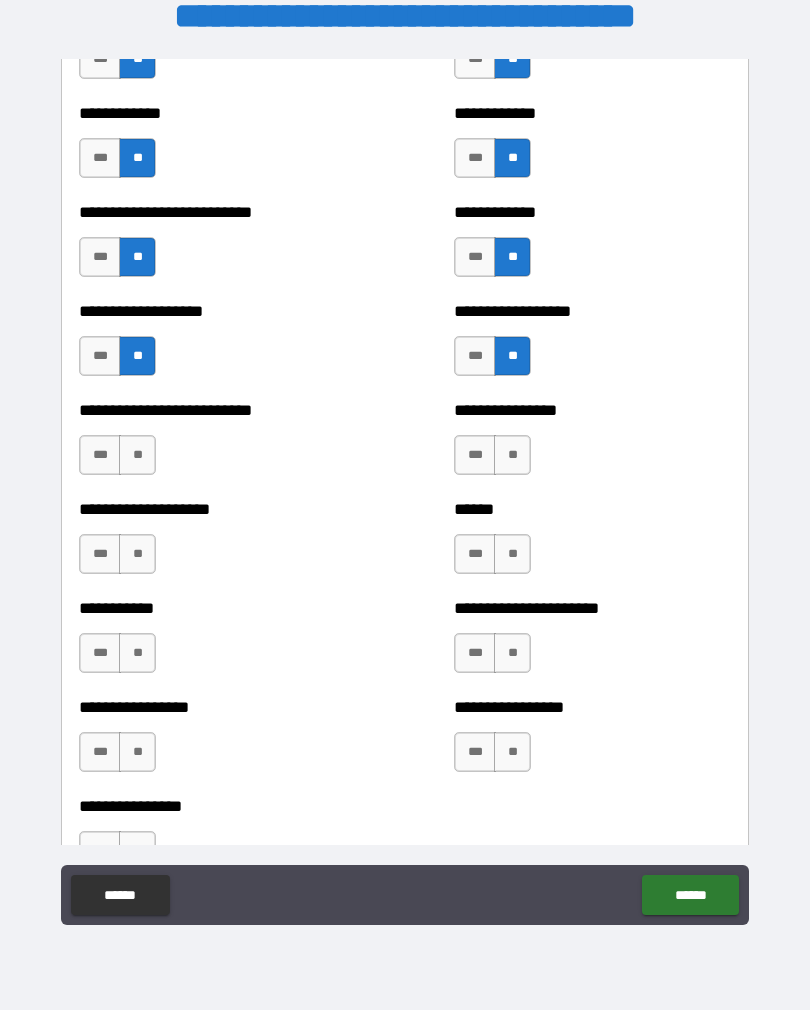 click on "**" at bounding box center [137, 455] 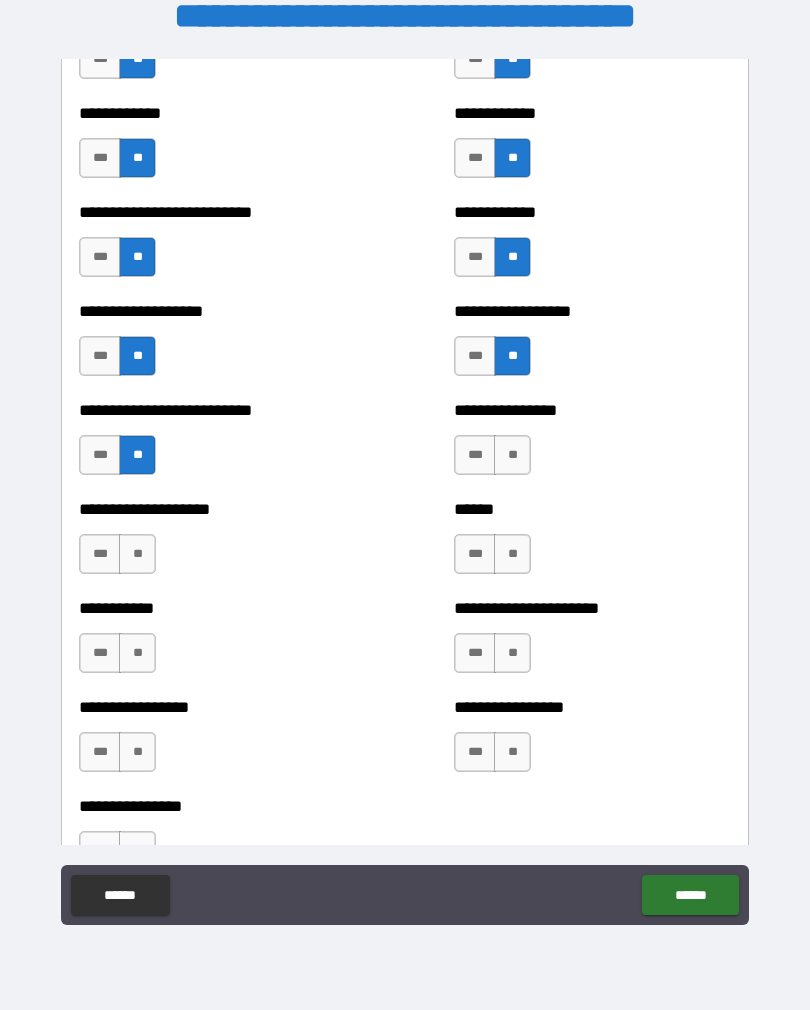 click on "**" at bounding box center (512, 455) 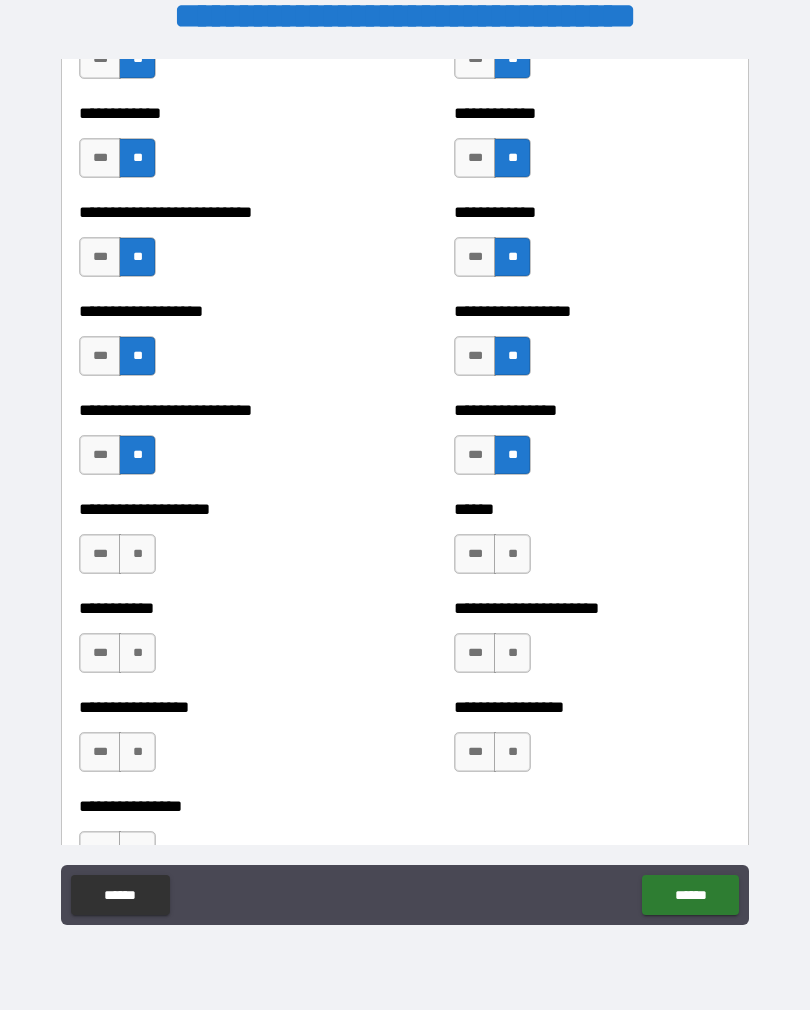 click on "**" at bounding box center [137, 554] 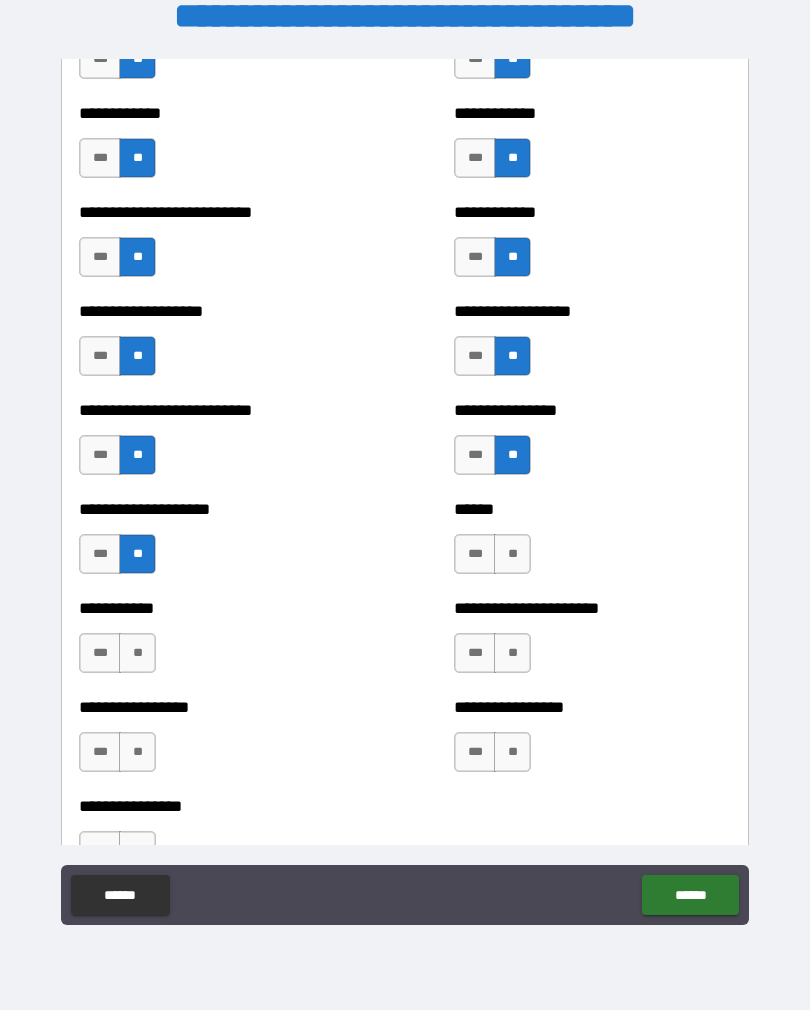 click on "**" at bounding box center [512, 554] 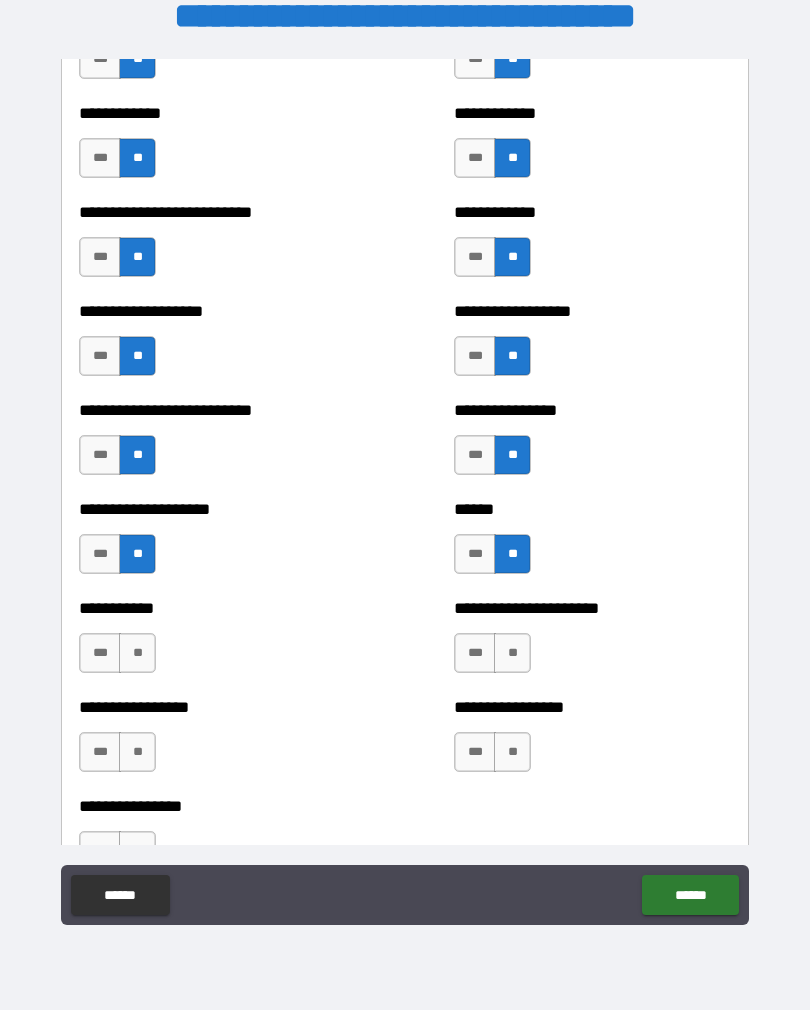 click on "**" at bounding box center [137, 653] 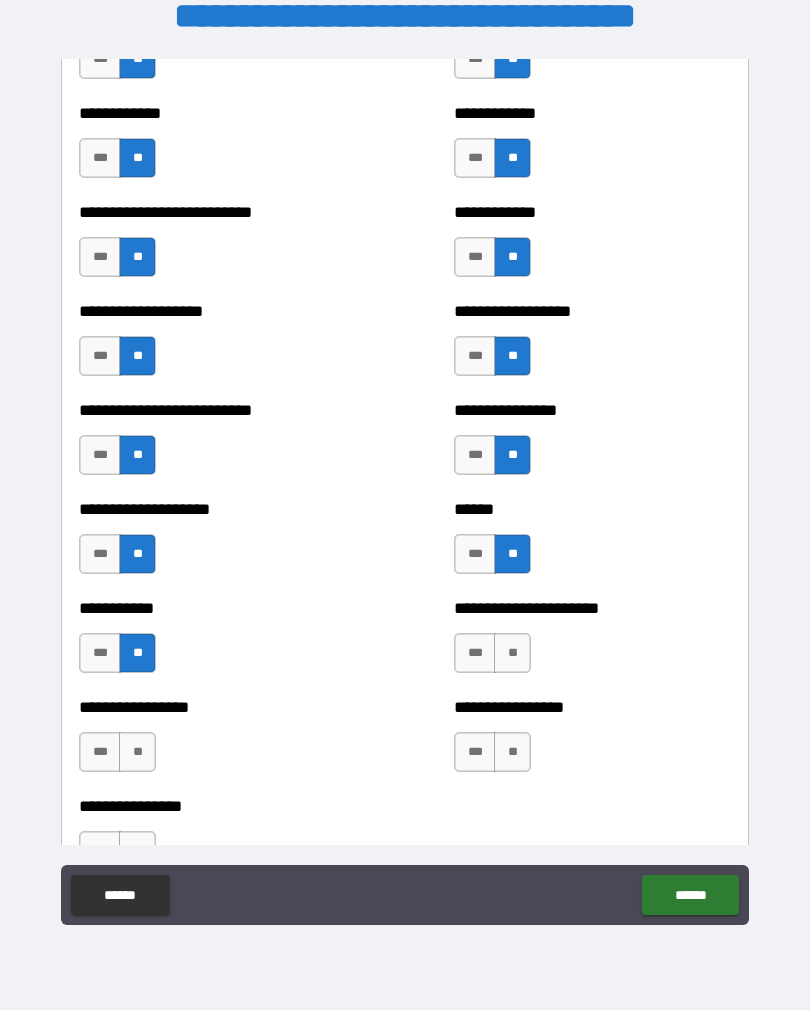 click on "**" at bounding box center (512, 653) 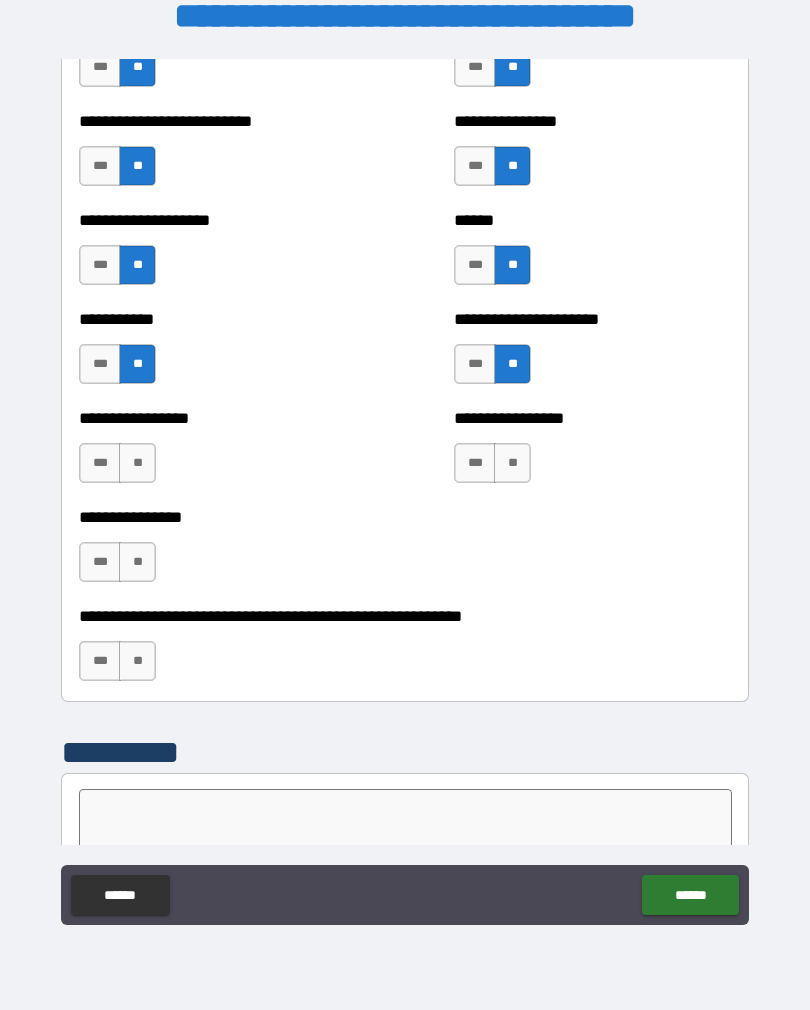 click on "**" at bounding box center [512, 463] 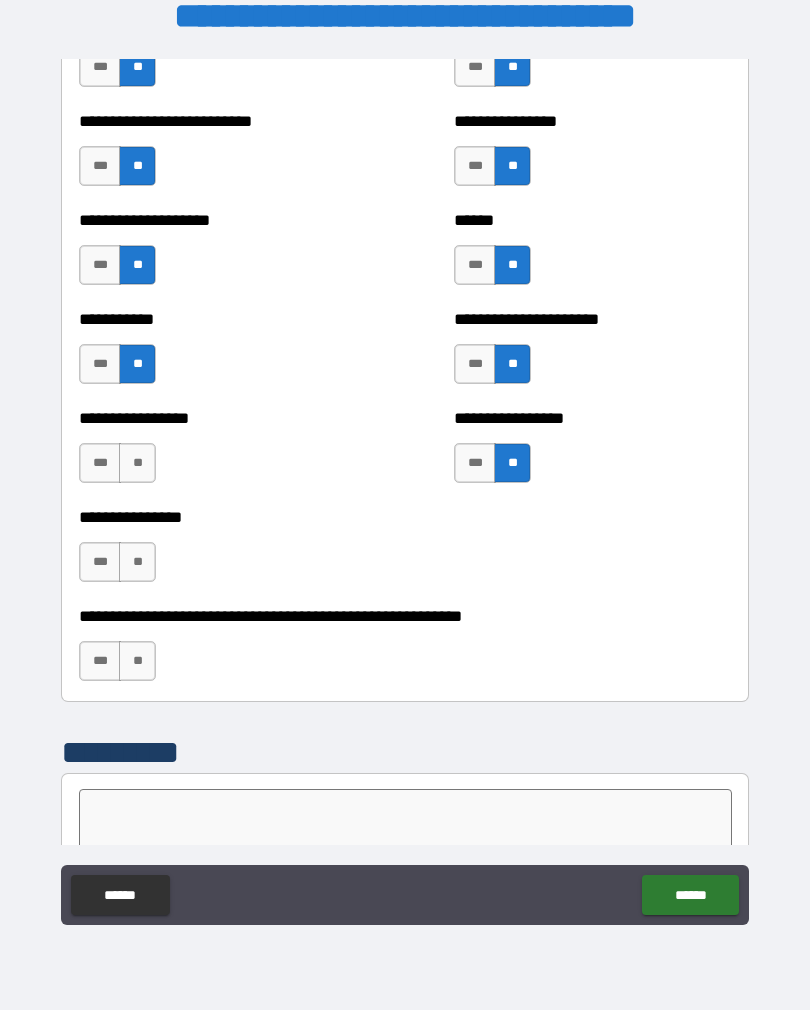scroll, scrollTop: 5777, scrollLeft: 0, axis: vertical 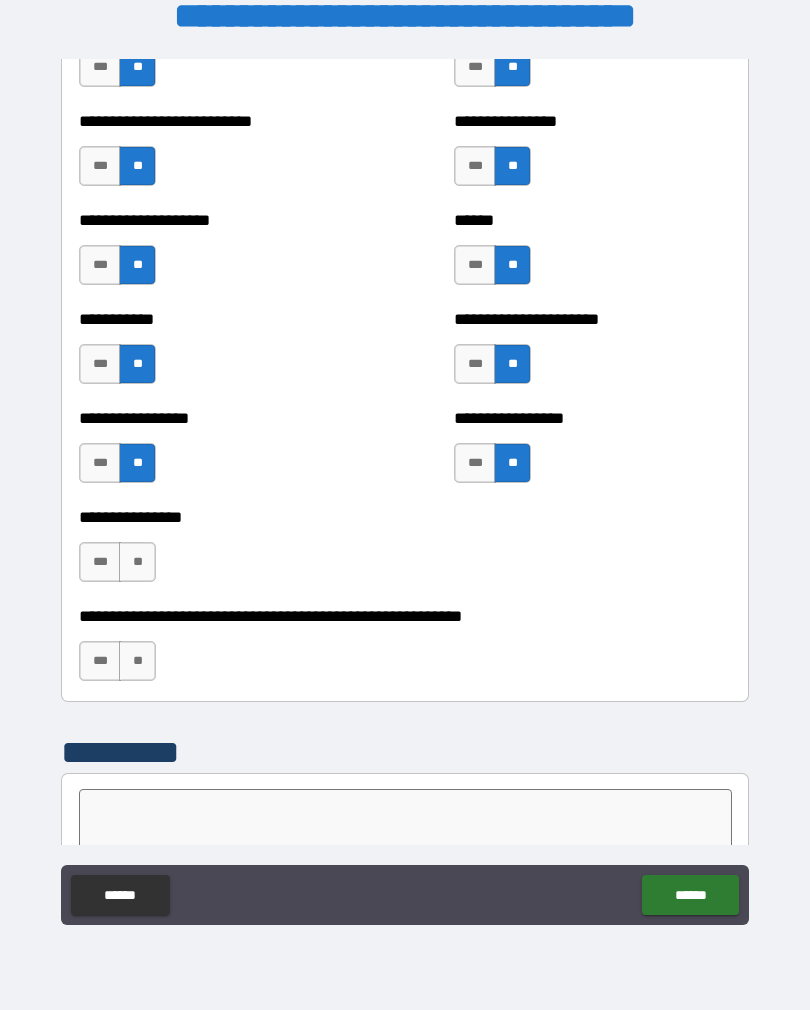 click on "**" at bounding box center (137, 562) 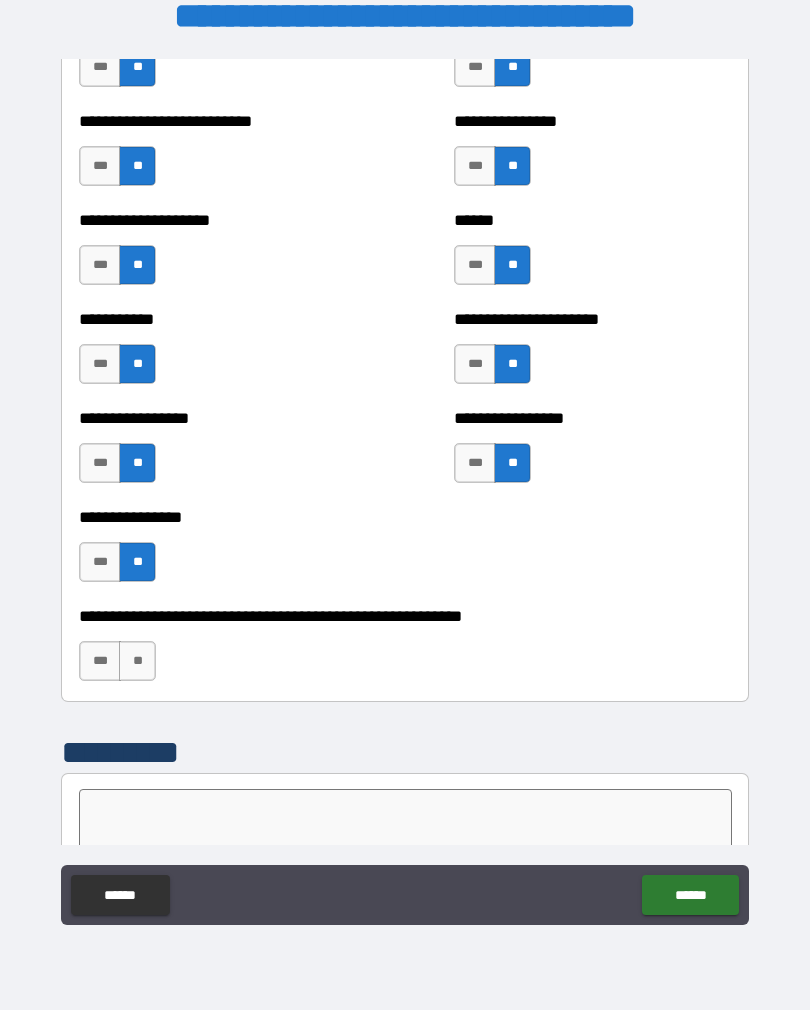 click on "**" at bounding box center [137, 661] 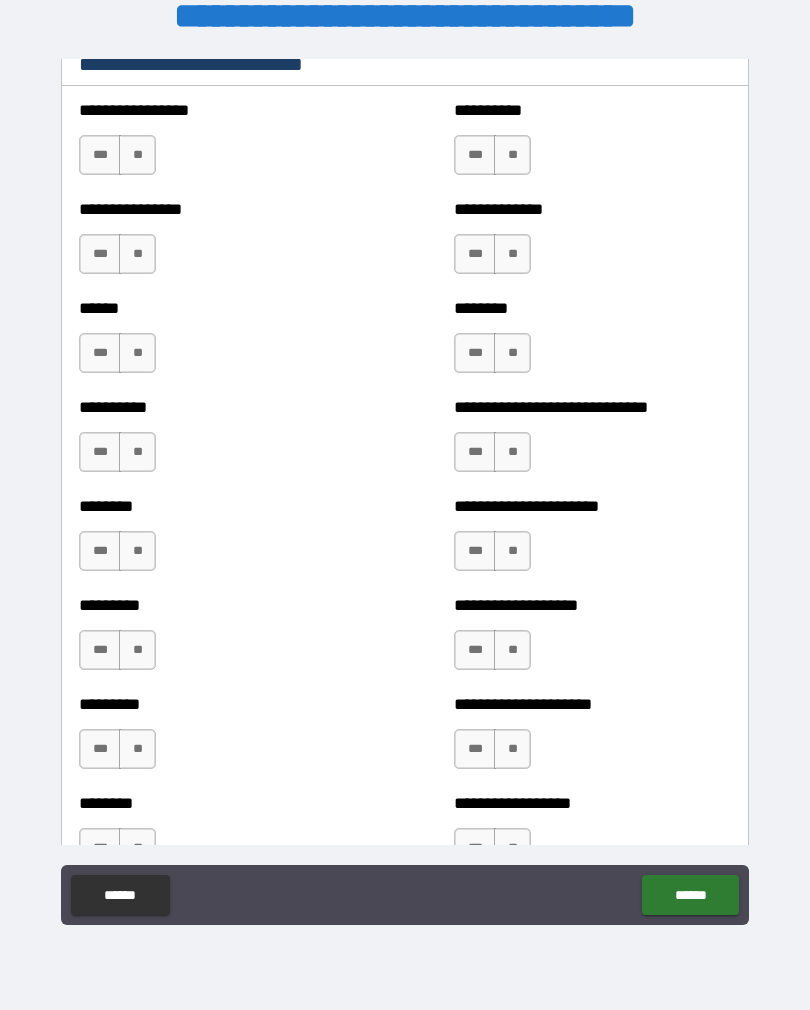 scroll, scrollTop: 6710, scrollLeft: 0, axis: vertical 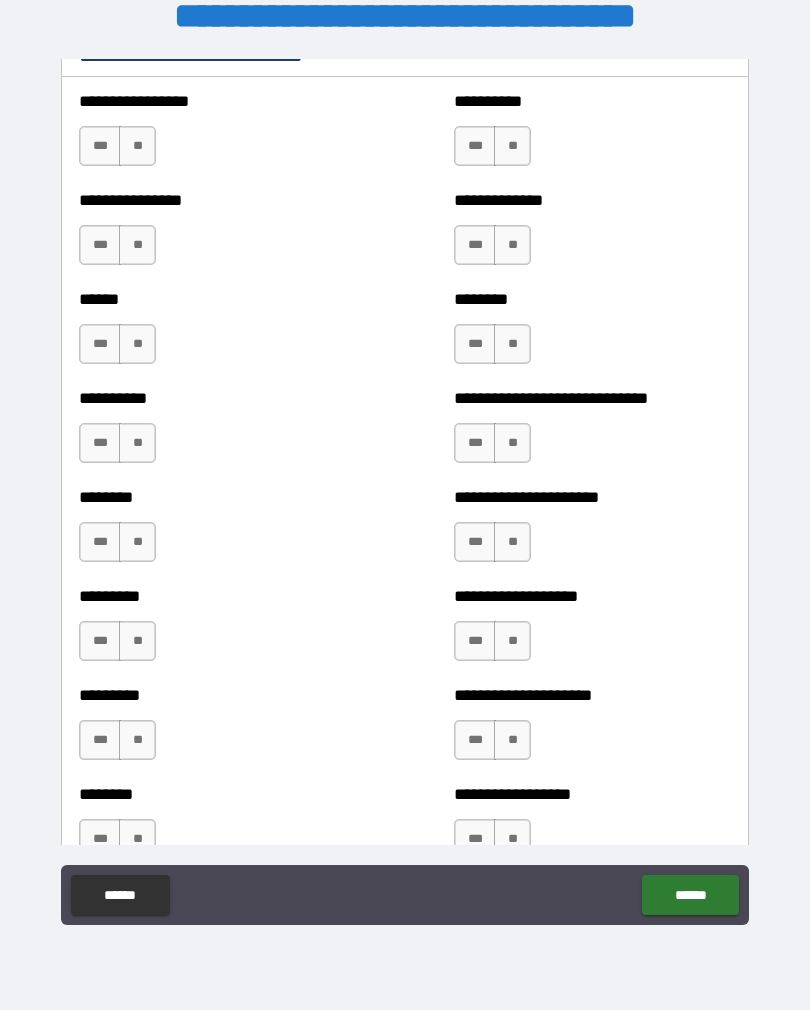 click on "**" at bounding box center (512, 344) 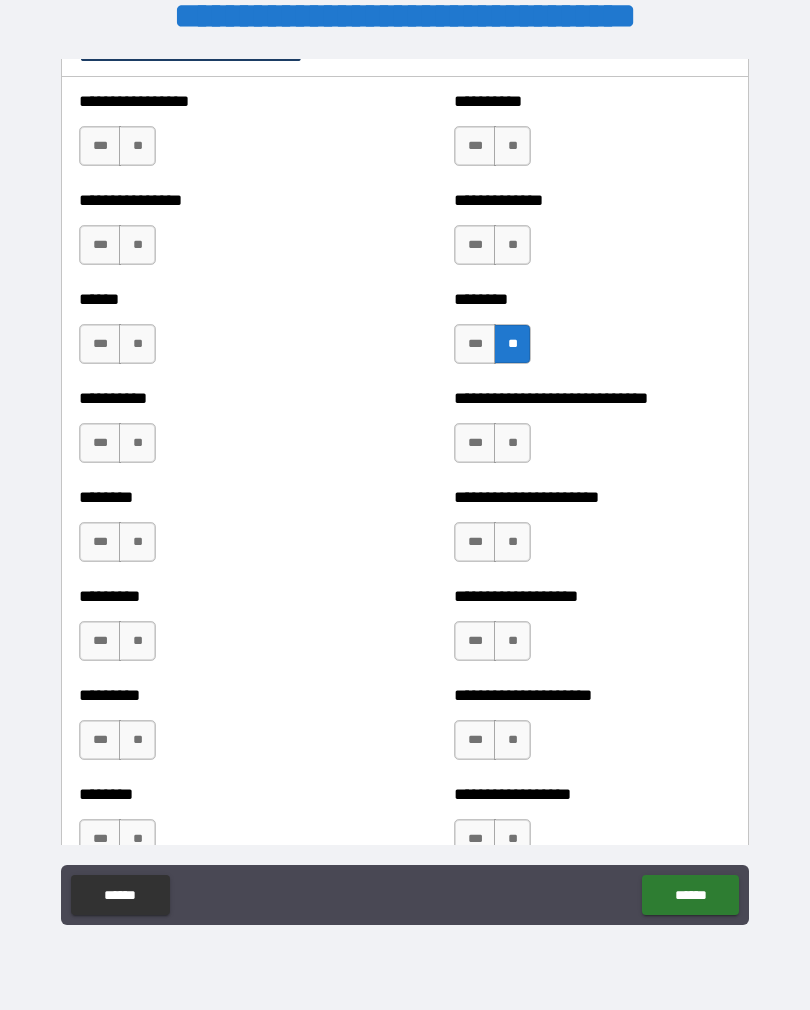 click on "**" at bounding box center (512, 443) 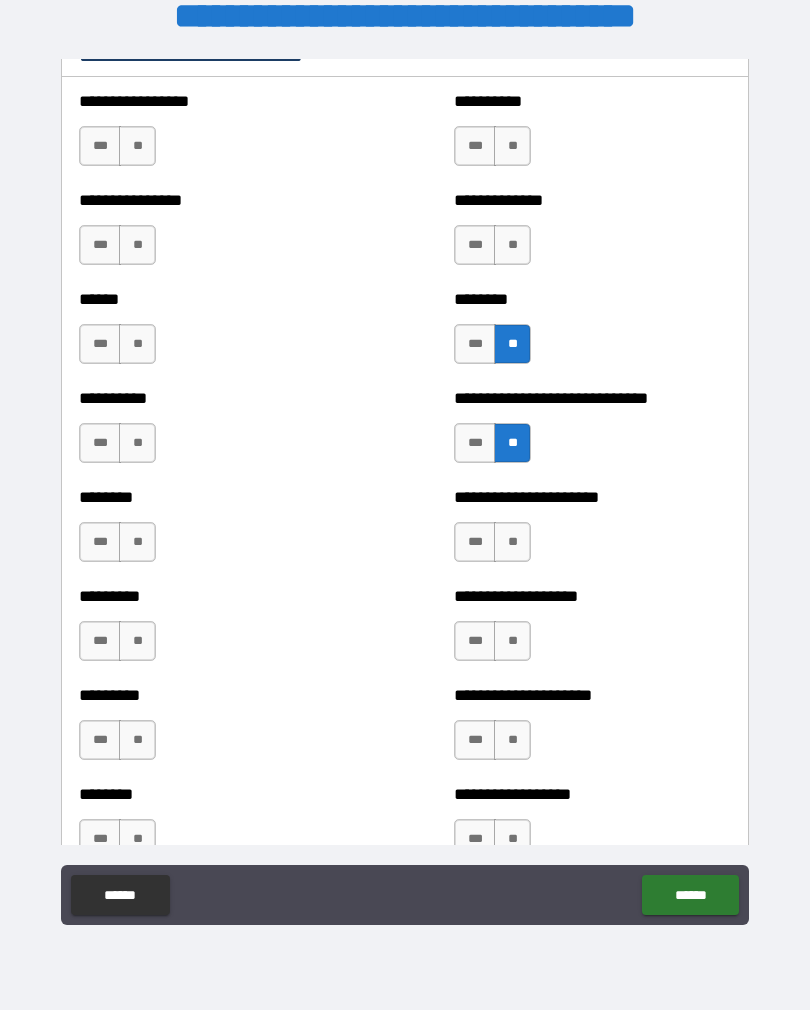 click on "**" at bounding box center (512, 542) 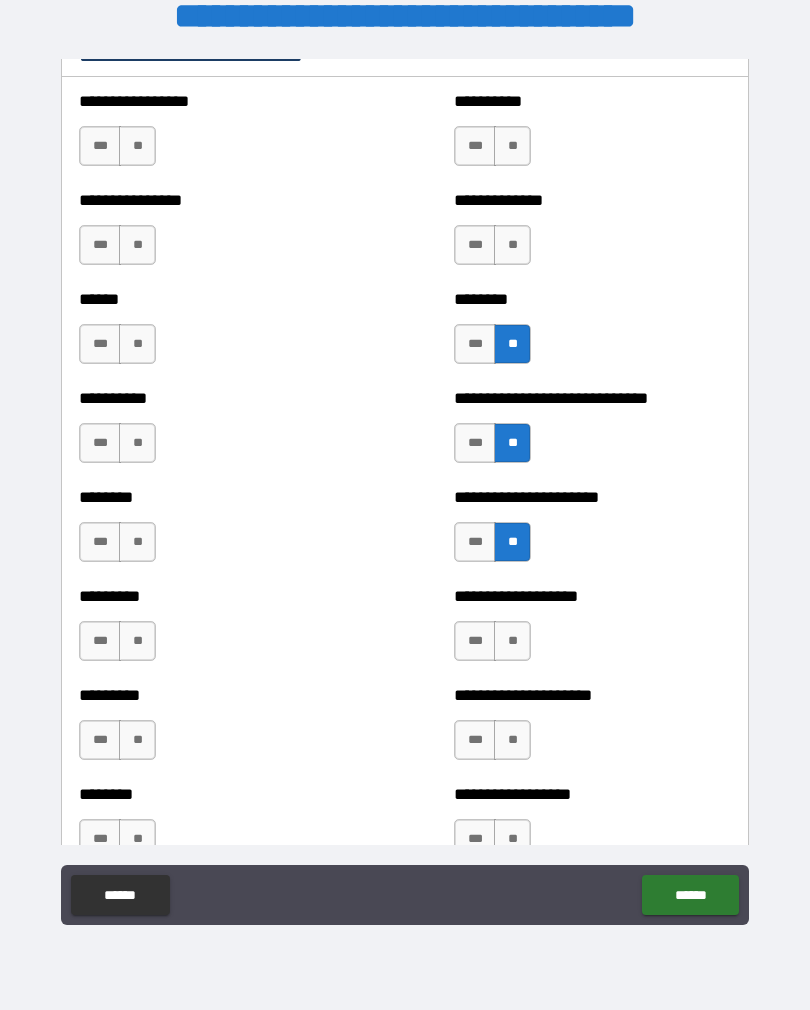 click on "**" at bounding box center (137, 542) 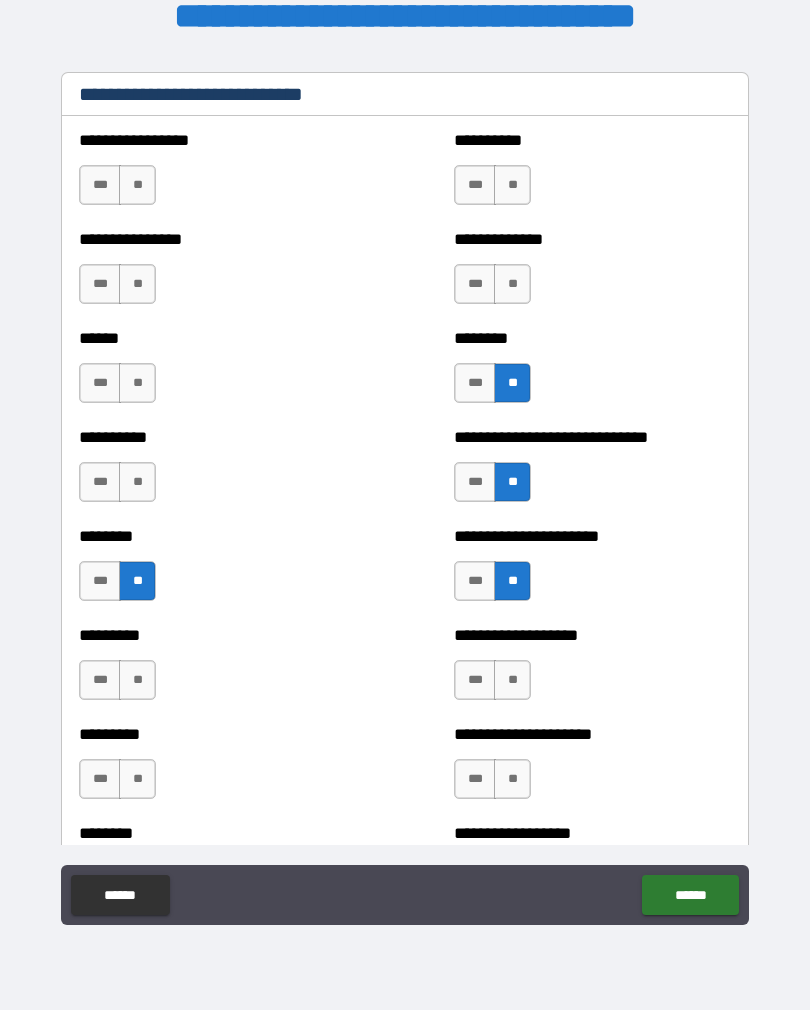 scroll, scrollTop: 6675, scrollLeft: 0, axis: vertical 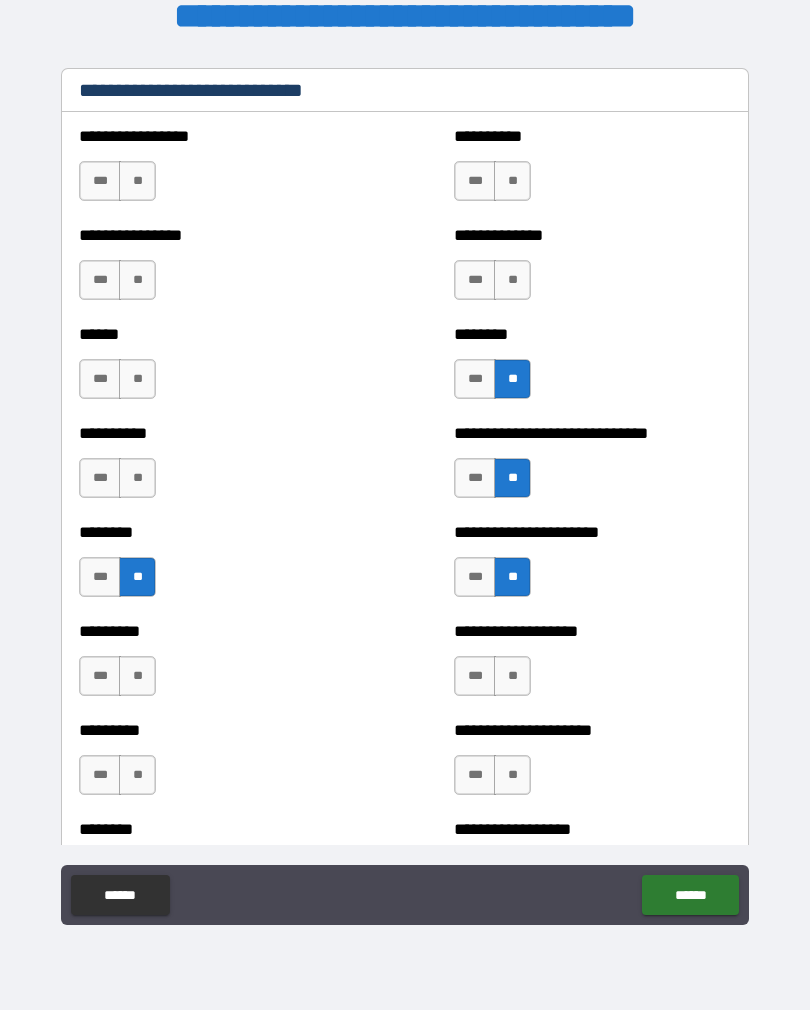 click on "**" at bounding box center [137, 181] 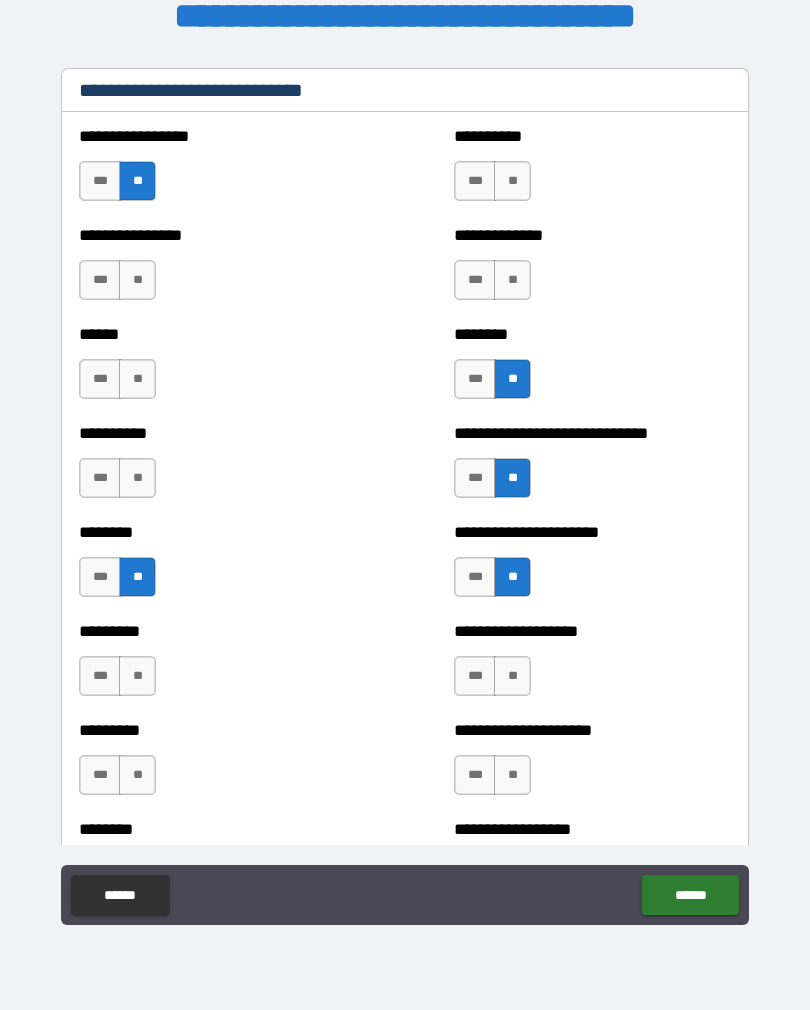 click on "**" at bounding box center [137, 280] 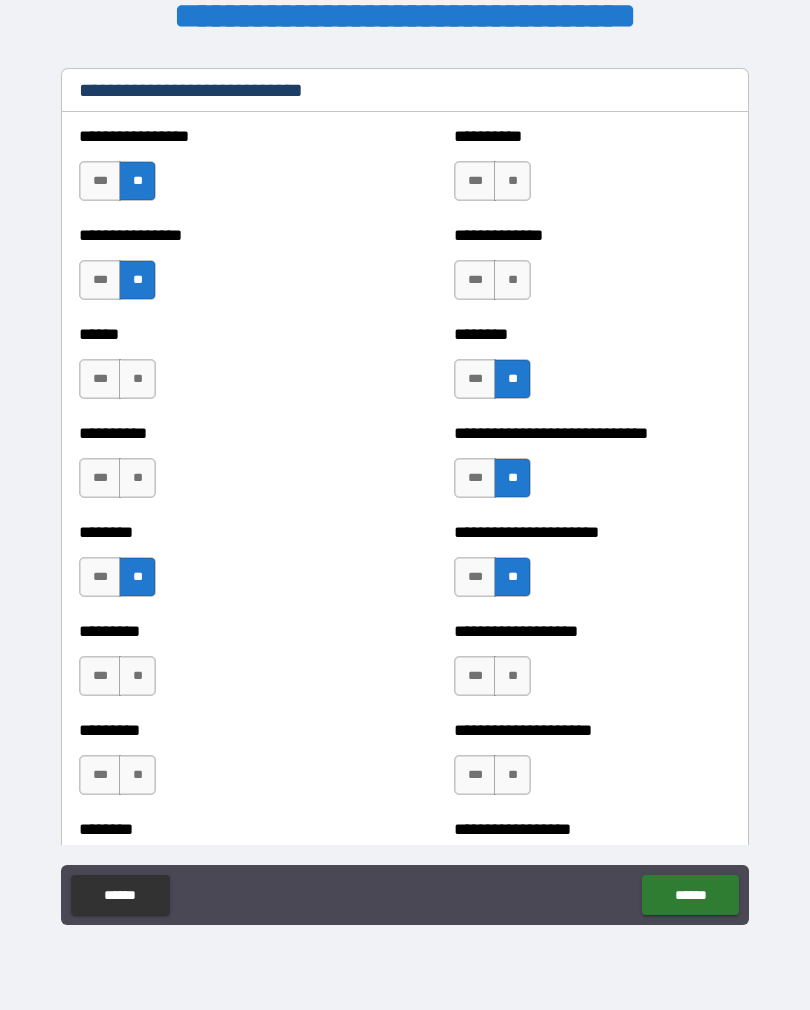 click on "**" at bounding box center (137, 379) 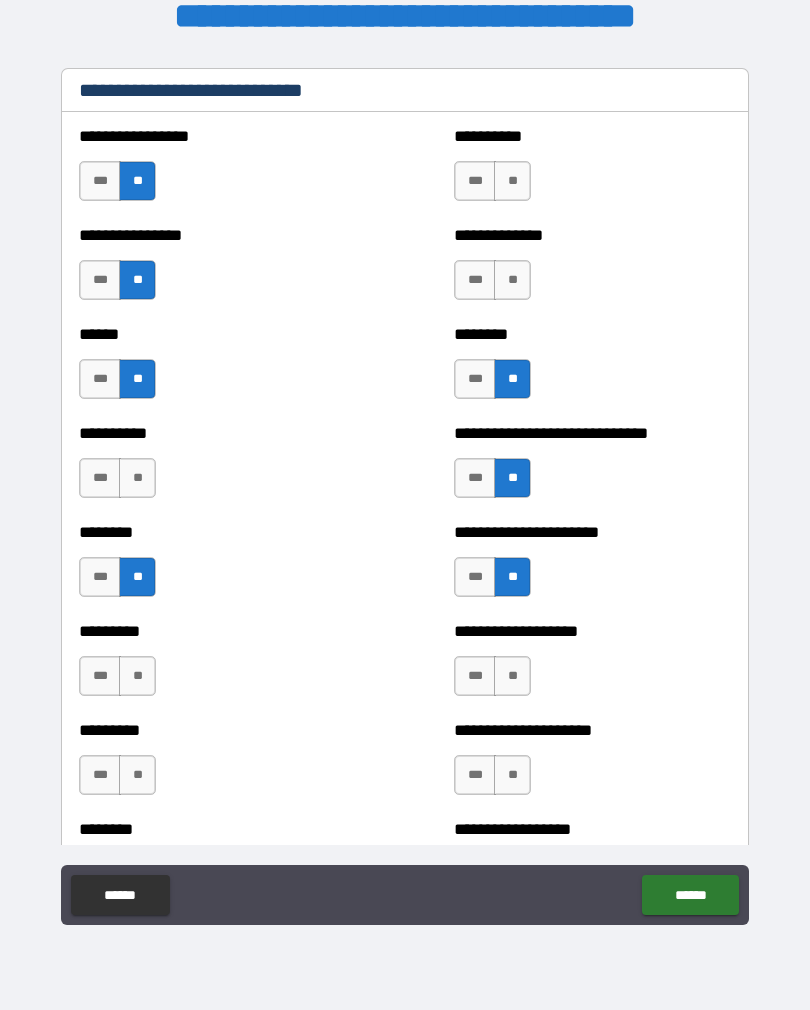 click on "**" at bounding box center (137, 478) 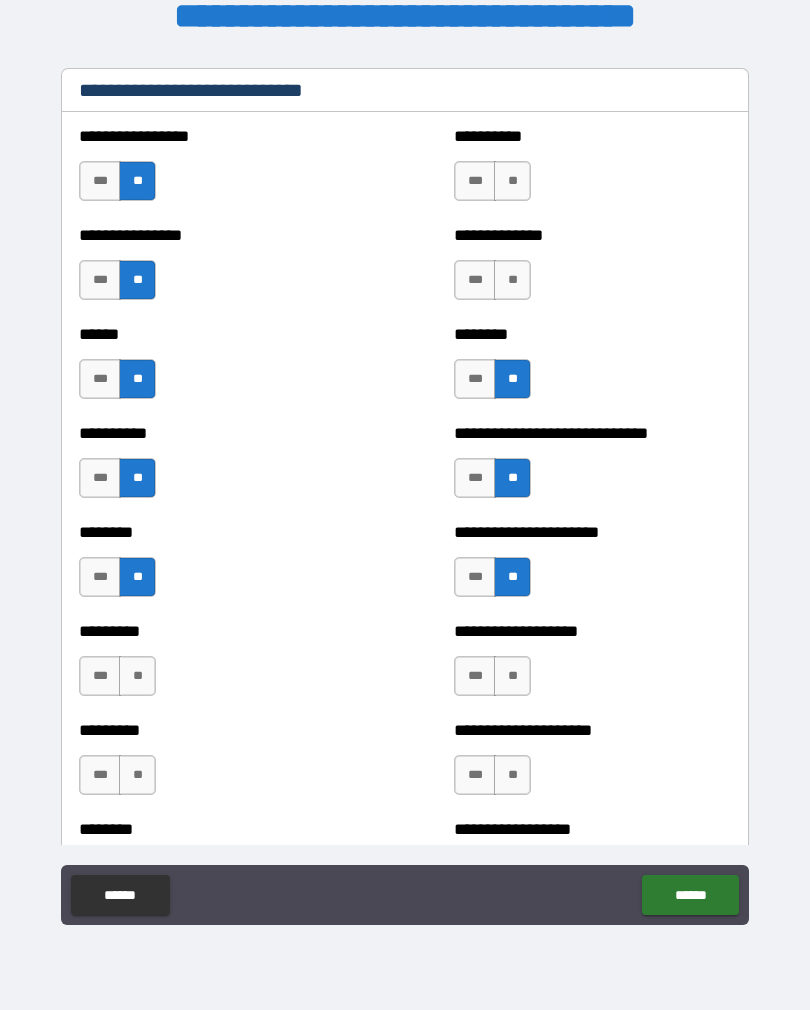 click on "**********" at bounding box center [592, 171] 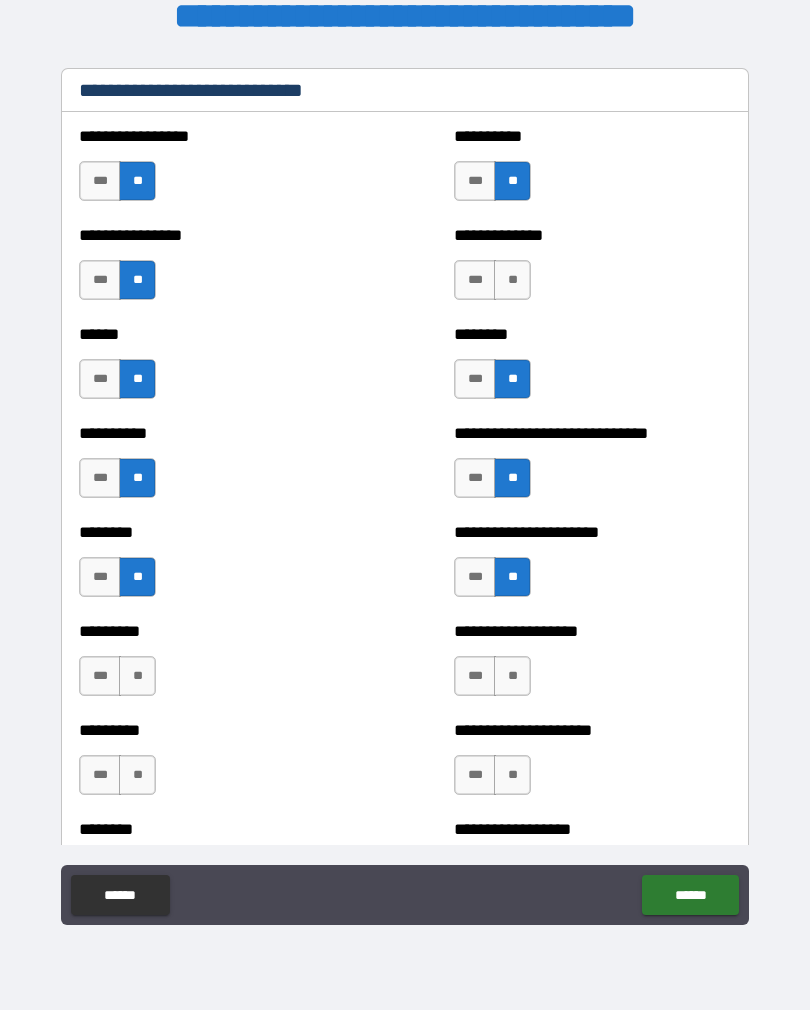 click on "**" at bounding box center (512, 280) 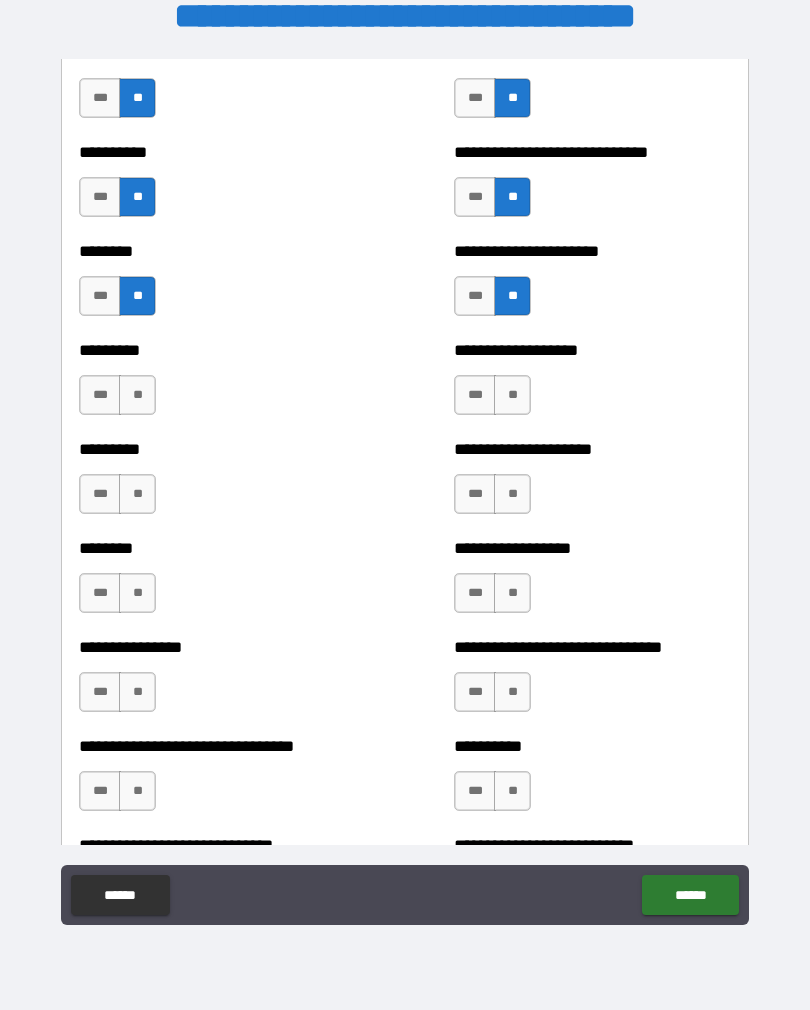 scroll, scrollTop: 6958, scrollLeft: 0, axis: vertical 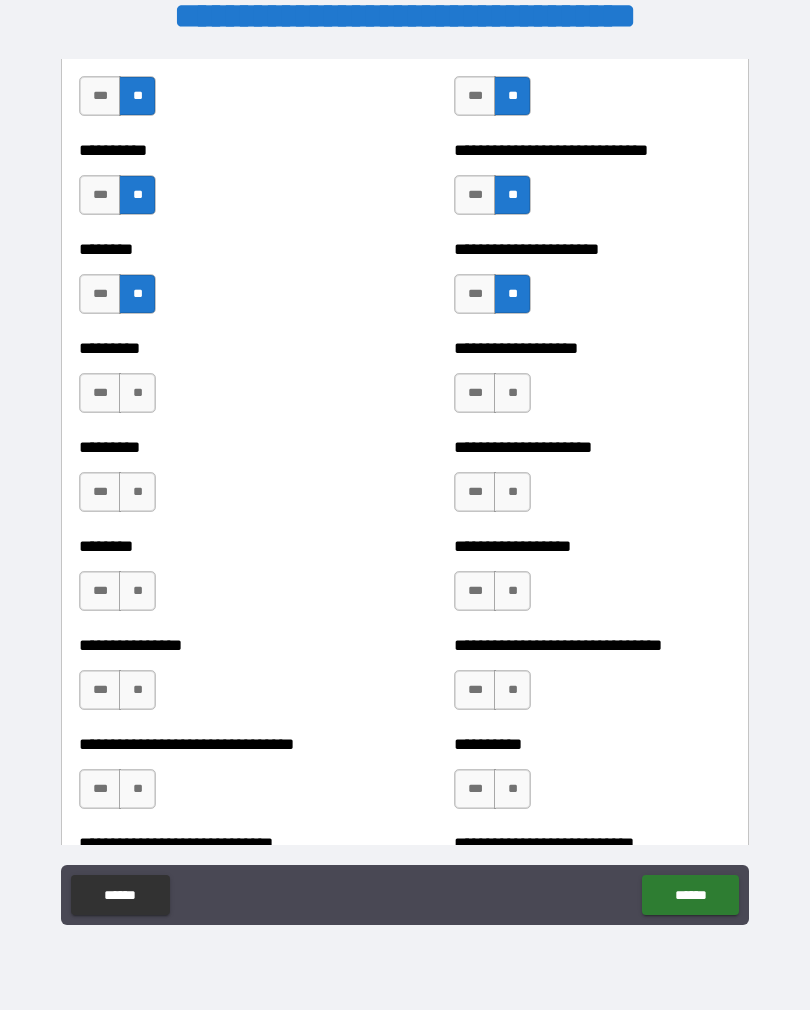 click on "**" at bounding box center (512, 393) 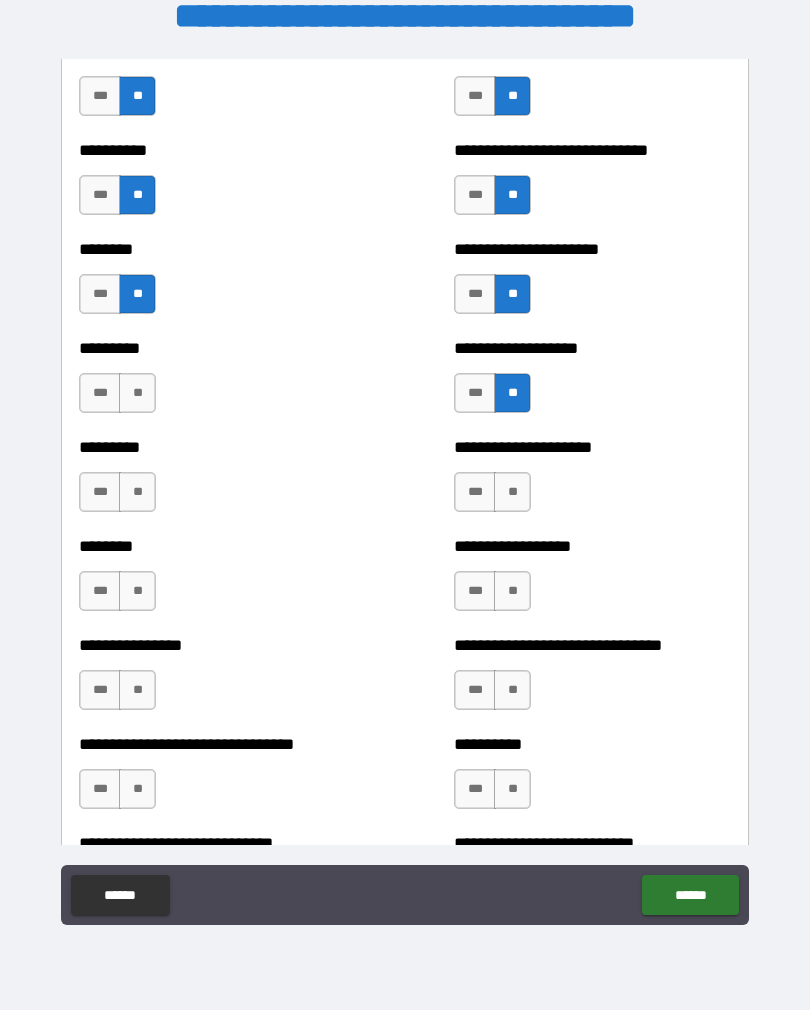 click on "**" at bounding box center (137, 393) 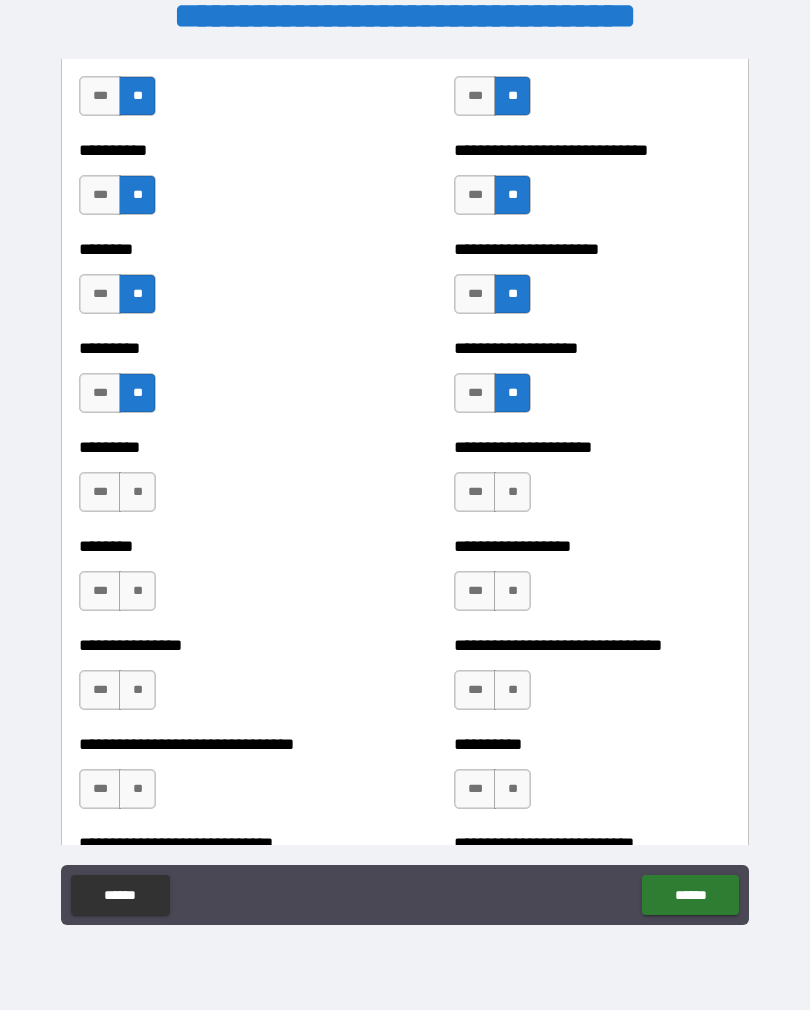 click on "**" at bounding box center [137, 492] 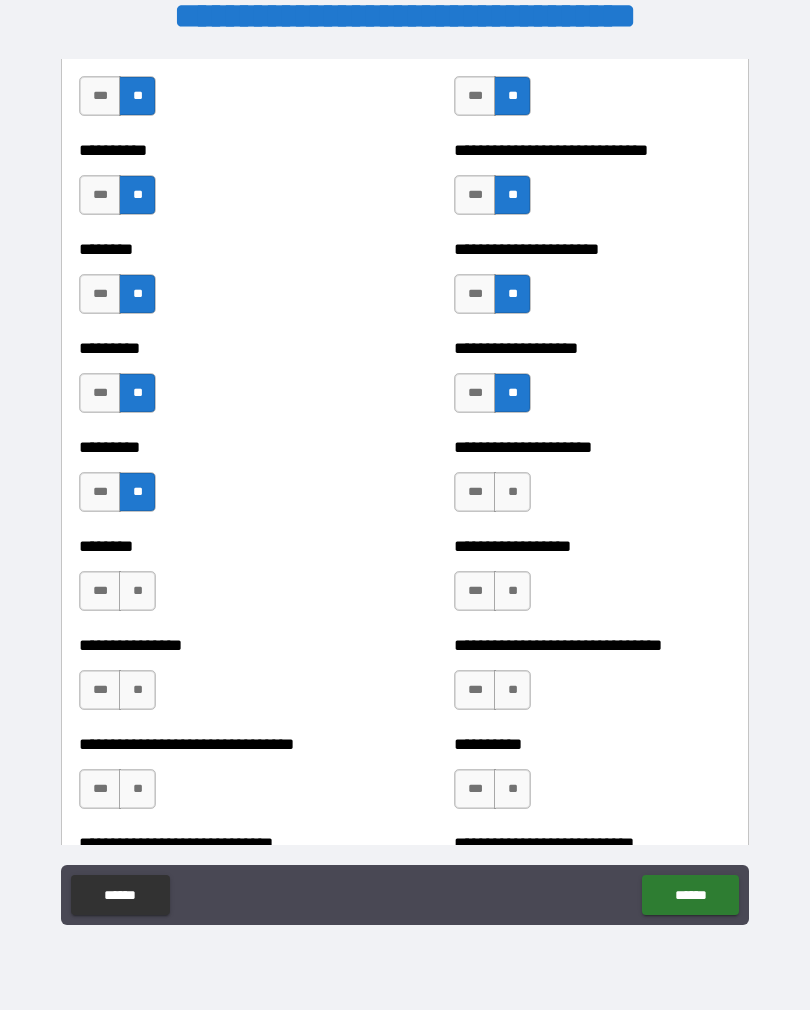 click on "**" at bounding box center (512, 492) 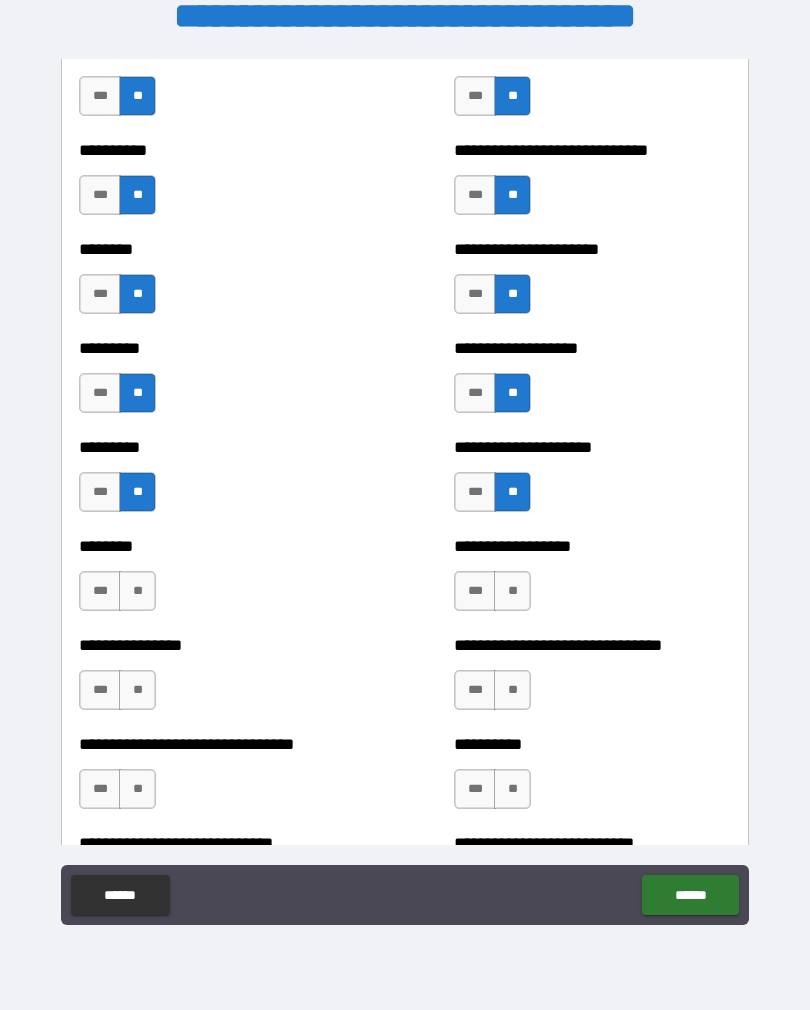 click on "**" at bounding box center [137, 591] 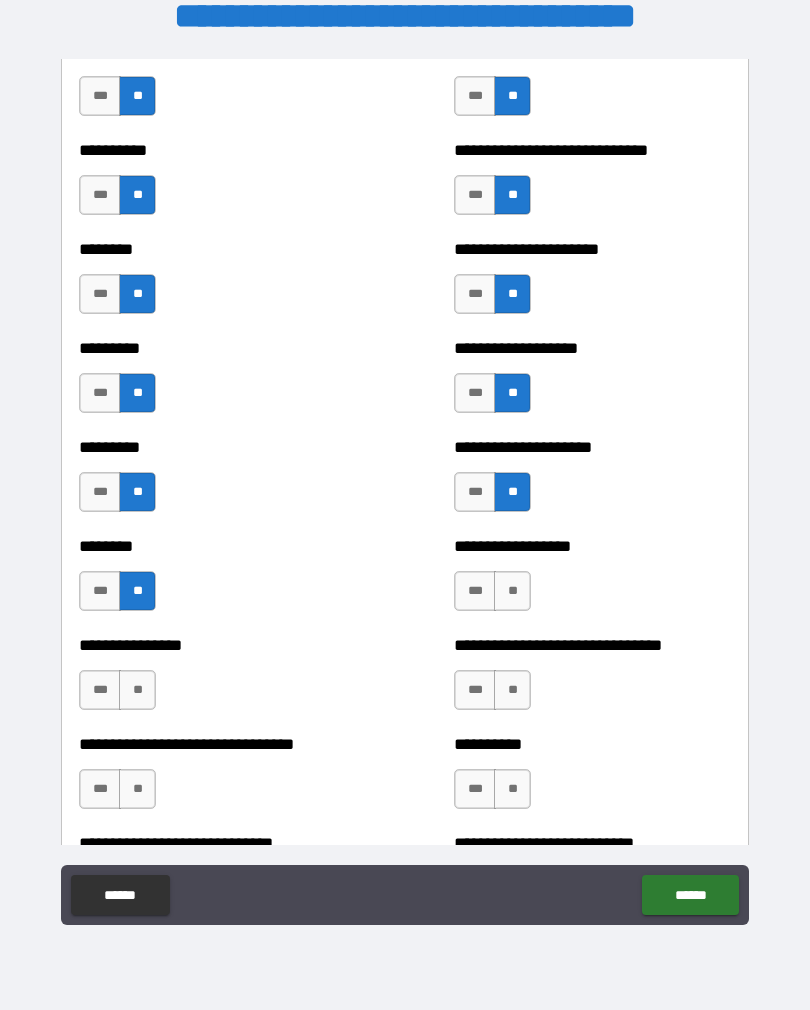click on "**" at bounding box center (512, 591) 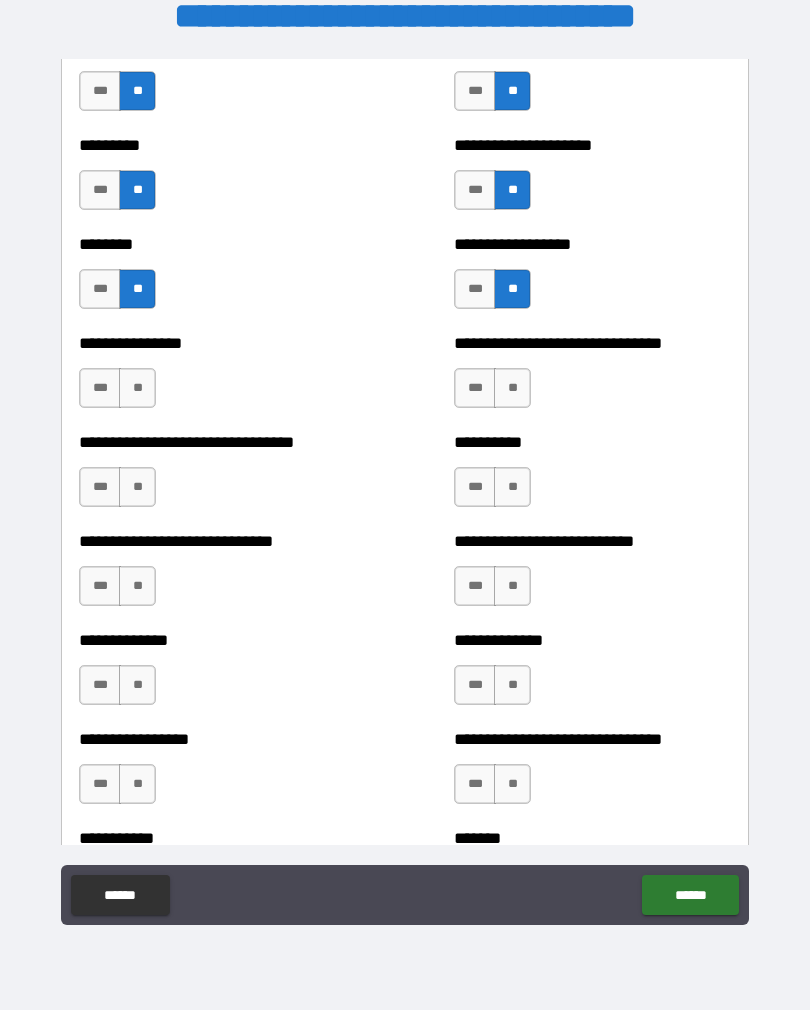 scroll, scrollTop: 7268, scrollLeft: 0, axis: vertical 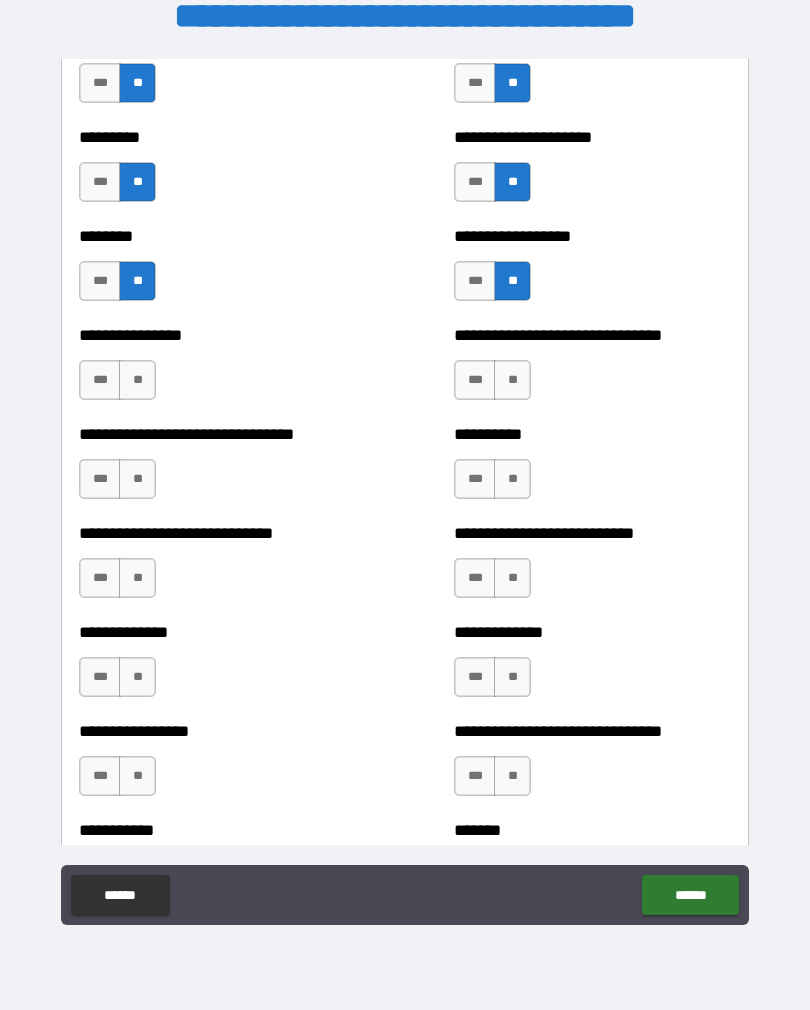 click on "**" at bounding box center [512, 380] 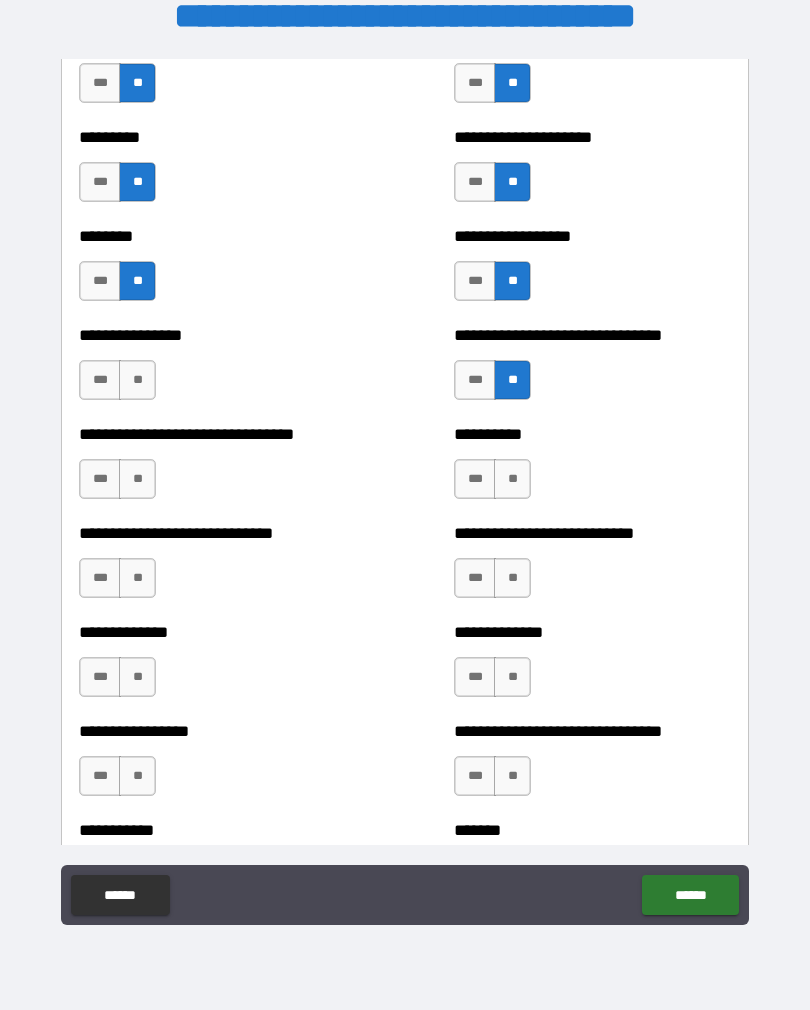 click on "**" at bounding box center (137, 380) 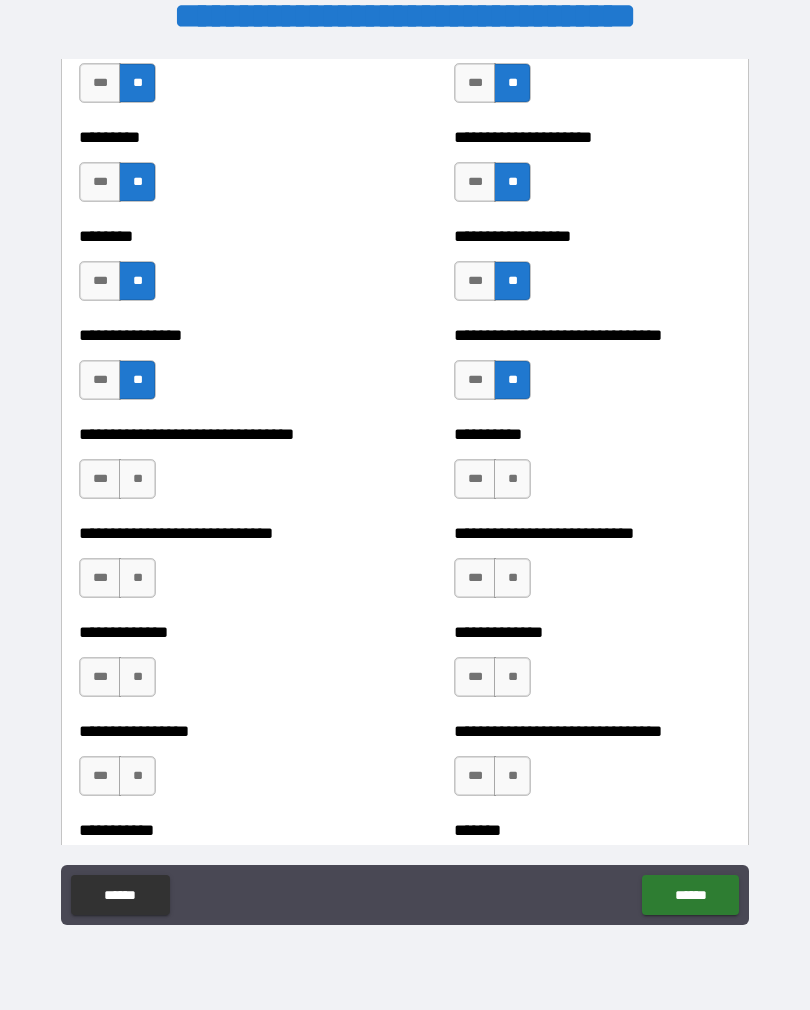 click on "**" at bounding box center [137, 479] 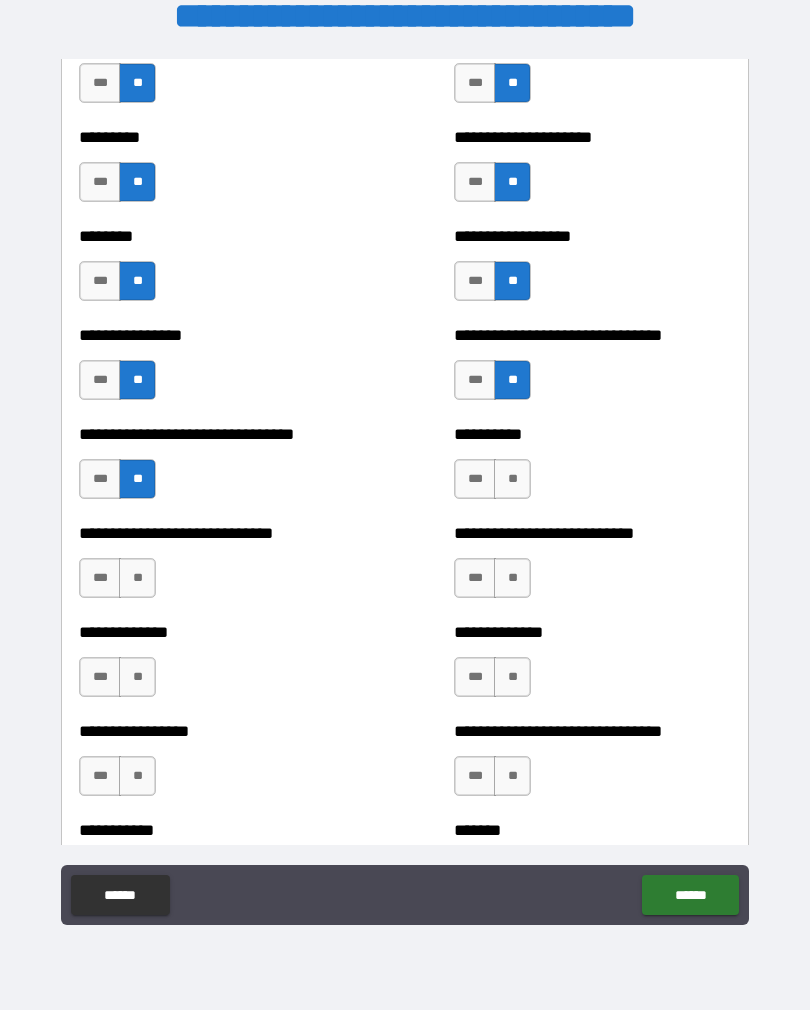 click on "**" at bounding box center [512, 479] 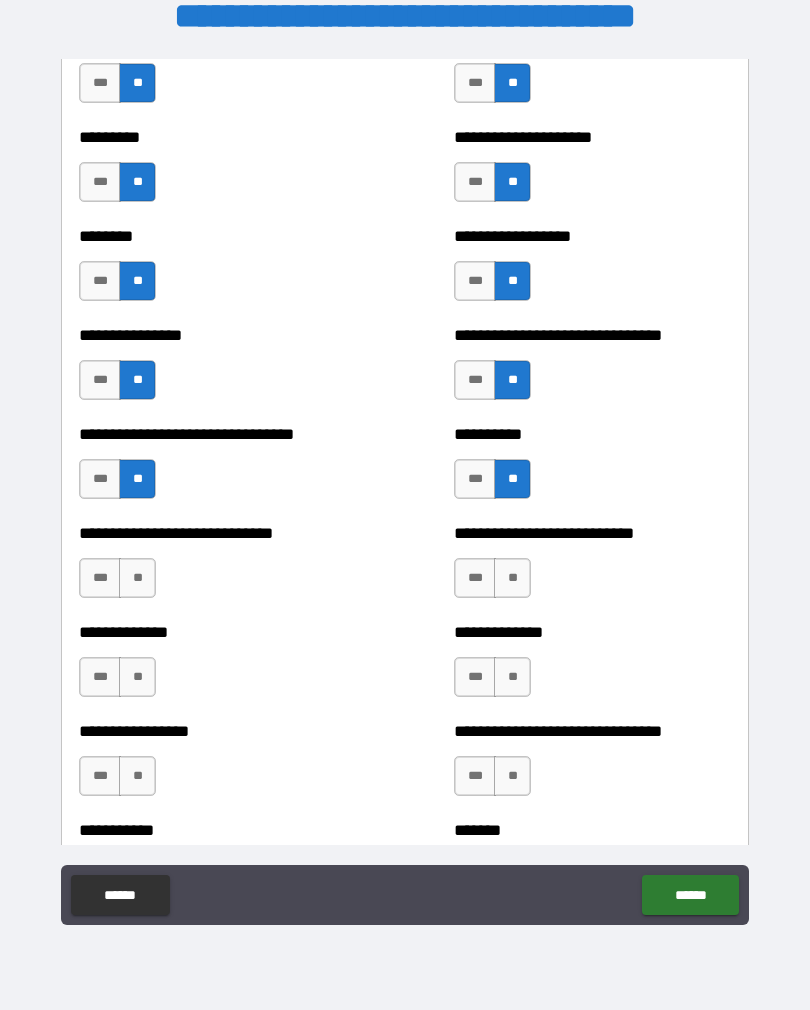 click on "**" at bounding box center (137, 578) 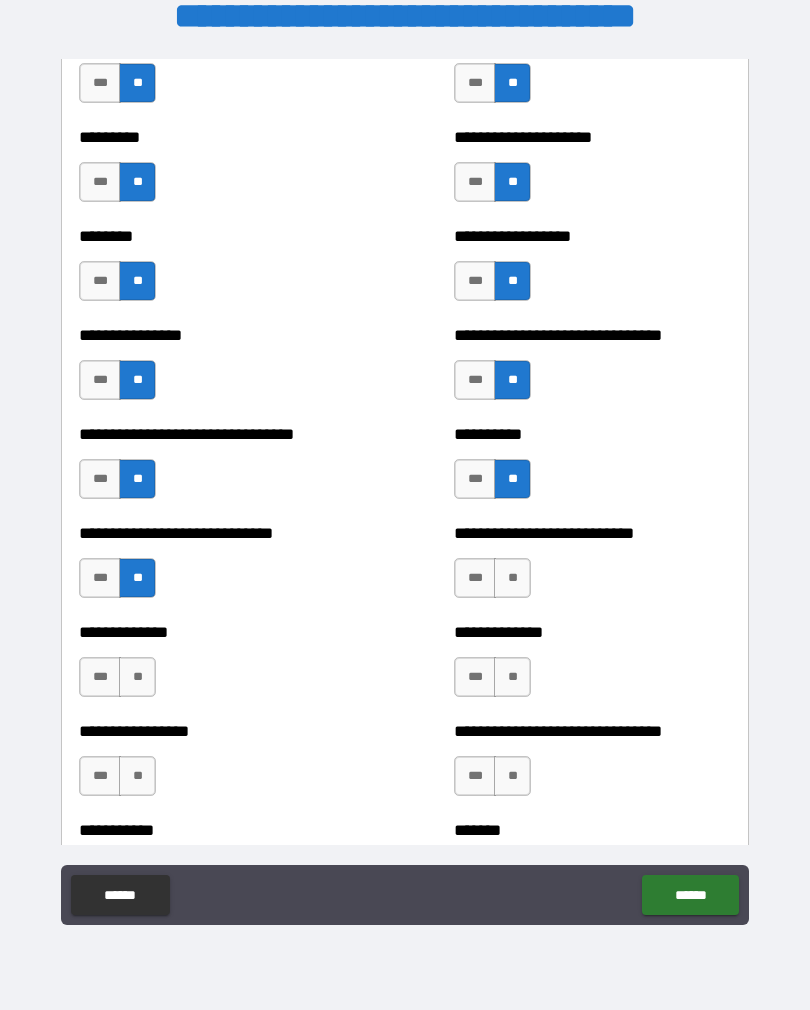 click on "**" at bounding box center [512, 578] 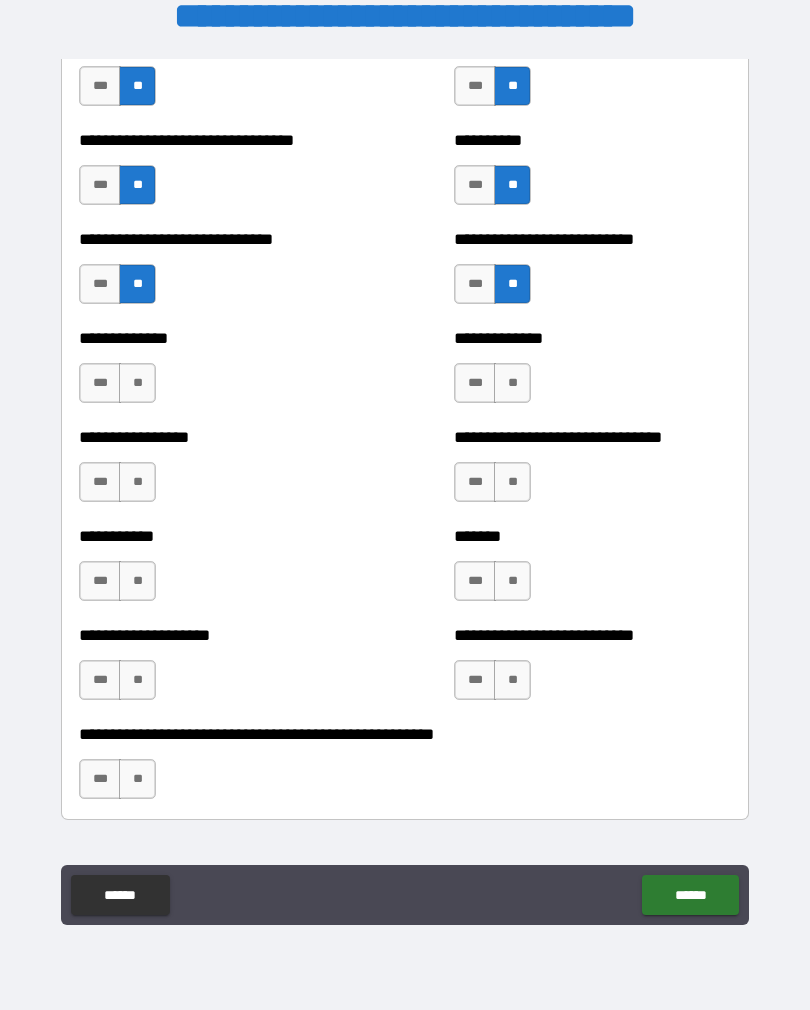 scroll, scrollTop: 7598, scrollLeft: 0, axis: vertical 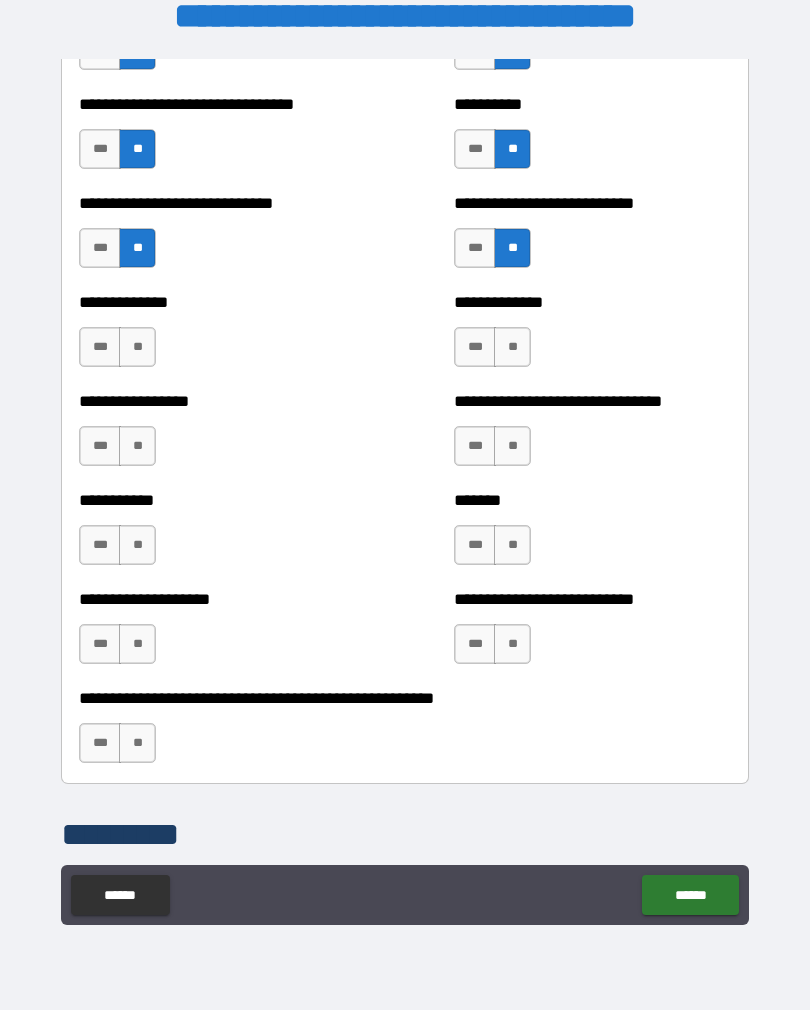 click on "**" at bounding box center (137, 347) 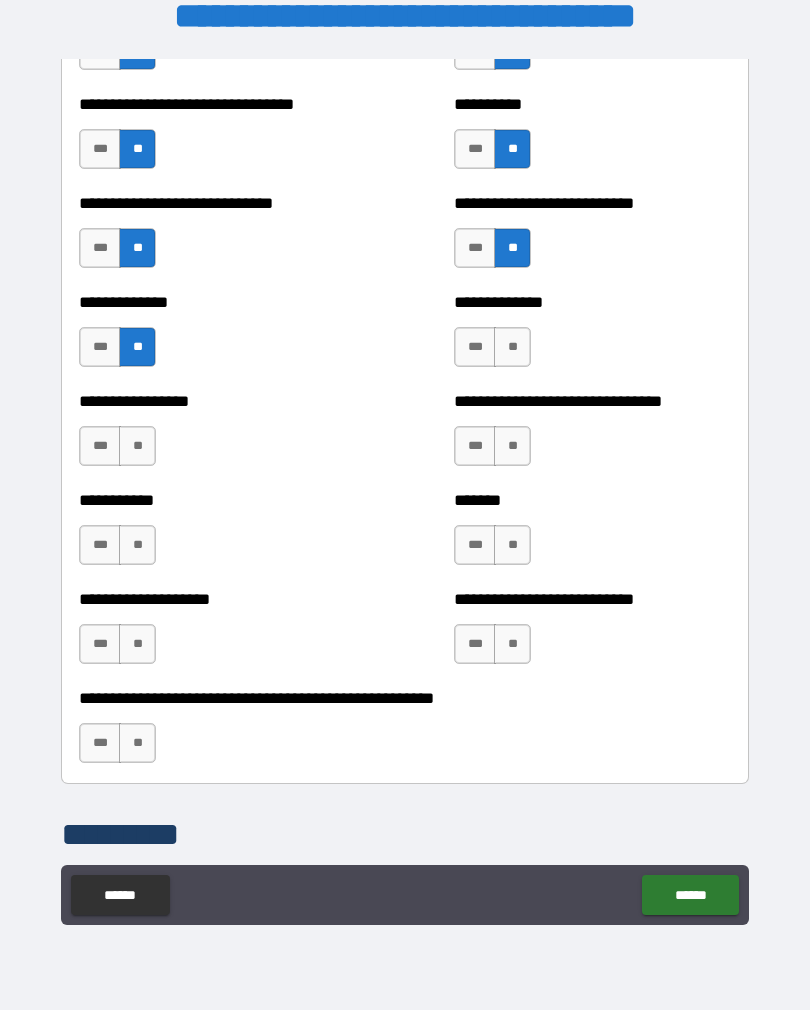 click on "**" at bounding box center [512, 347] 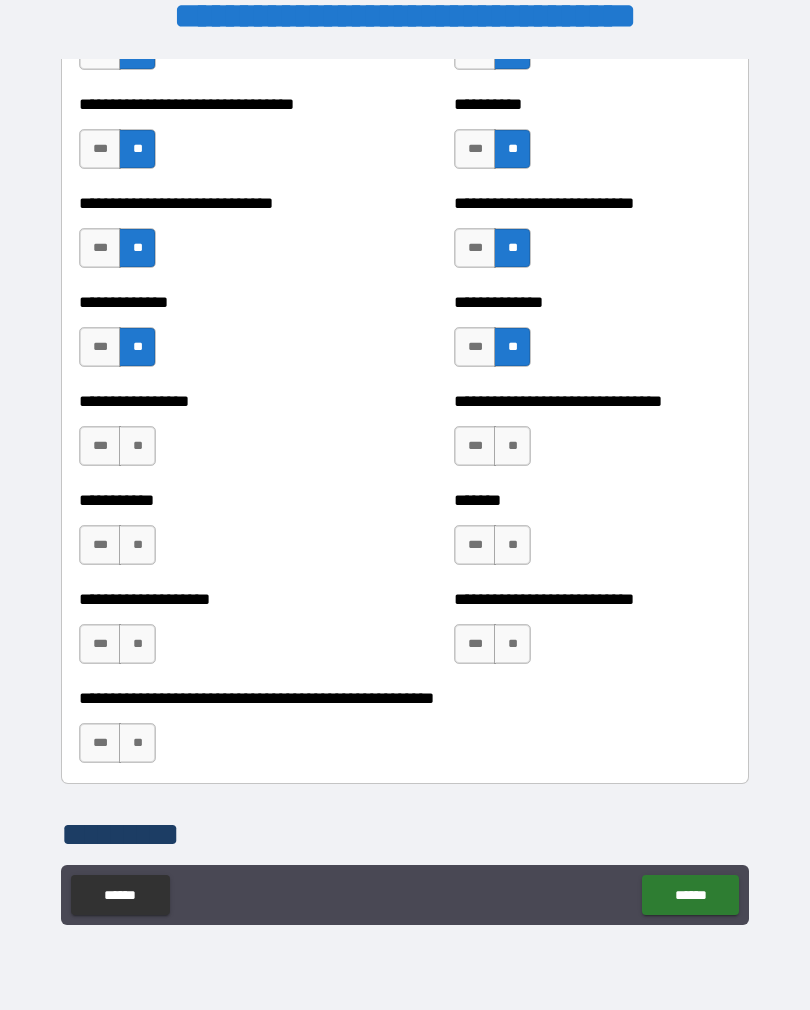 click on "***" at bounding box center [475, 347] 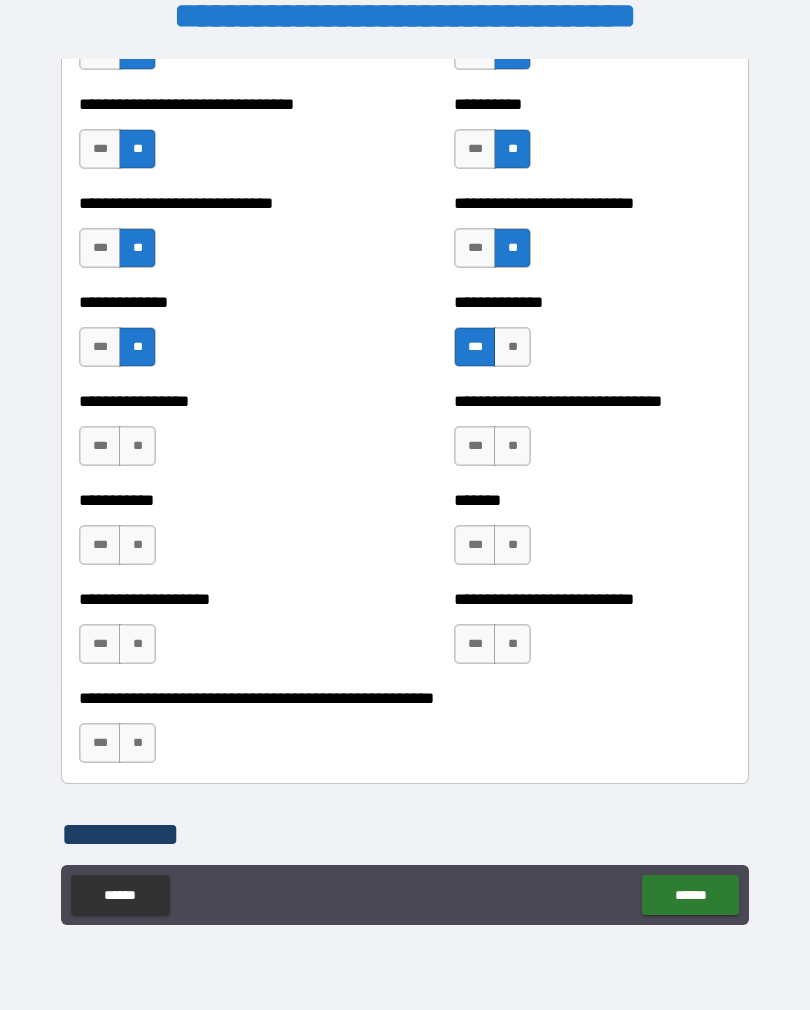 click on "**" at bounding box center (137, 446) 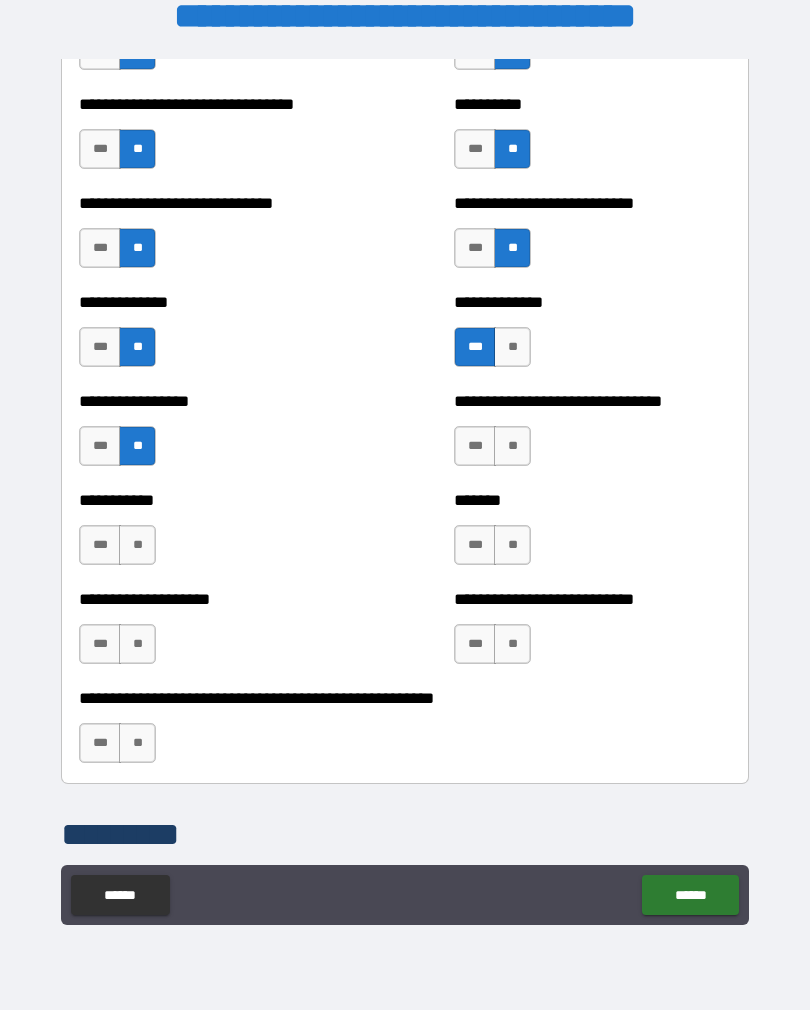 click on "***" at bounding box center (475, 446) 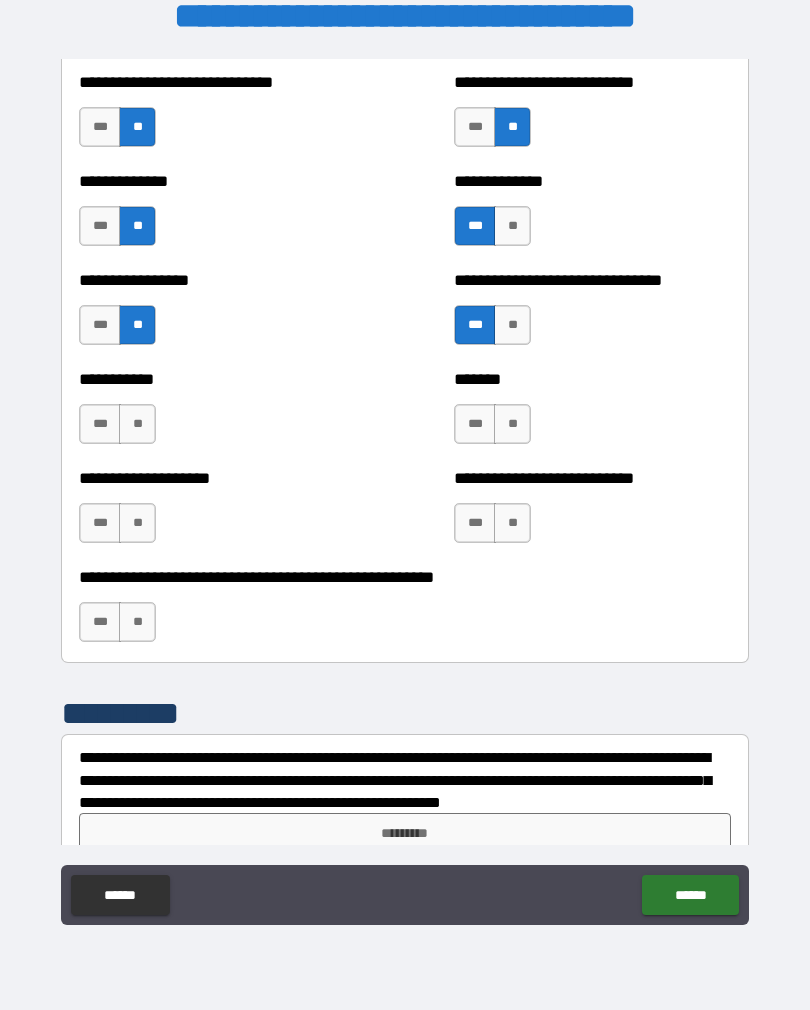 scroll, scrollTop: 7722, scrollLeft: 0, axis: vertical 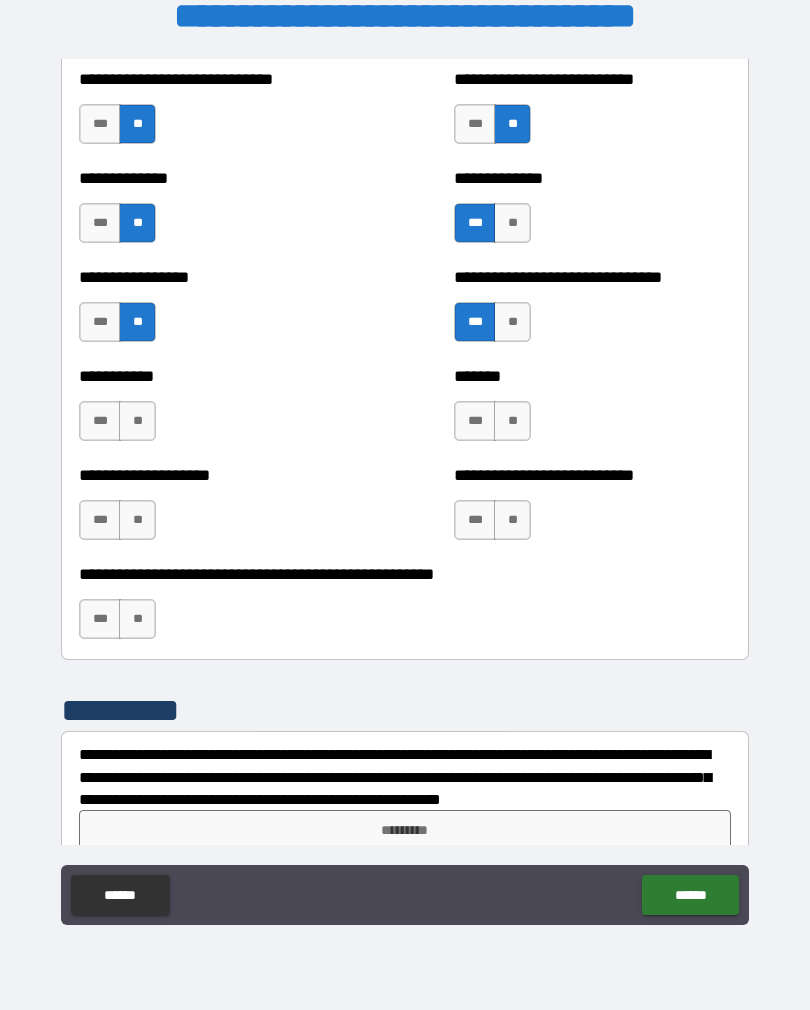 click on "**" at bounding box center [137, 421] 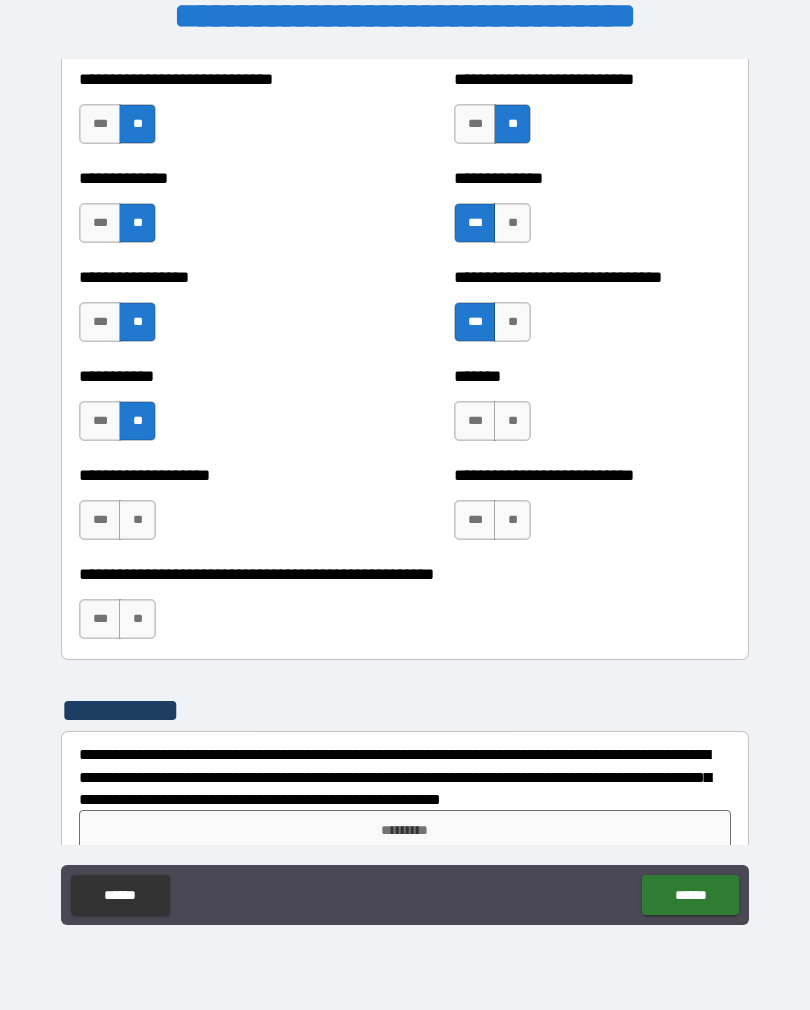 click on "***" at bounding box center [475, 421] 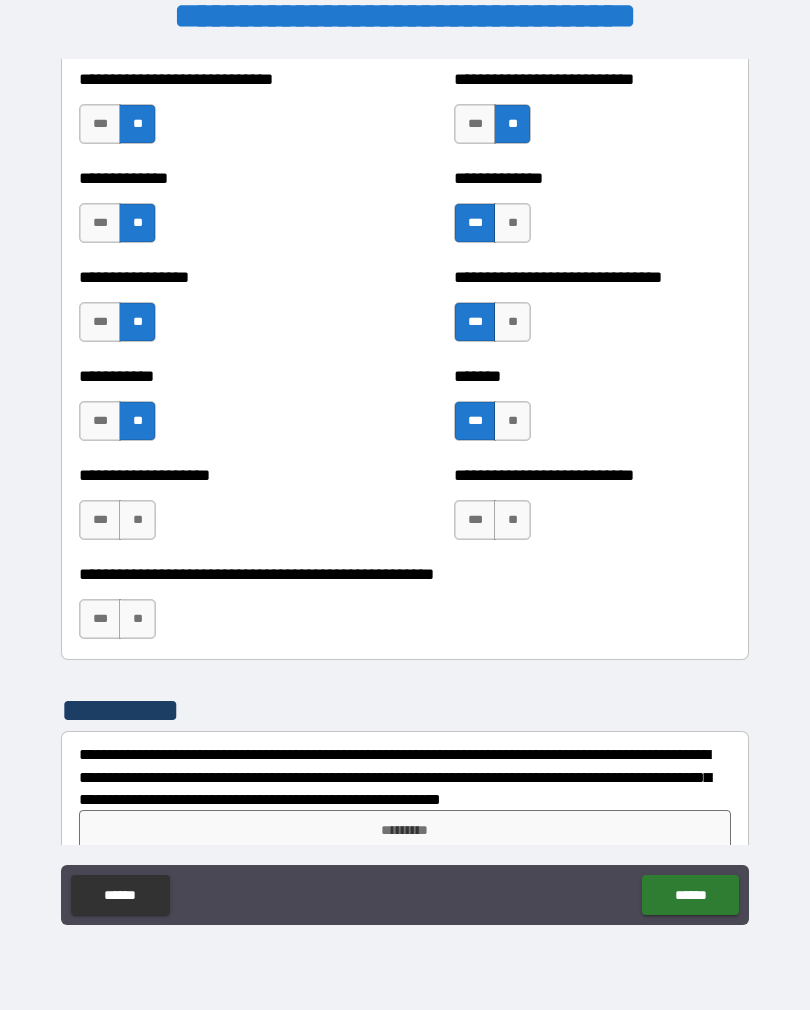 click on "**" at bounding box center (137, 520) 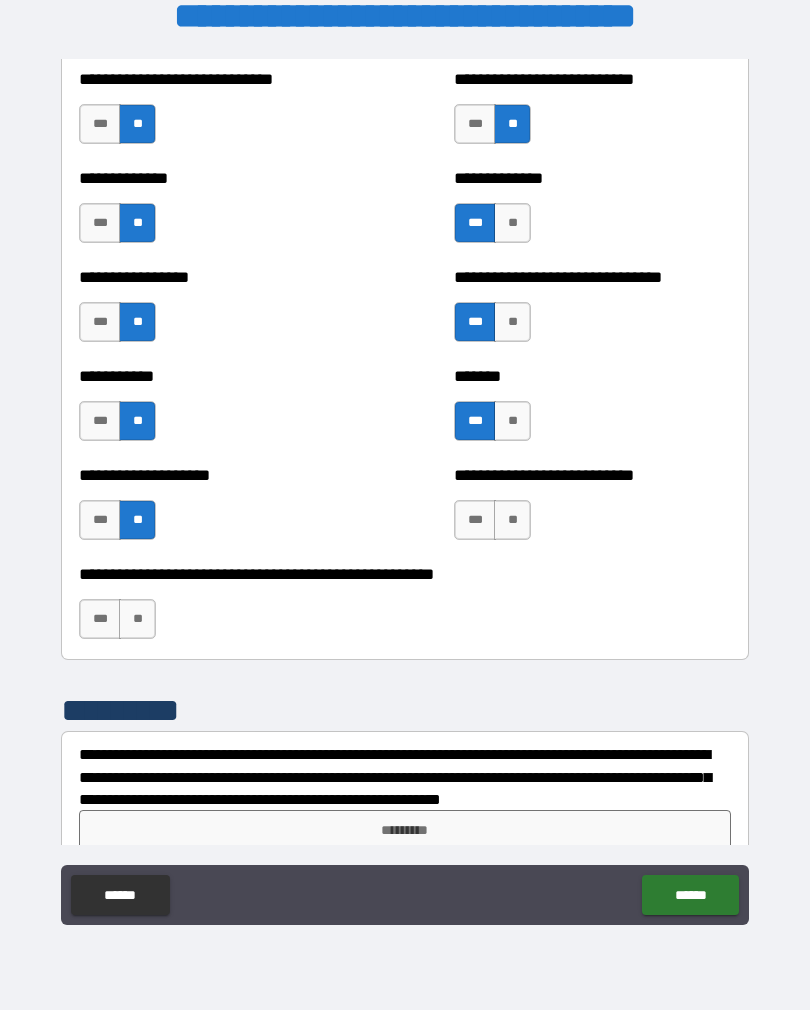 click on "**" at bounding box center (512, 520) 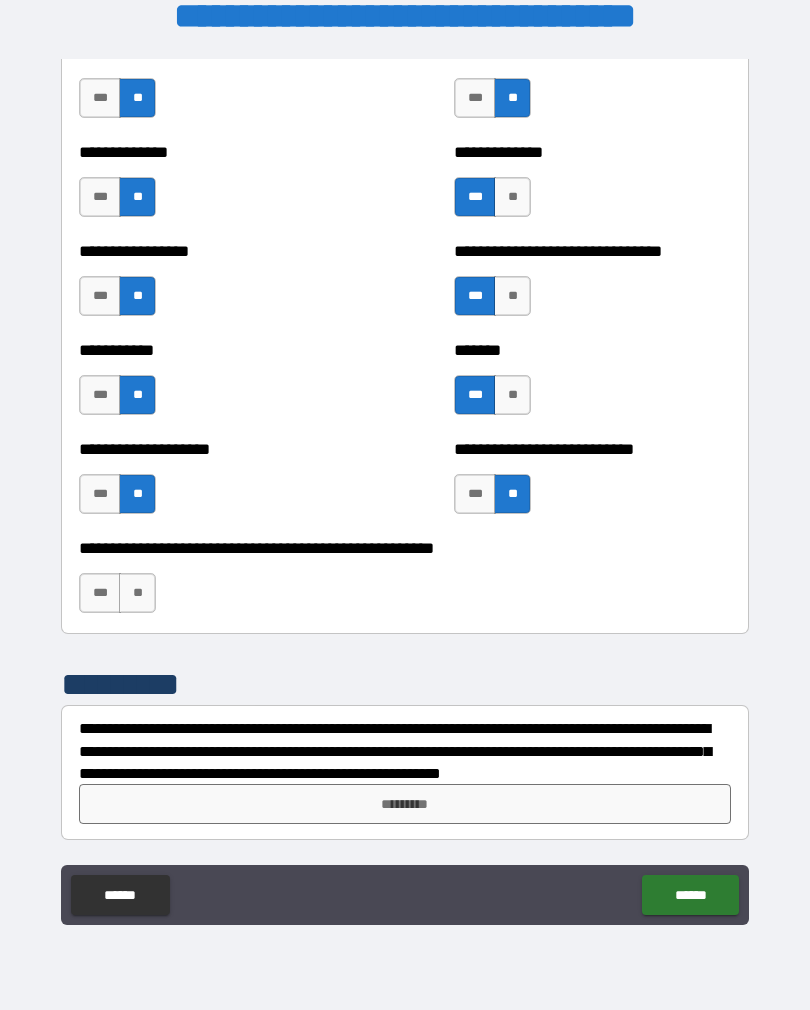 scroll, scrollTop: 7748, scrollLeft: 0, axis: vertical 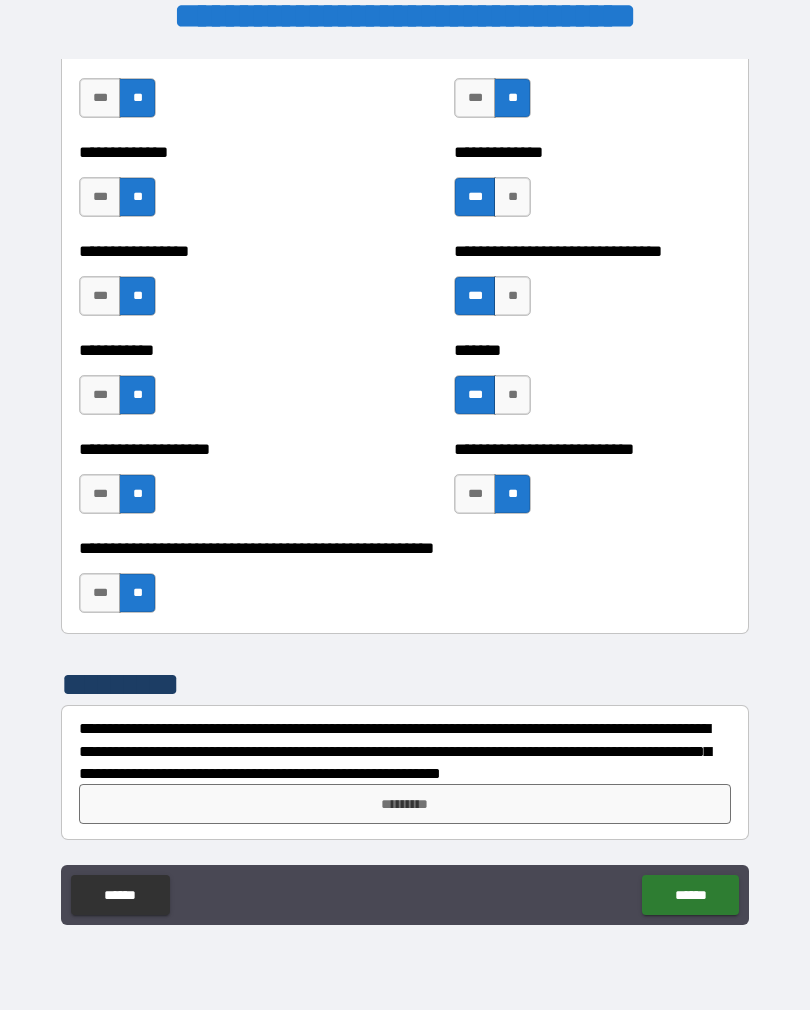 click on "*********" at bounding box center [405, 804] 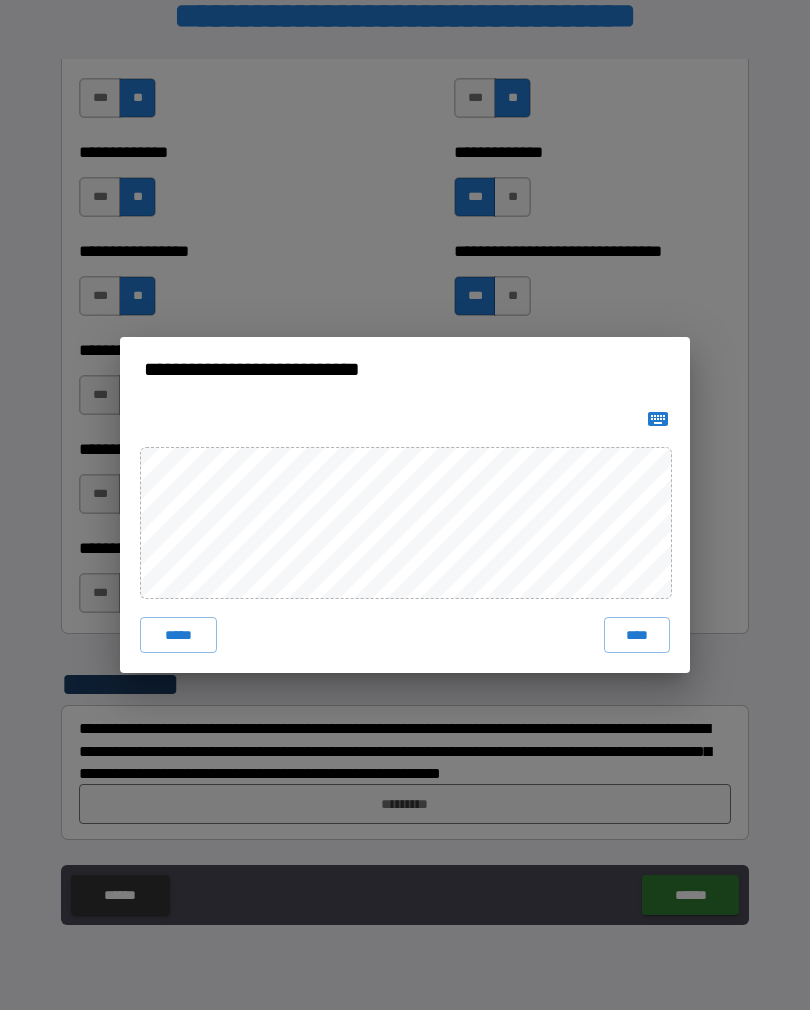 click on "****" at bounding box center (637, 635) 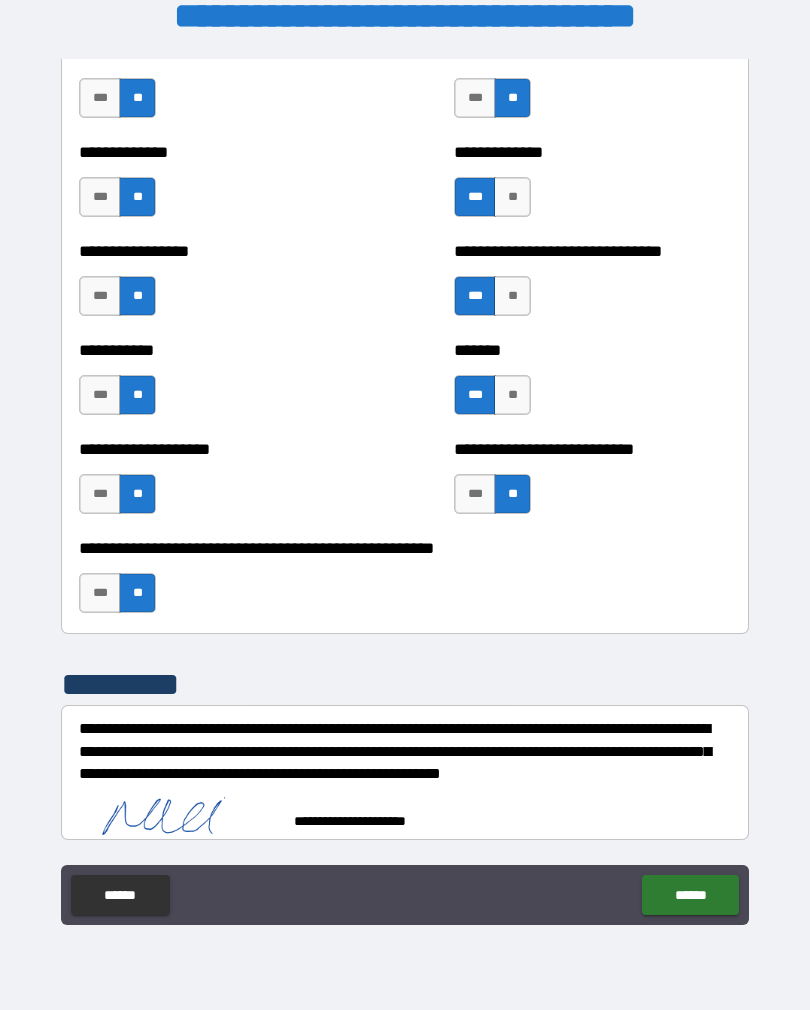 scroll, scrollTop: 7738, scrollLeft: 0, axis: vertical 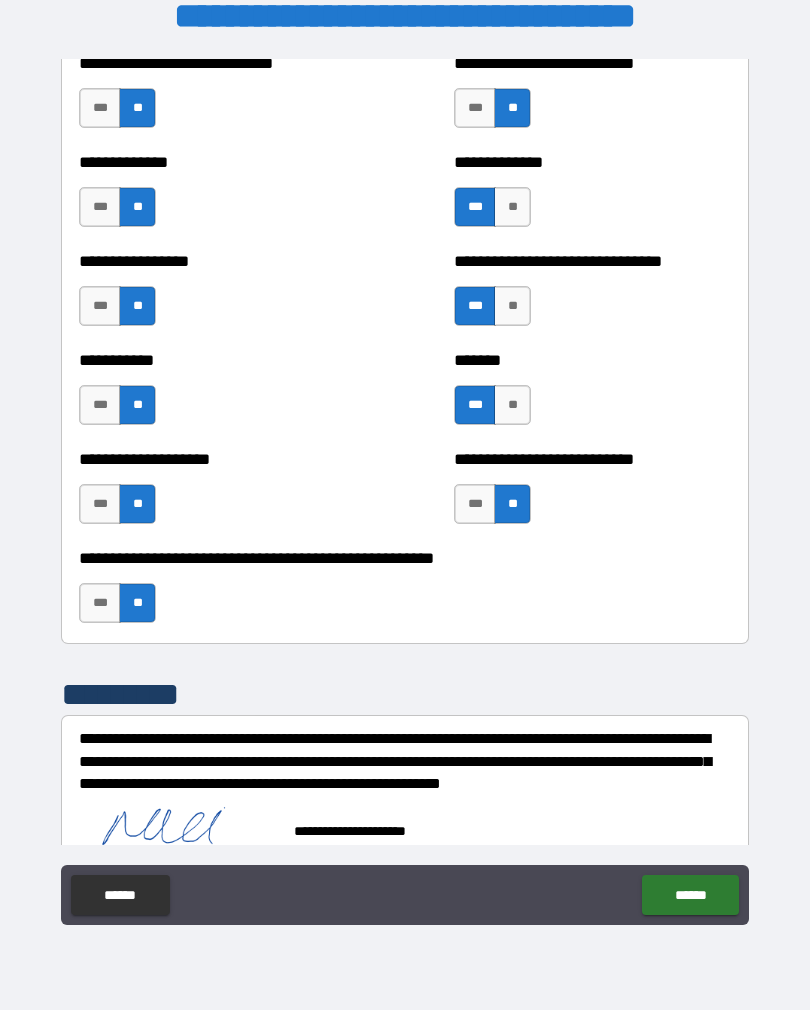 click on "******" at bounding box center [690, 895] 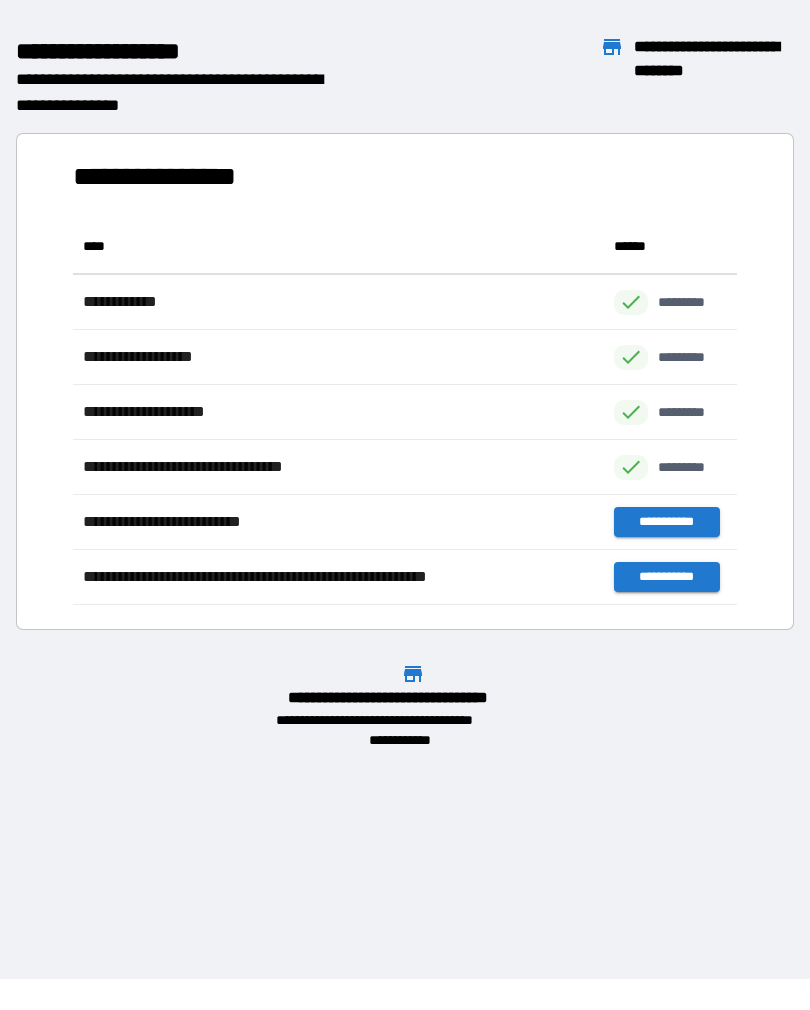 scroll, scrollTop: 386, scrollLeft: 664, axis: both 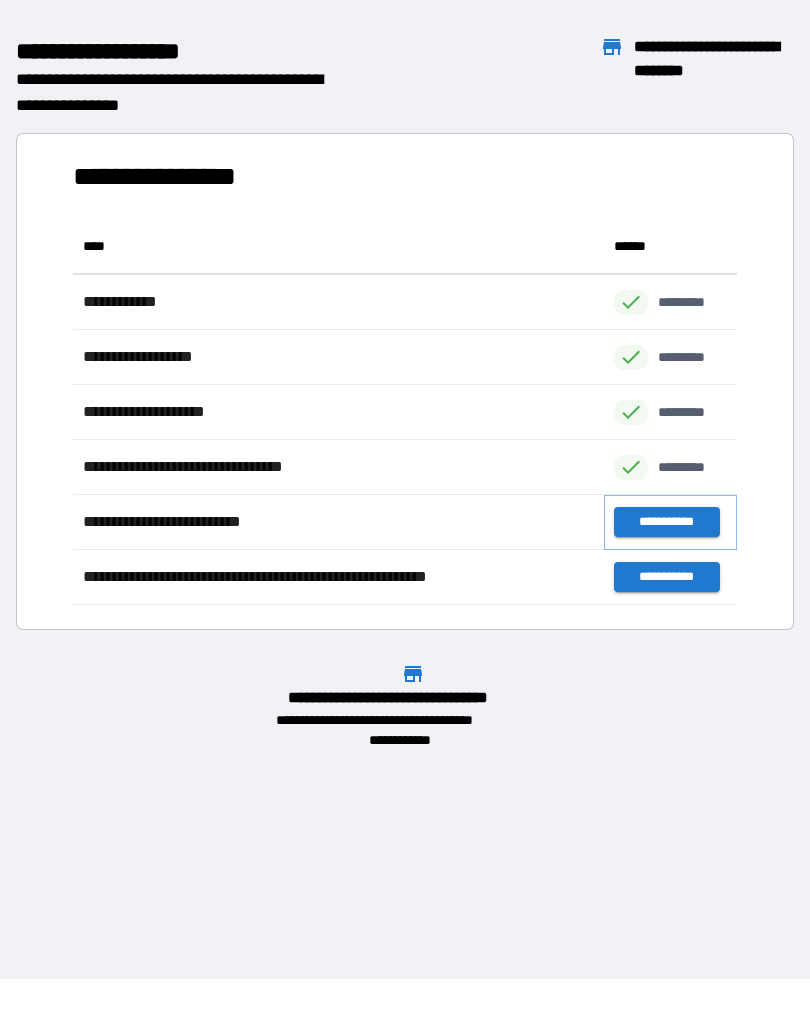 click on "**********" at bounding box center (666, 522) 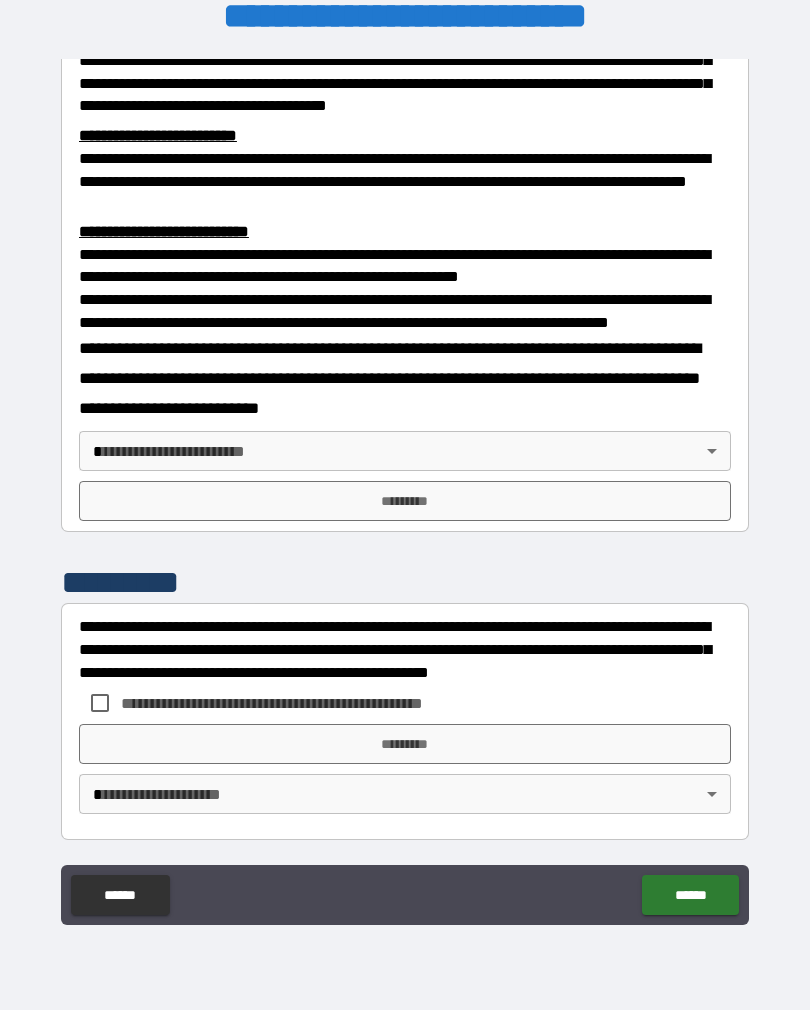 scroll, scrollTop: 660, scrollLeft: 0, axis: vertical 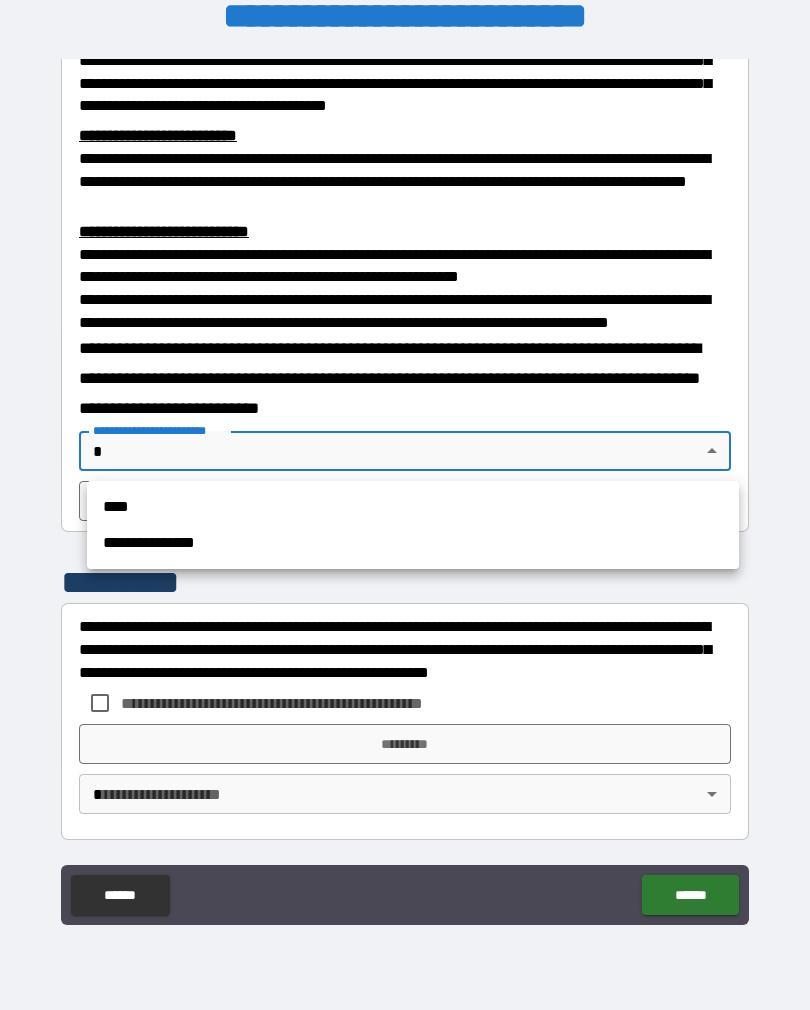 click on "**********" at bounding box center (413, 543) 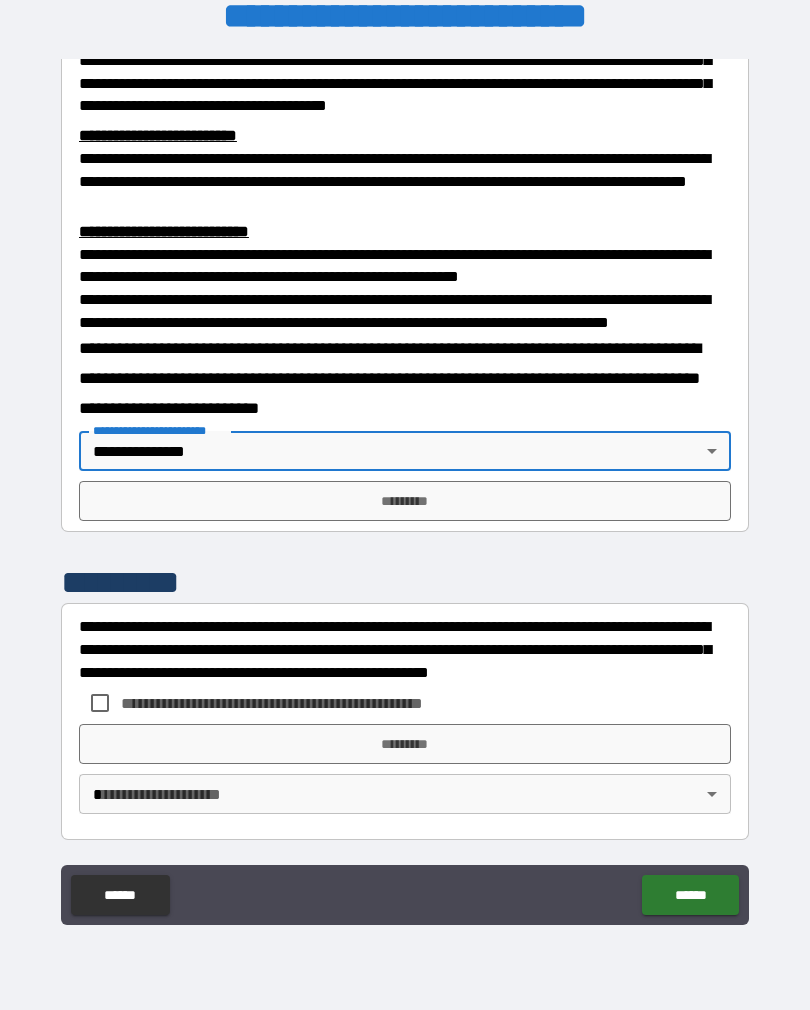 click on "*********" at bounding box center (405, 501) 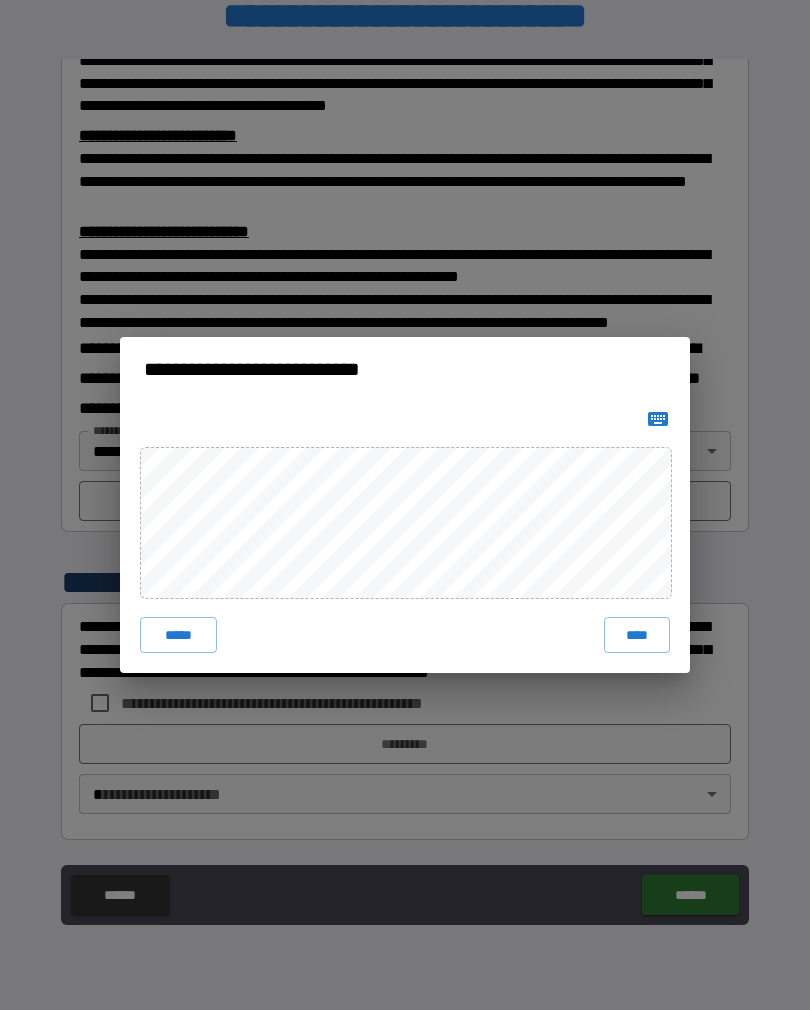 click on "****" at bounding box center (637, 635) 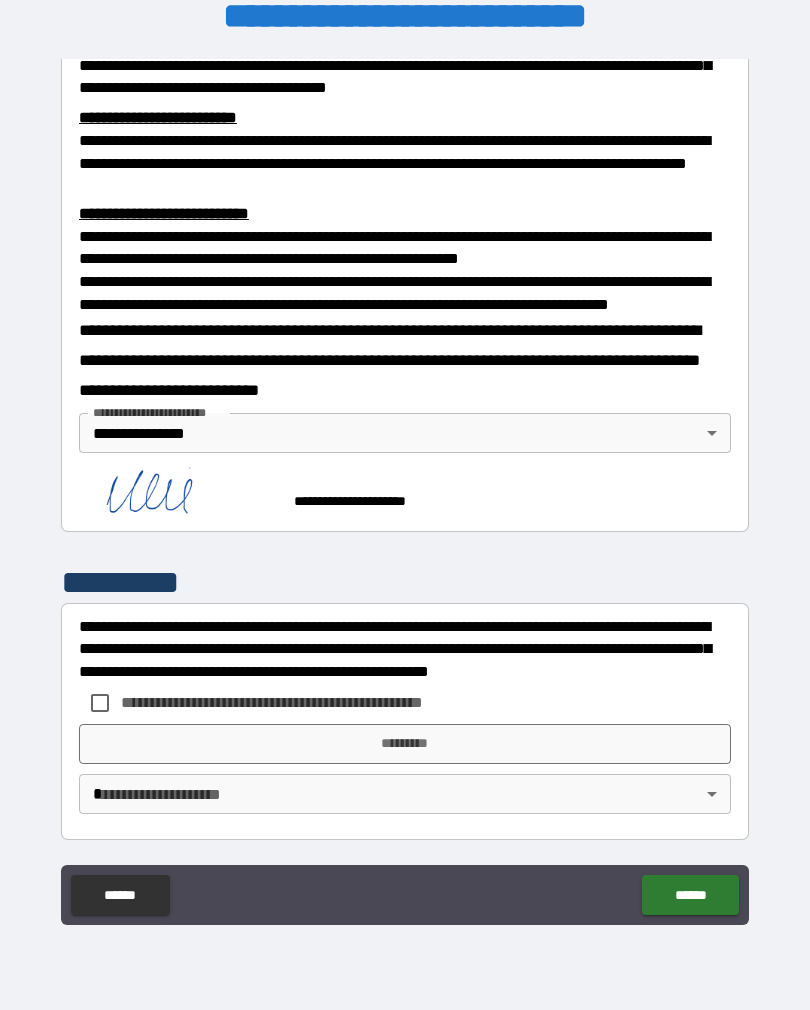 scroll, scrollTop: 659, scrollLeft: 0, axis: vertical 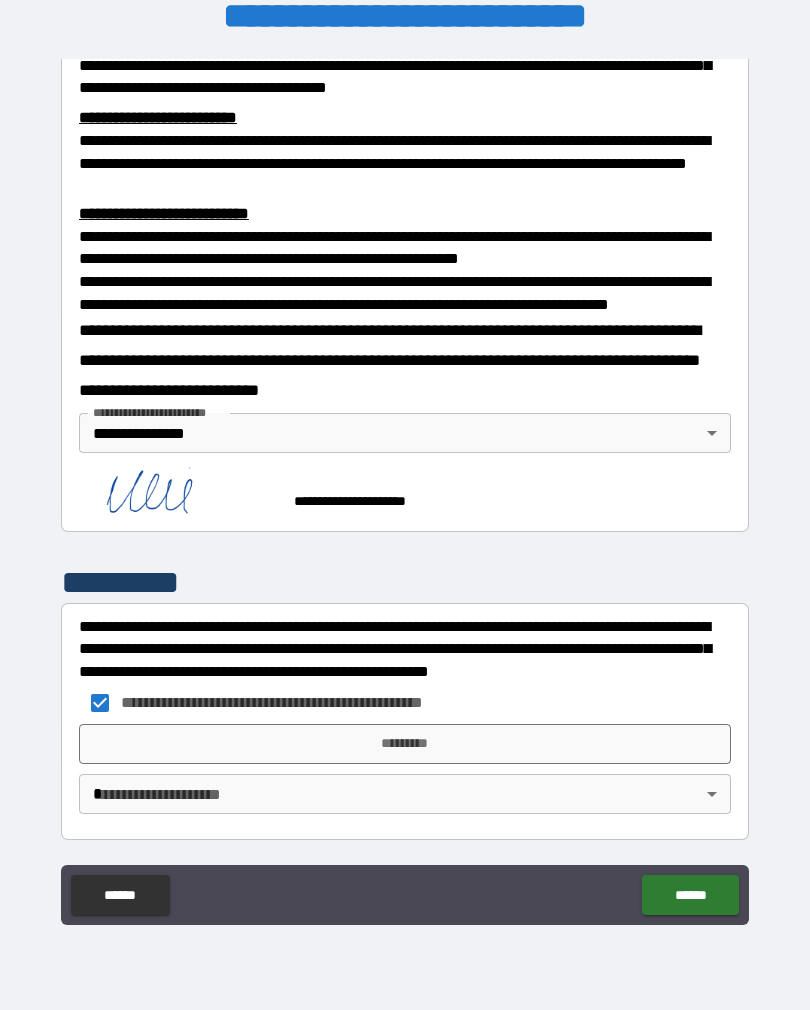 click on "*********" at bounding box center [405, 744] 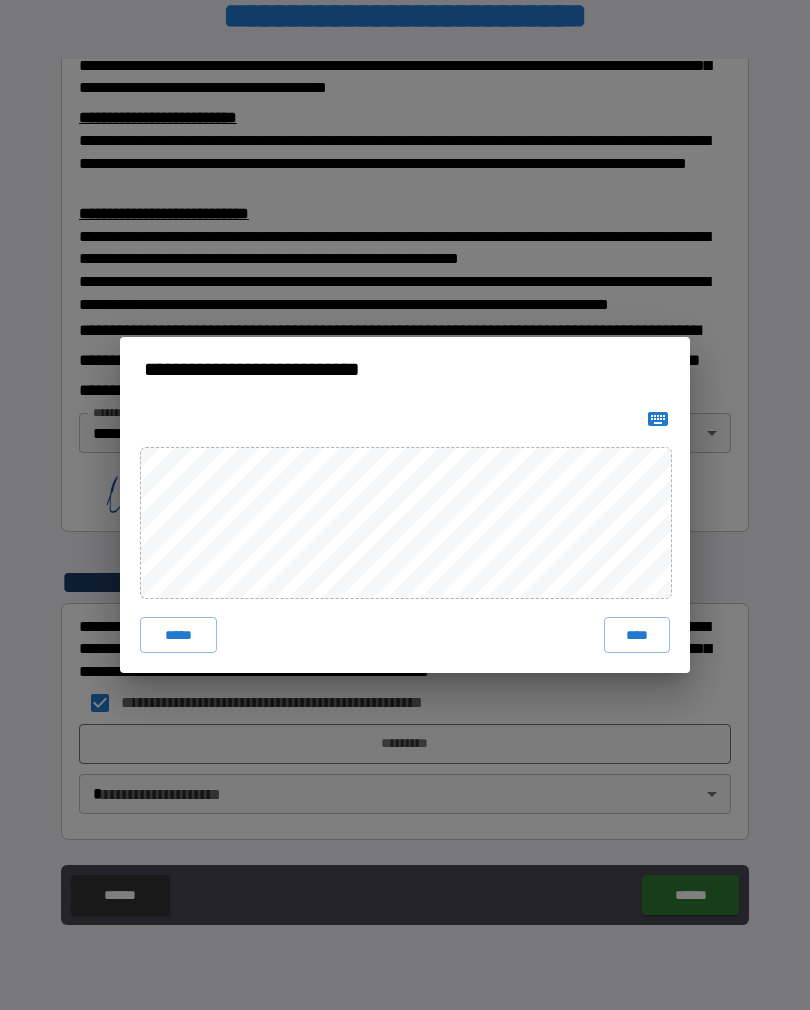 click on "****" at bounding box center [637, 635] 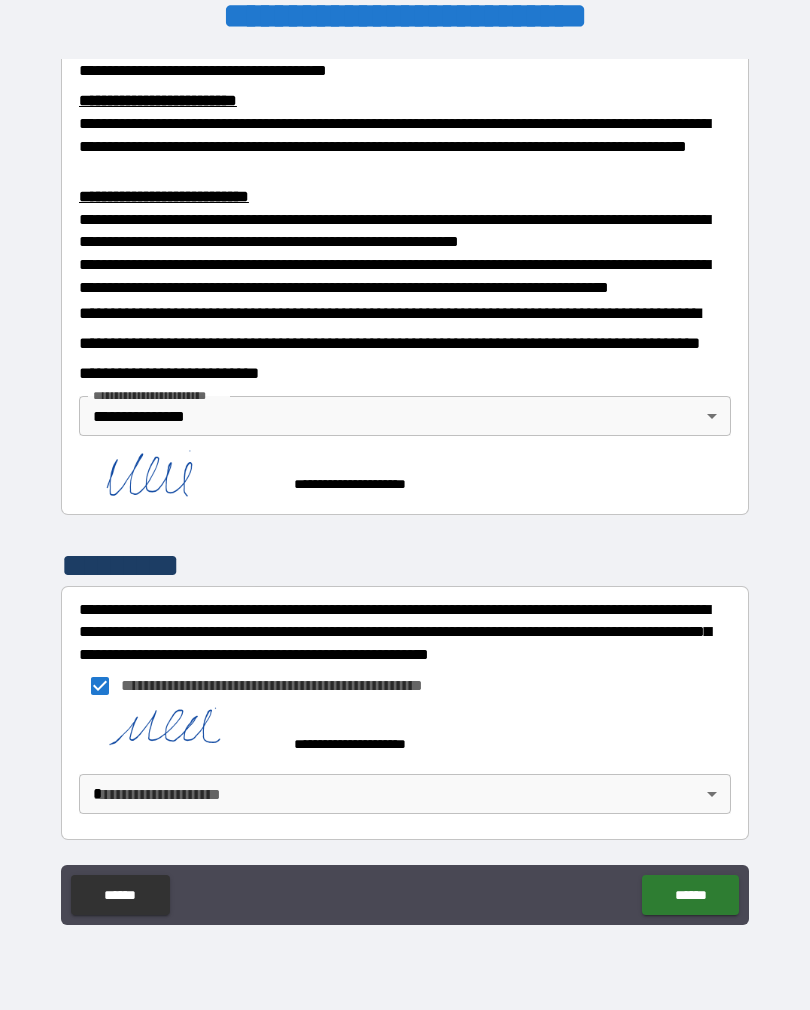 click on "**********" at bounding box center [405, 489] 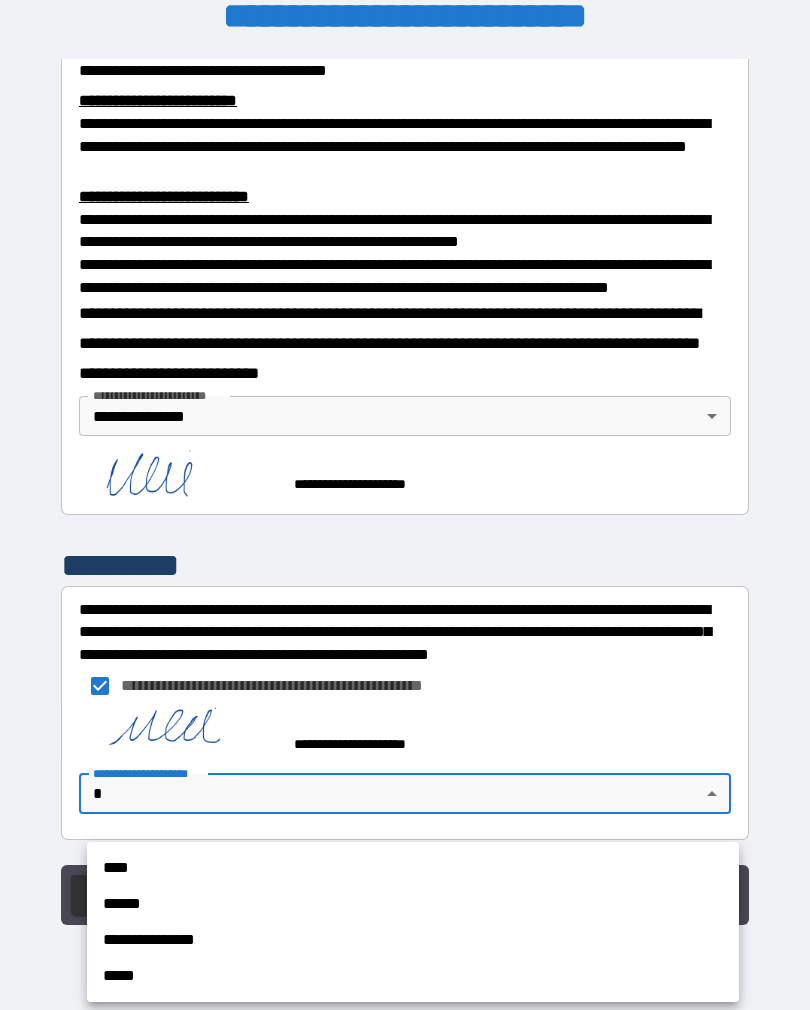 click on "**********" at bounding box center [413, 940] 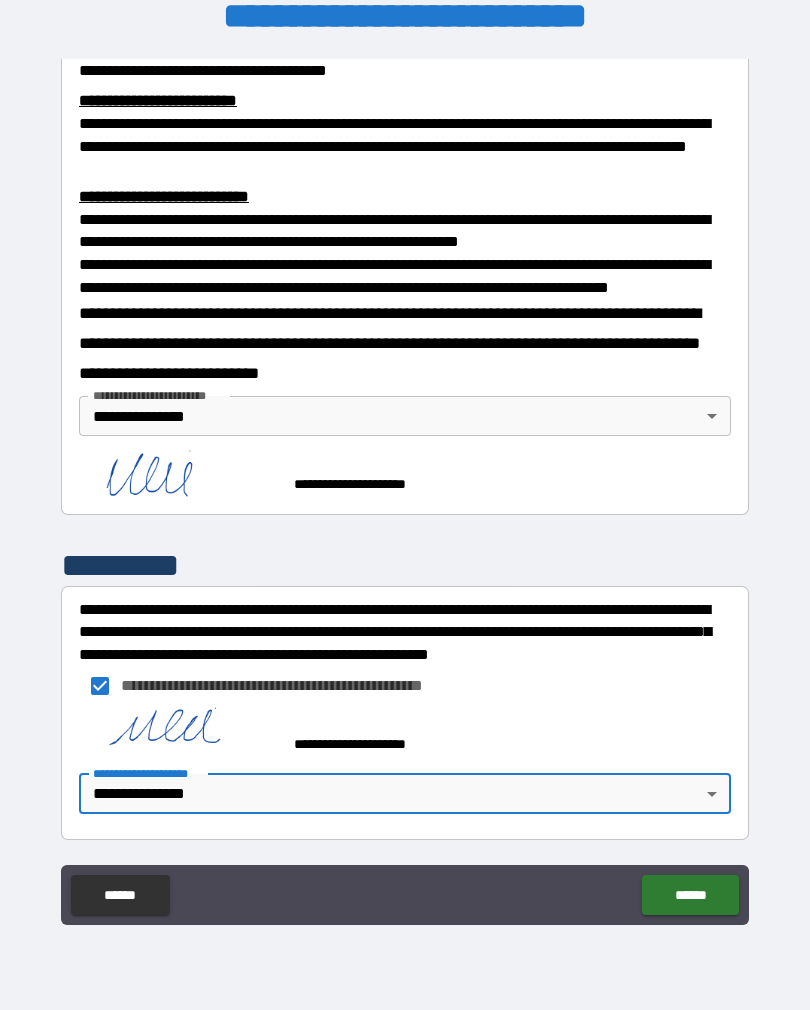 scroll, scrollTop: 663, scrollLeft: 0, axis: vertical 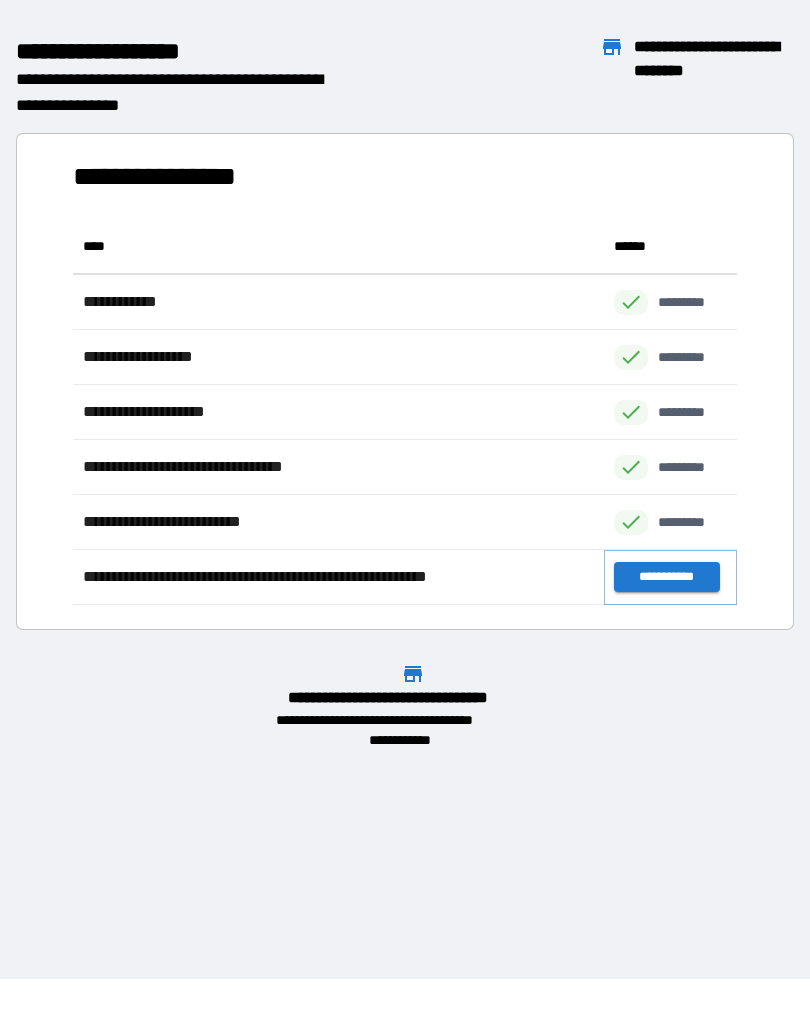 click on "**********" at bounding box center (666, 577) 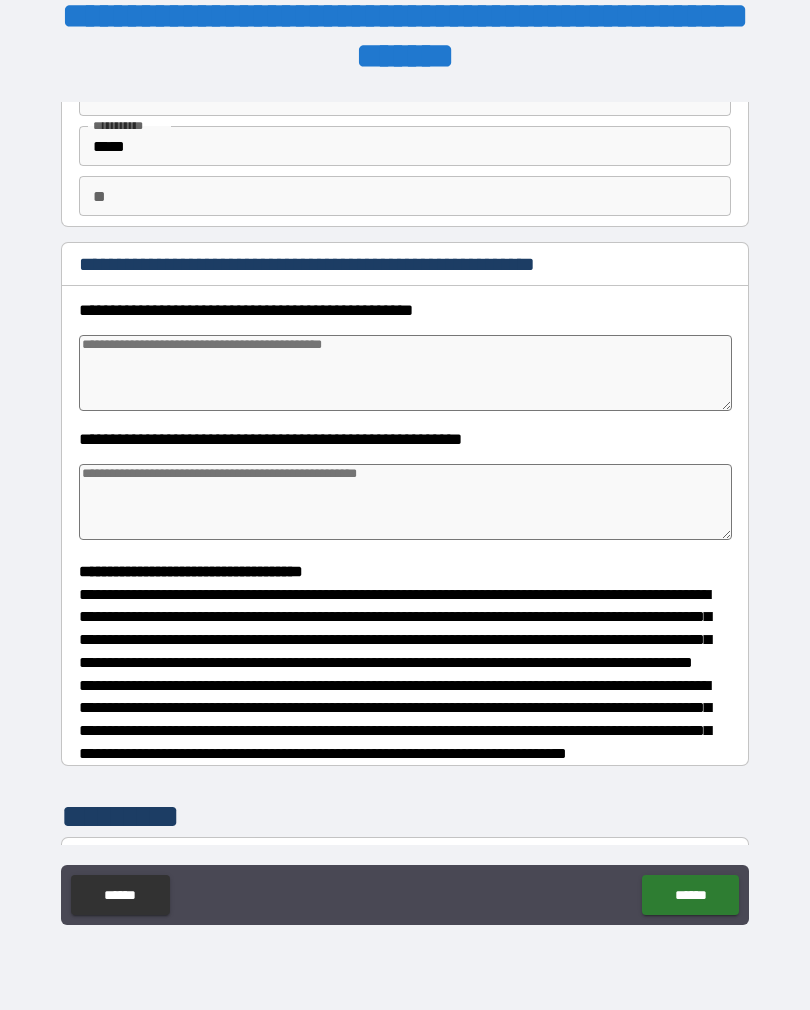 scroll, scrollTop: 134, scrollLeft: 0, axis: vertical 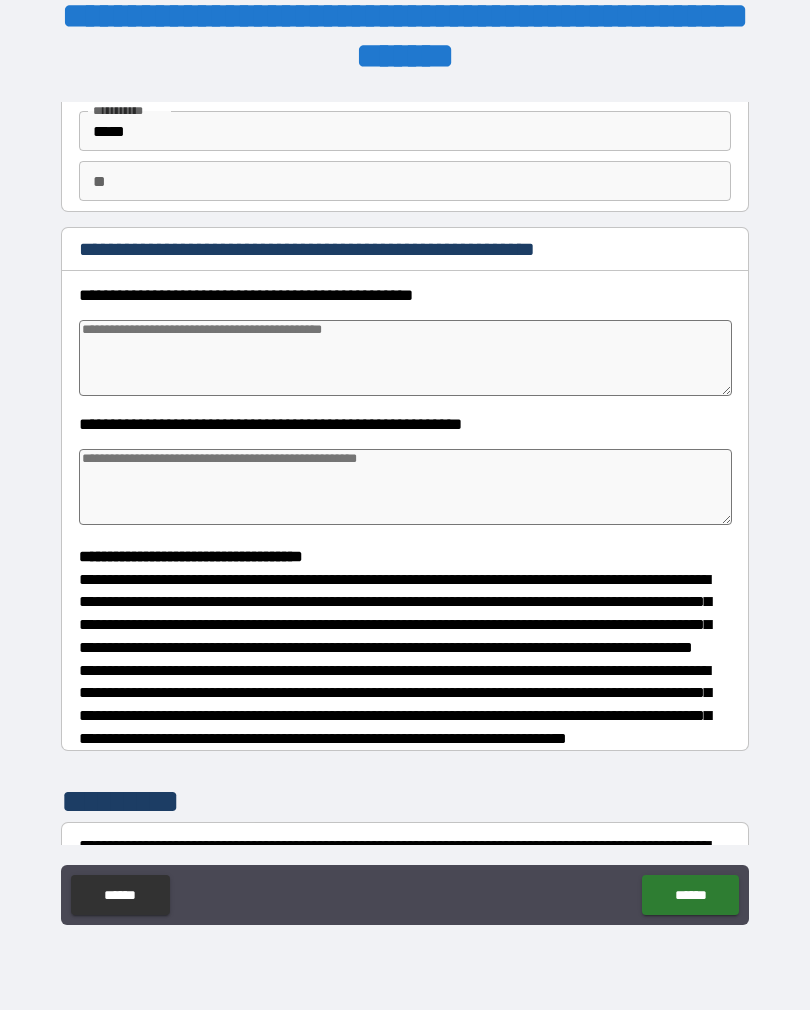 click at bounding box center [405, 358] 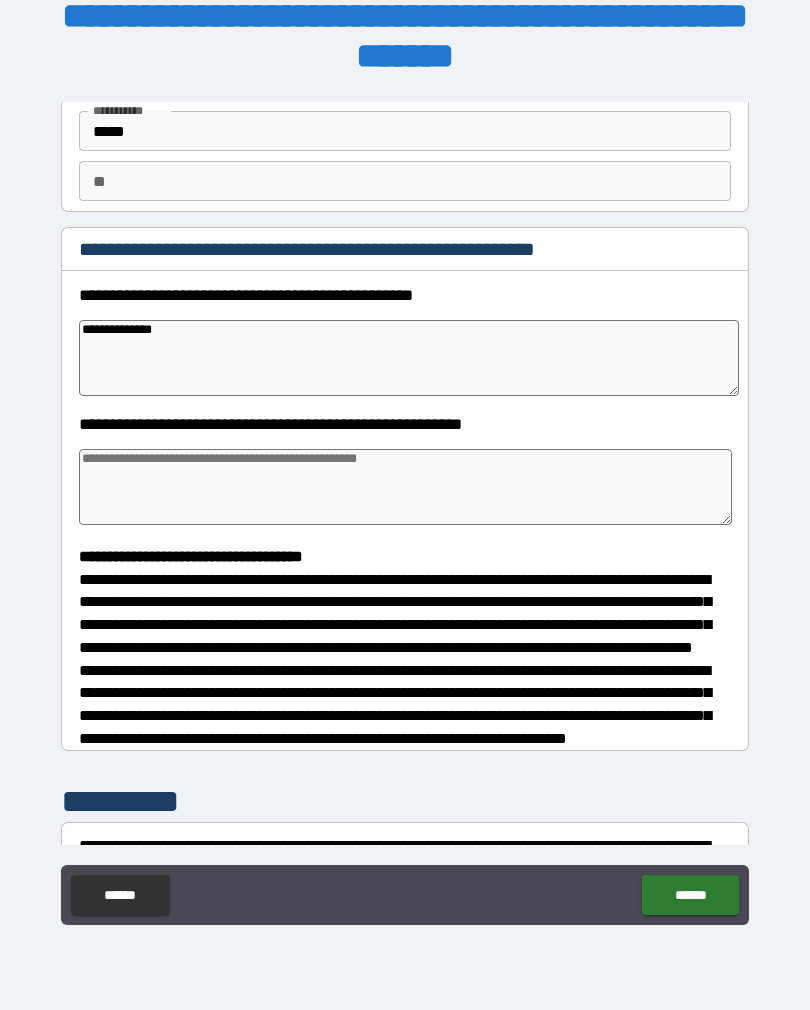 click at bounding box center (405, 487) 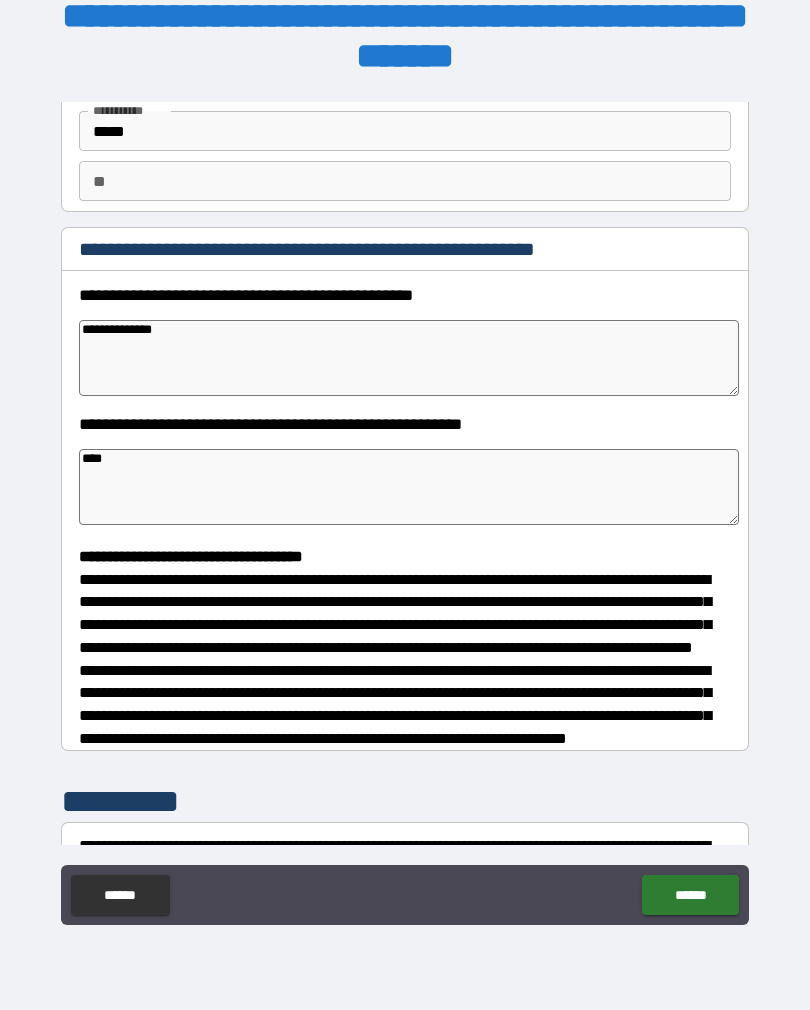 click on "**********" at bounding box center (409, 358) 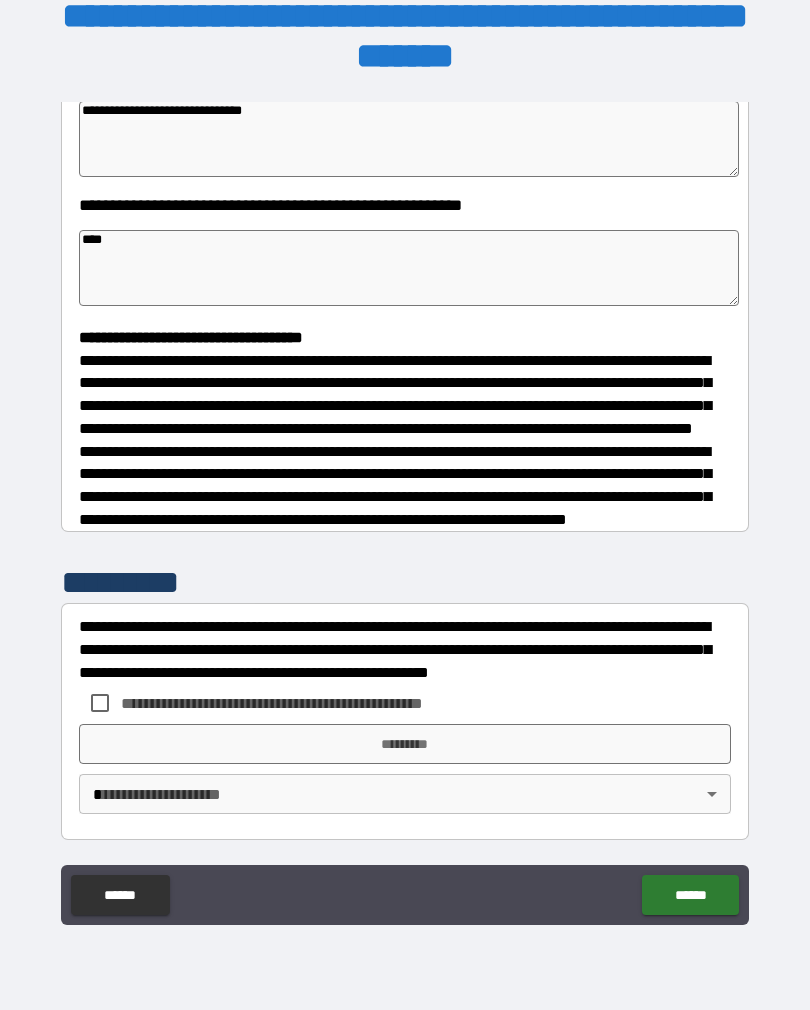 scroll, scrollTop: 391, scrollLeft: 0, axis: vertical 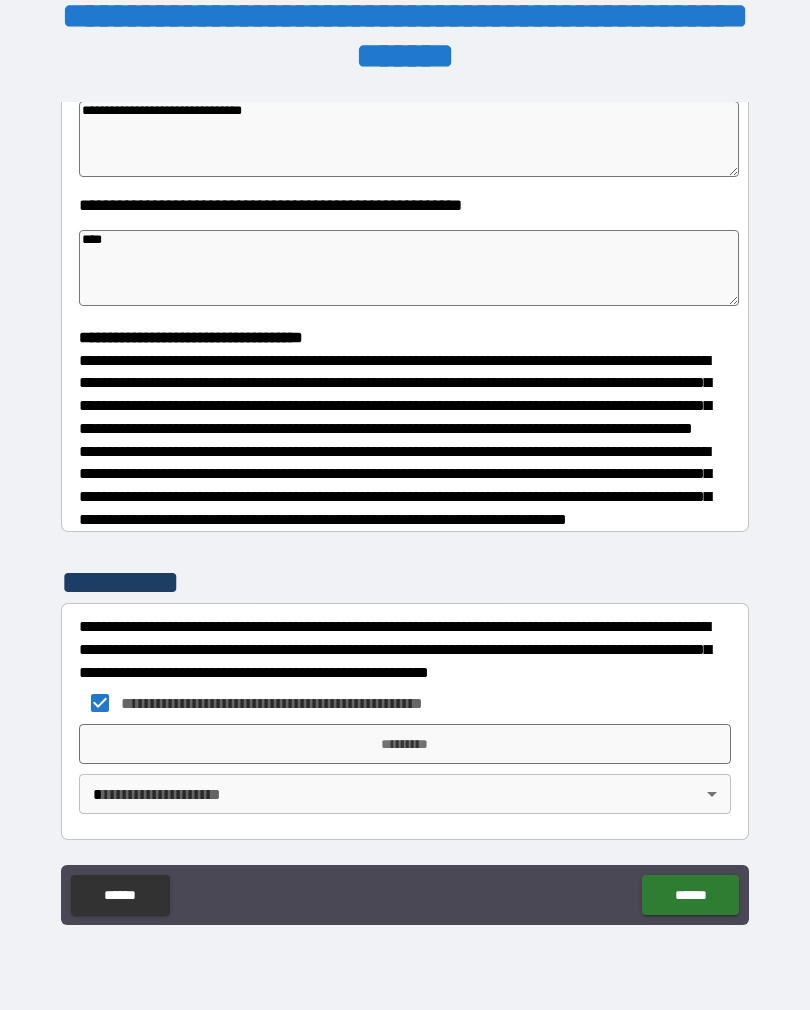 click on "**********" at bounding box center (405, 703) 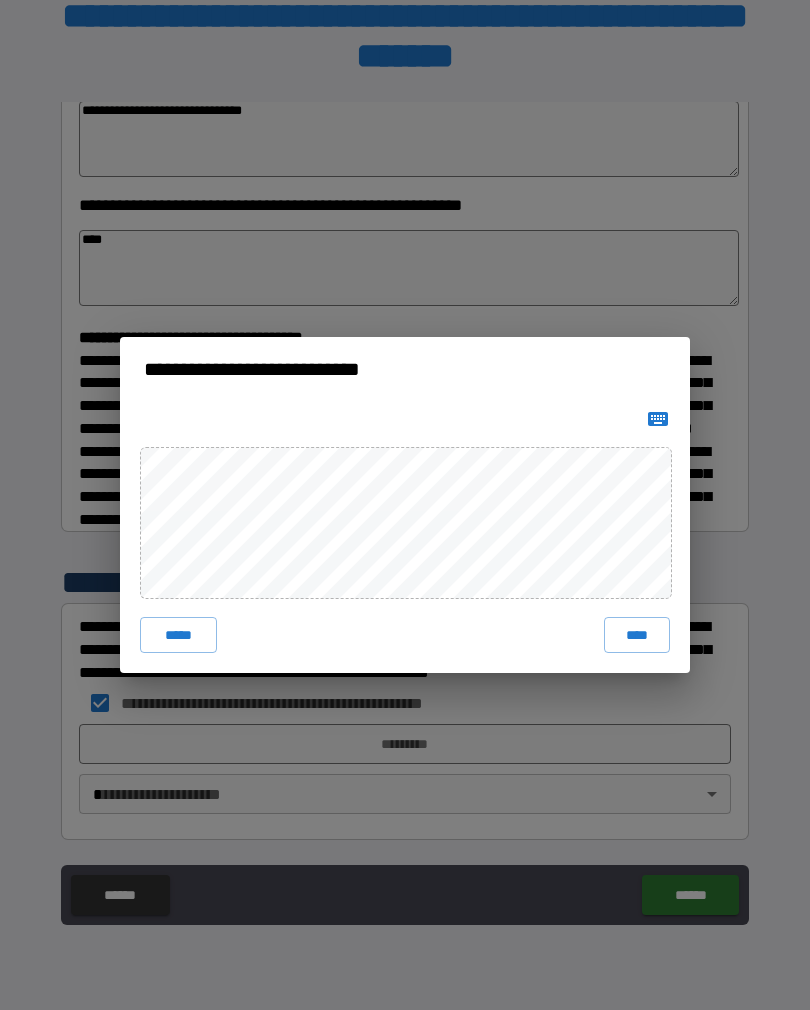 click on "****" at bounding box center [637, 635] 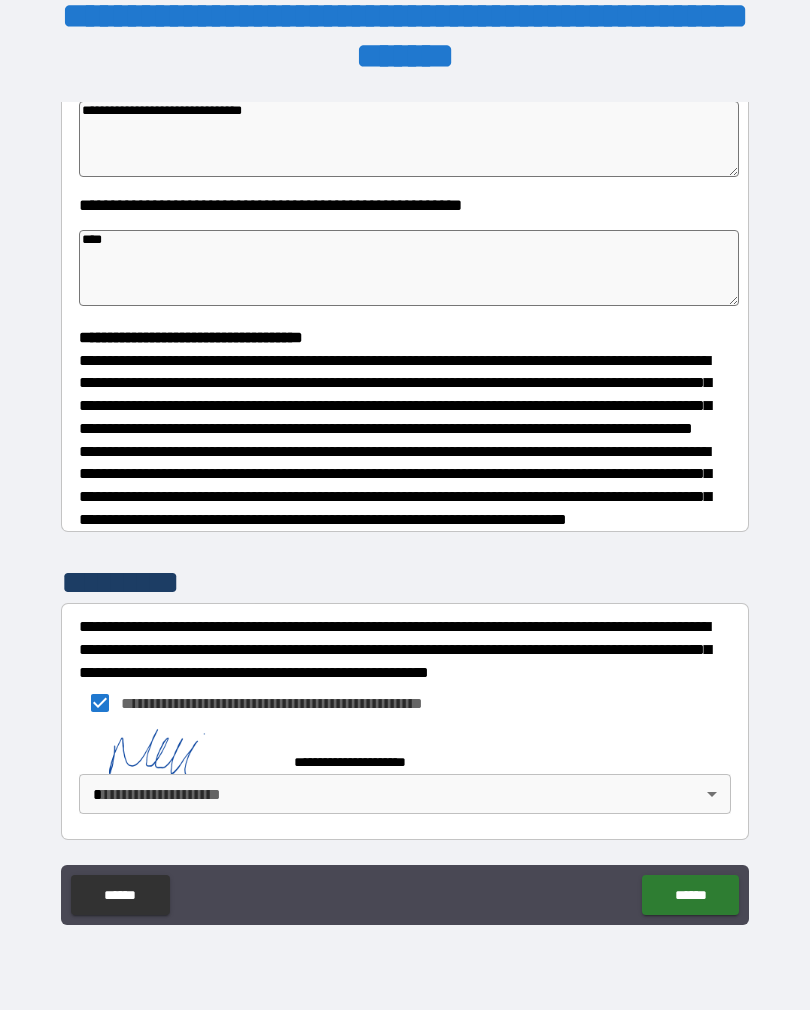 scroll, scrollTop: 381, scrollLeft: 0, axis: vertical 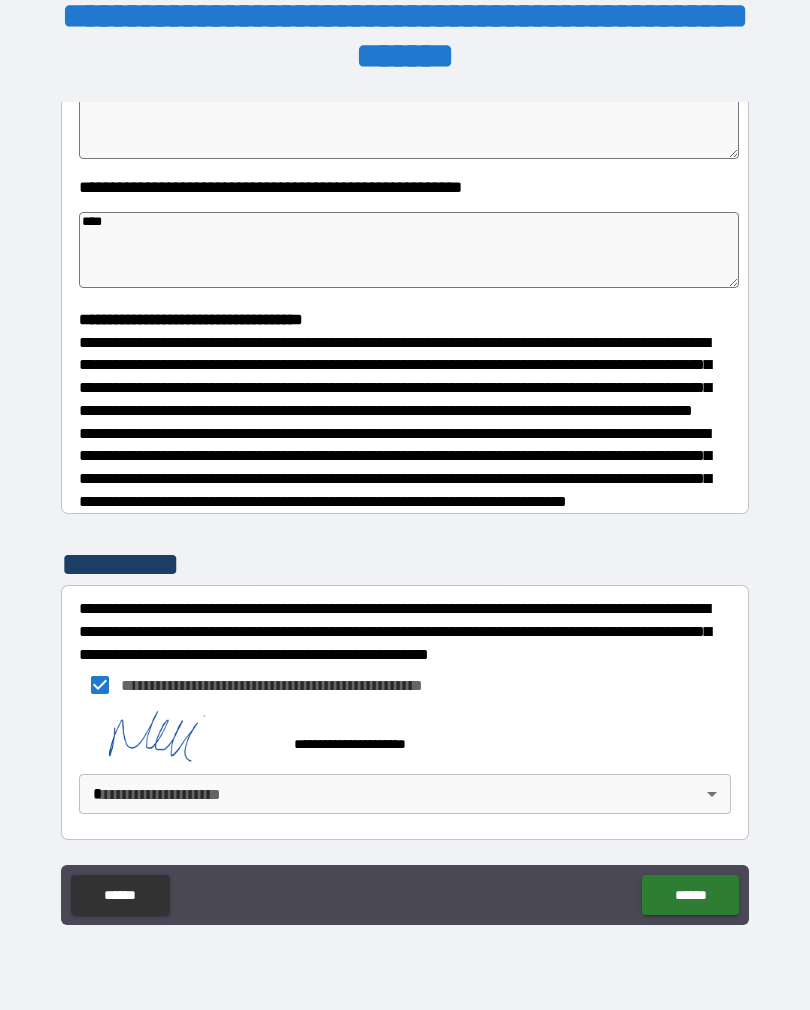 click on "**********" at bounding box center (405, 489) 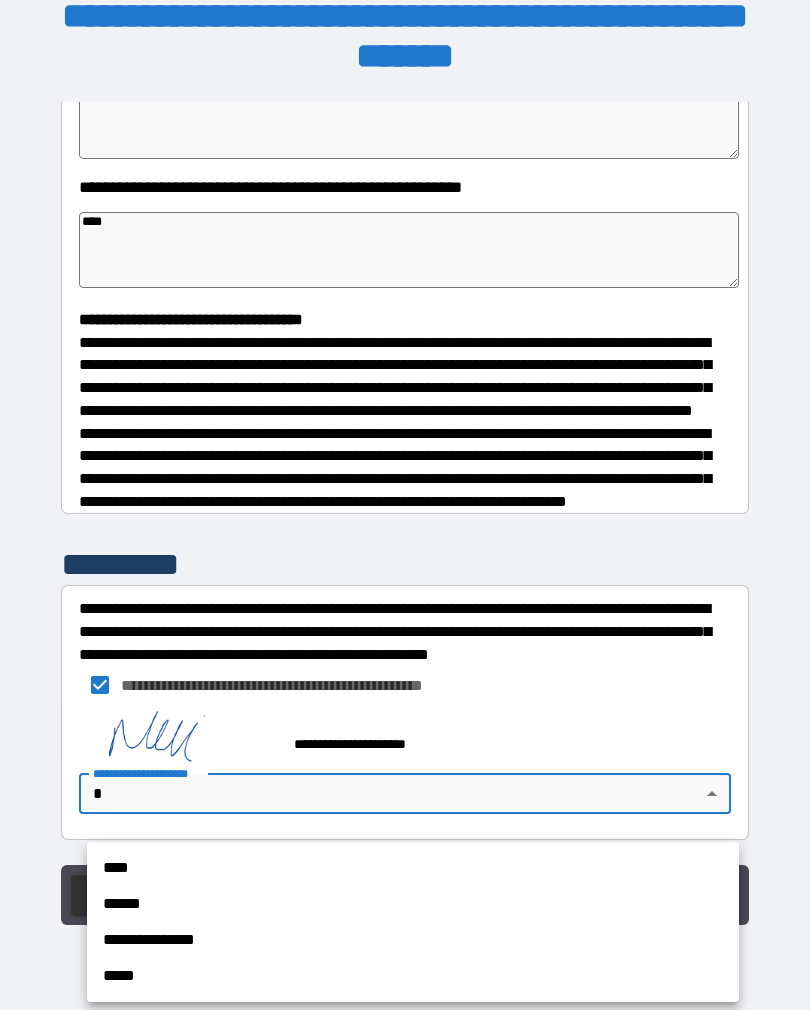 click on "**********" at bounding box center (413, 940) 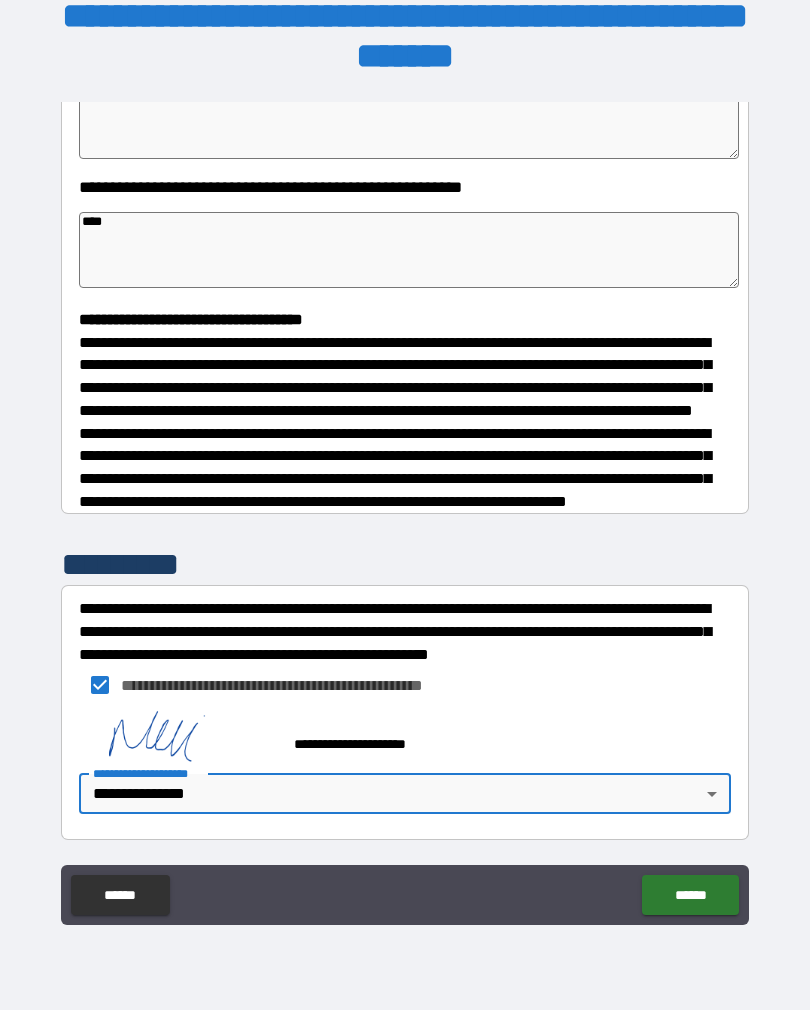 click on "******" at bounding box center [690, 895] 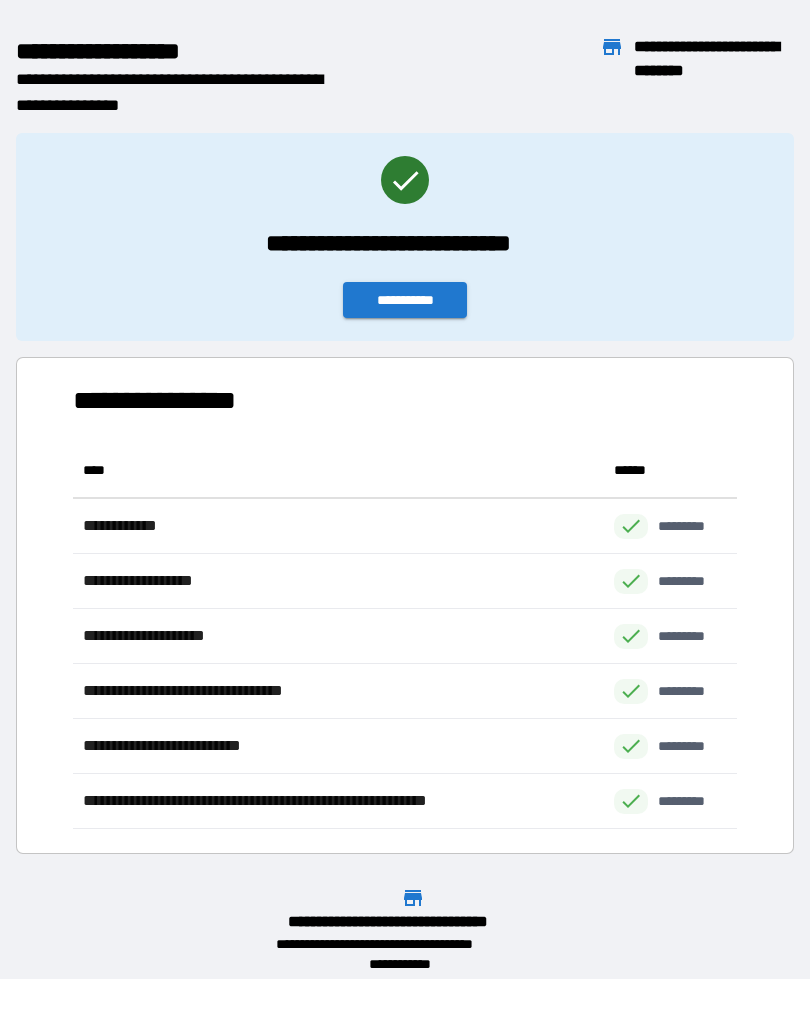 scroll, scrollTop: 1, scrollLeft: 1, axis: both 